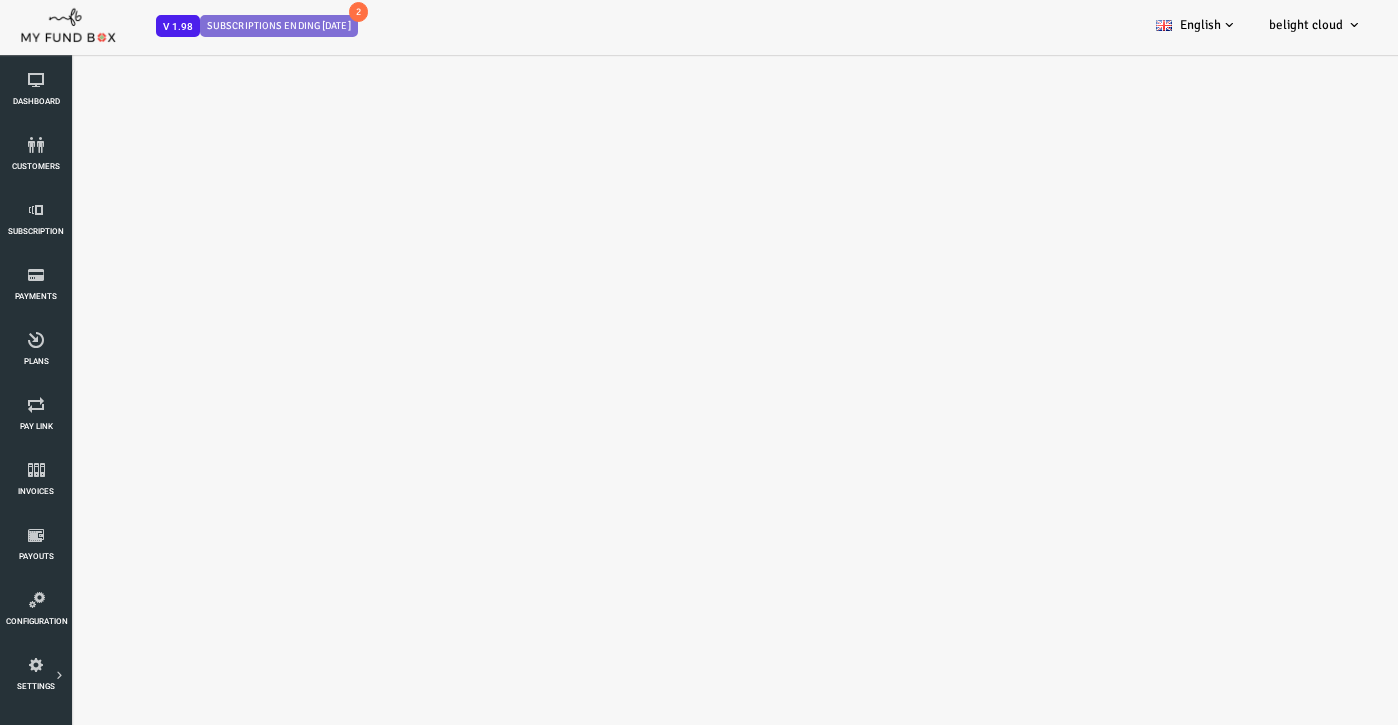 scroll, scrollTop: 0, scrollLeft: 0, axis: both 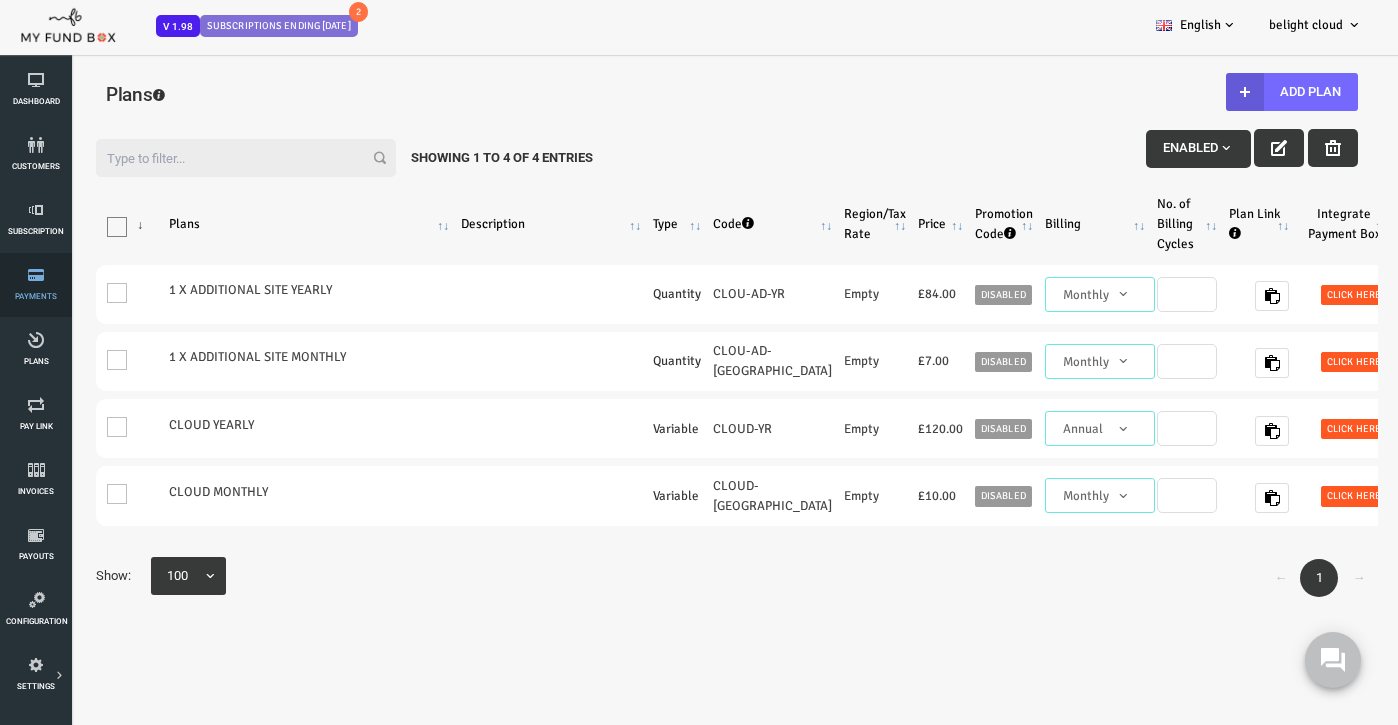 click at bounding box center (36, 275) 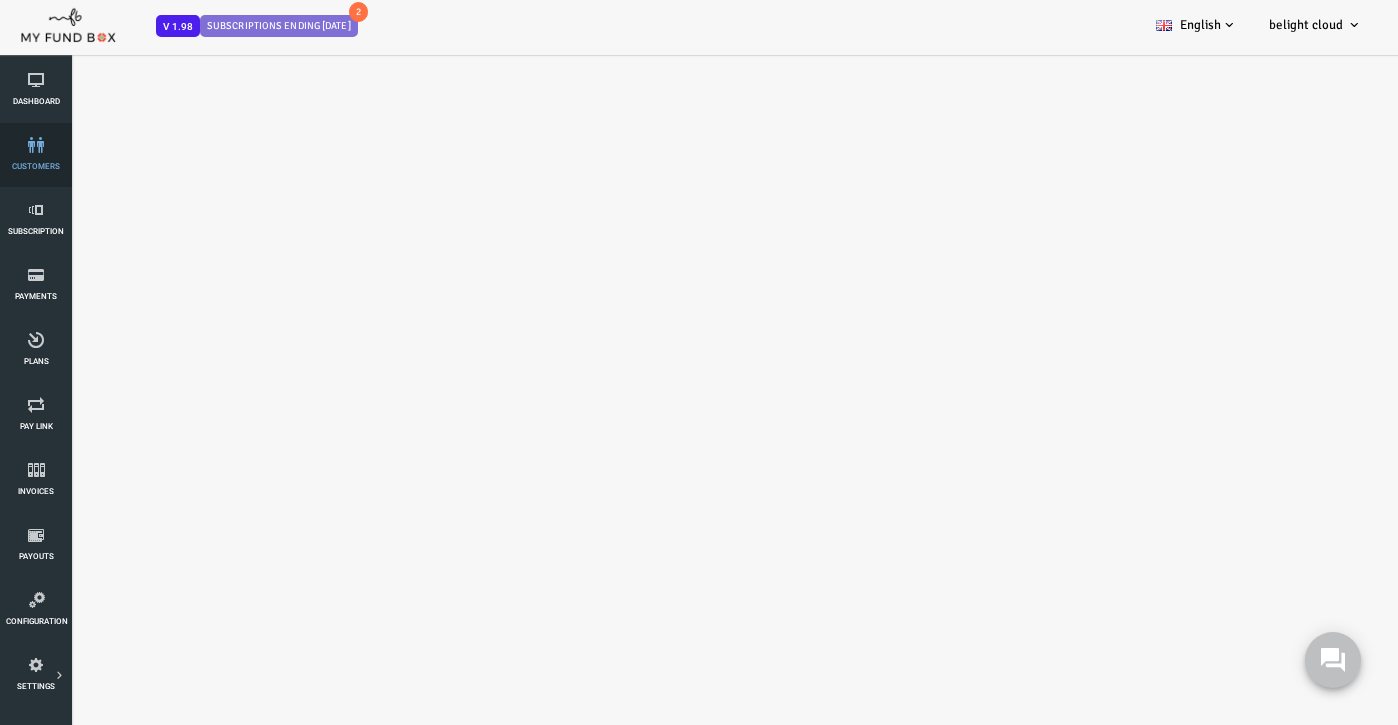 select on "100" 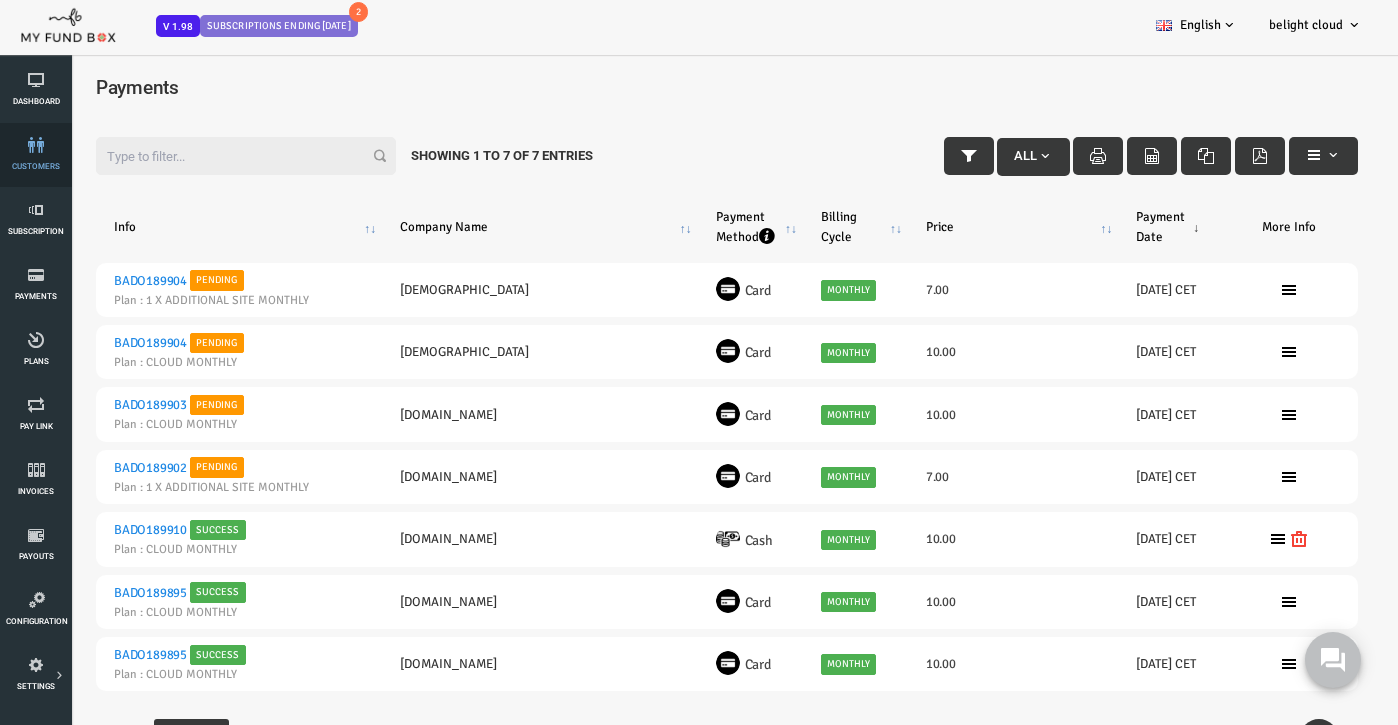 scroll, scrollTop: 0, scrollLeft: 0, axis: both 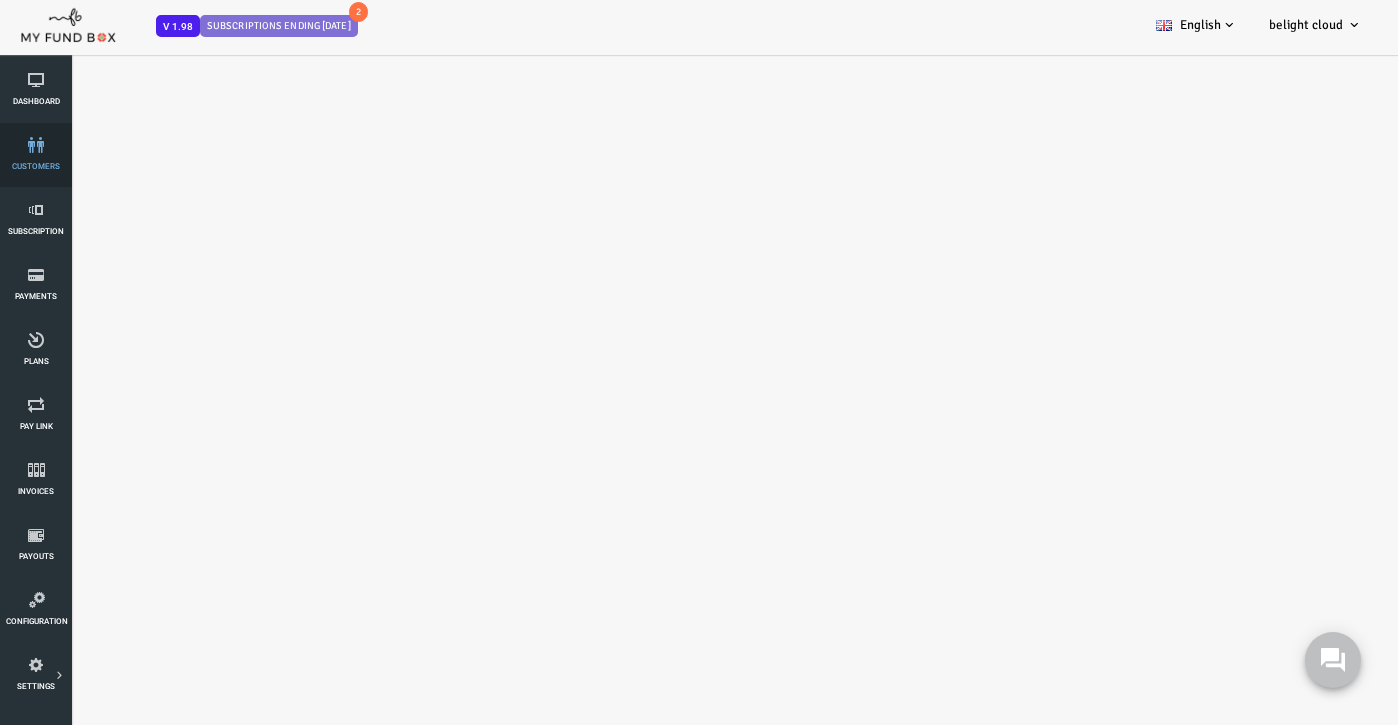 select on "100" 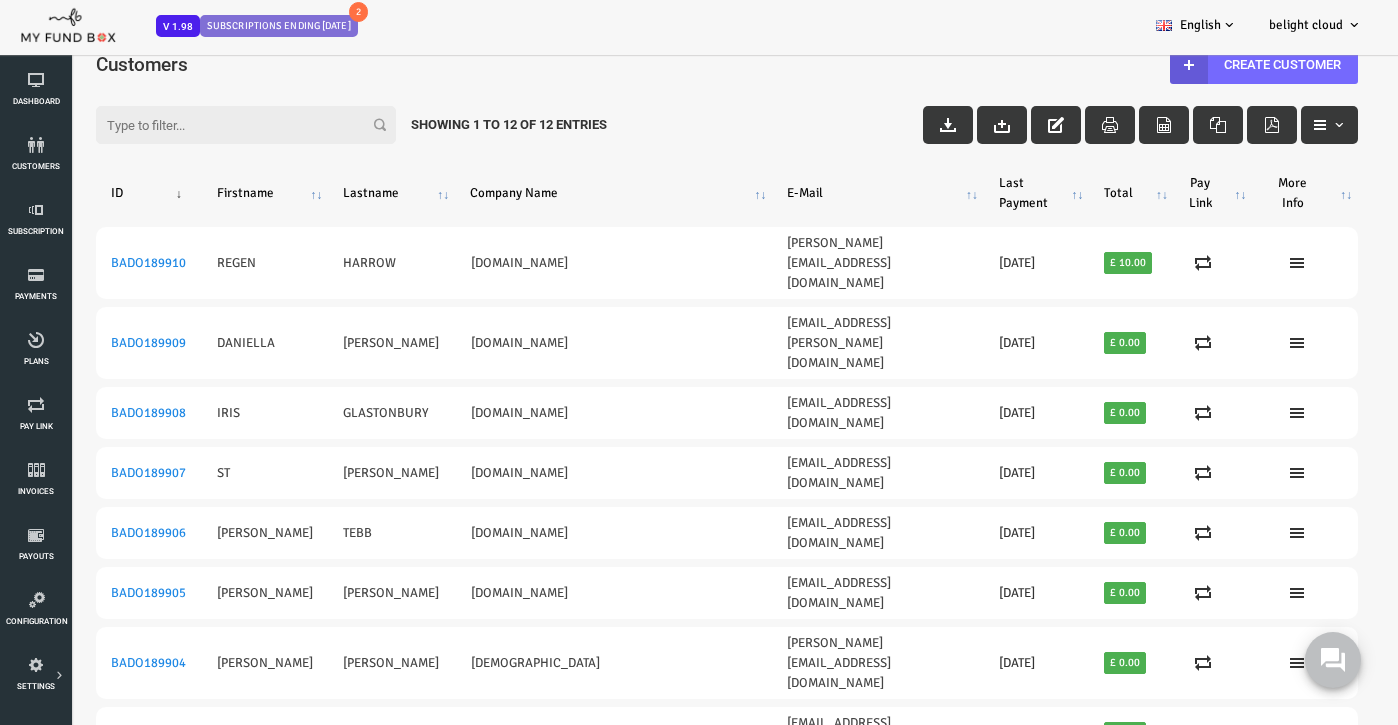 scroll, scrollTop: 22, scrollLeft: 0, axis: vertical 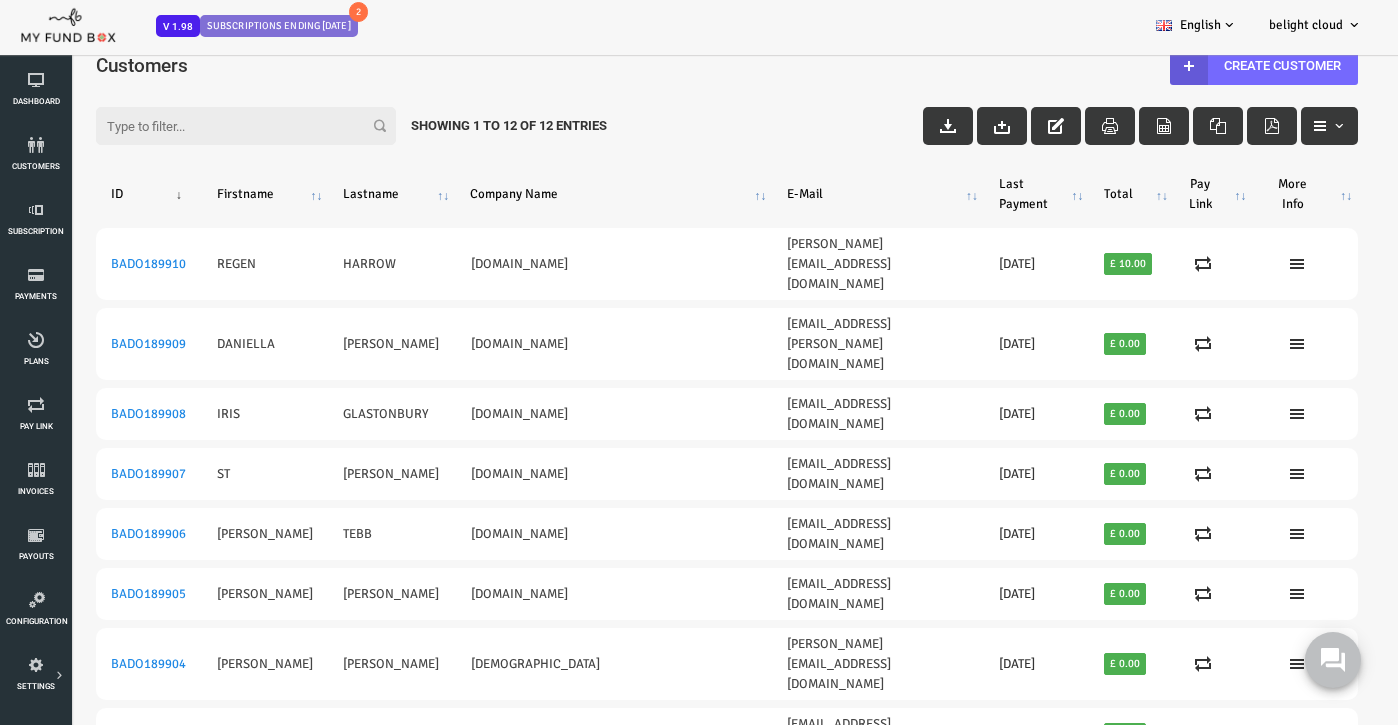 click on "BADO189896" at bounding box center (92, 854) 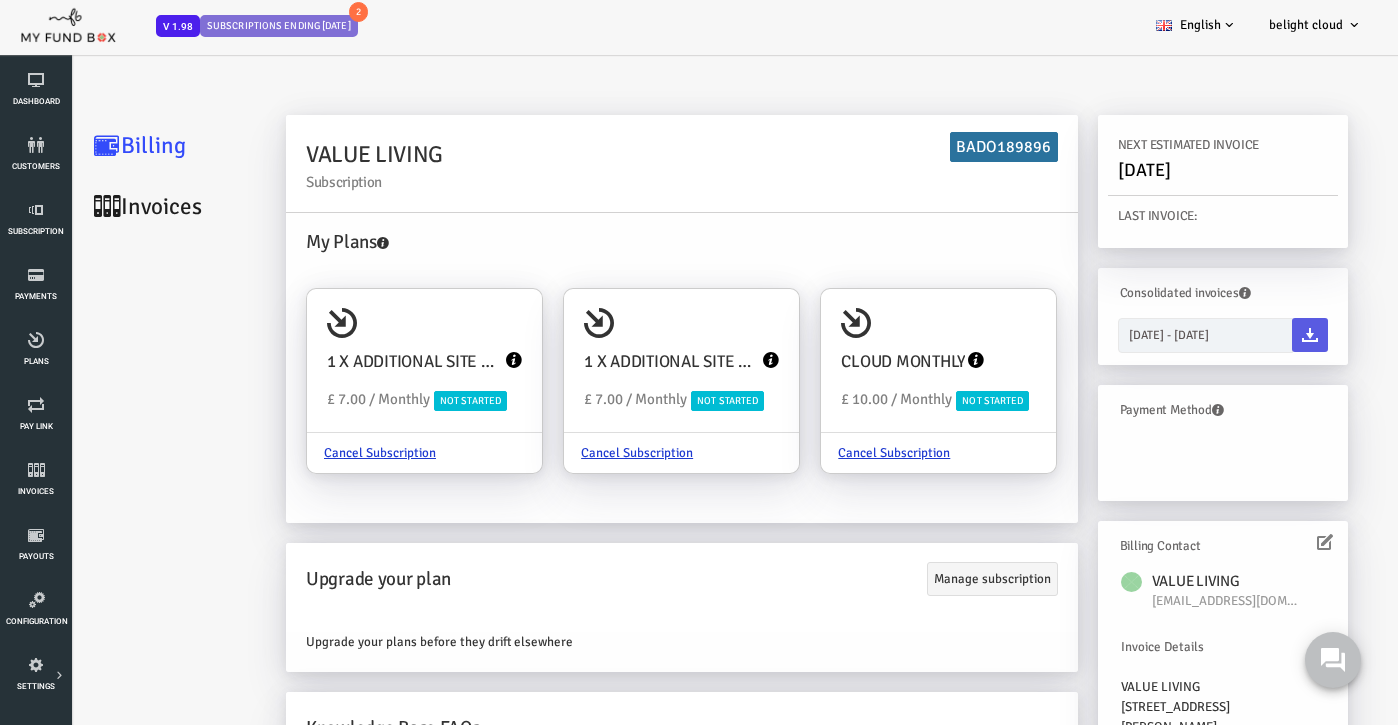 scroll, scrollTop: 23, scrollLeft: 0, axis: vertical 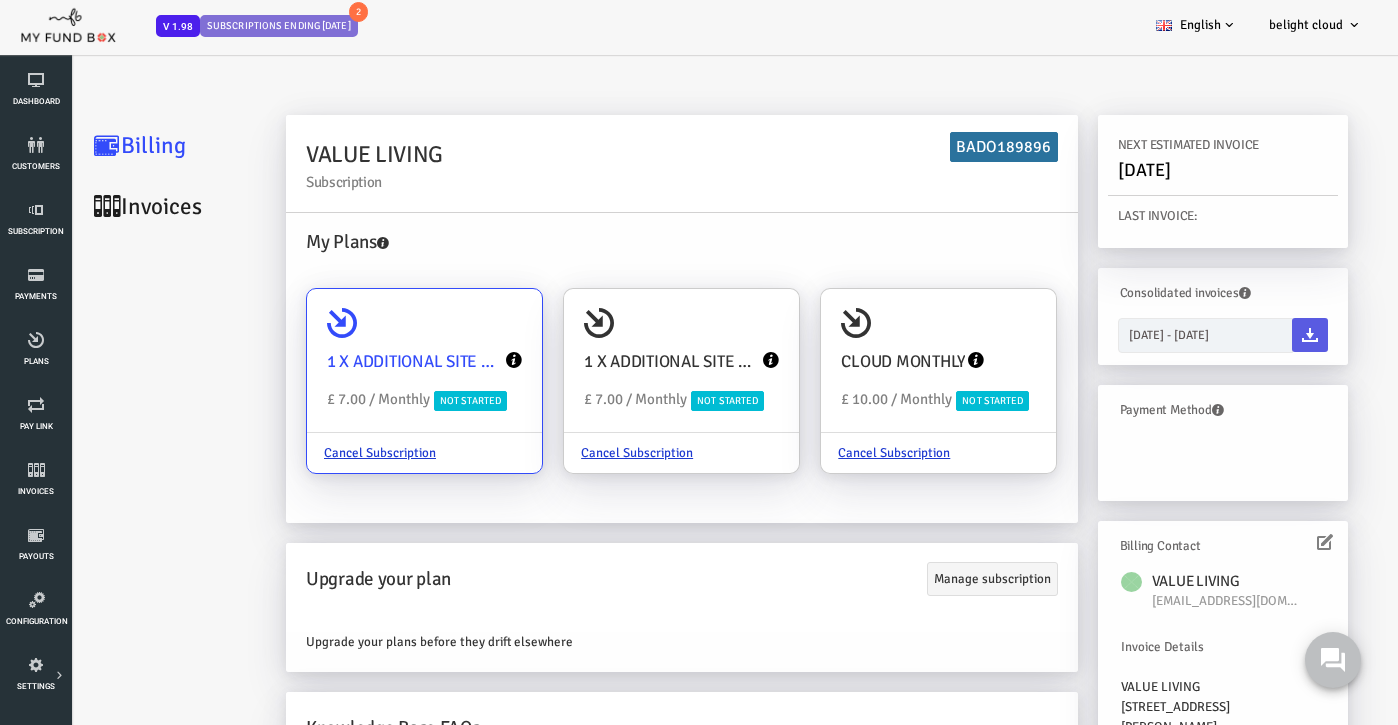 click on "1 X ADDITIONAL SITE MONTHLY
£ 7.00  / Monthly
Not Started" at bounding box center (368, 361) 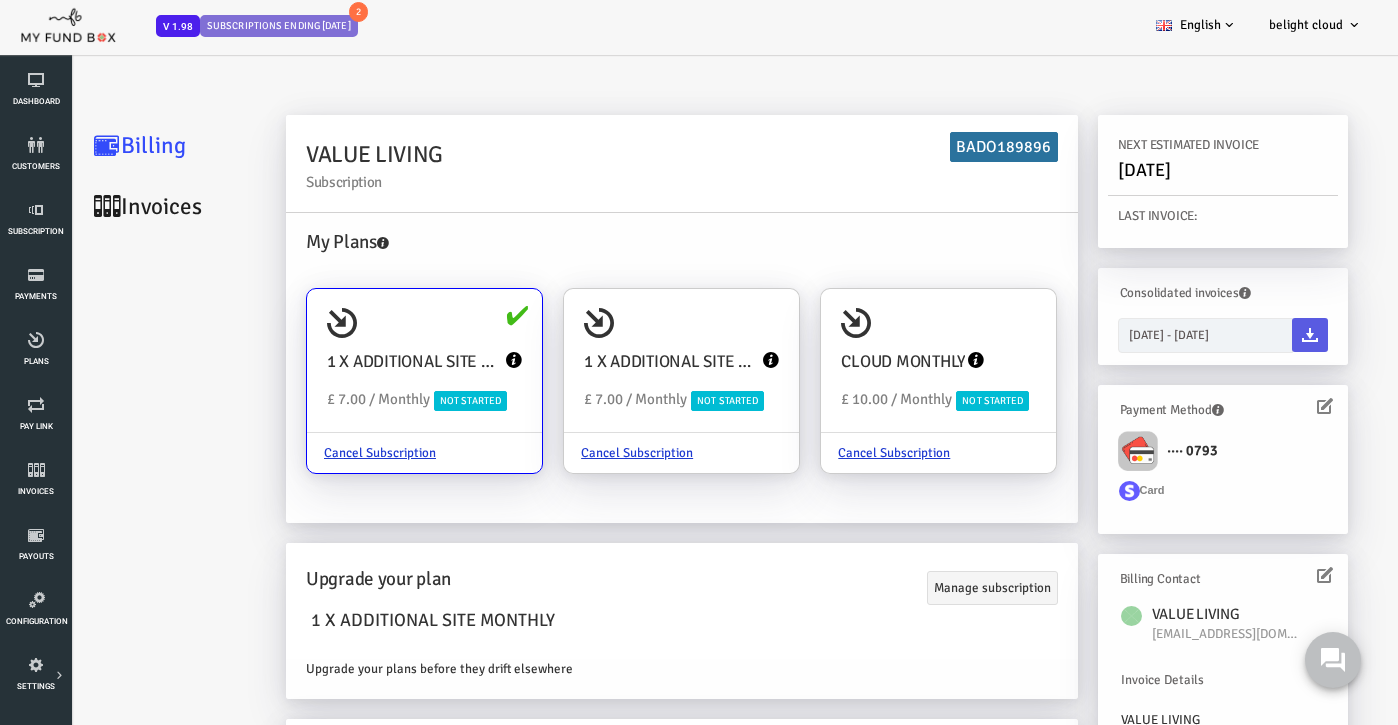 click at bounding box center (1269, 406) 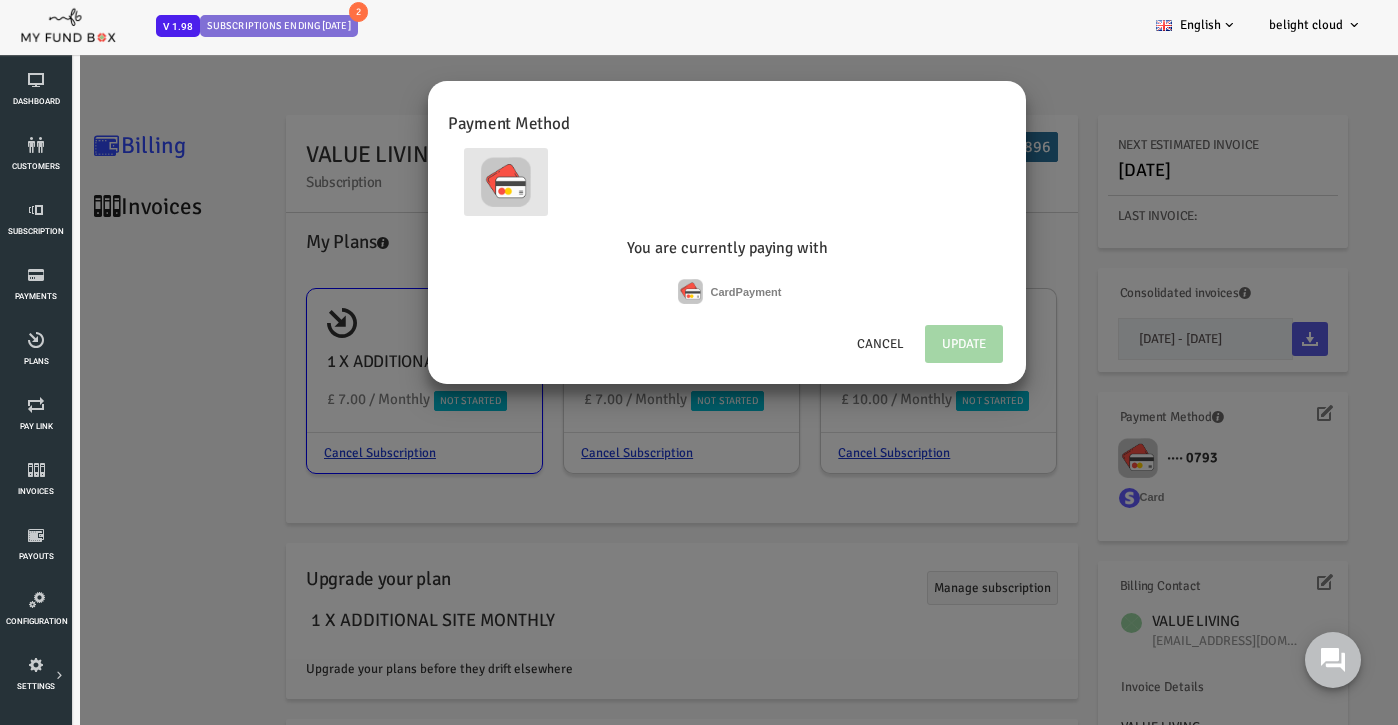 click at bounding box center (450, 182) 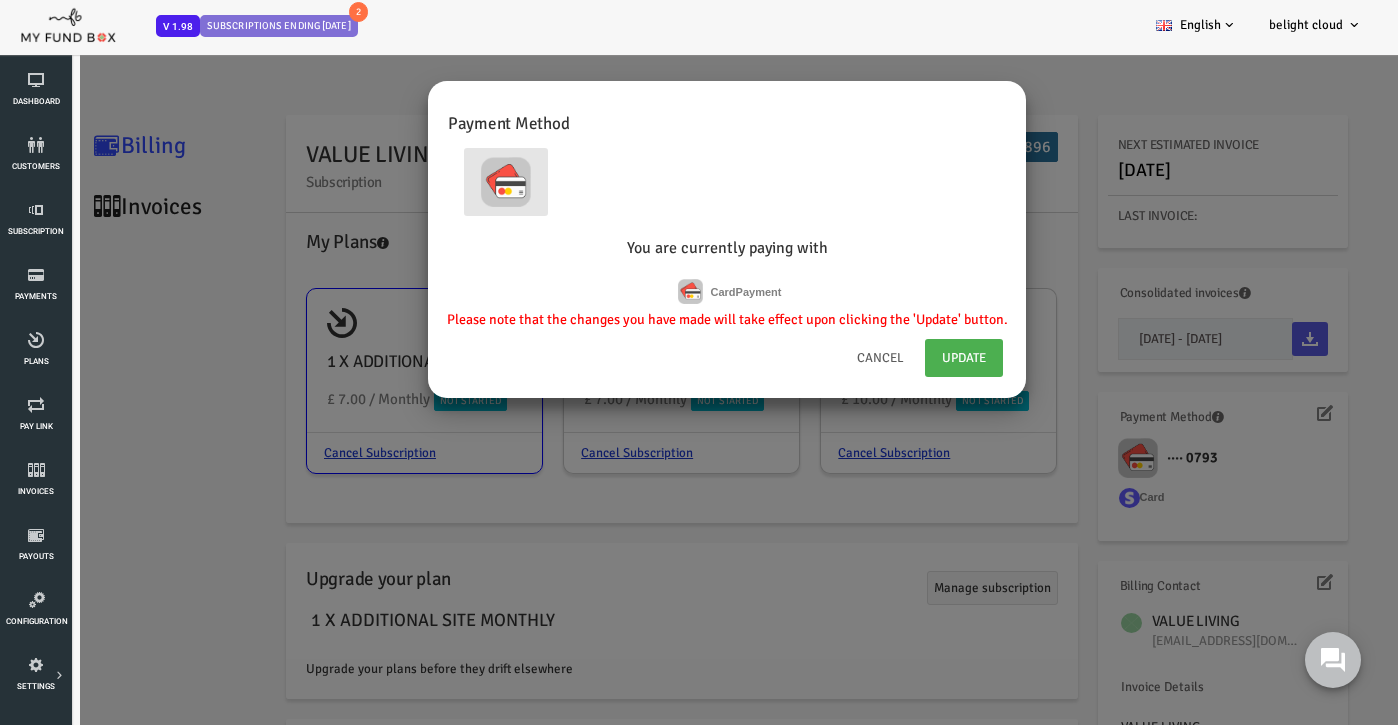 click on "Cancel" at bounding box center (824, 358) 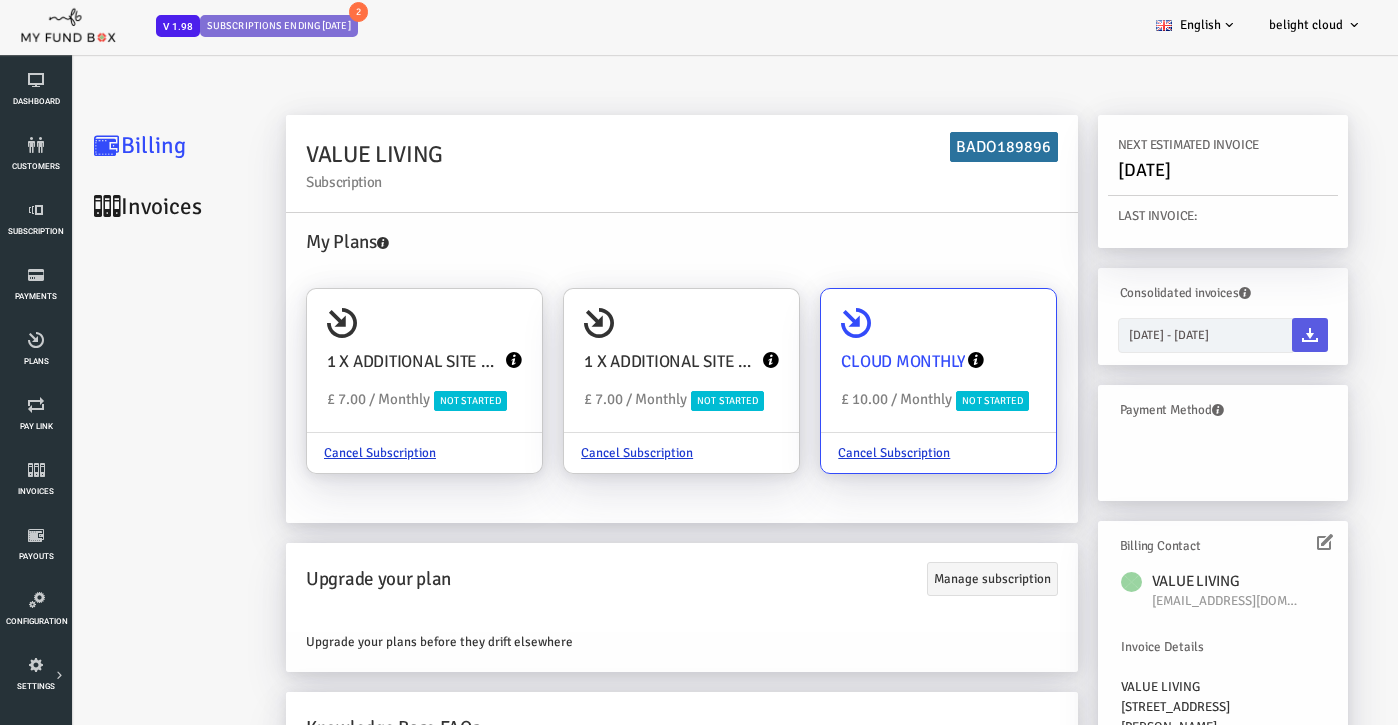 scroll, scrollTop: 0, scrollLeft: 0, axis: both 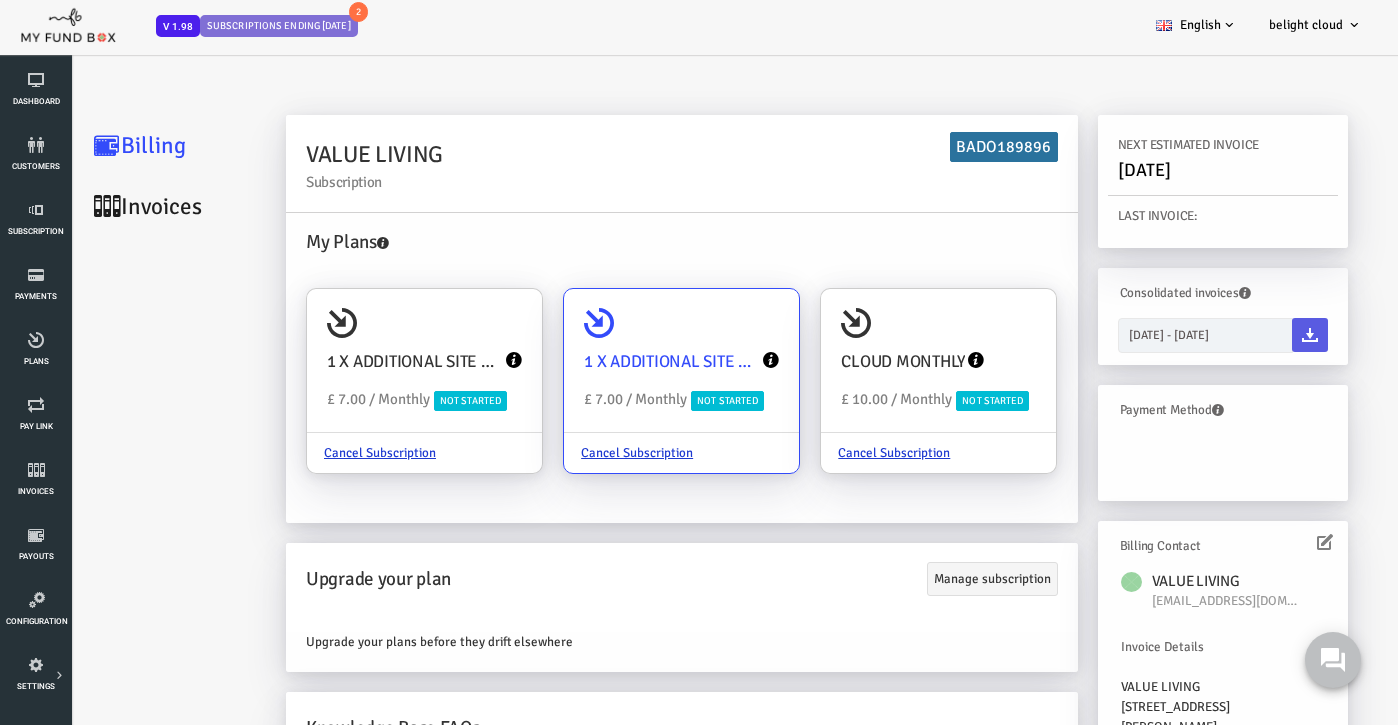 click on "1 X ADDITIONAL SITE MONTHLY
£ 7.00  / Monthly
Not Started" at bounding box center [625, 361] 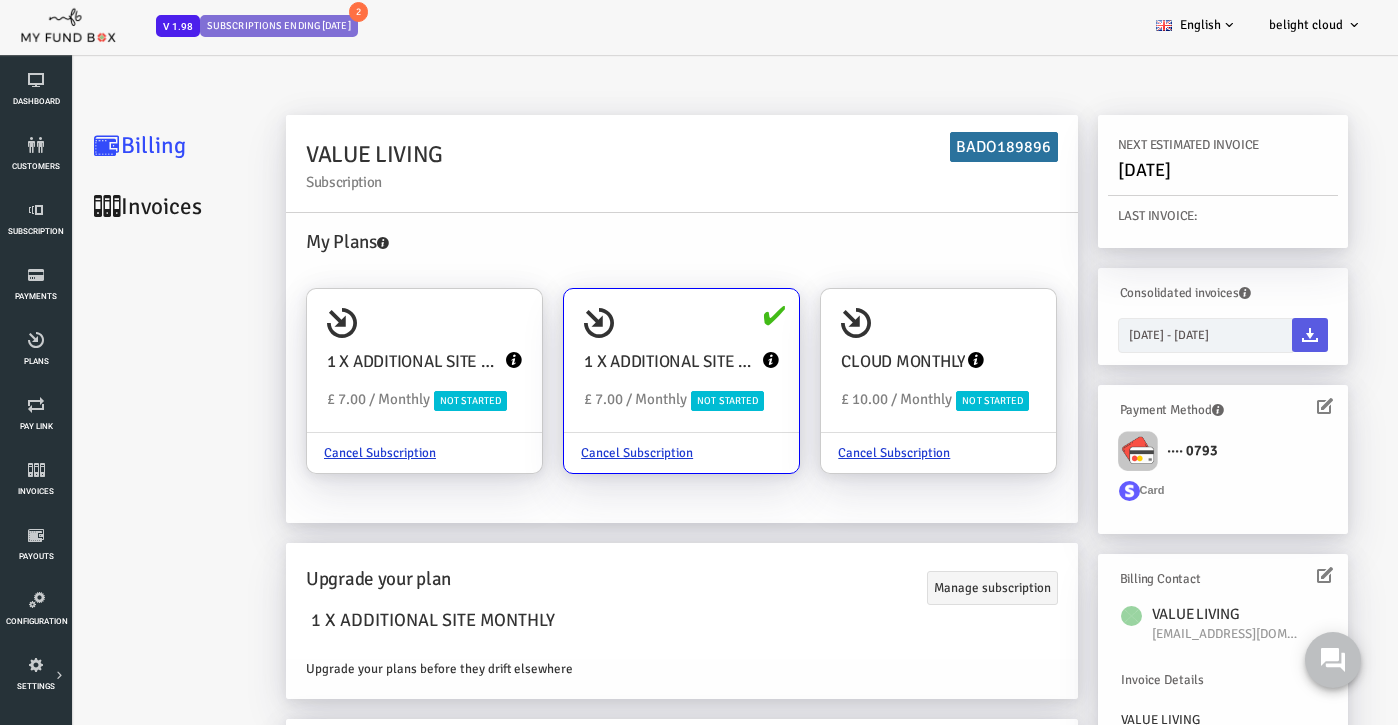 click at bounding box center [1082, 451] 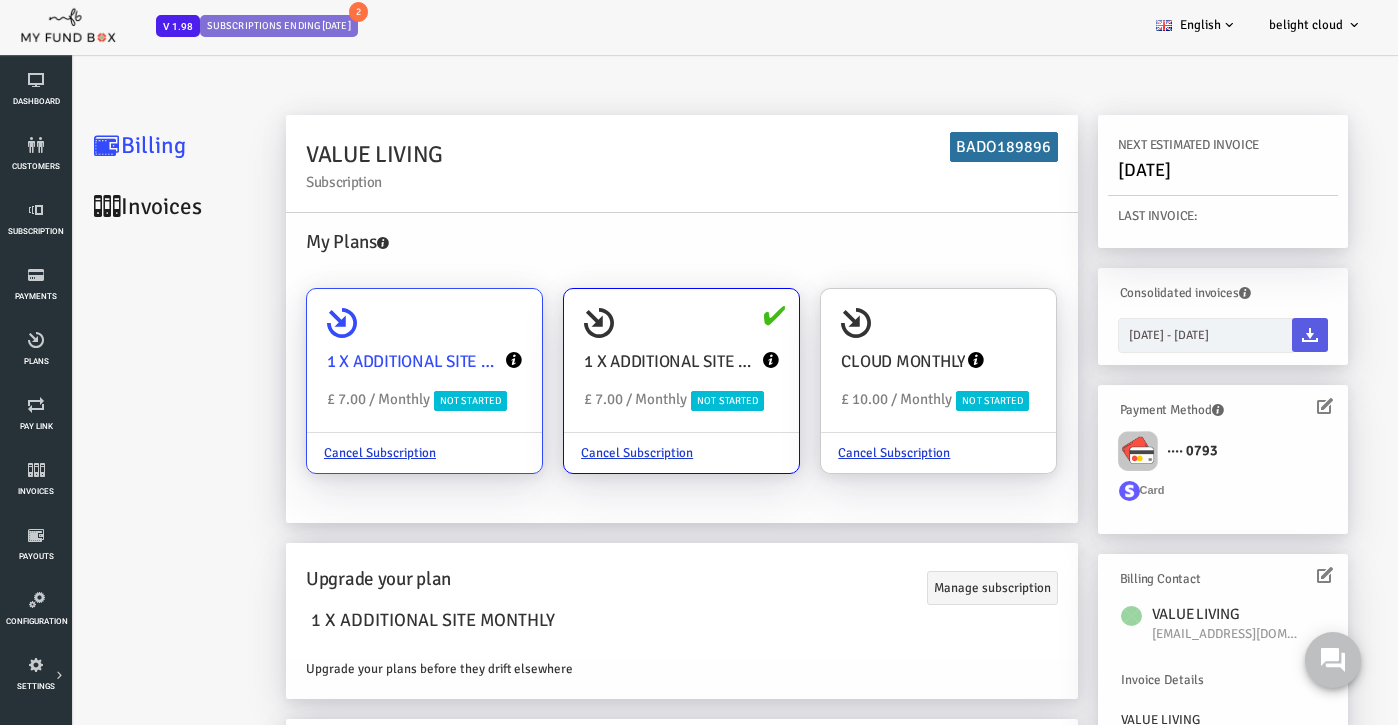 click on "1 X ADDITIONAL SITE MONTHLY
£ 7.00  / Monthly
Not Started" at bounding box center [368, 361] 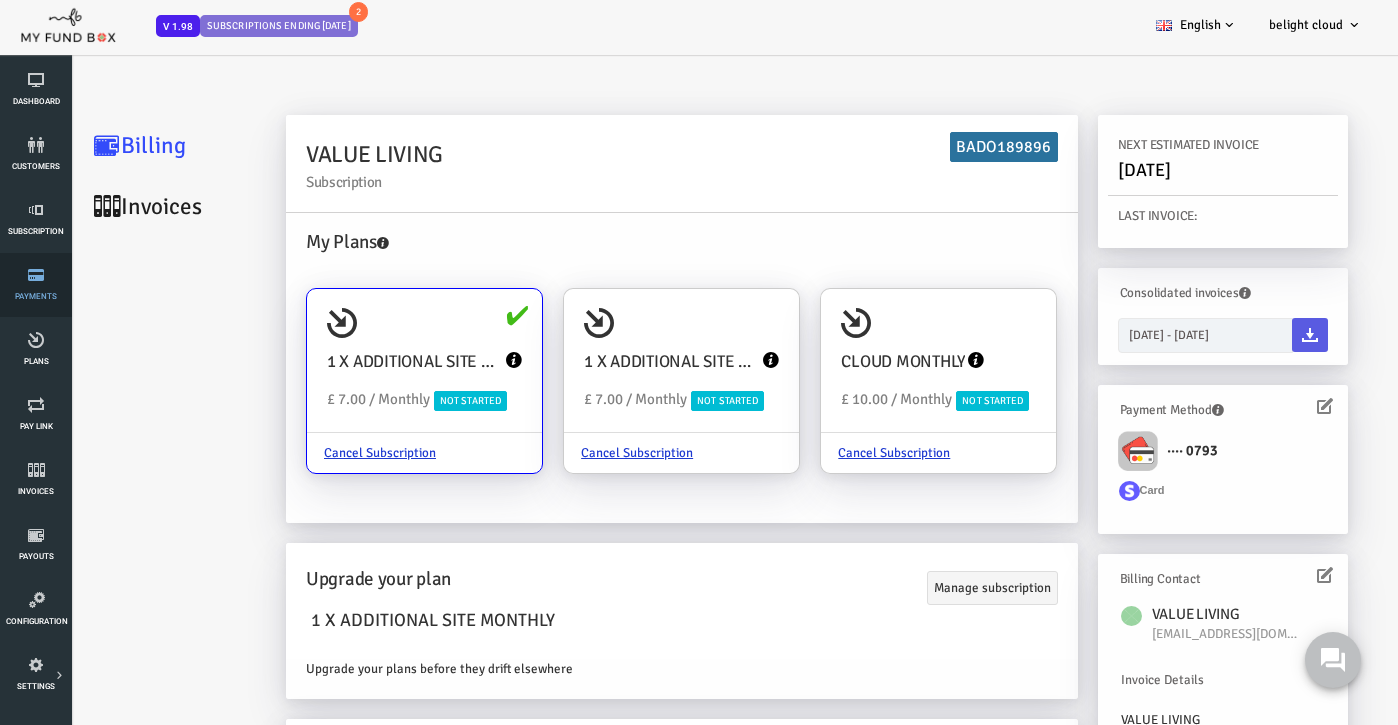 click on "Payments" at bounding box center [36, 285] 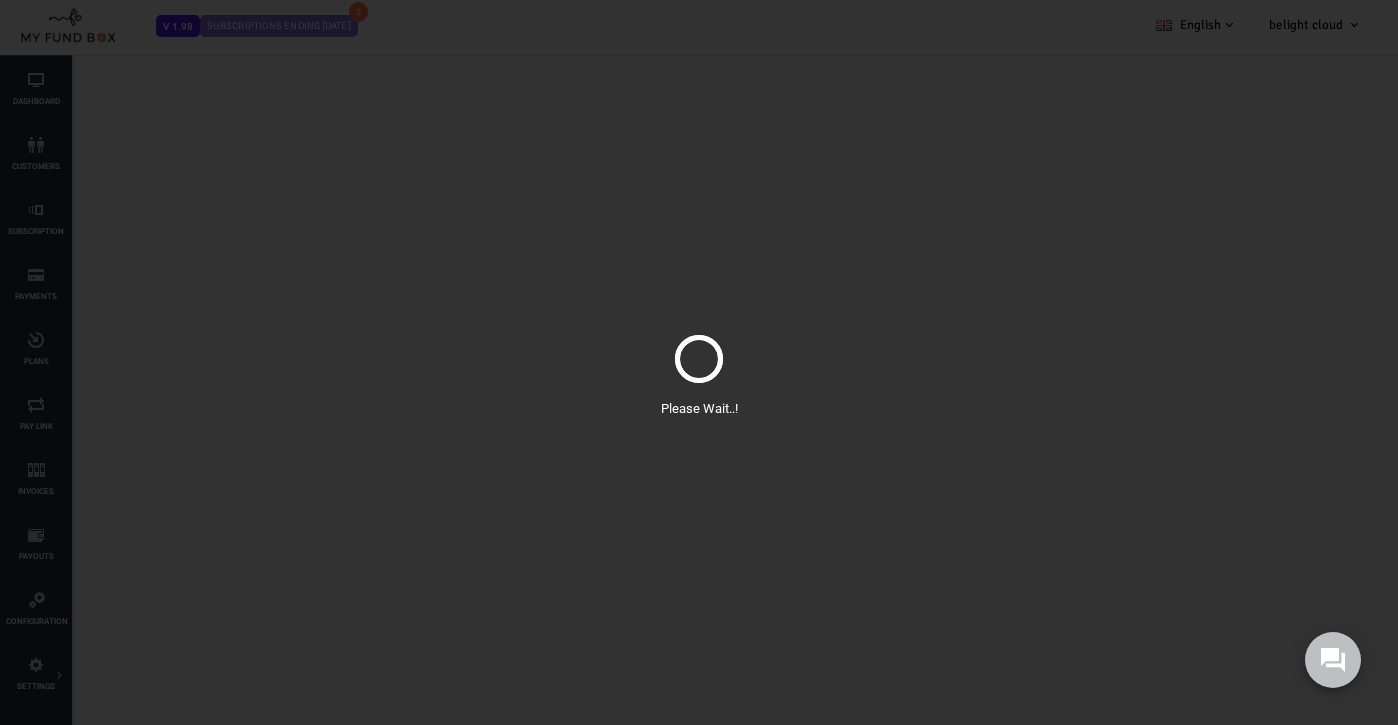 select on "100" 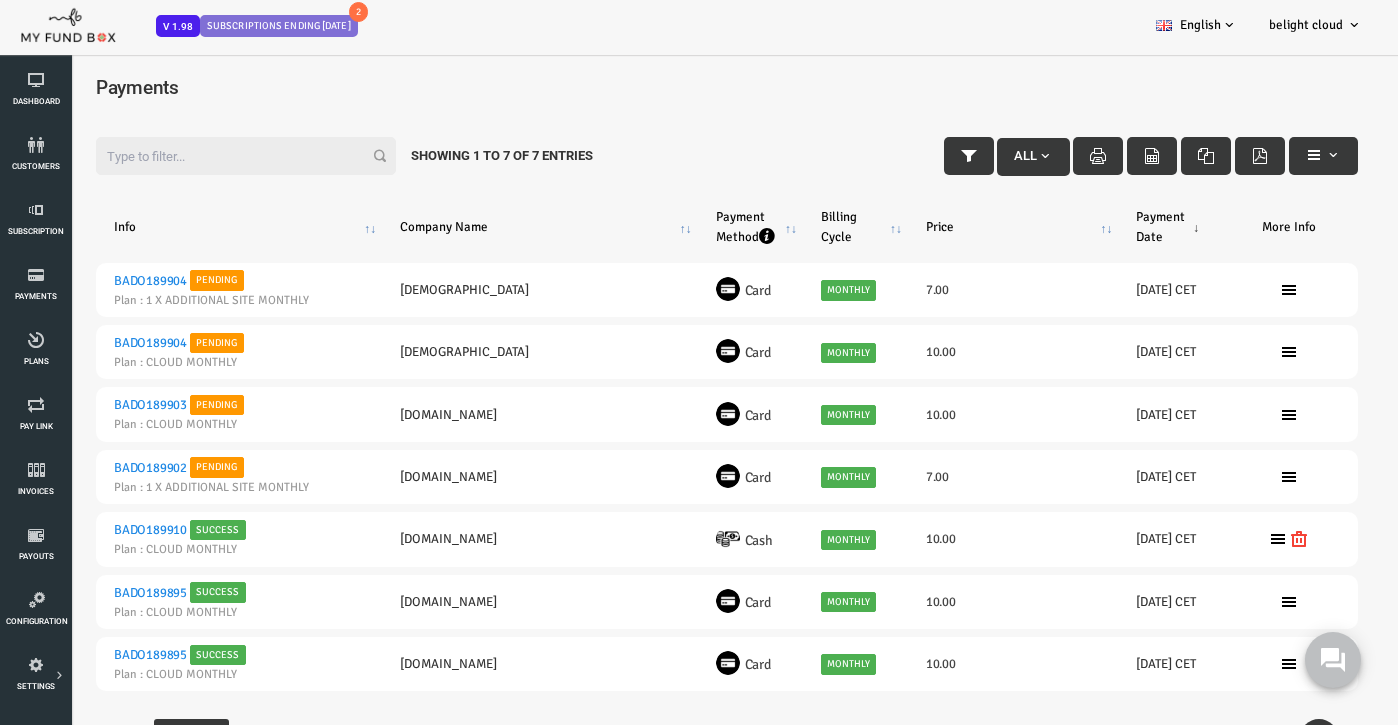 scroll, scrollTop: 0, scrollLeft: 0, axis: both 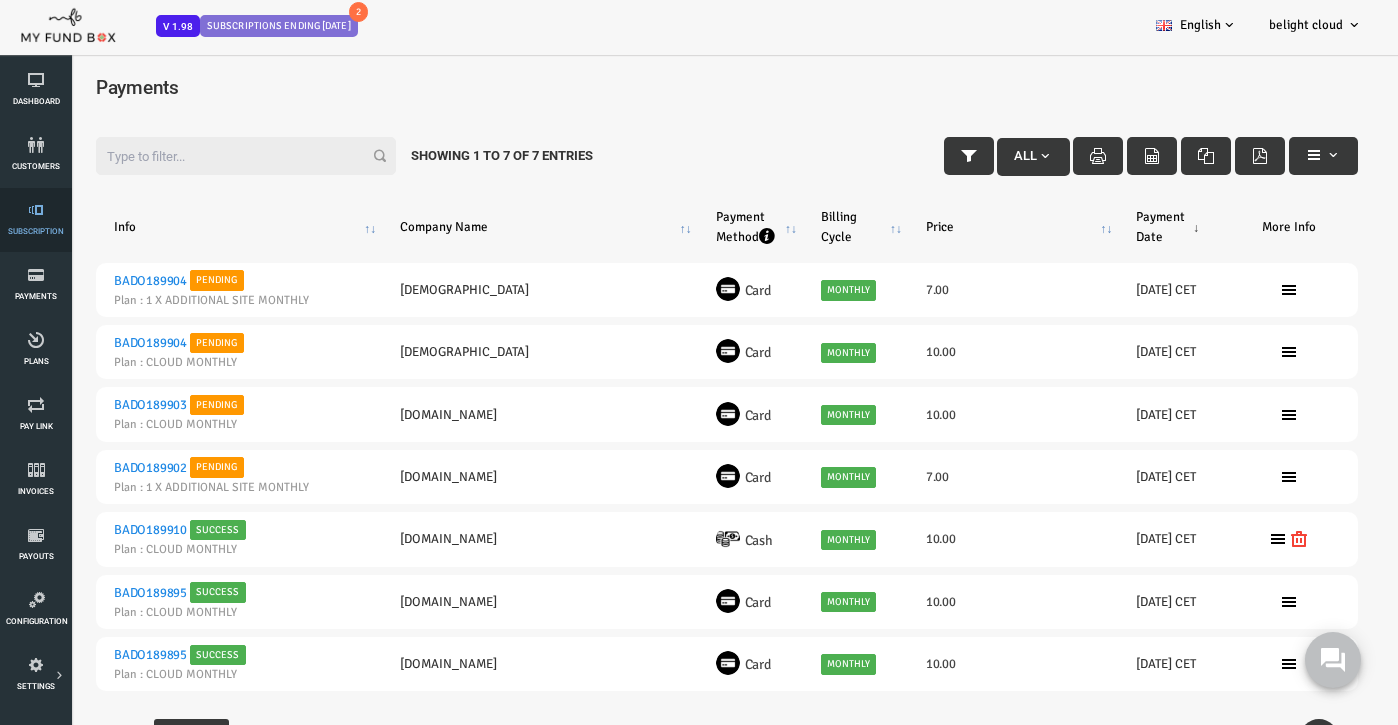 click at bounding box center (36, 210) 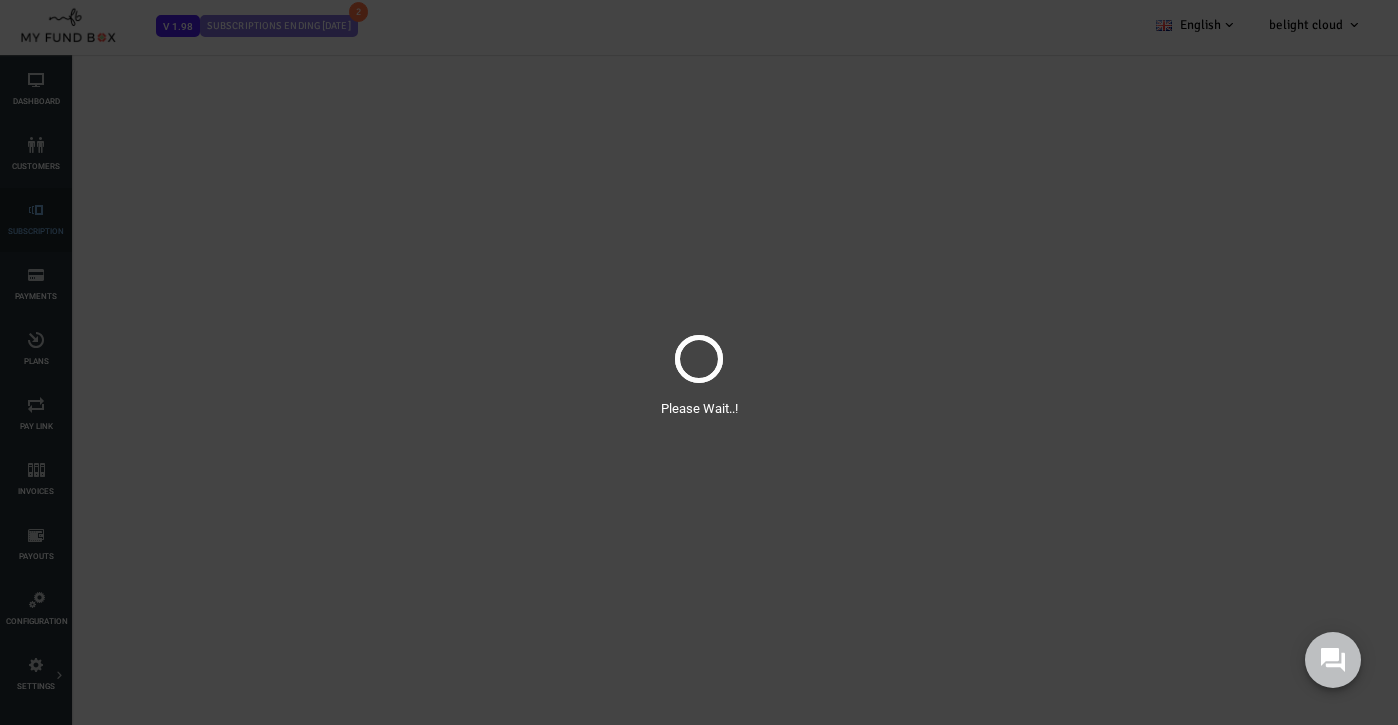 select on "100" 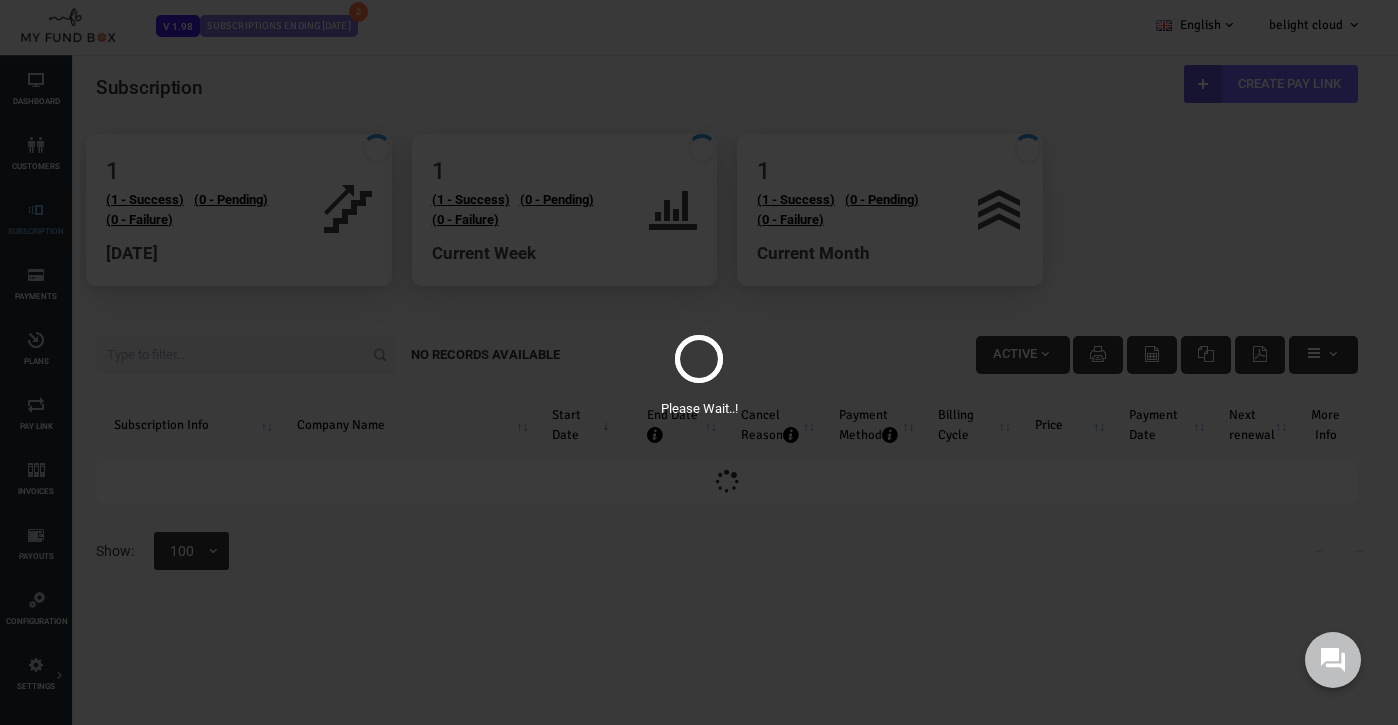 scroll, scrollTop: 0, scrollLeft: 0, axis: both 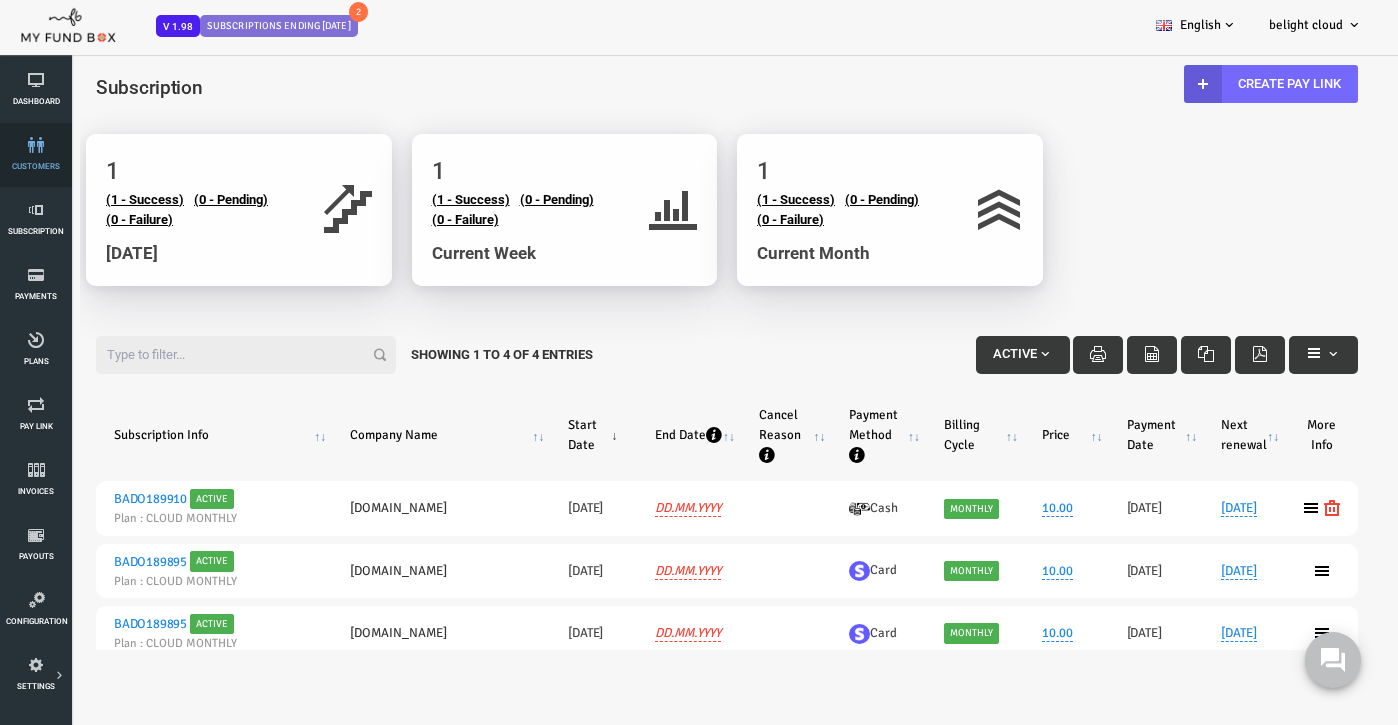 click at bounding box center (36, 145) 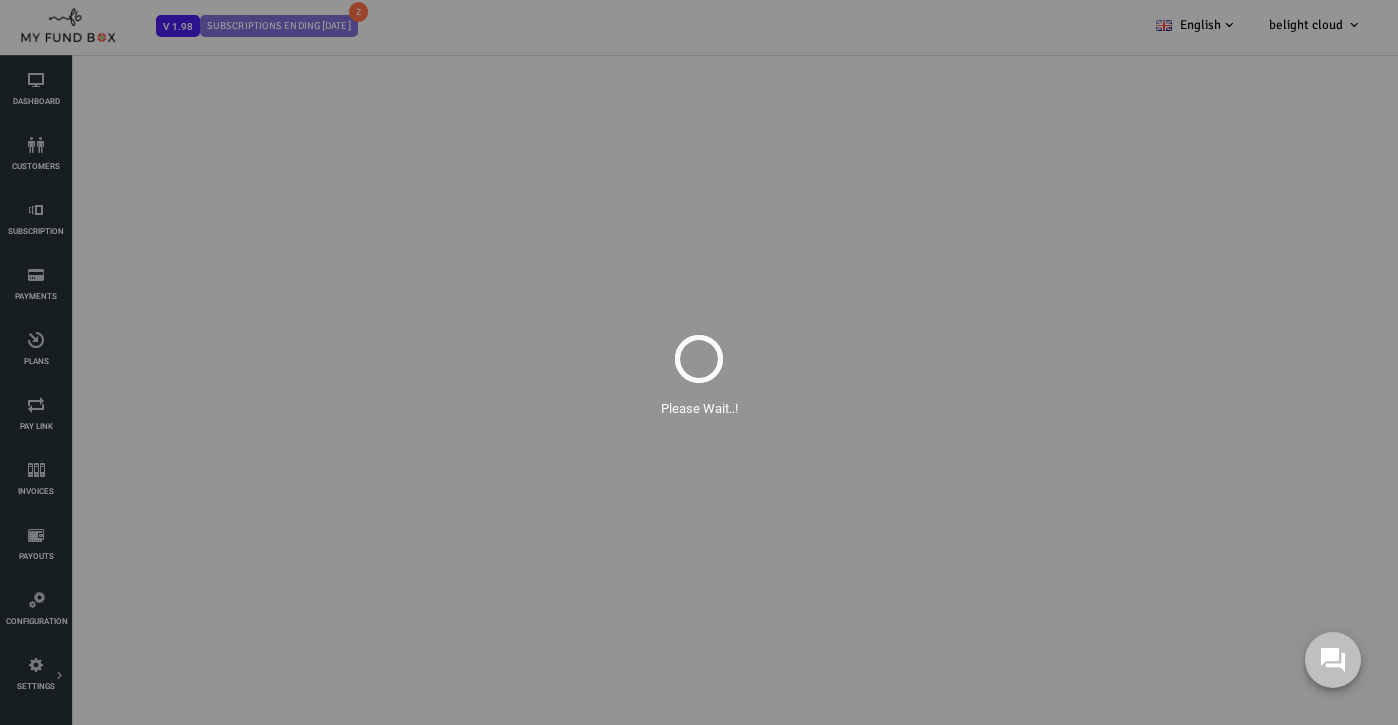select on "100" 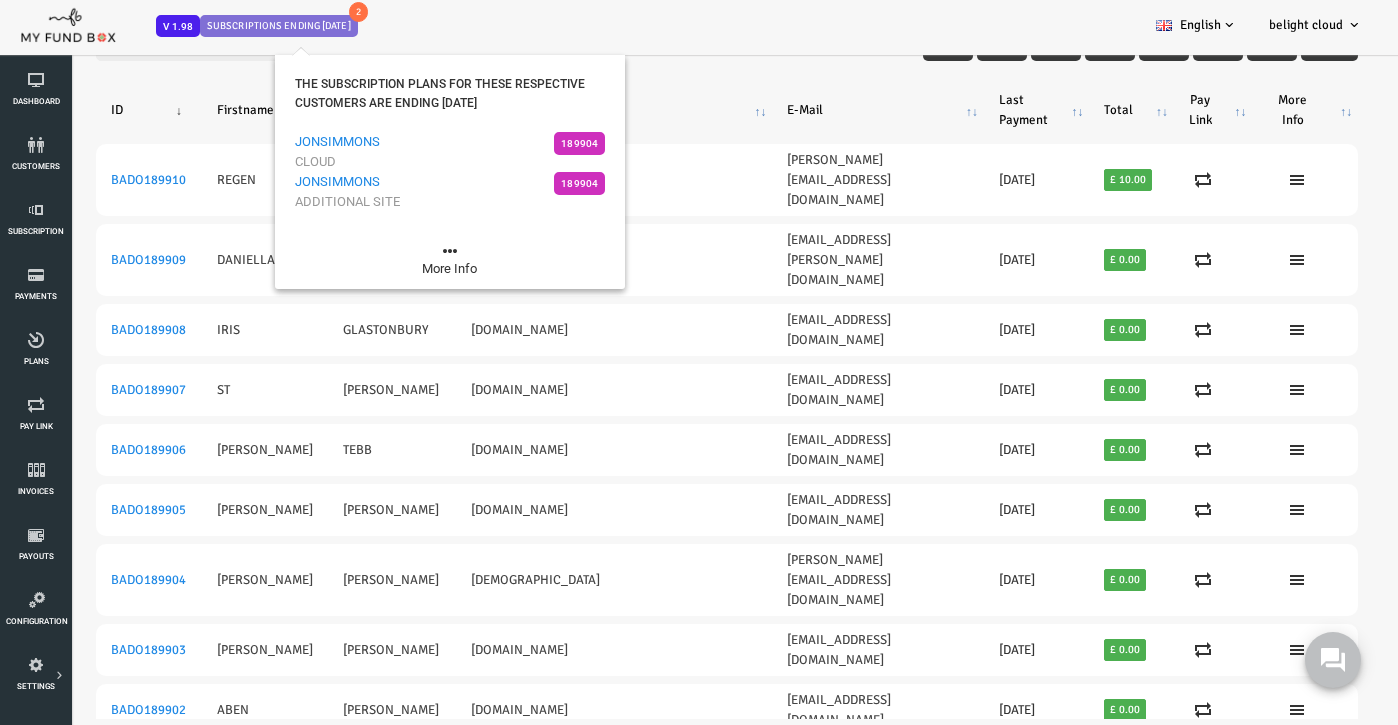 scroll, scrollTop: 0, scrollLeft: 0, axis: both 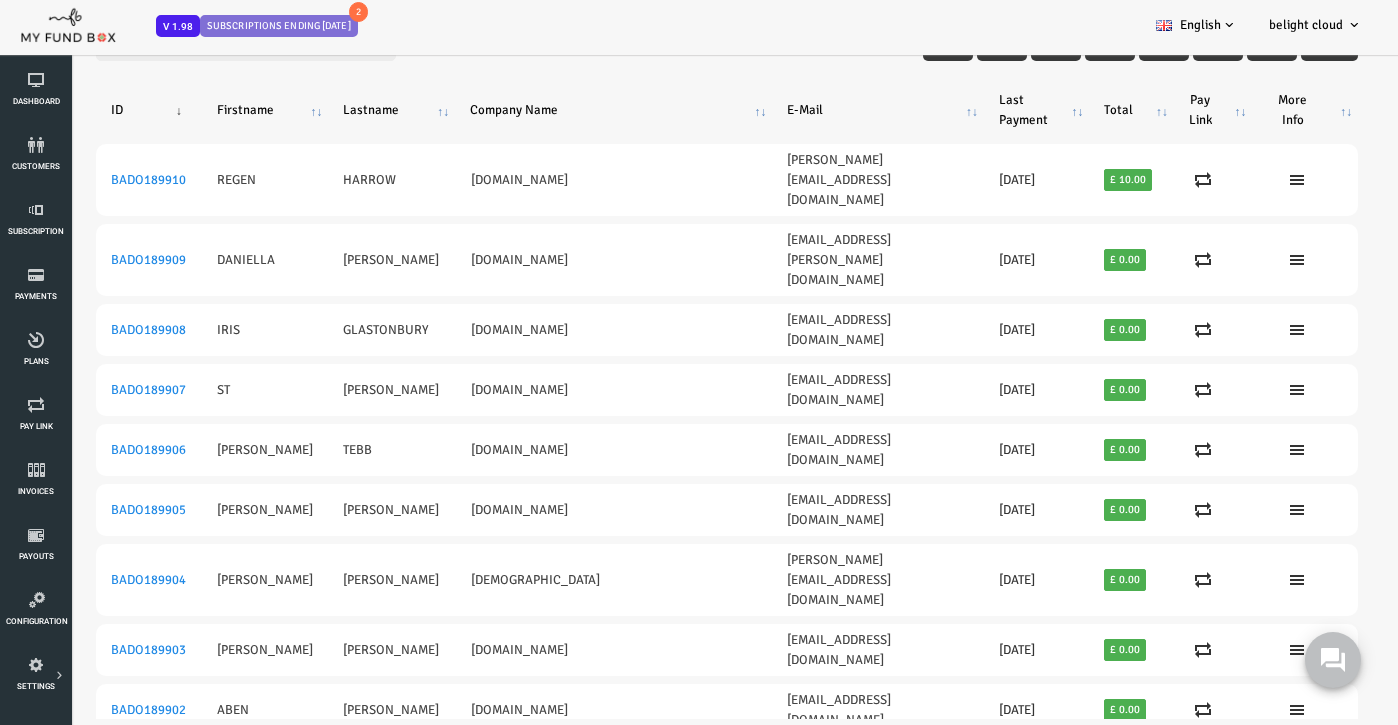 click on "BADO189896" at bounding box center (93, 770) 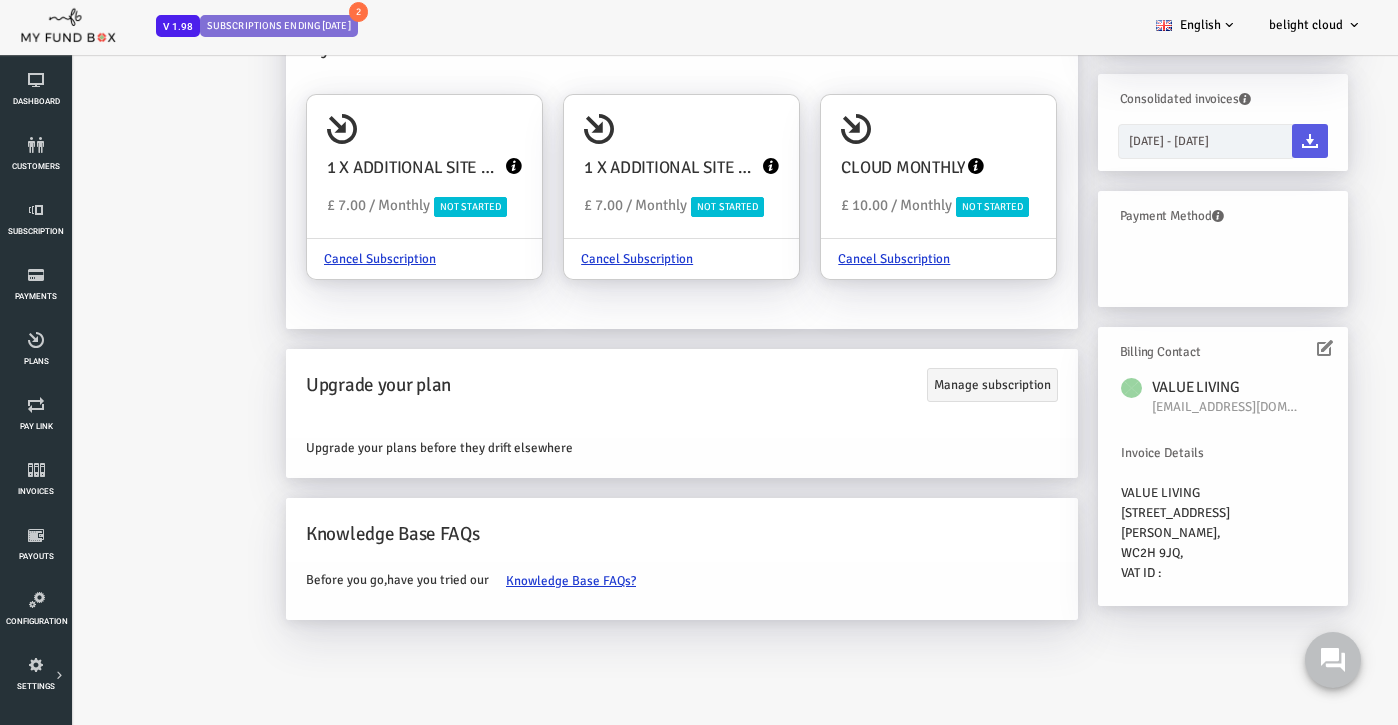 scroll, scrollTop: 194, scrollLeft: 0, axis: vertical 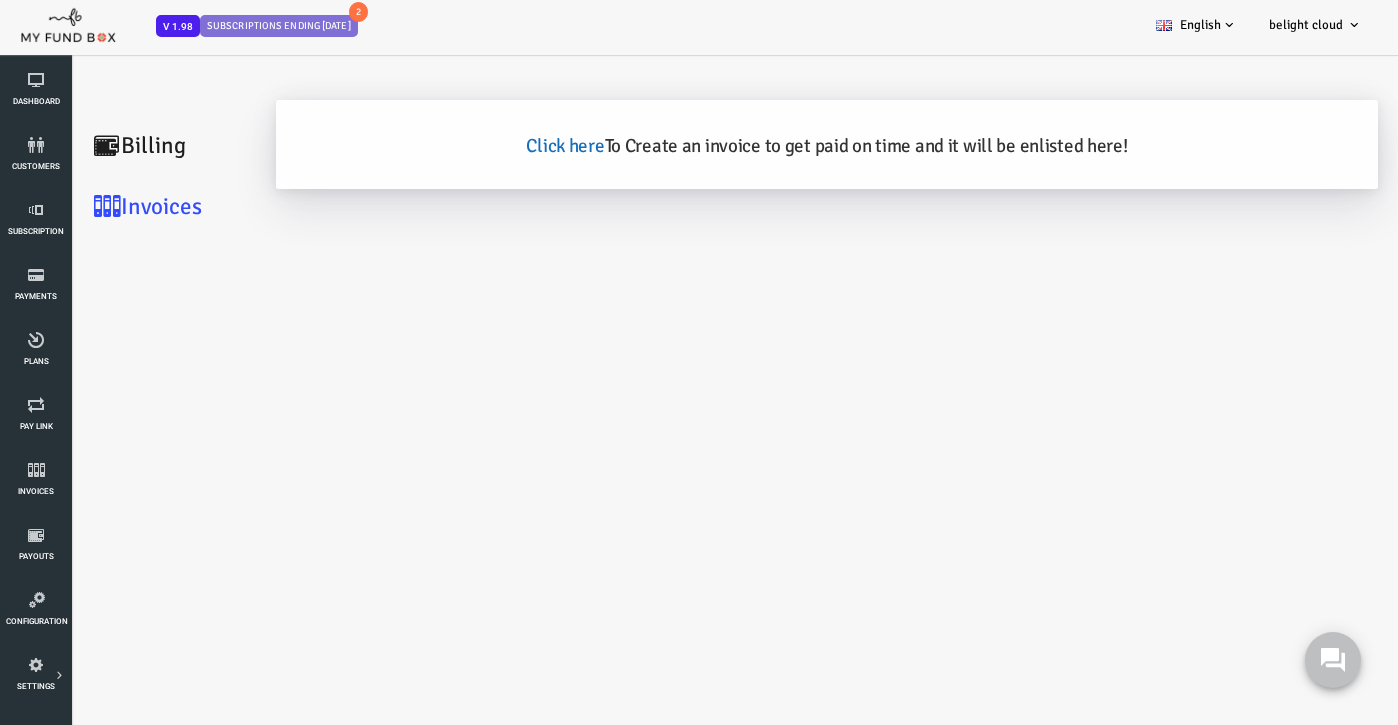 click on "Click here" at bounding box center (509, 146) 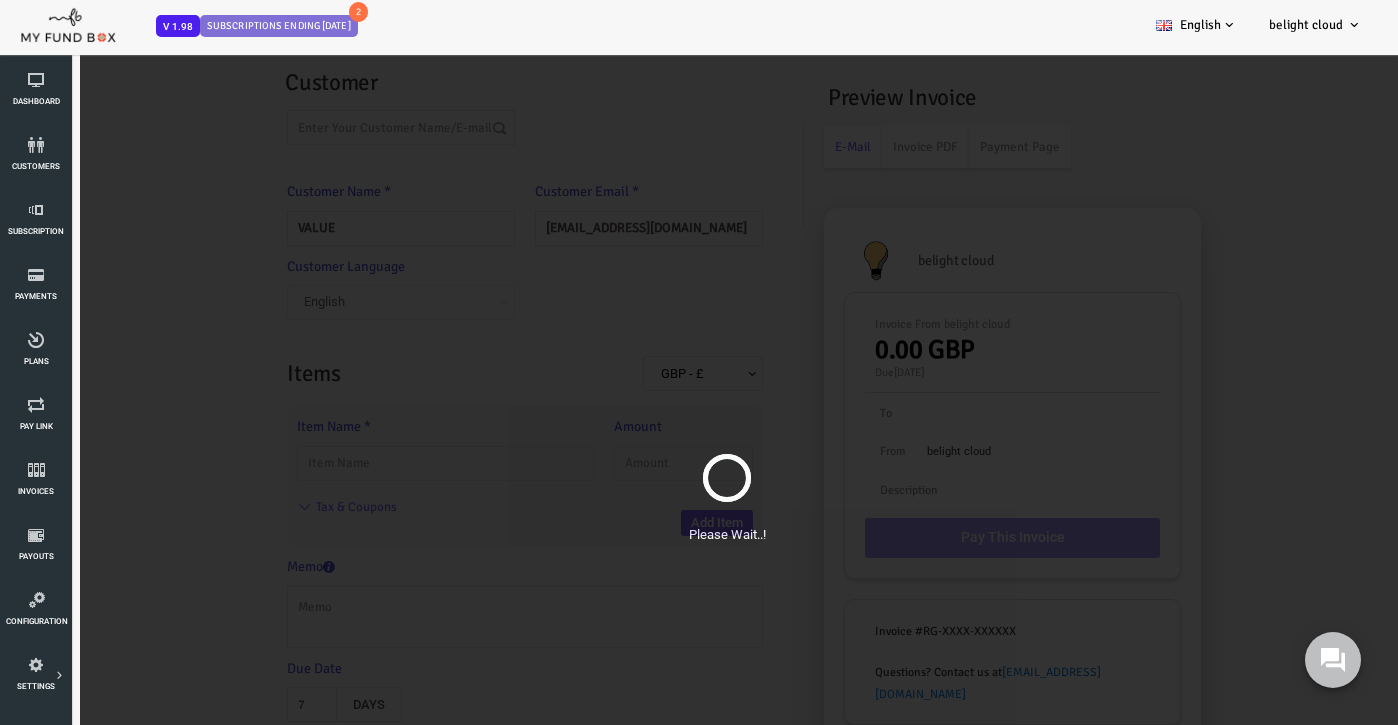 scroll, scrollTop: 0, scrollLeft: 0, axis: both 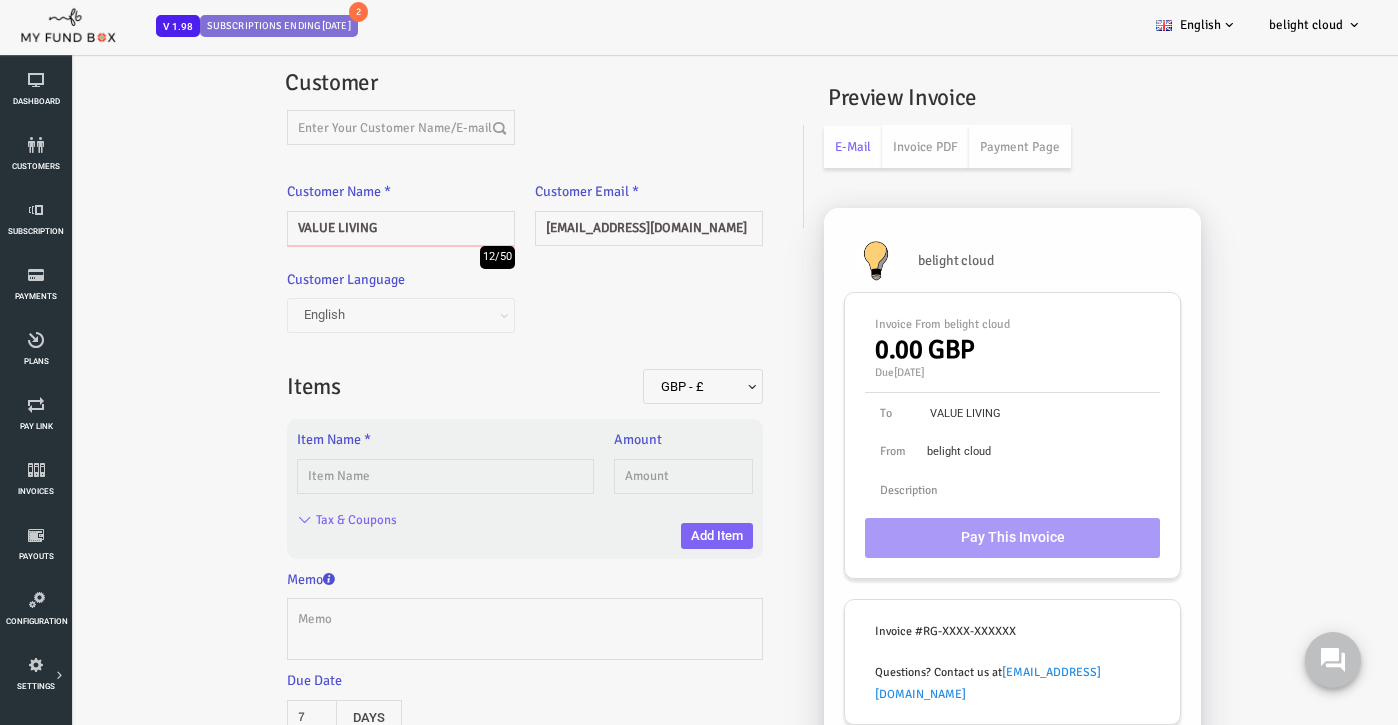 type on "VALUE LIVING" 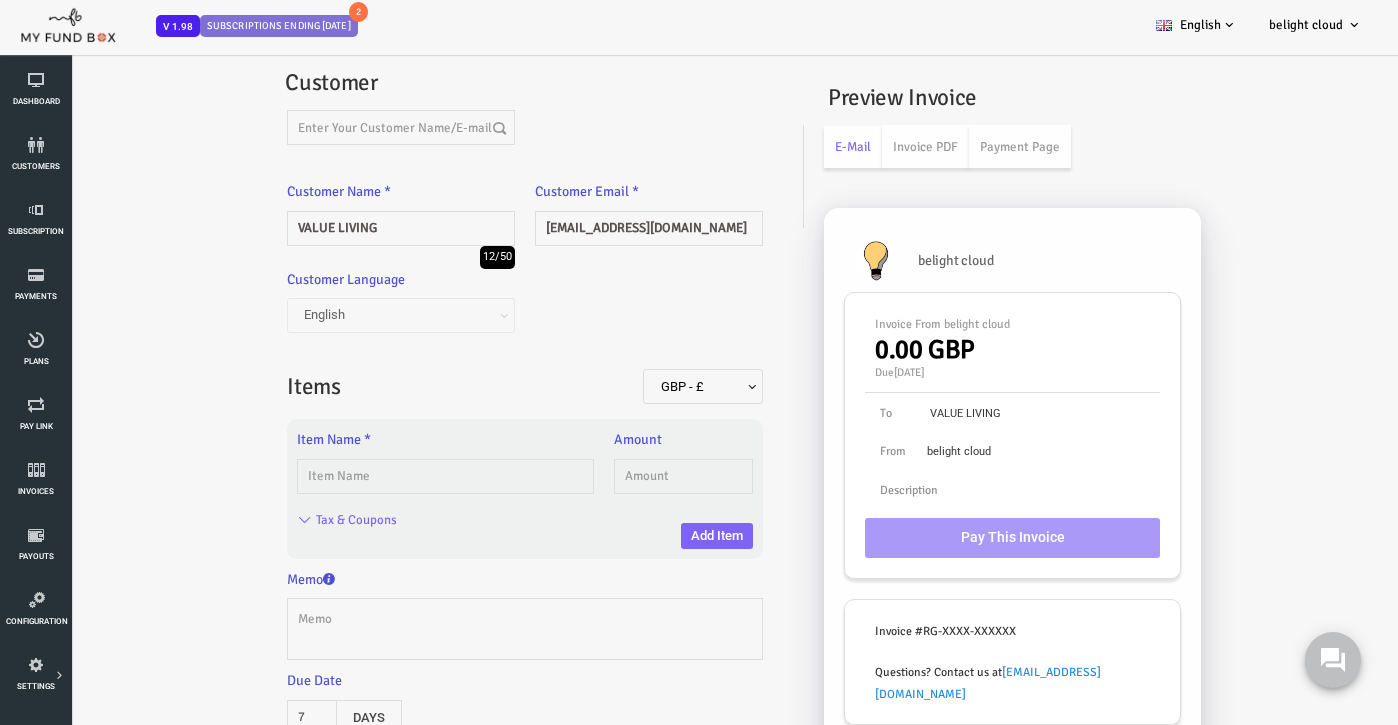 click on "Customer Language
English
Deutsch
Turkish
French
Arabic
Swedish
Danish
Bosnian
Dutch
Italian
Spanish
Portuguese
Russian
Ukrainian" at bounding box center (469, 309) 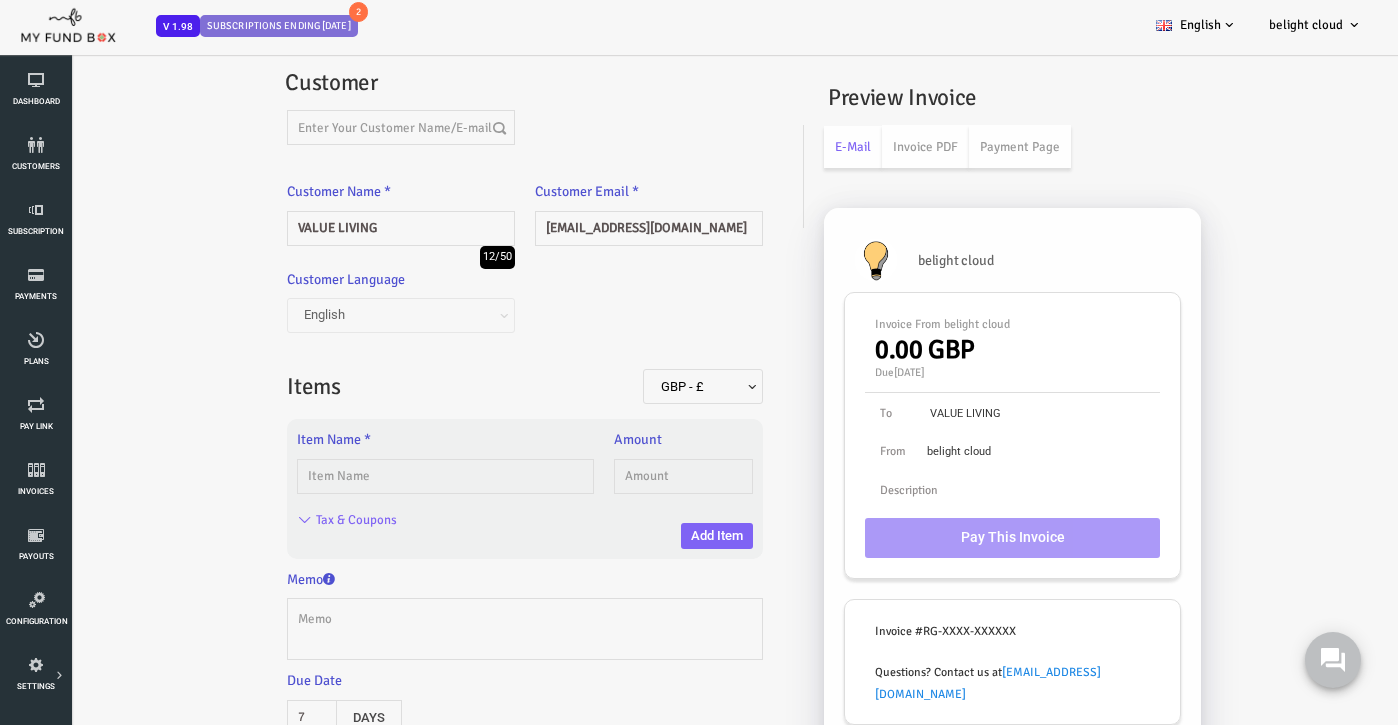 scroll, scrollTop: 0, scrollLeft: 0, axis: both 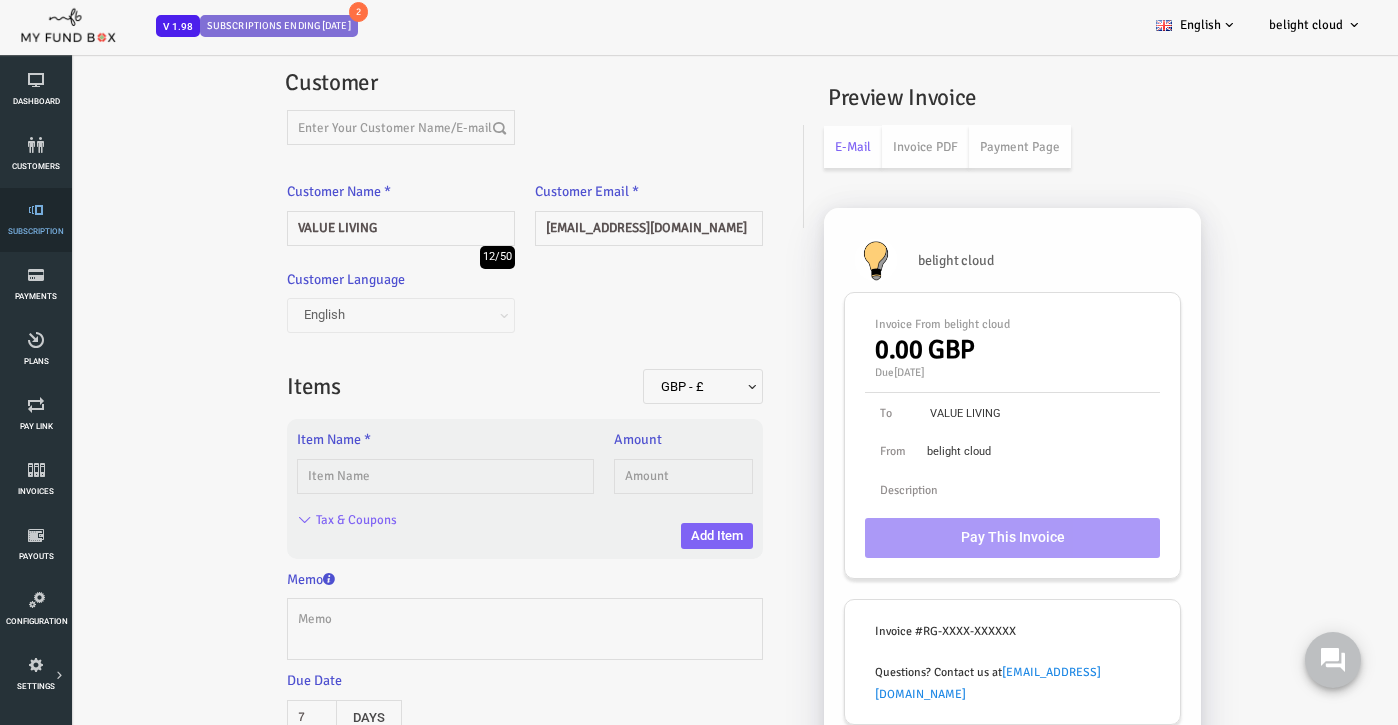 click on "Subscription" at bounding box center (36, 220) 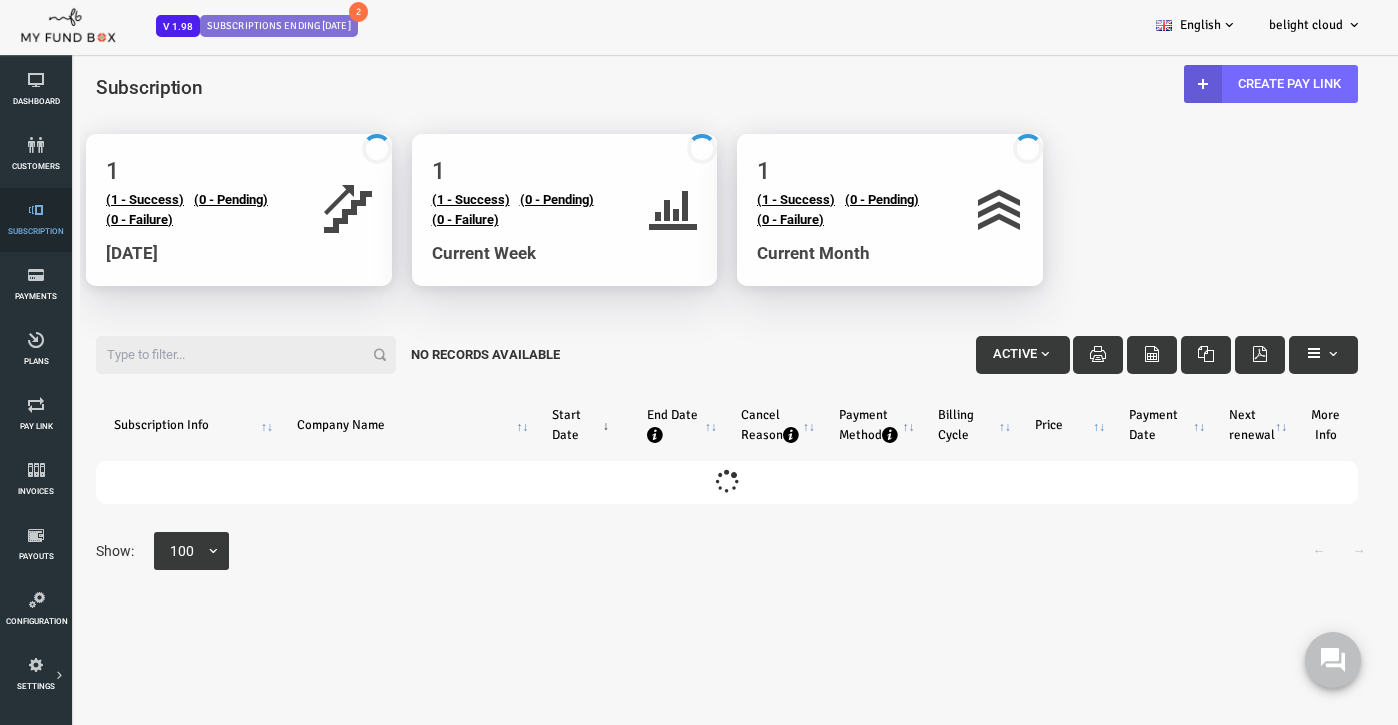 scroll, scrollTop: 0, scrollLeft: 0, axis: both 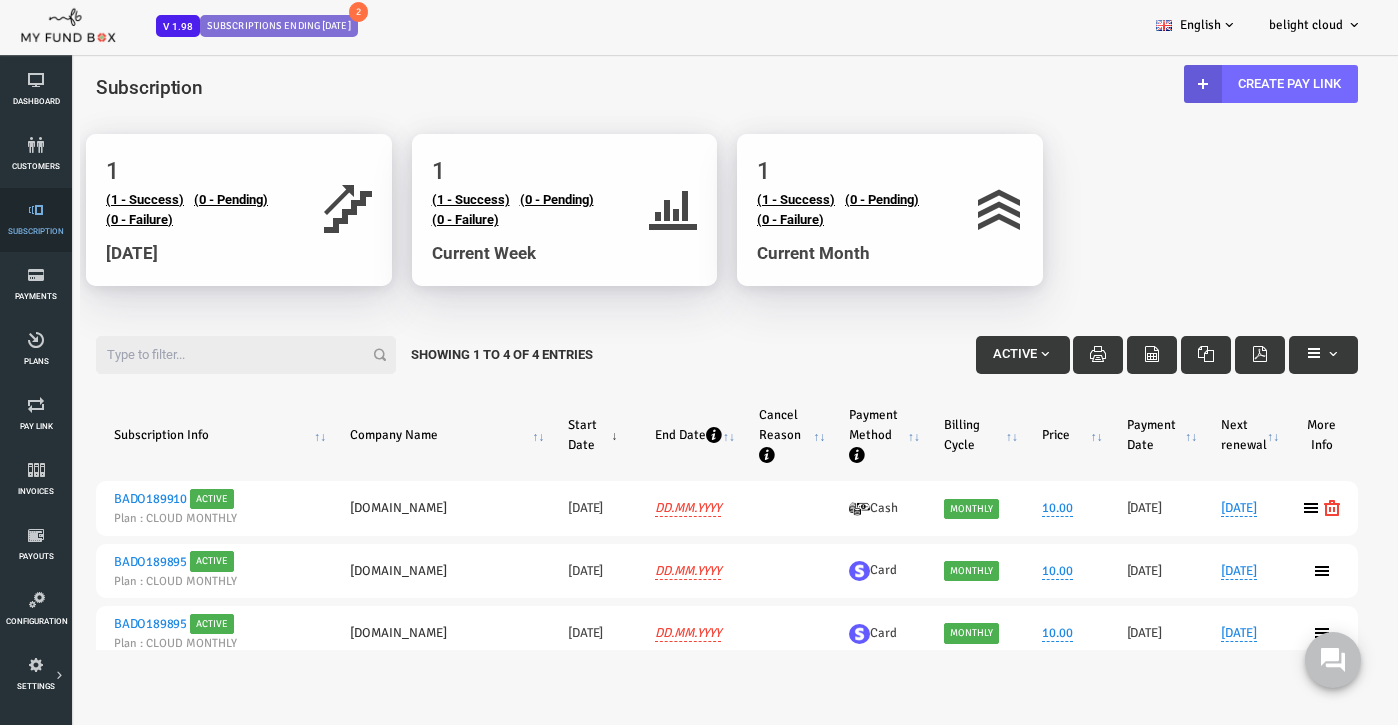 click on "Subscription" at bounding box center [0, 0] 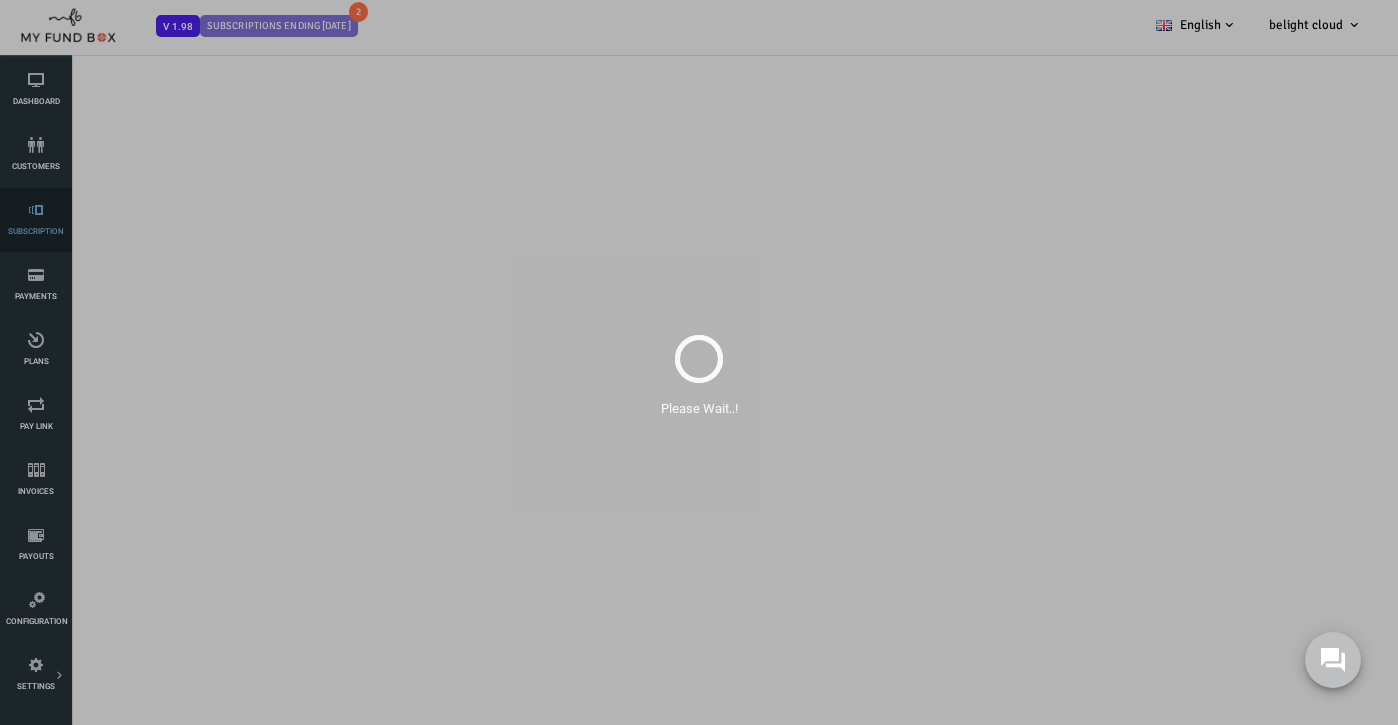 select on "100" 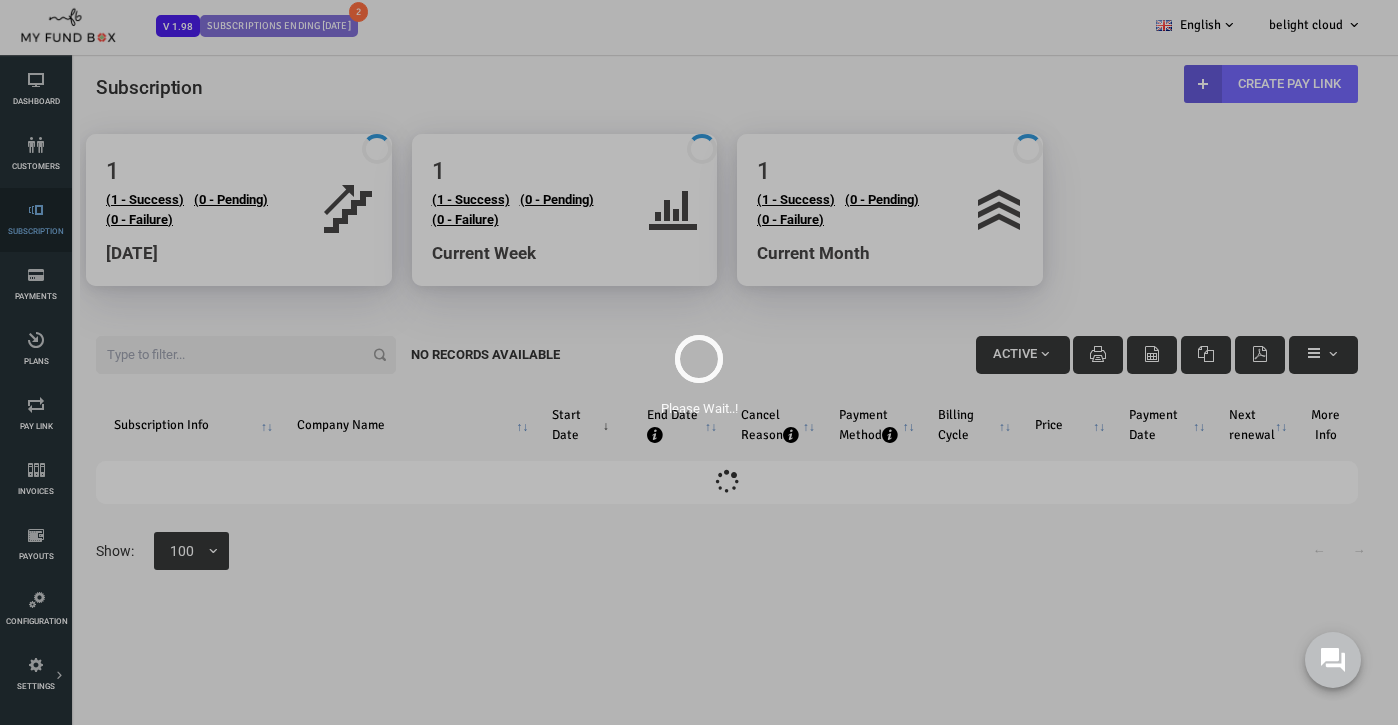 scroll, scrollTop: 0, scrollLeft: 0, axis: both 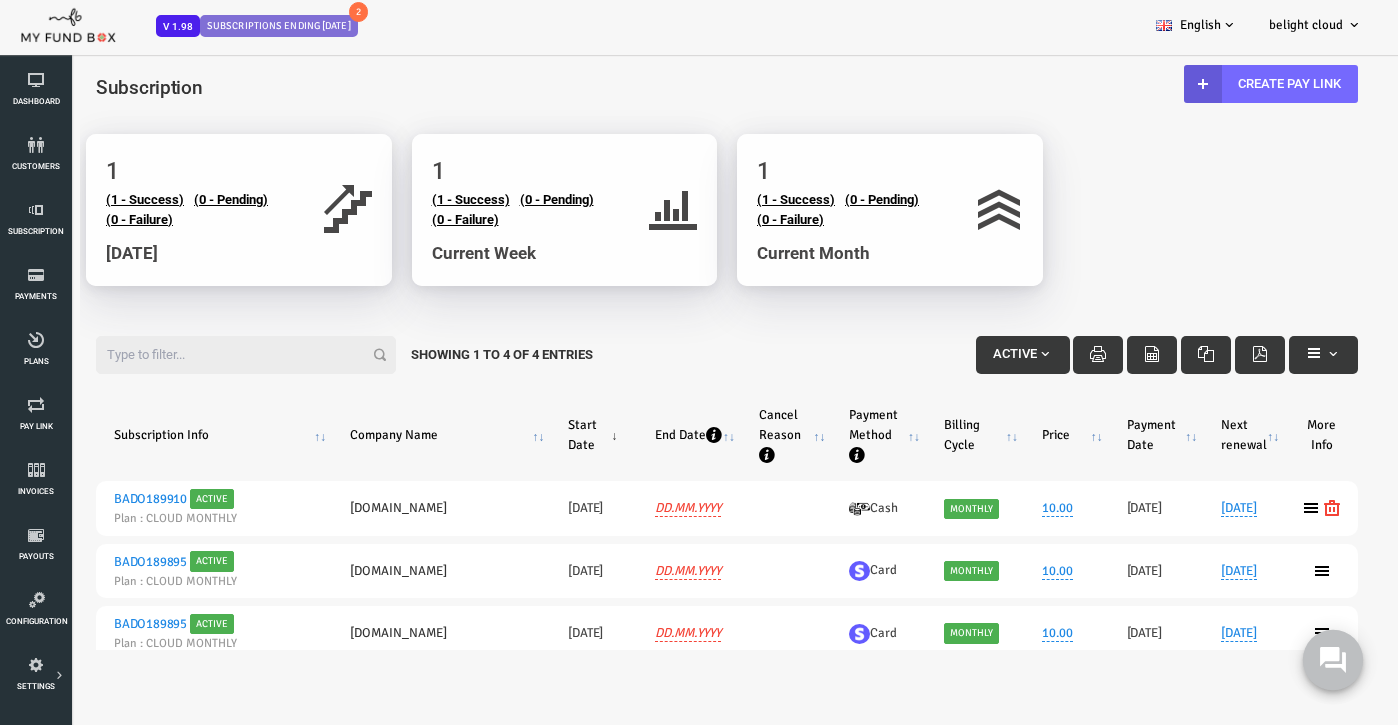 click 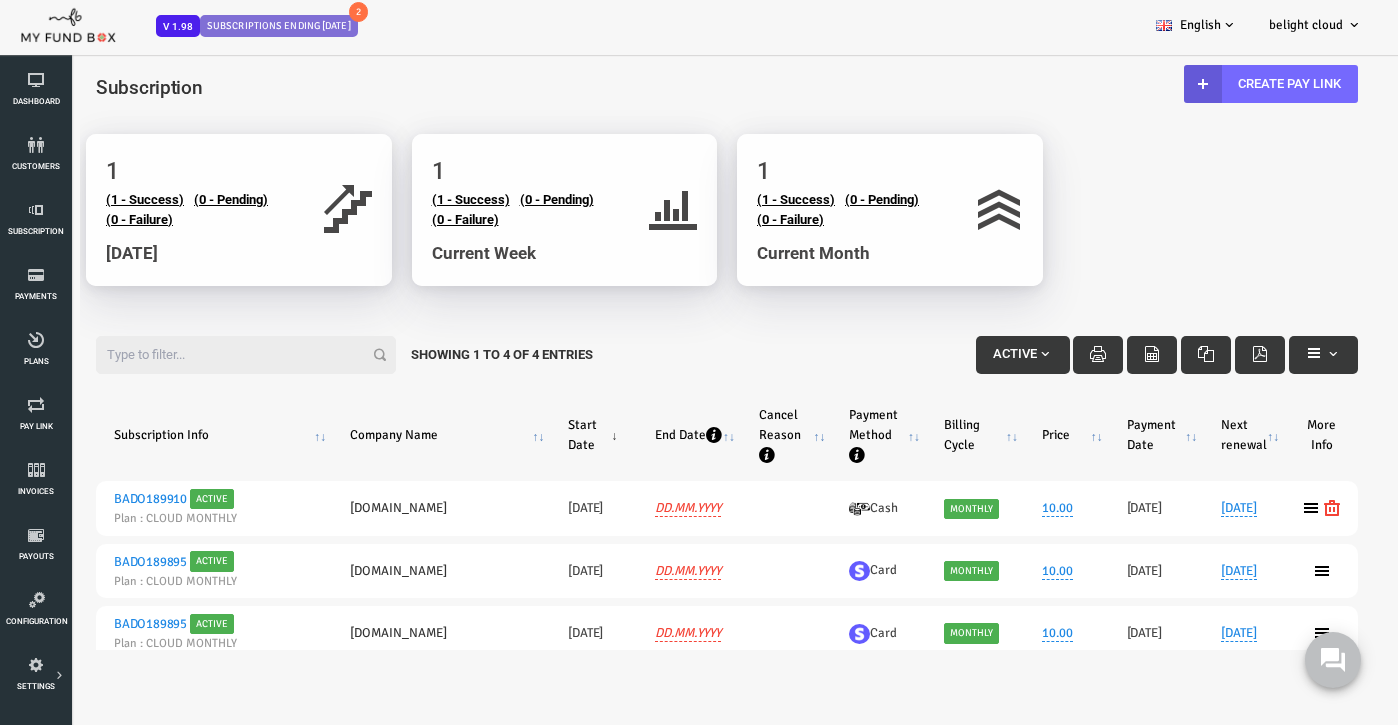 scroll, scrollTop: 0, scrollLeft: 0, axis: both 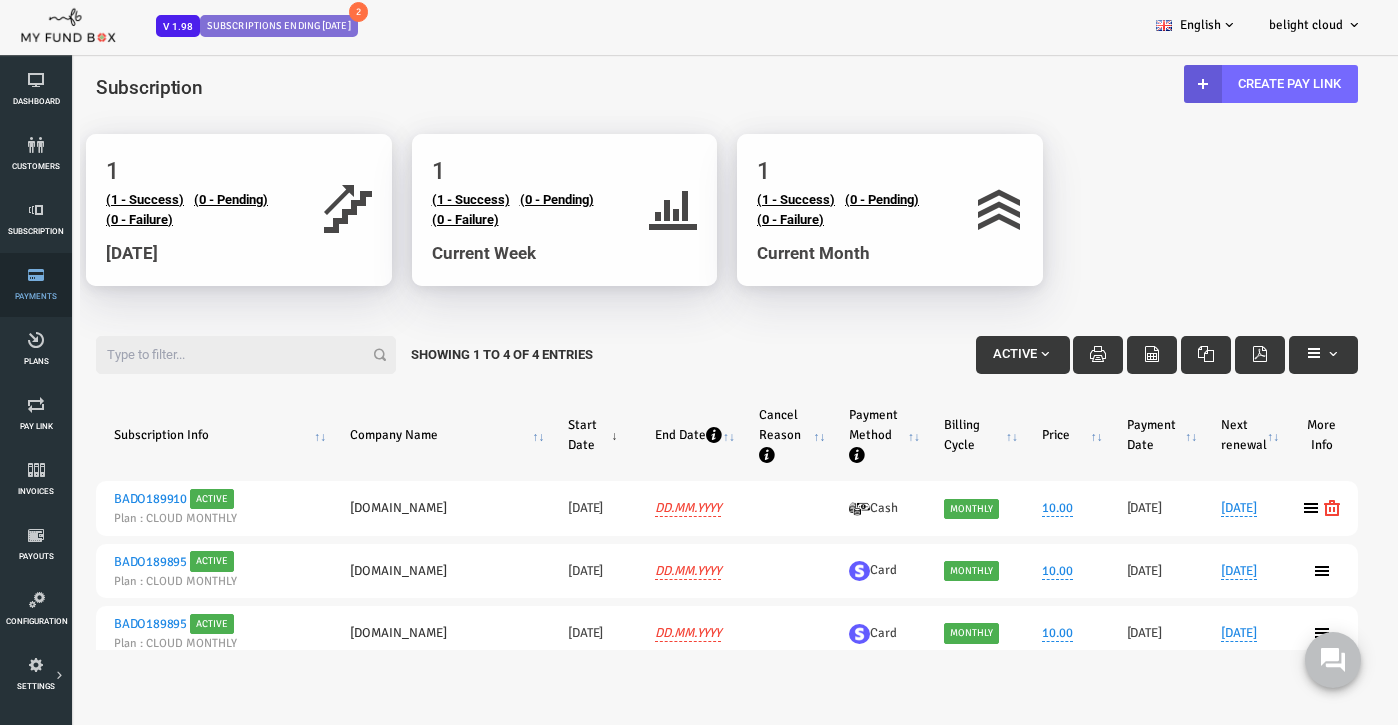 click at bounding box center (36, 275) 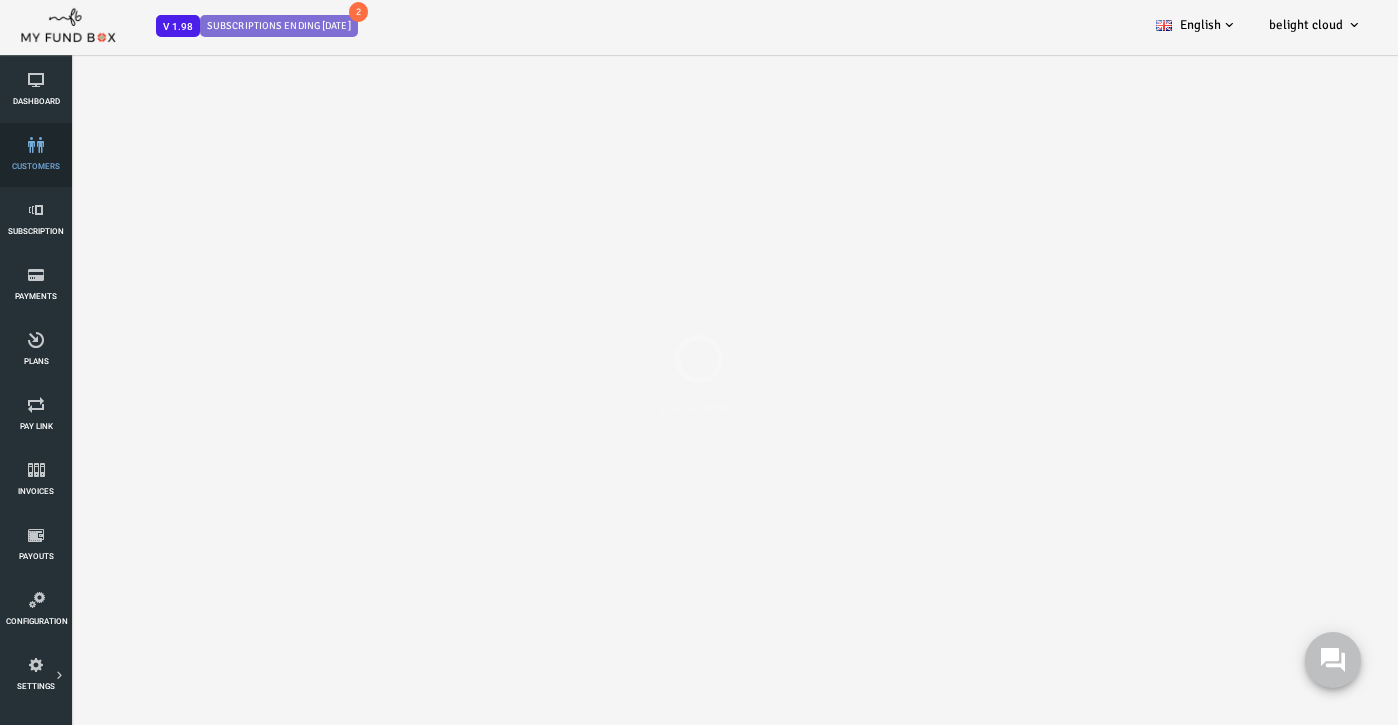 select on "100" 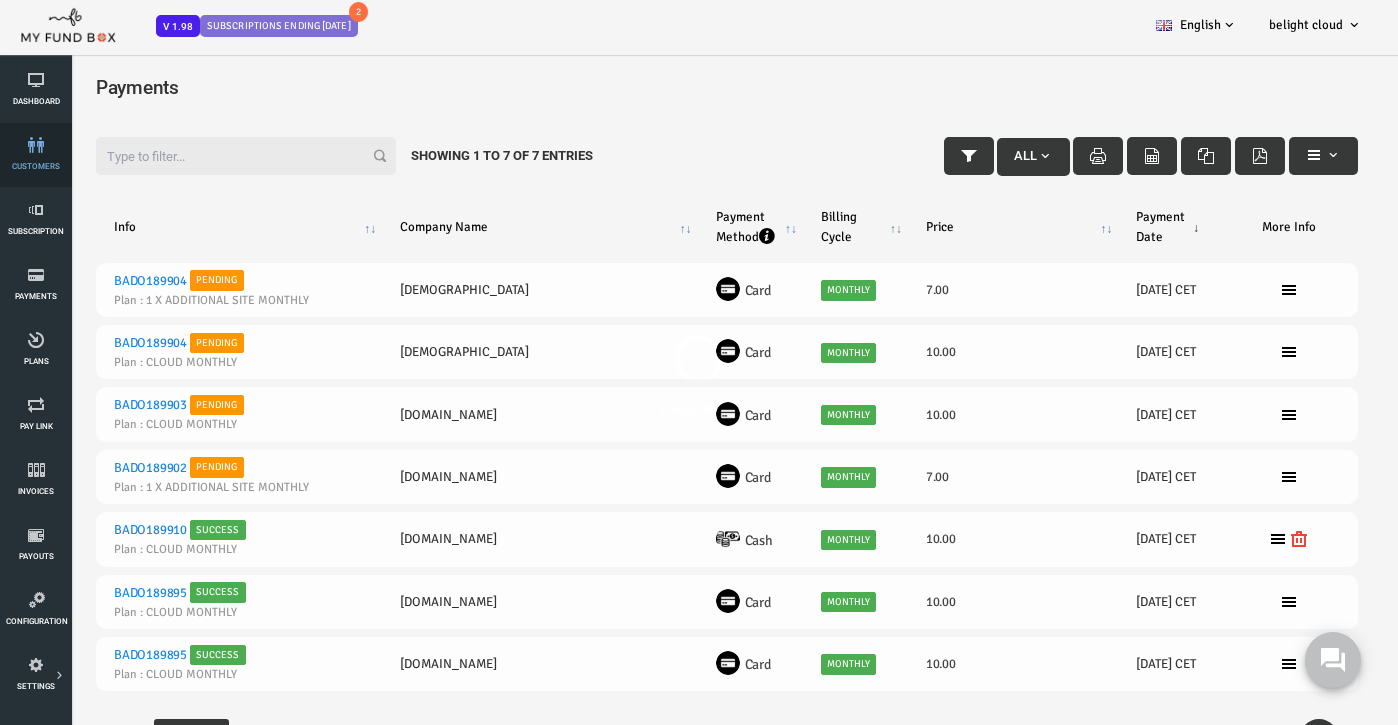 scroll, scrollTop: 0, scrollLeft: 0, axis: both 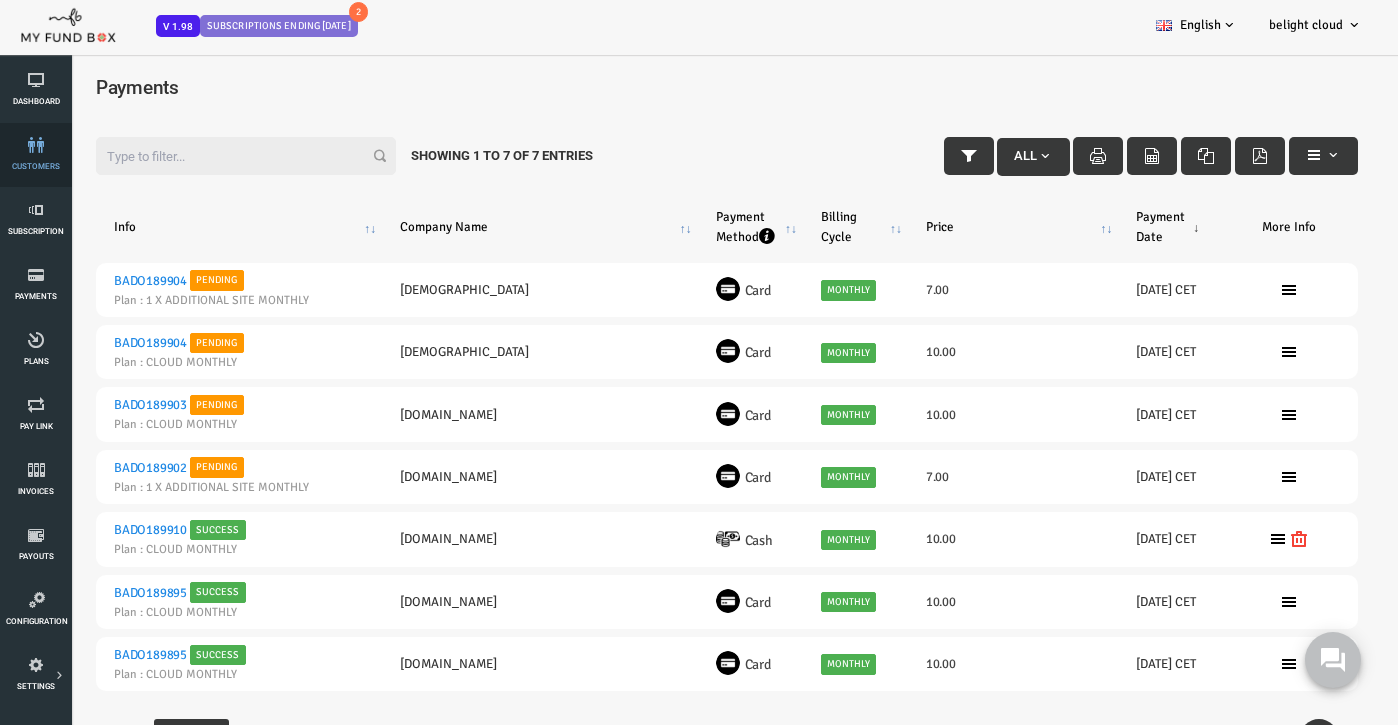 click on "customers" at bounding box center [0, 0] 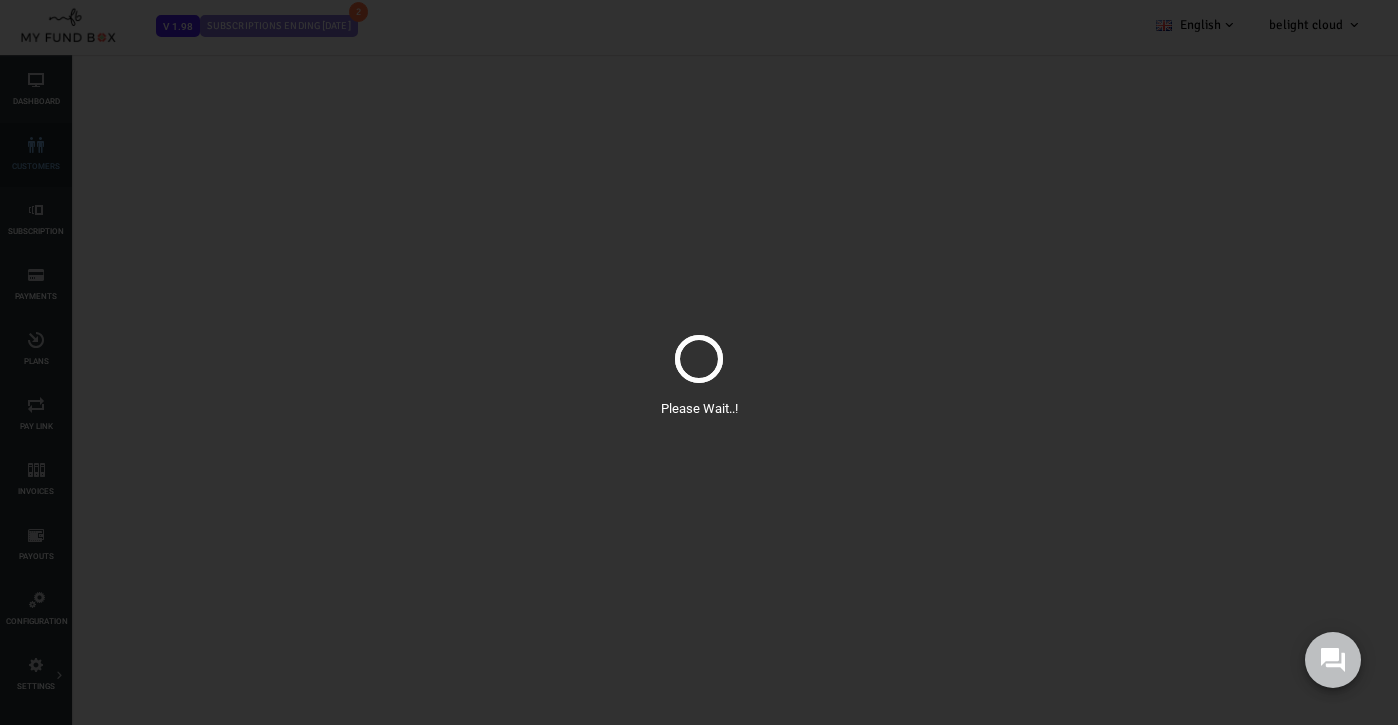 select on "100" 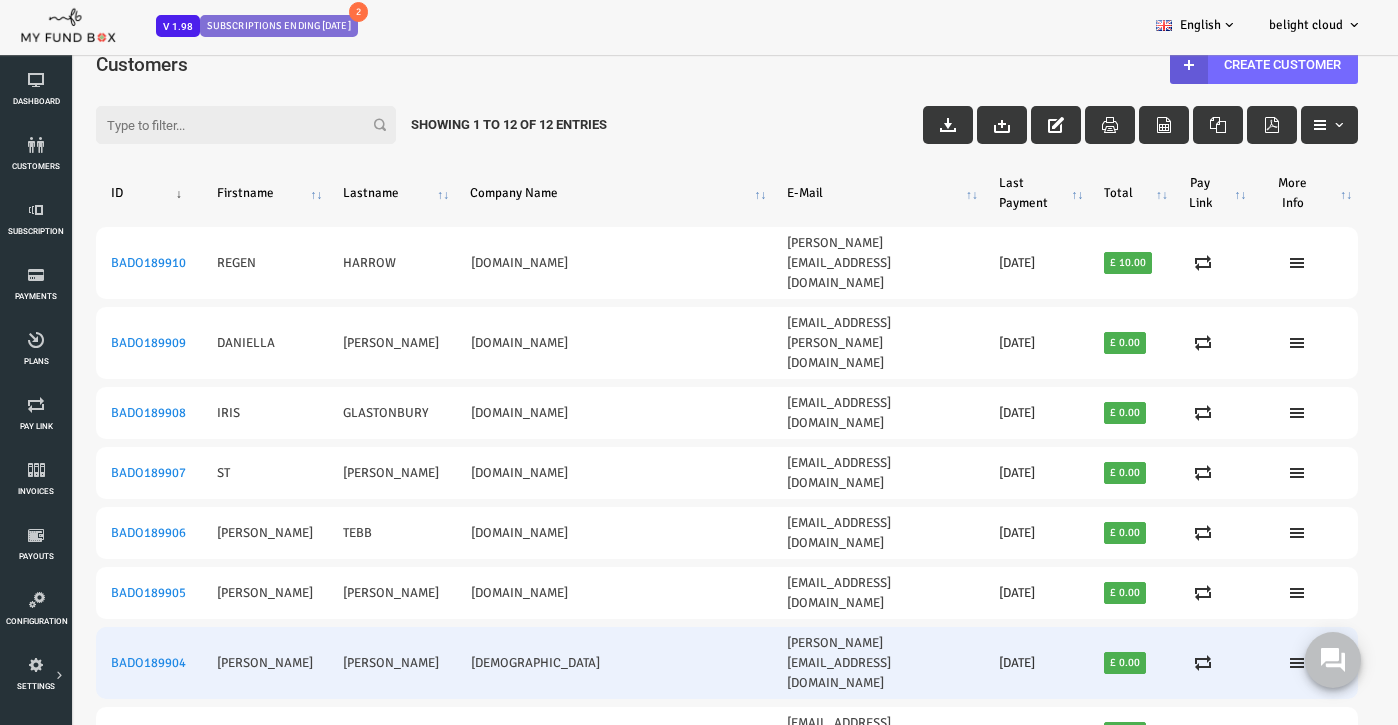 scroll, scrollTop: 22, scrollLeft: 0, axis: vertical 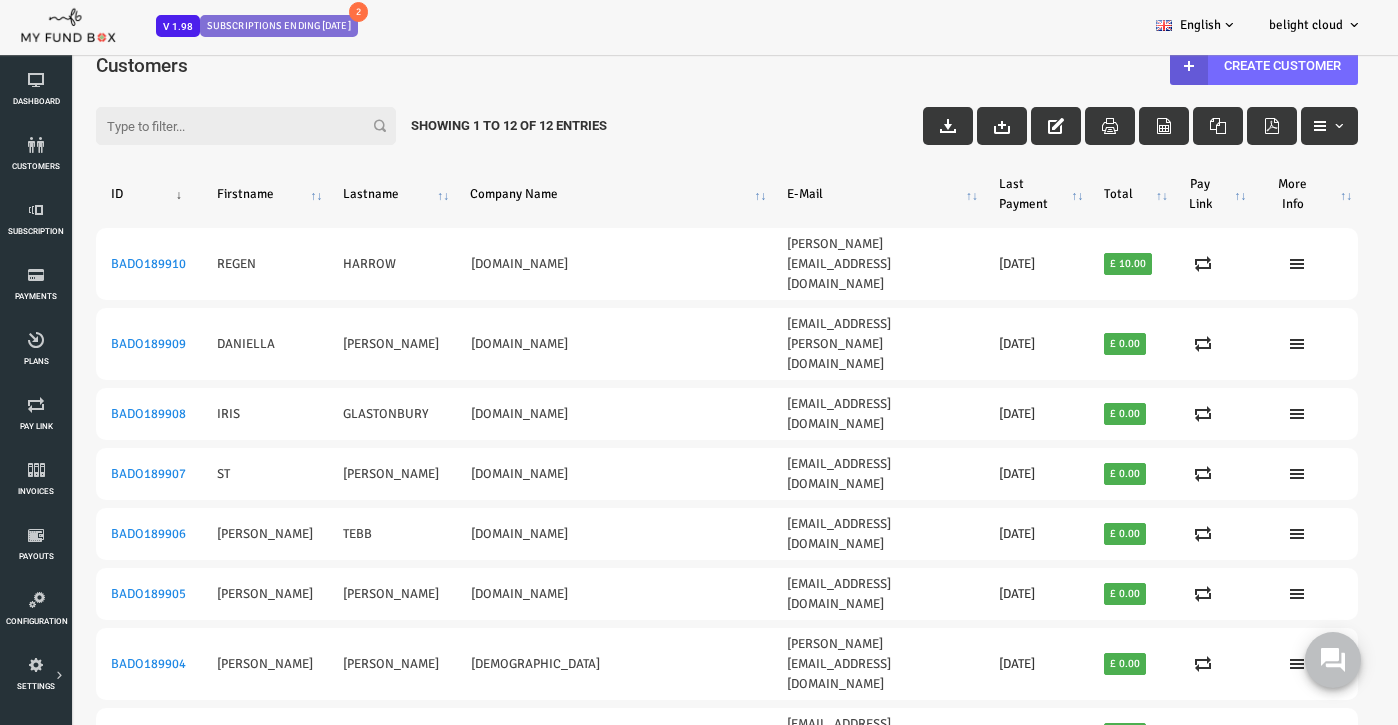 click on "BADO189896" at bounding box center [93, 854] 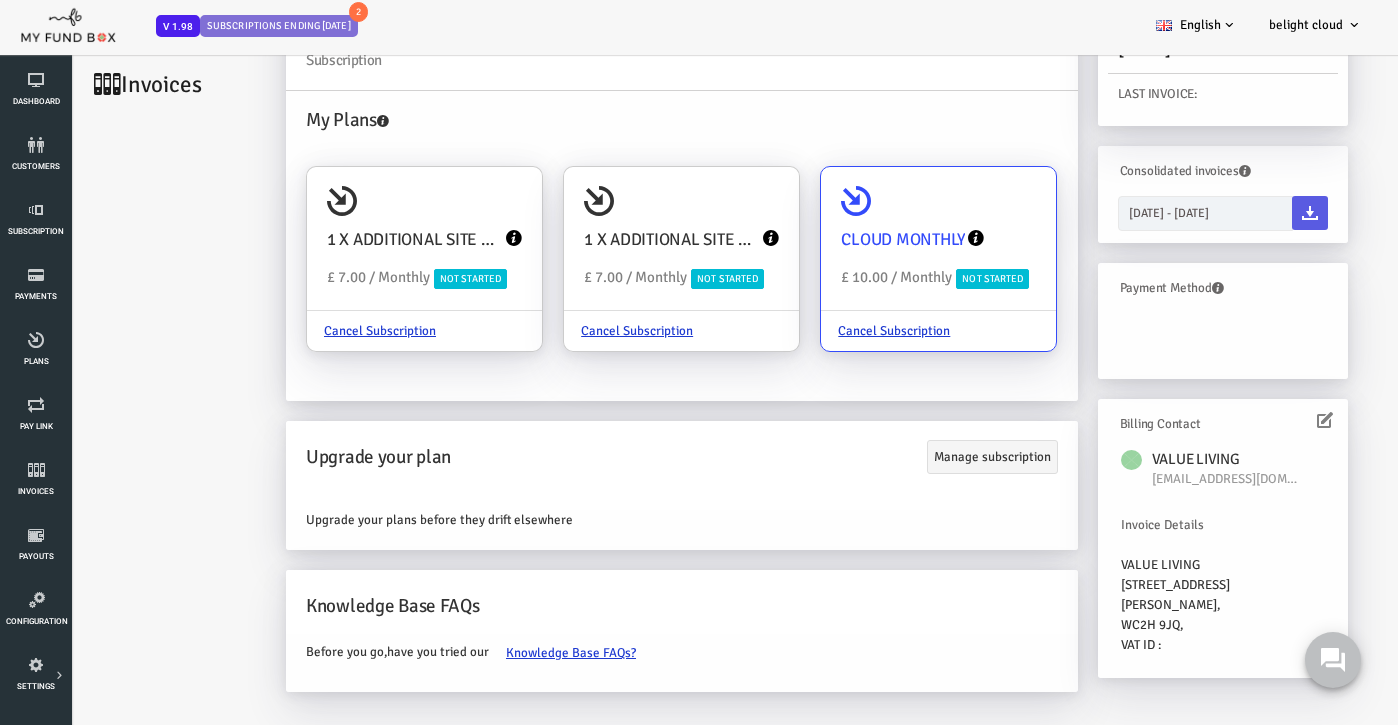 scroll, scrollTop: 127, scrollLeft: 0, axis: vertical 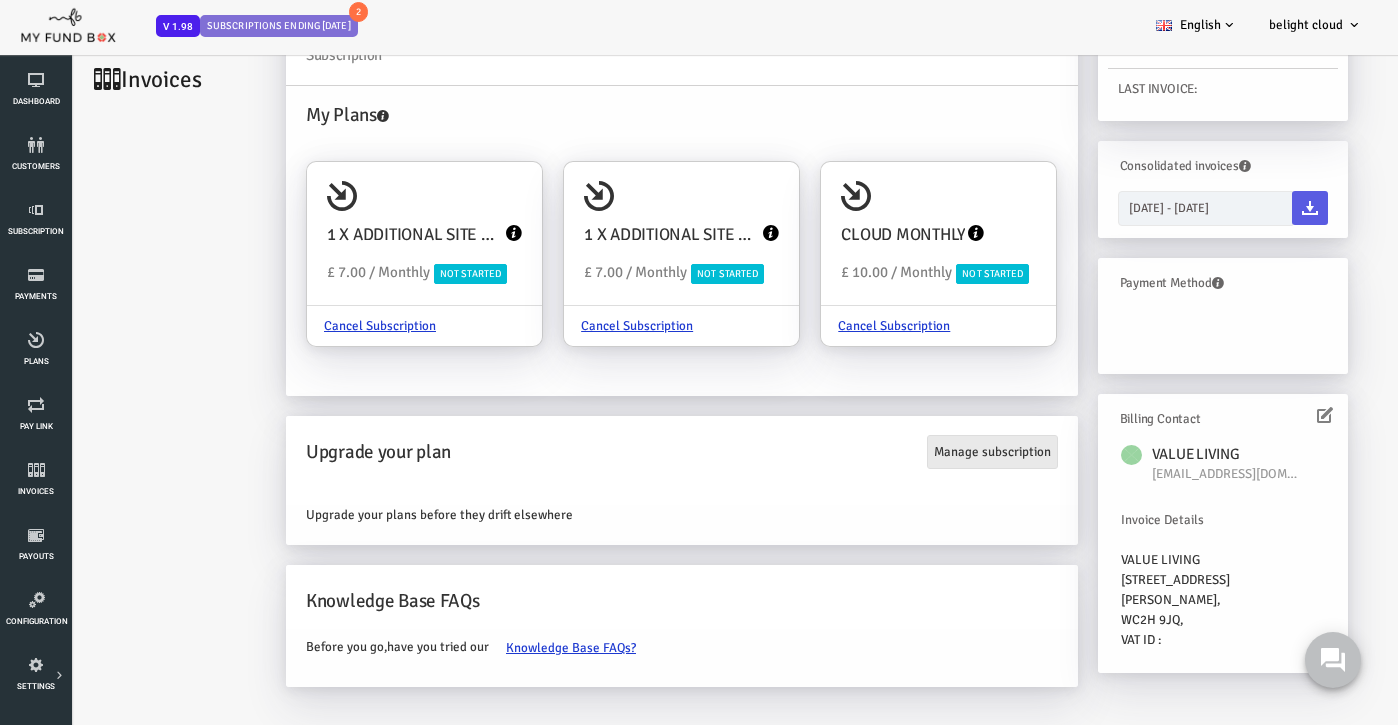 click on "Manage subscription" at bounding box center [936, 452] 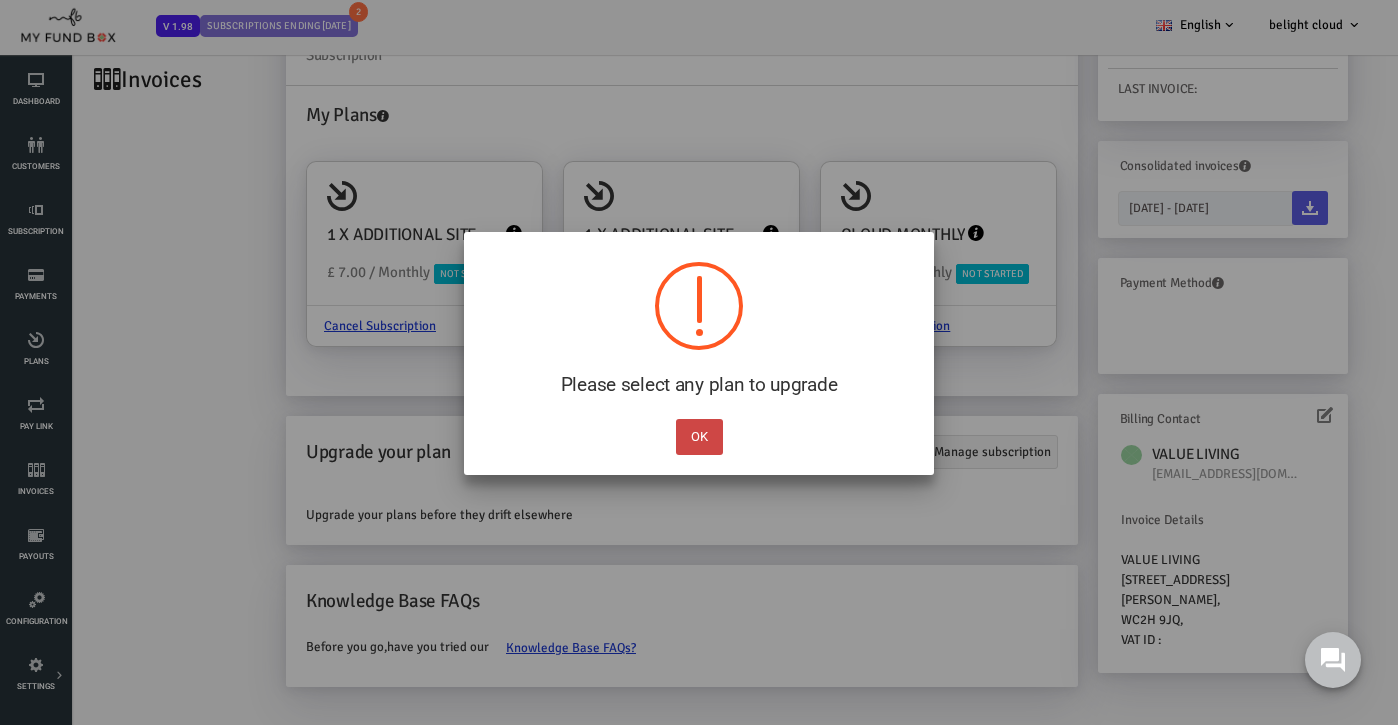 click on "OK" at bounding box center (699, 437) 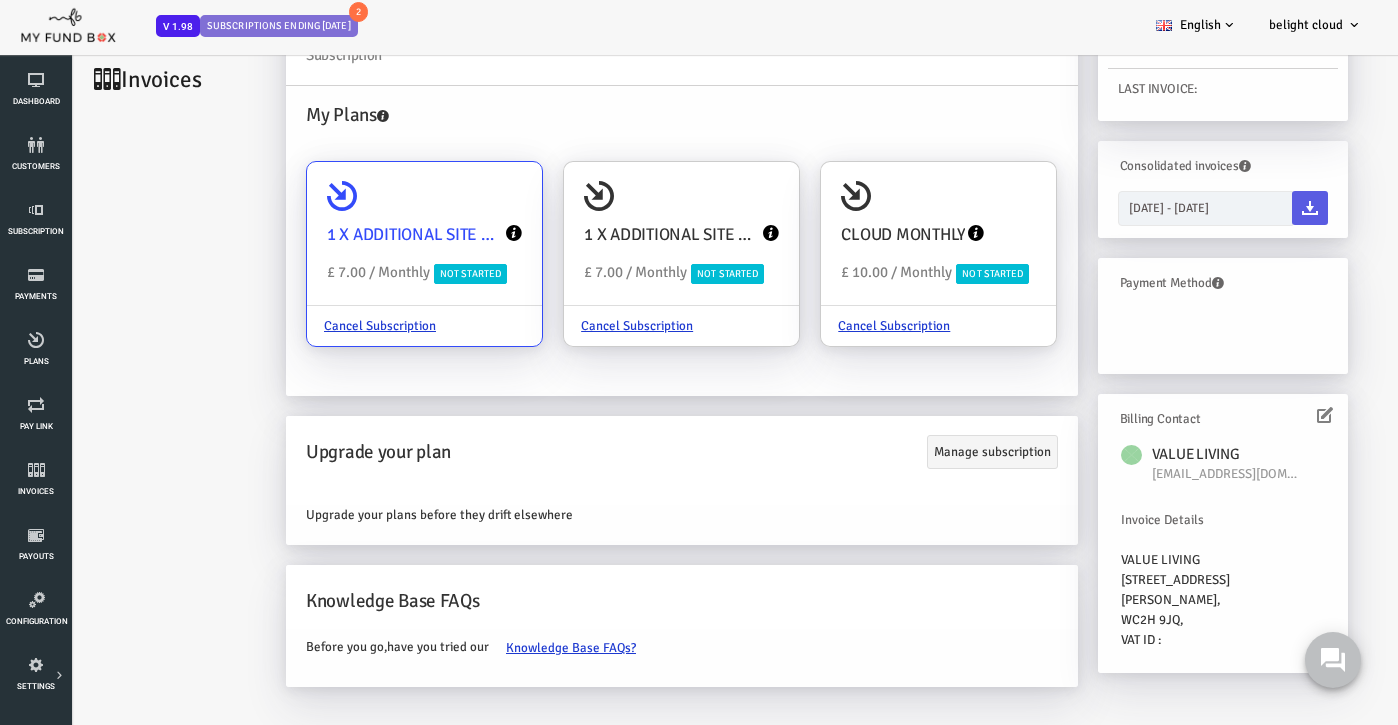 click on "1 X ADDITIONAL SITE MONTHLY" at bounding box center [368, 235] 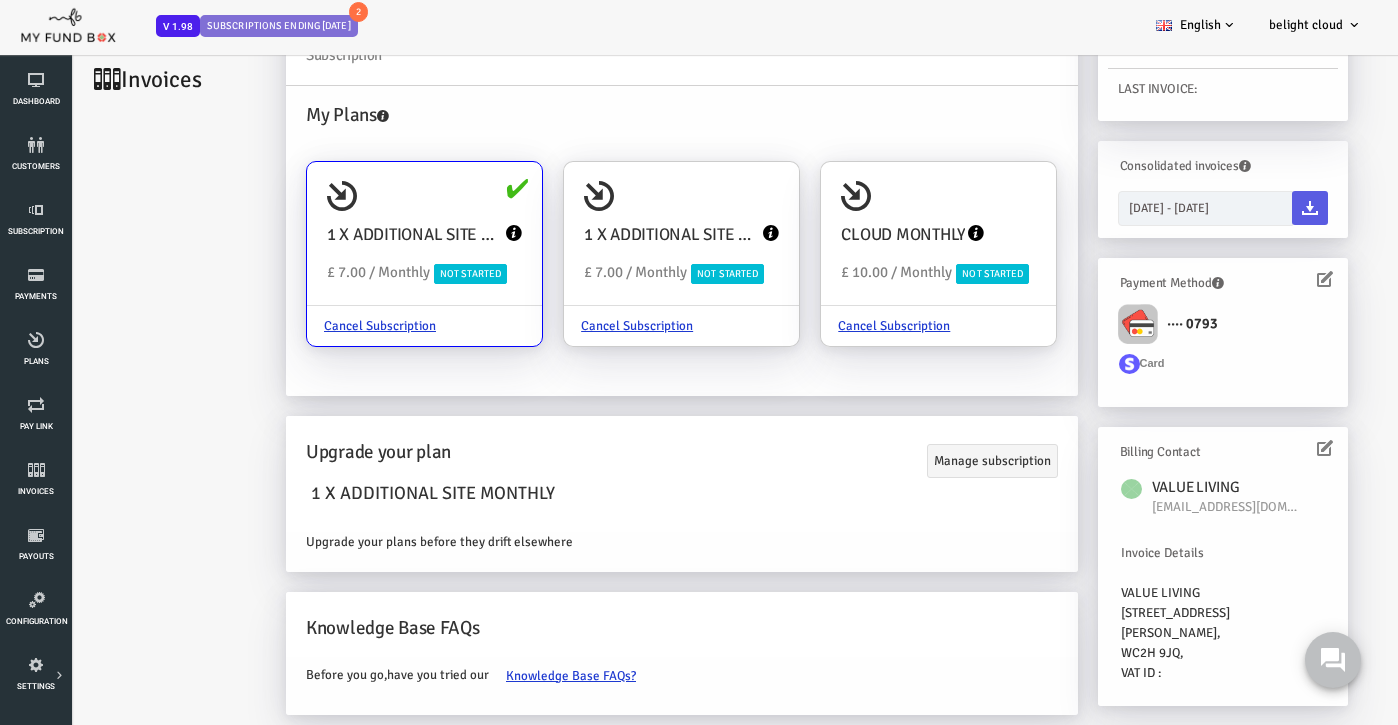 click at bounding box center [1269, 279] 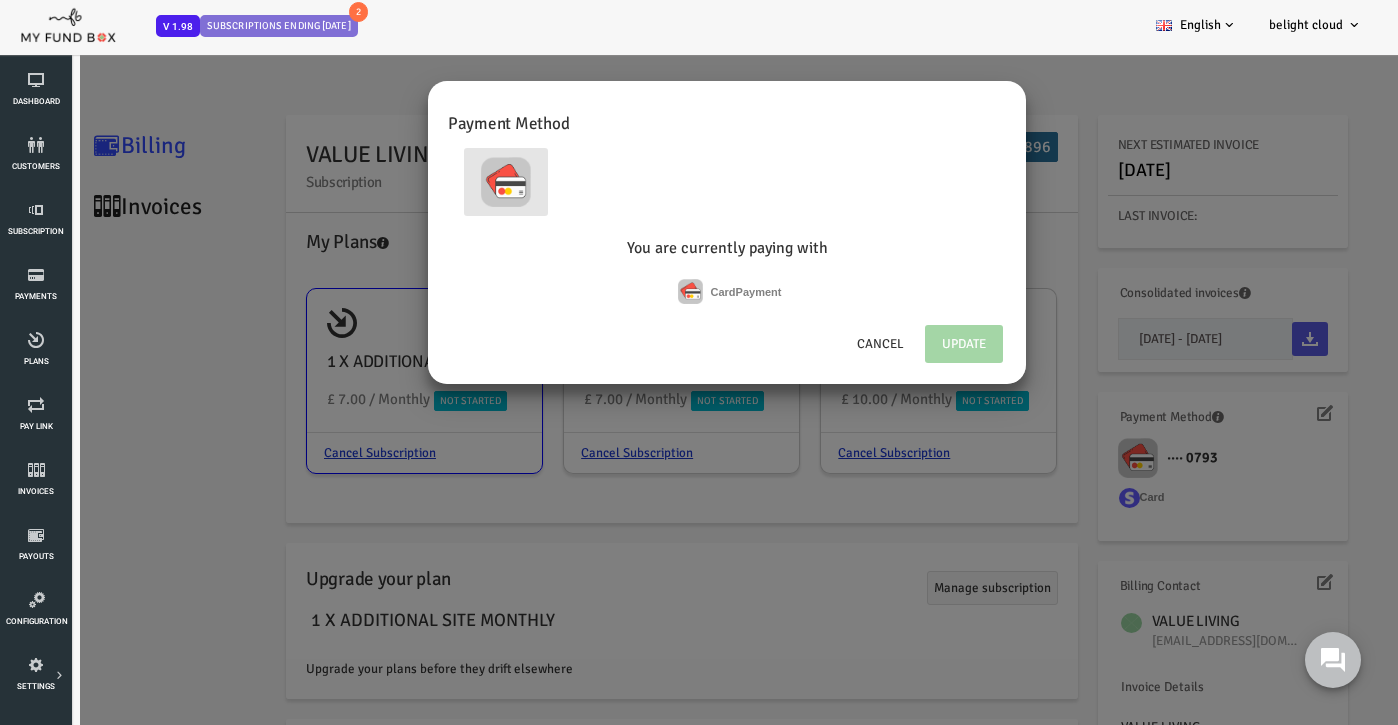 scroll, scrollTop: 0, scrollLeft: 0, axis: both 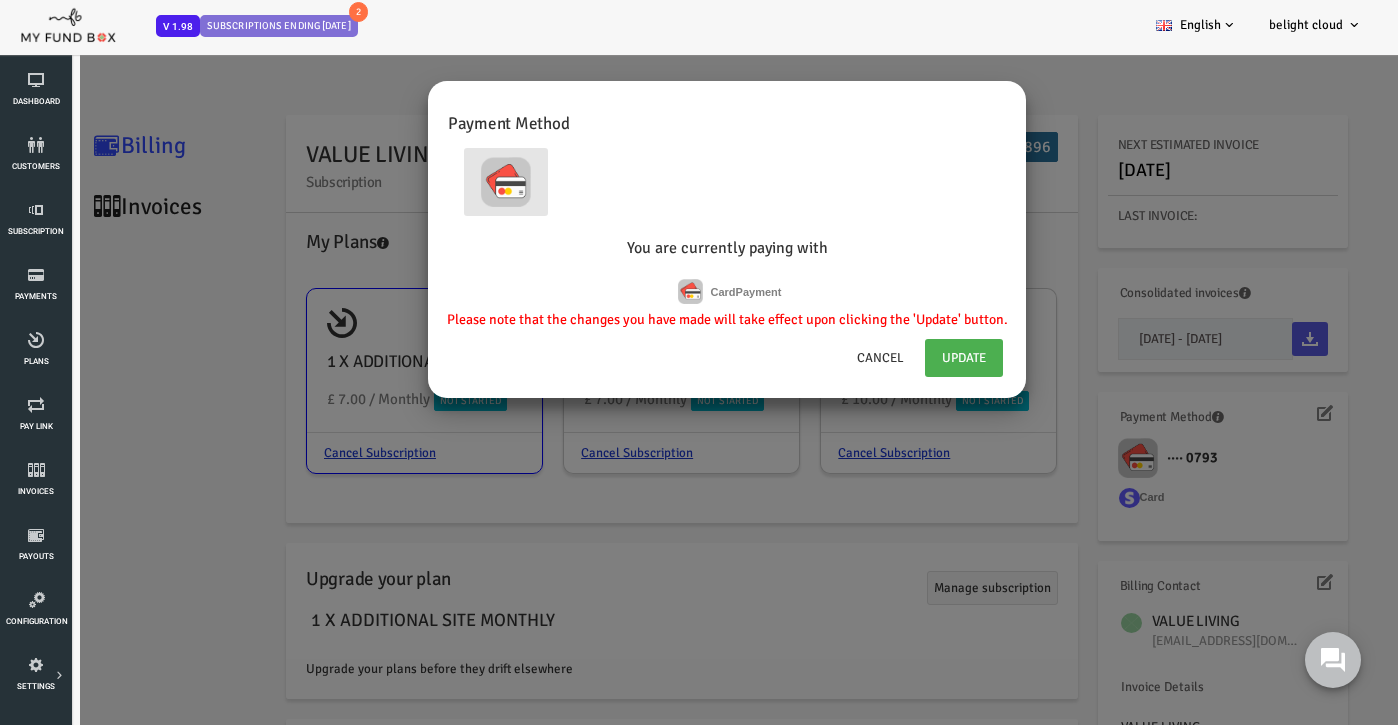 click at bounding box center [450, 182] 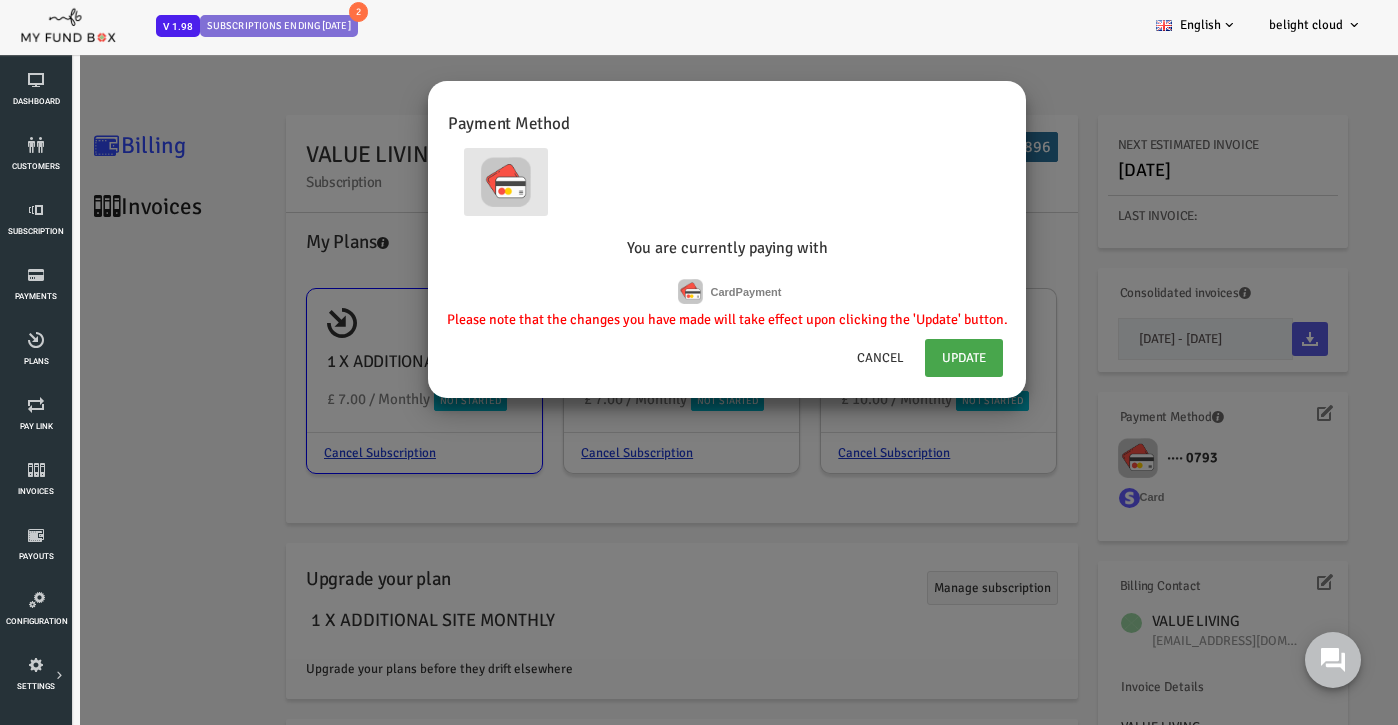 click on "Update" at bounding box center [908, 358] 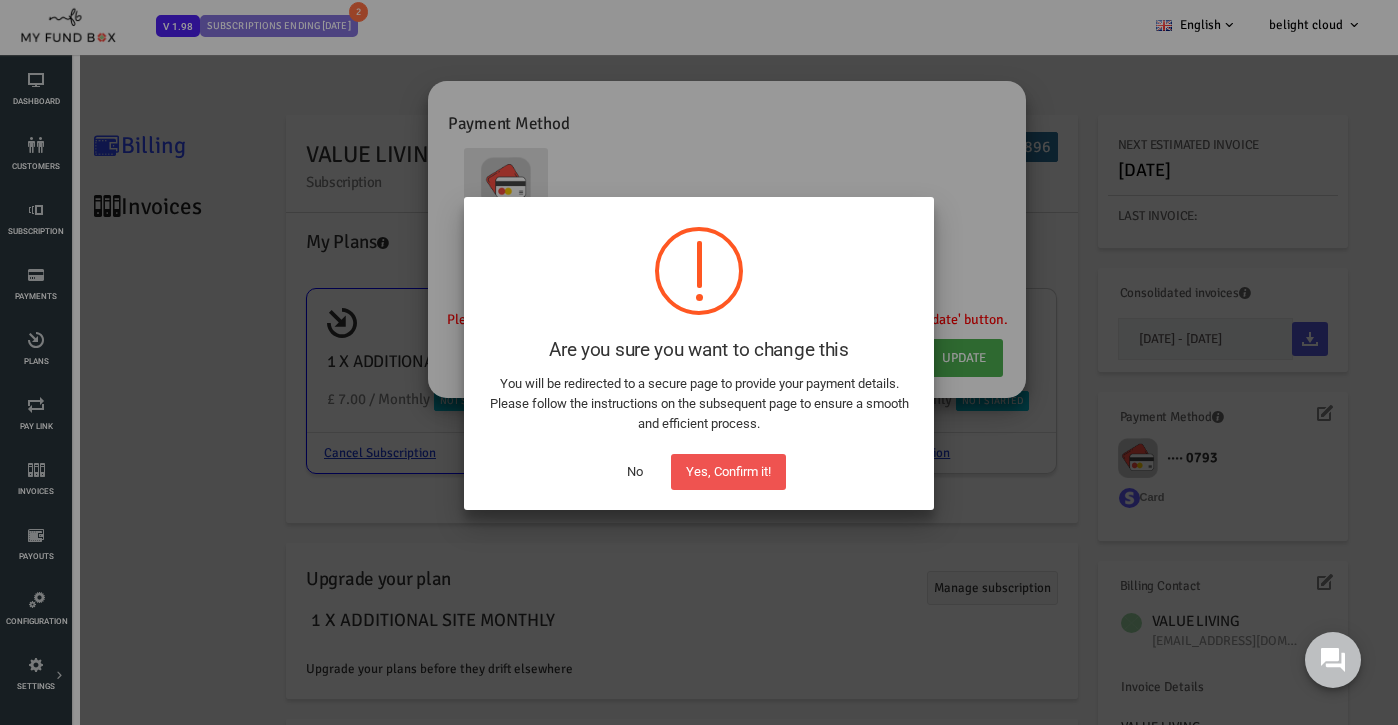 click on "No" at bounding box center [635, 472] 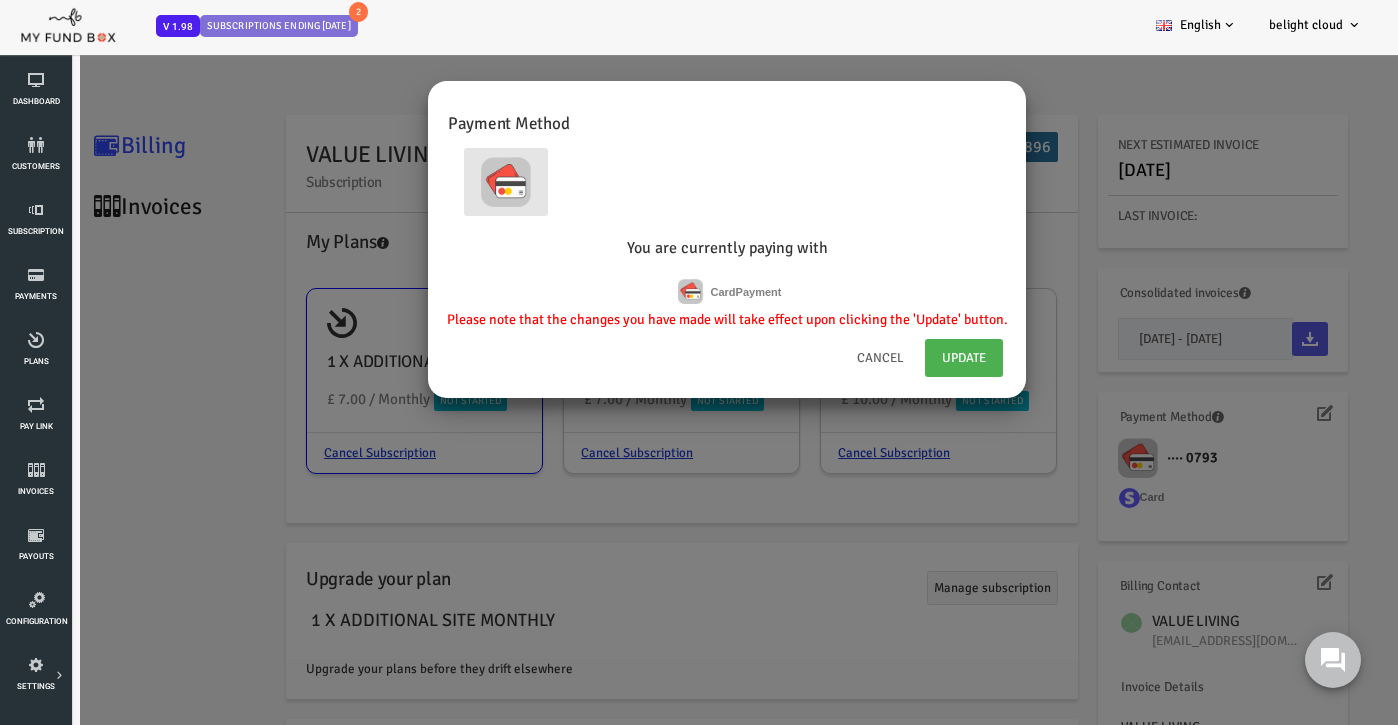 click on "Cancel" at bounding box center (824, 358) 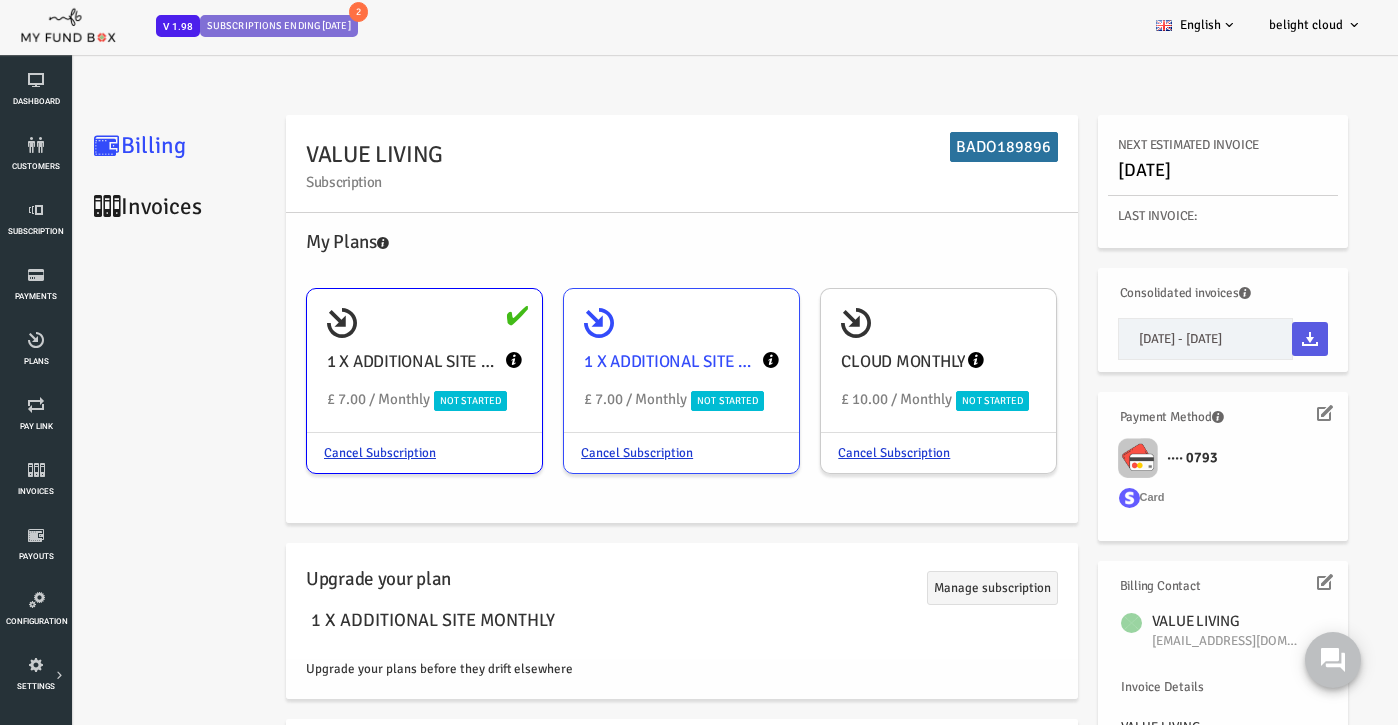 click on "1 X ADDITIONAL SITE MONTHLY
£ 7.00  / Monthly
Not Started" at bounding box center [625, 361] 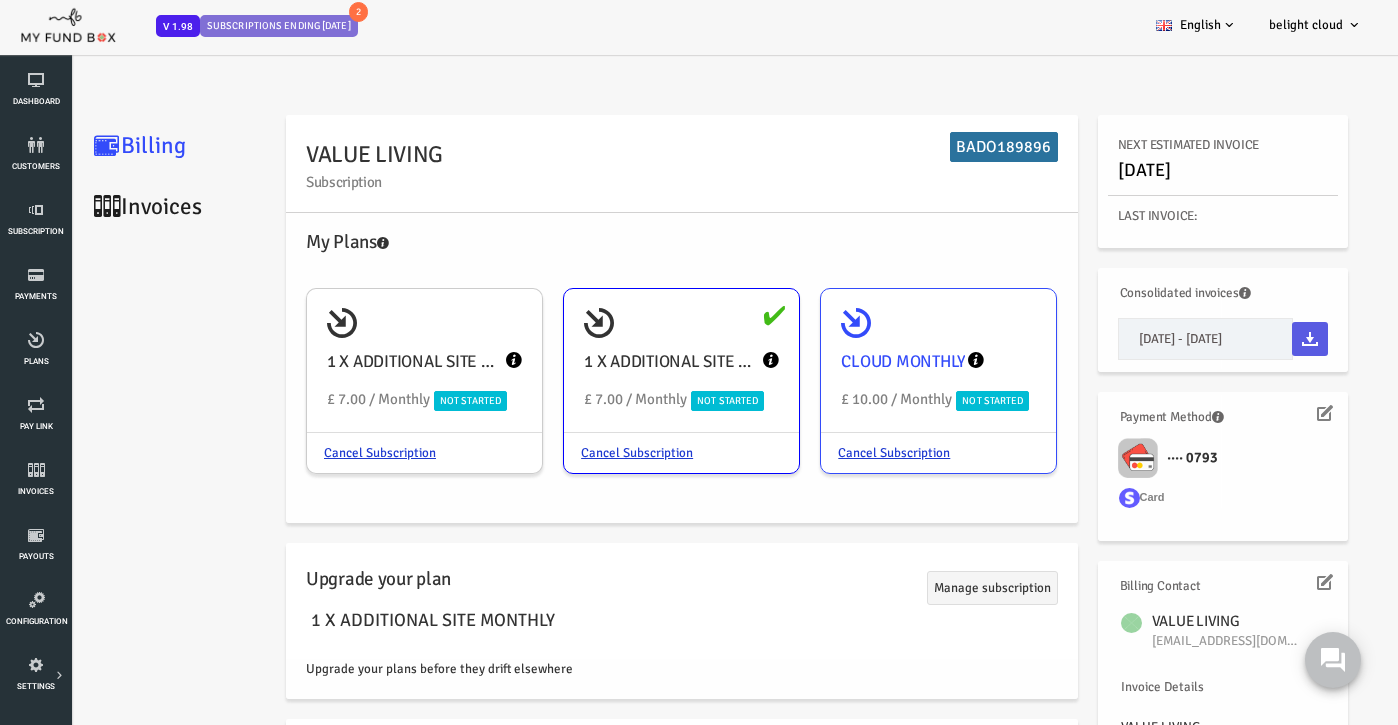 click on "CLOUD MONTHLY
£ 10.00  / Monthly
Not Started" at bounding box center (882, 361) 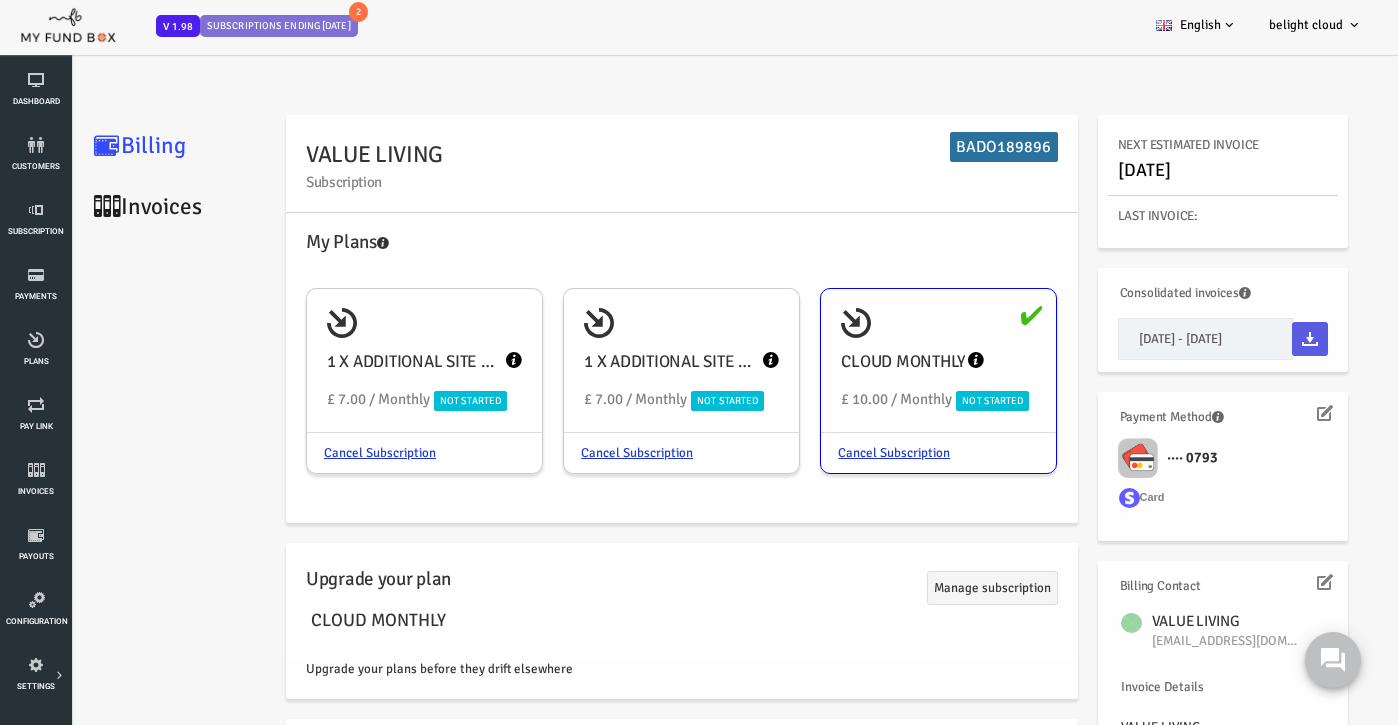click on "···· 0793" at bounding box center (1133, 455) 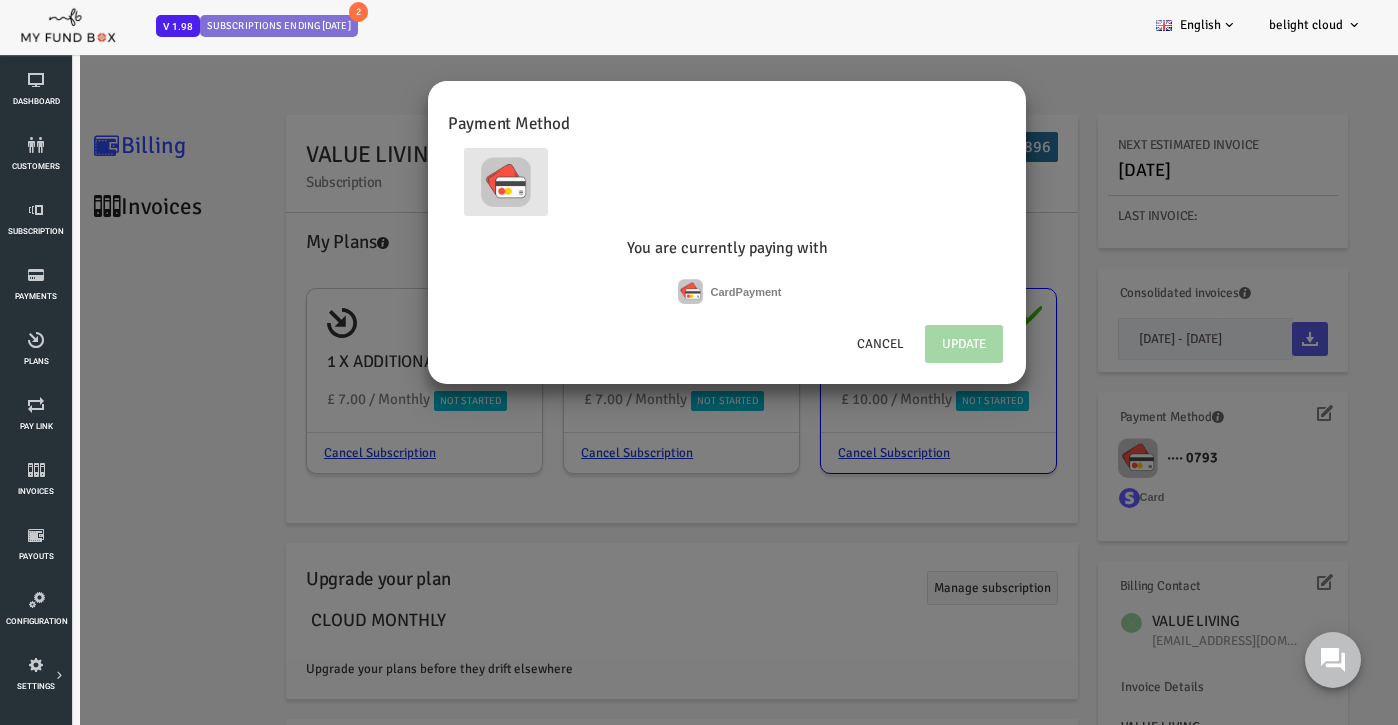 click at bounding box center [634, 291] 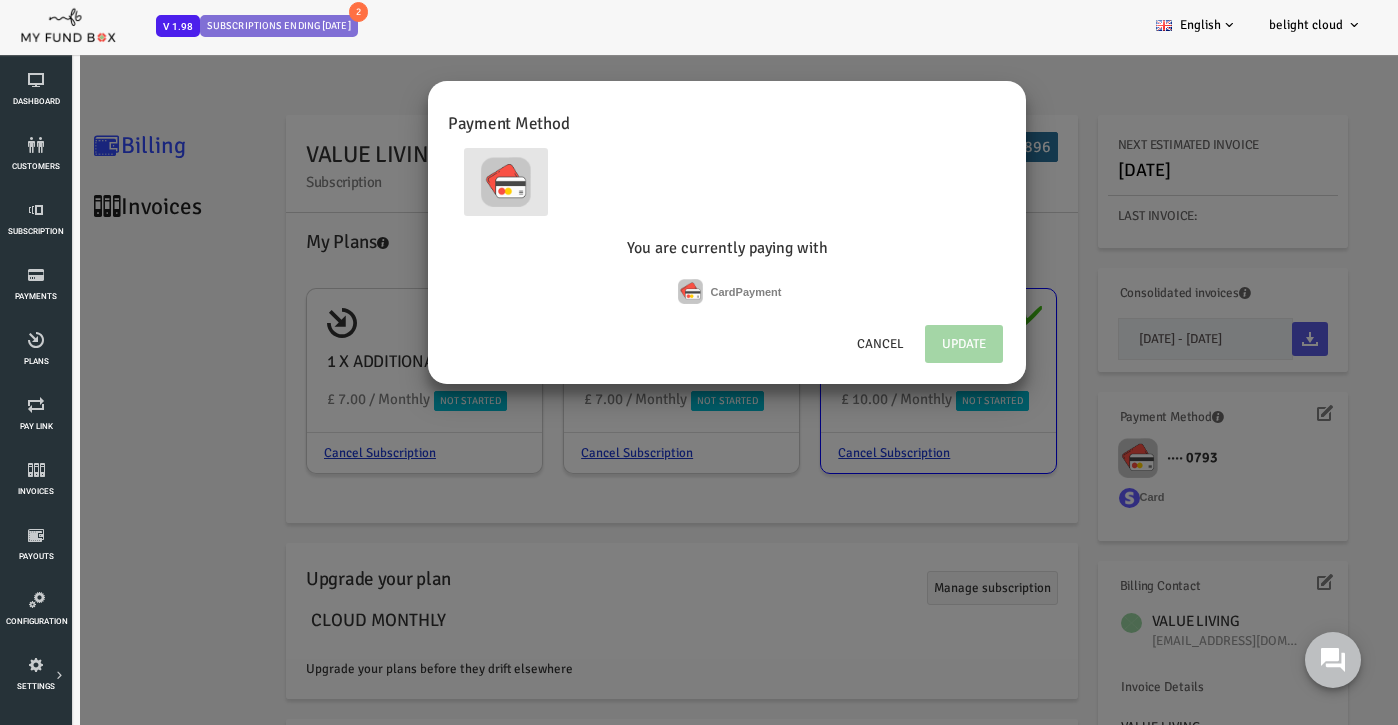 click at bounding box center (450, 182) 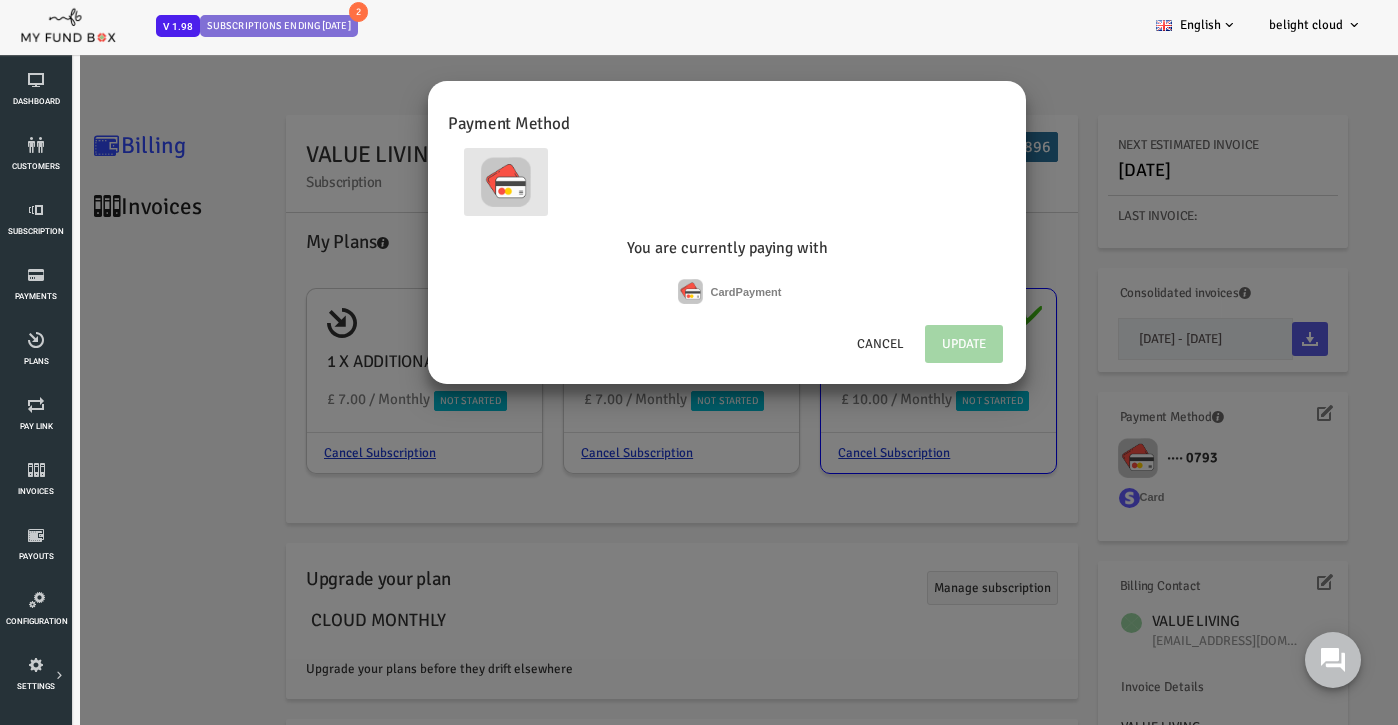 radio on "true" 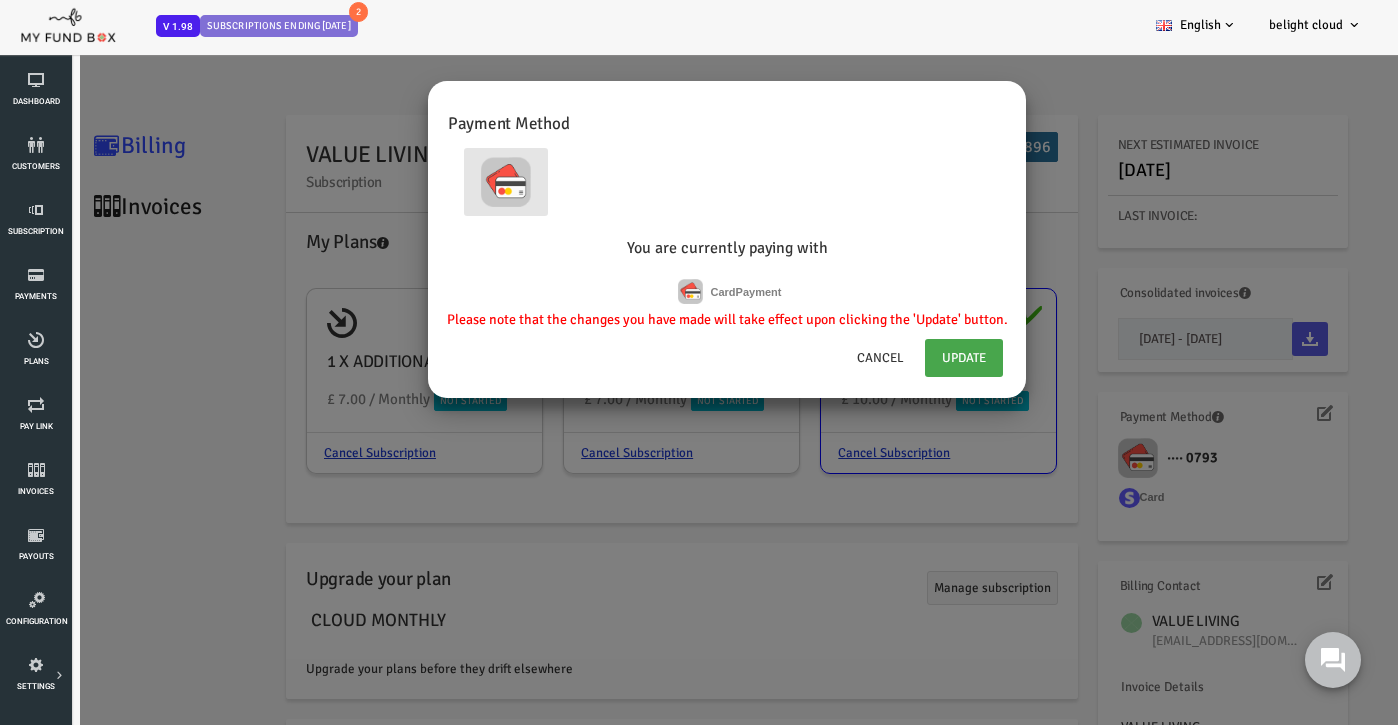 click on "Update" at bounding box center (908, 358) 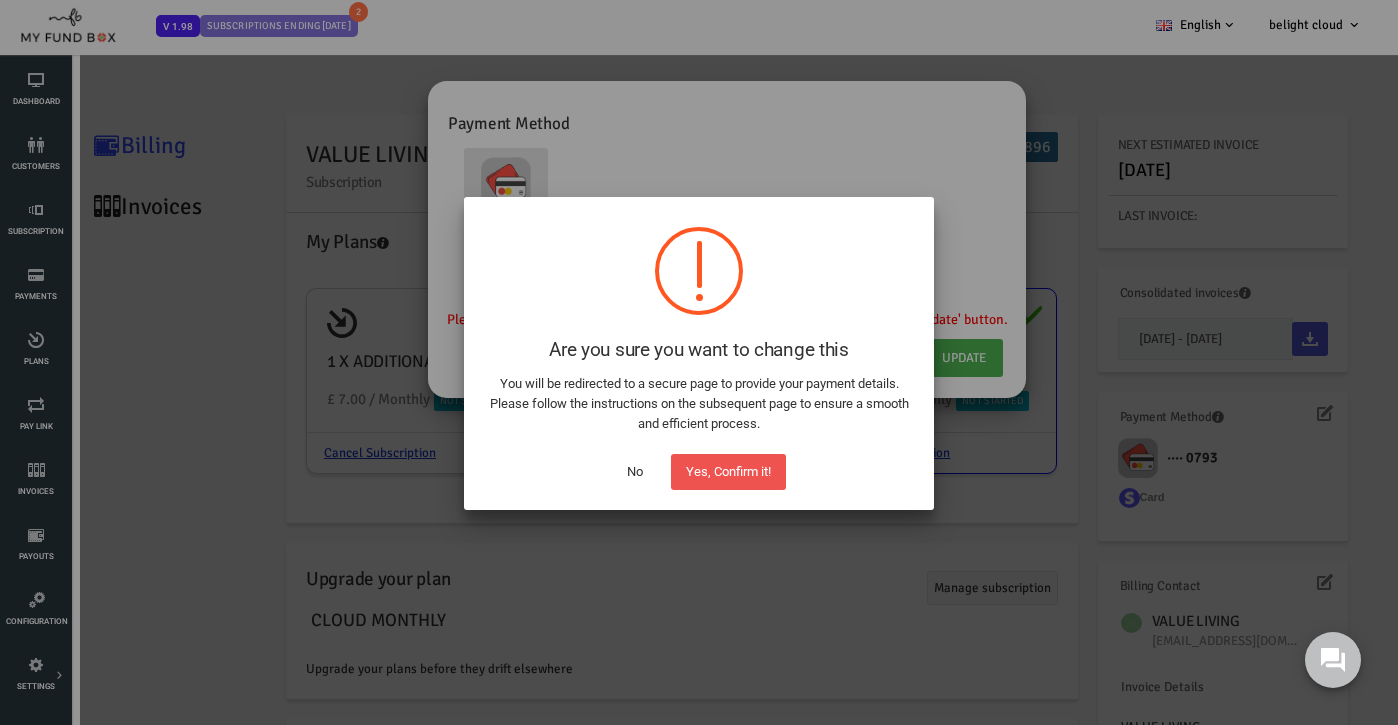 click on "No" at bounding box center (635, 472) 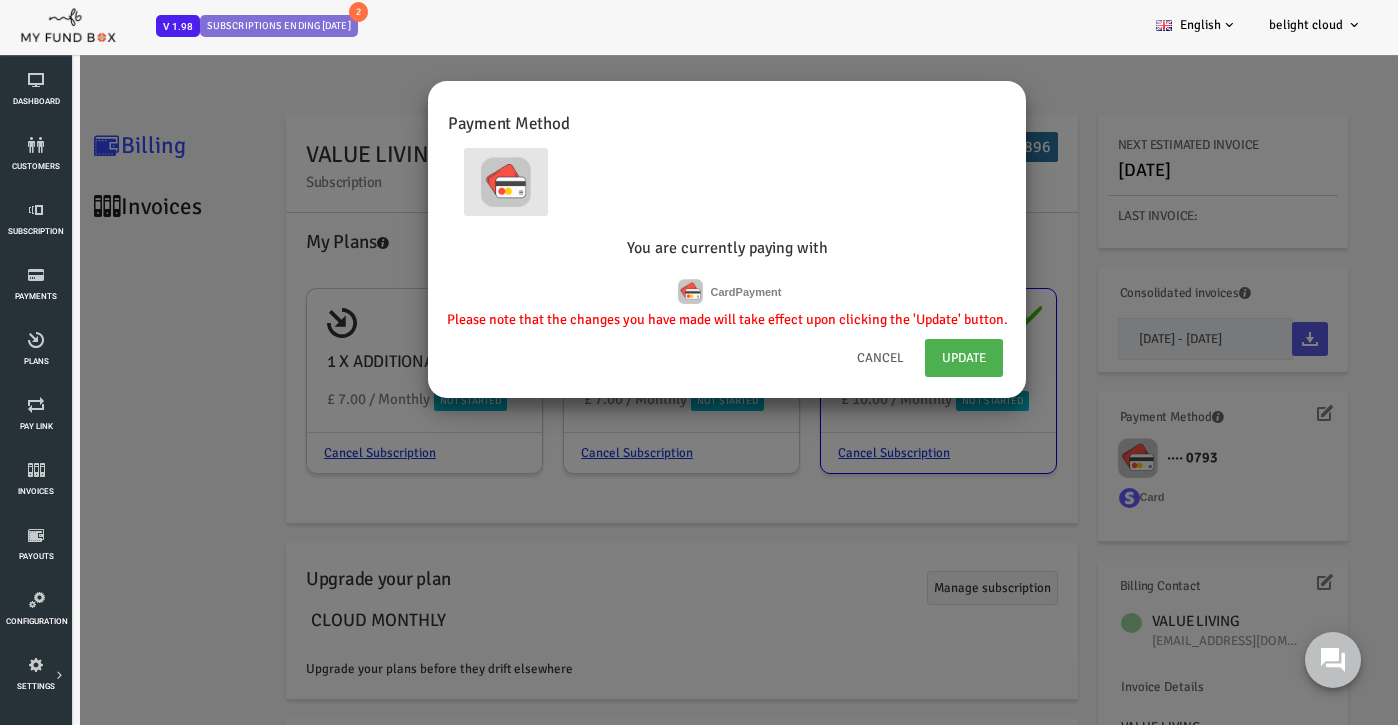 click on "Cancel" at bounding box center [824, 358] 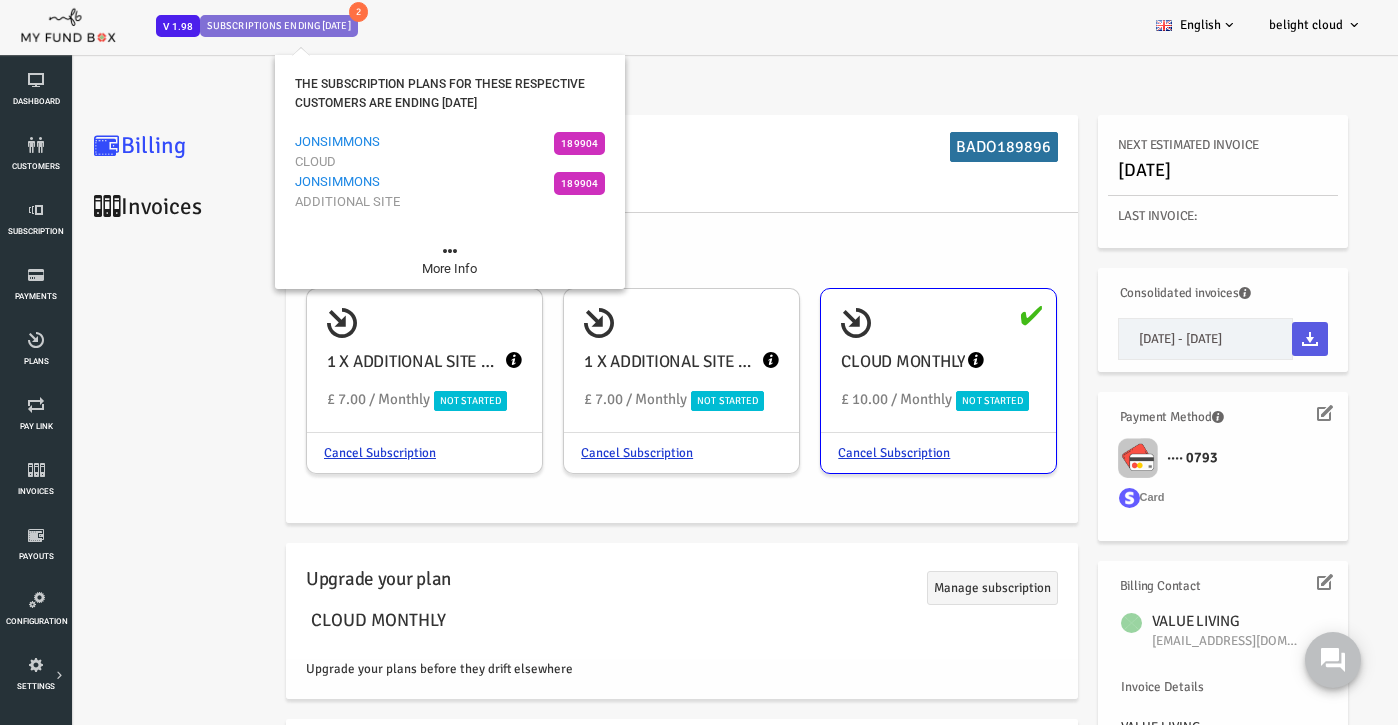 scroll, scrollTop: 0, scrollLeft: 0, axis: both 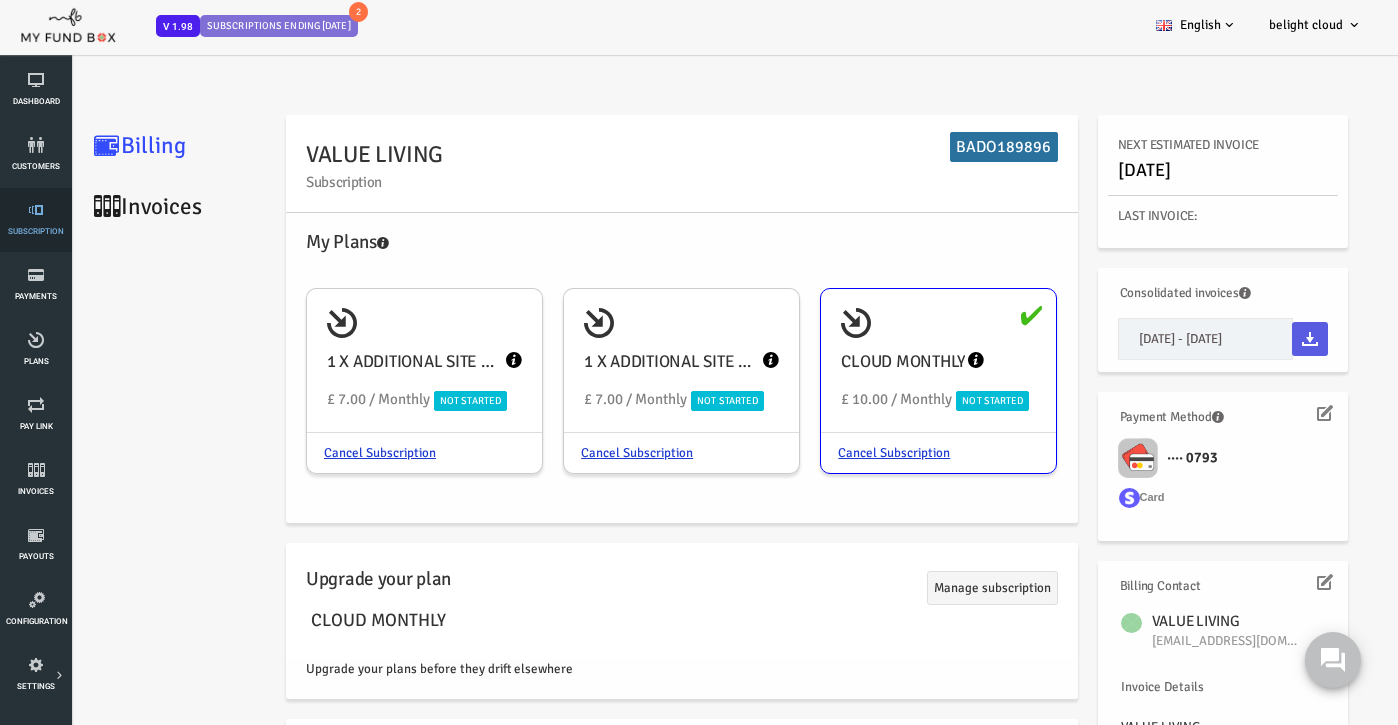click on "Subscription" at bounding box center [36, 220] 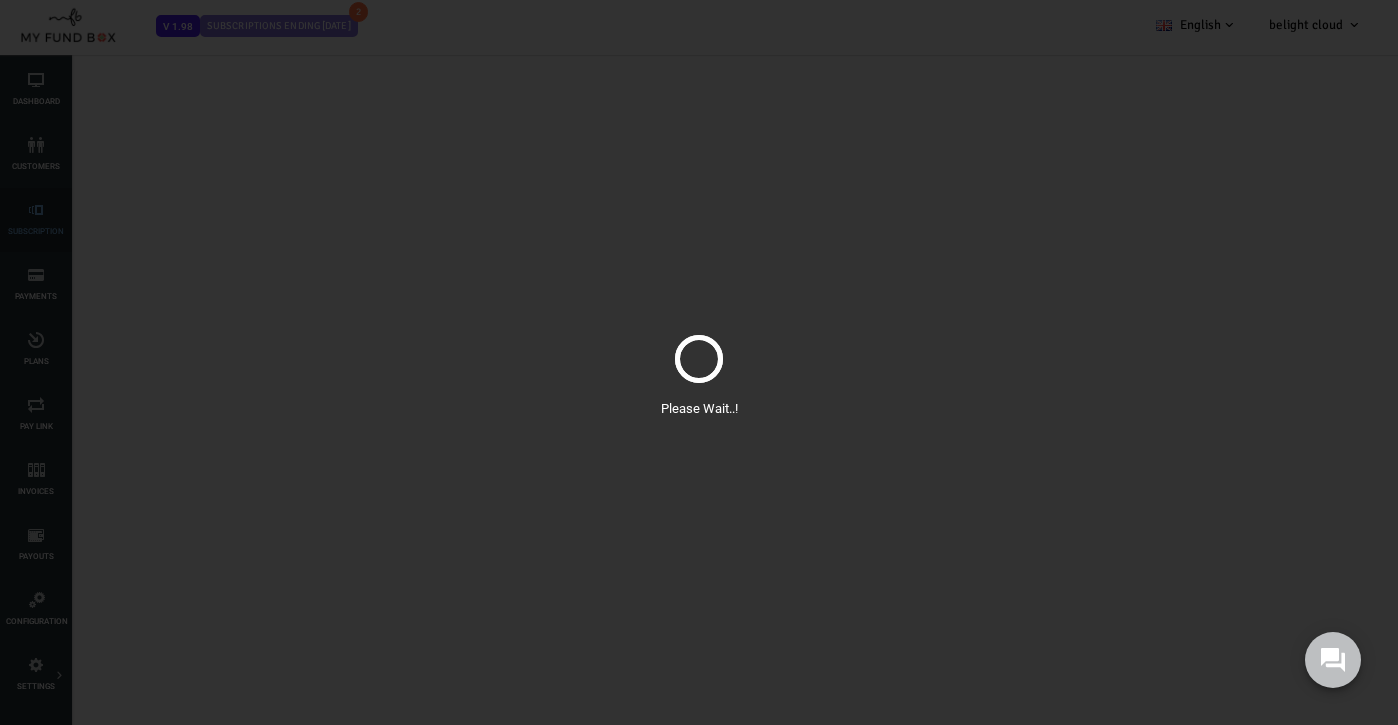 select on "100" 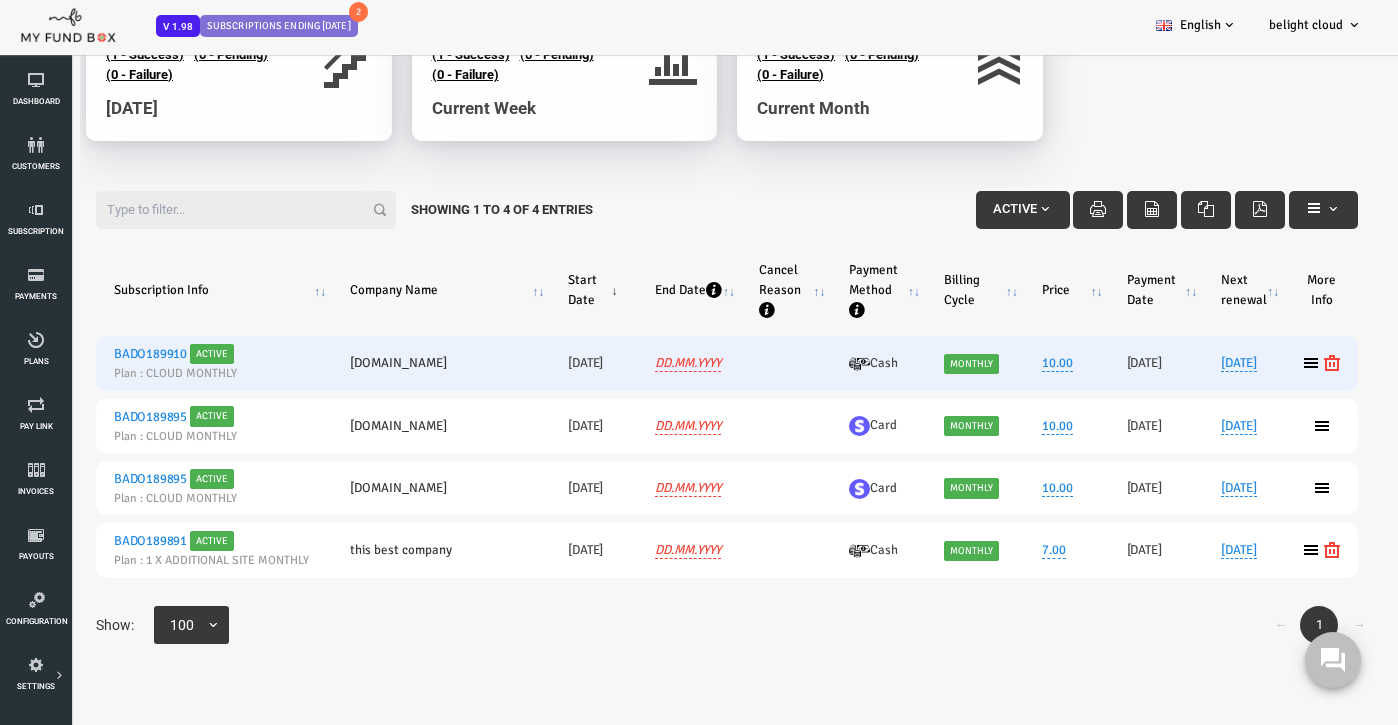 scroll, scrollTop: 103, scrollLeft: 0, axis: vertical 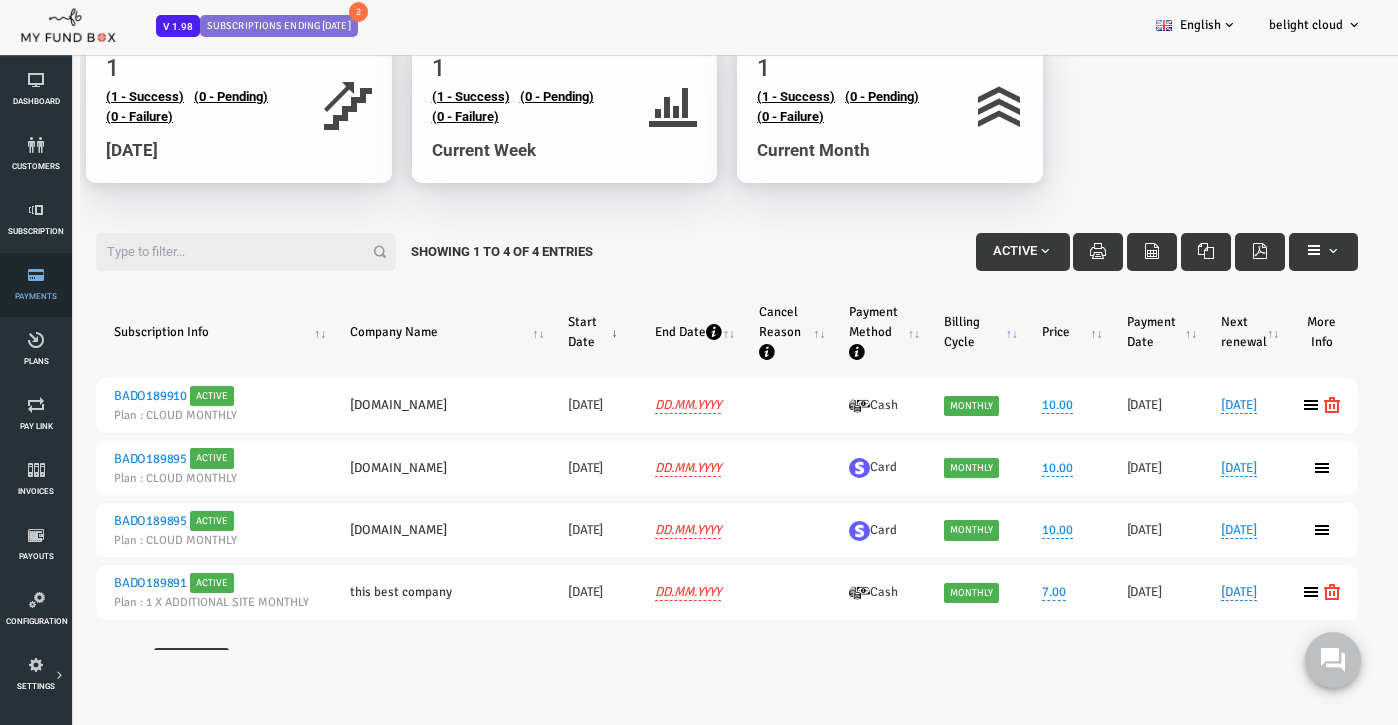 click on "Payments" at bounding box center (36, 285) 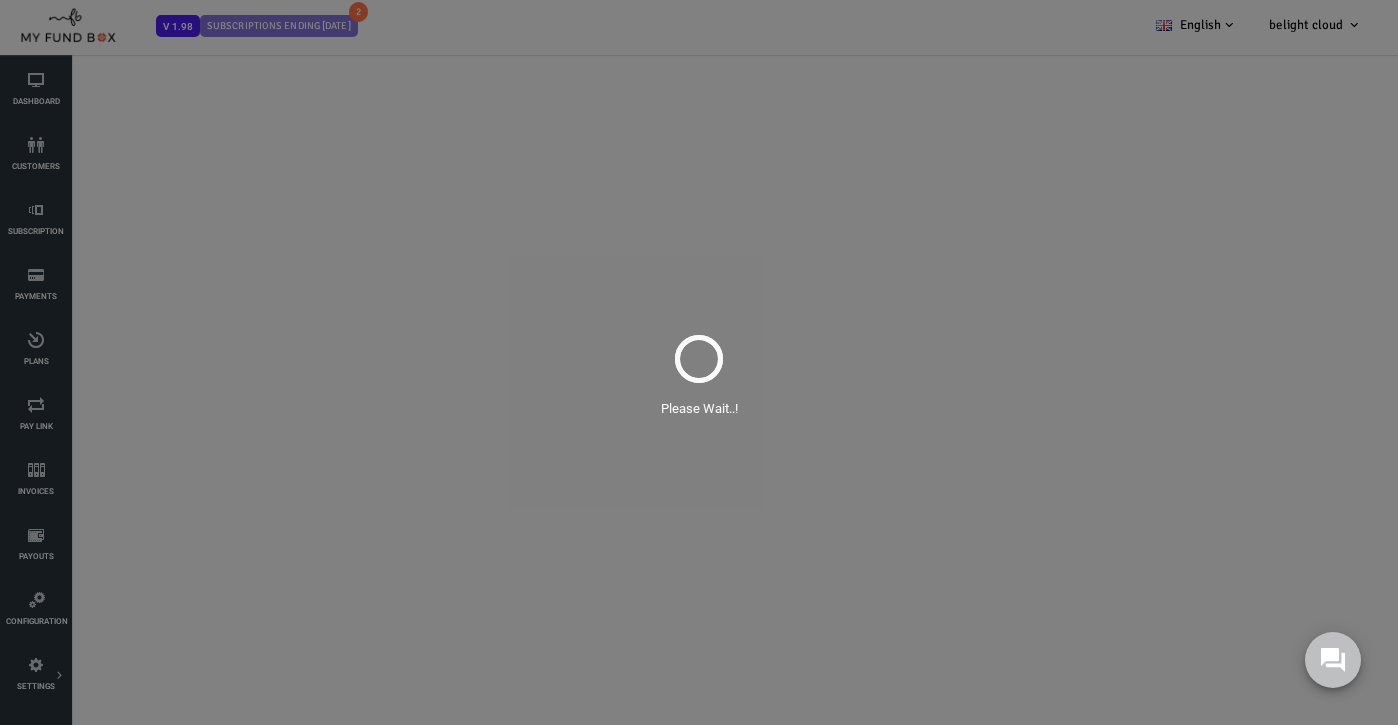 select on "100" 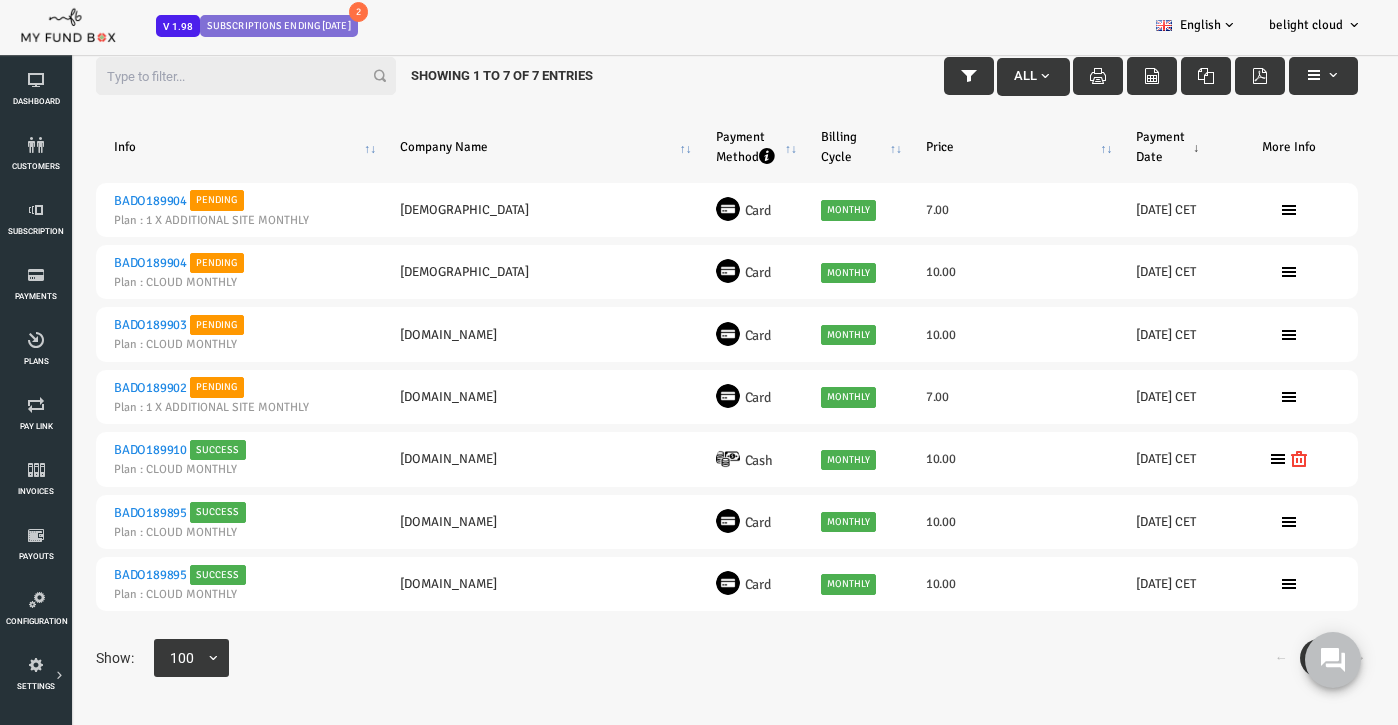 scroll, scrollTop: 68, scrollLeft: 0, axis: vertical 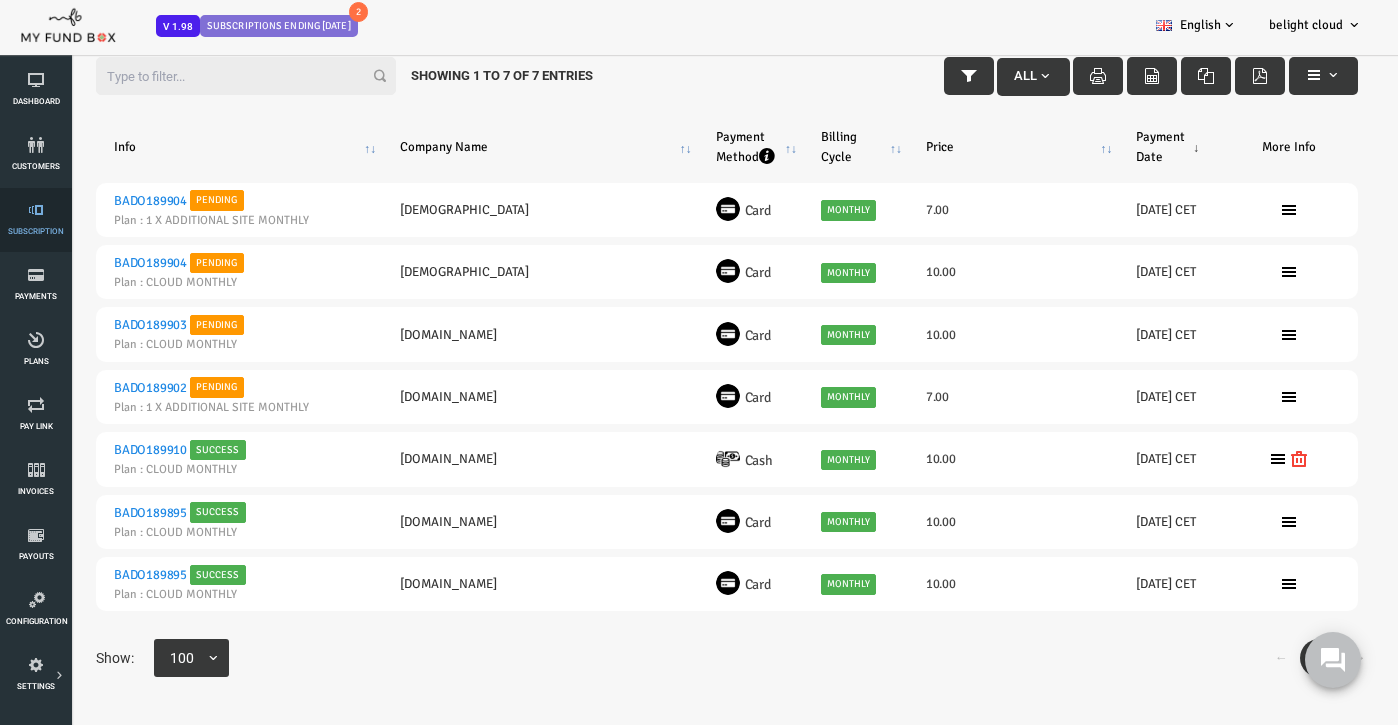click at bounding box center (36, 210) 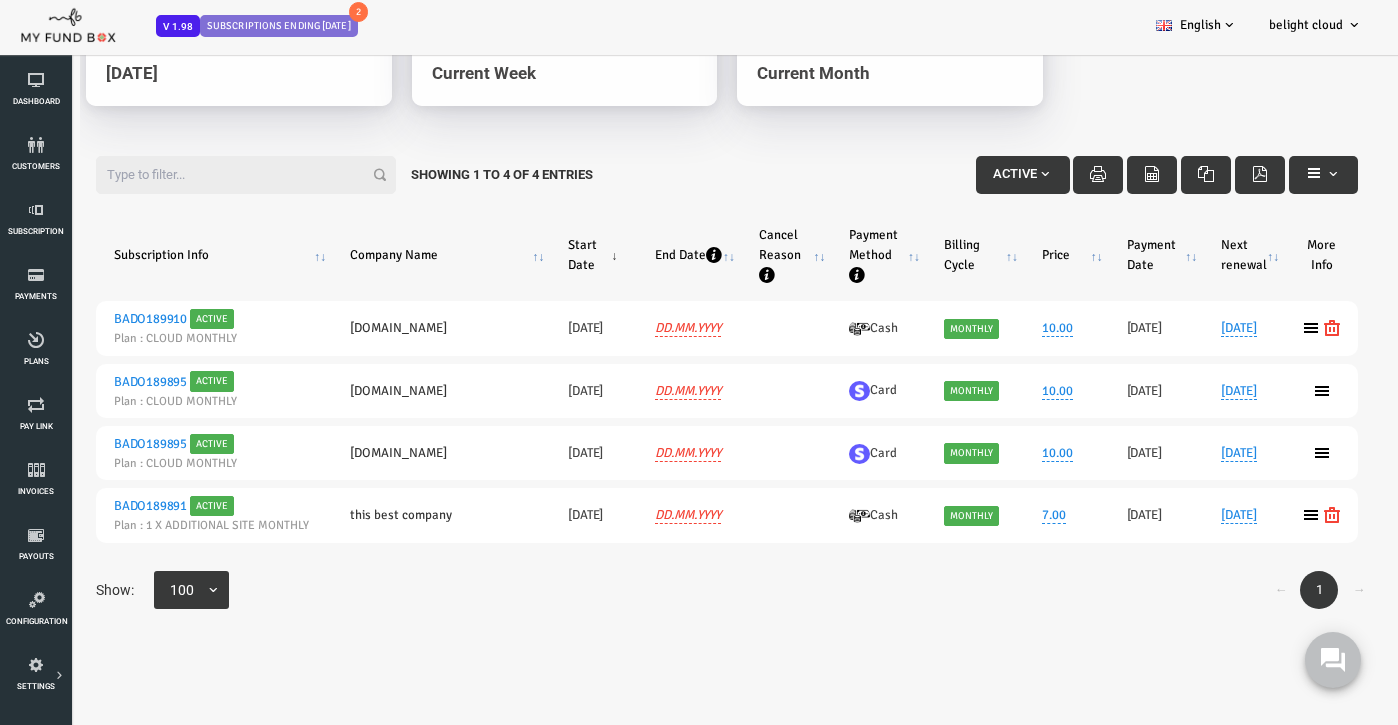 scroll, scrollTop: 0, scrollLeft: 0, axis: both 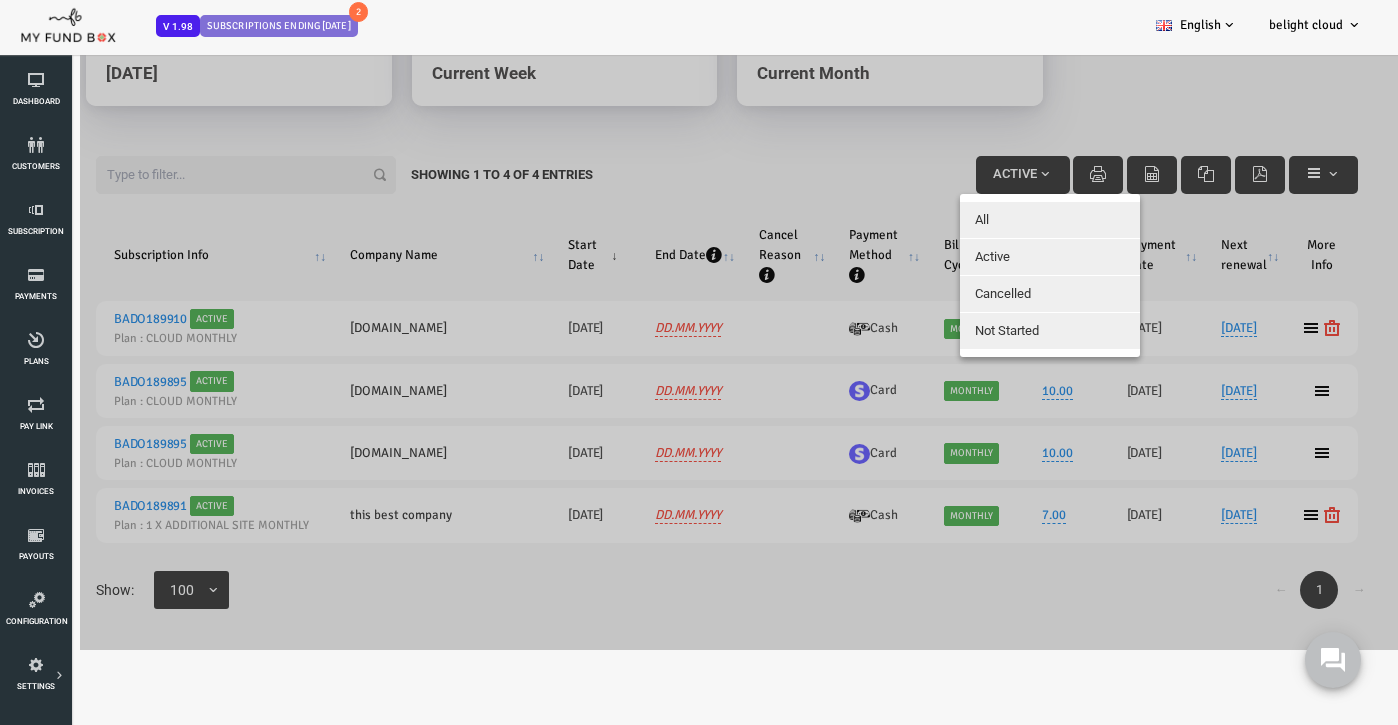 click on "All" at bounding box center [994, 220] 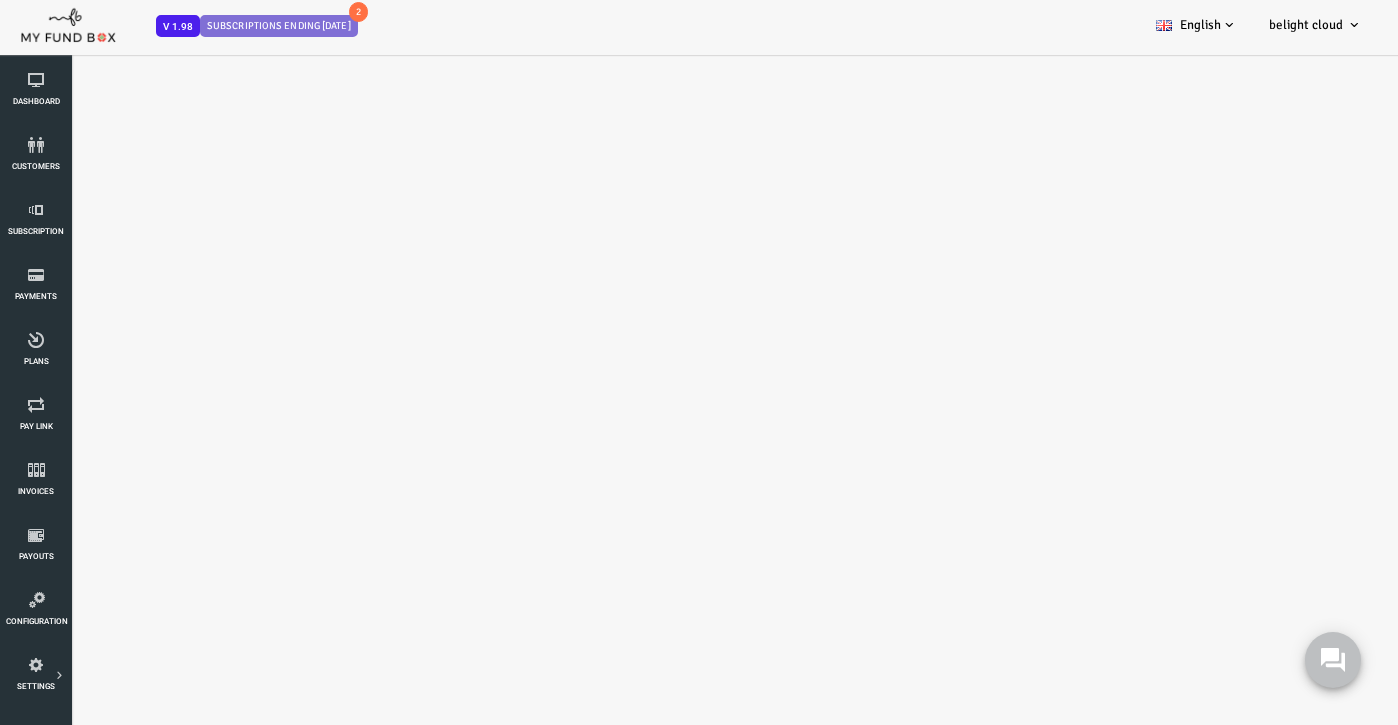 select on "100" 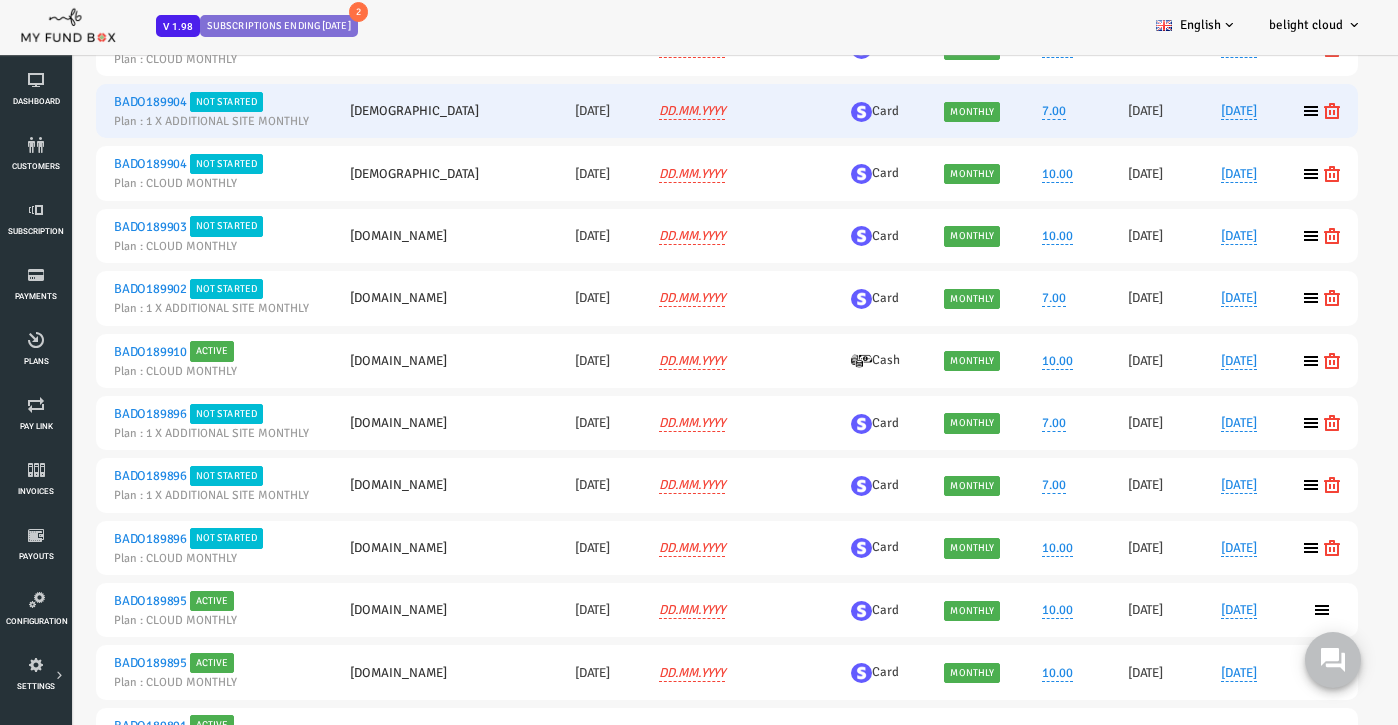 scroll, scrollTop: 491, scrollLeft: 0, axis: vertical 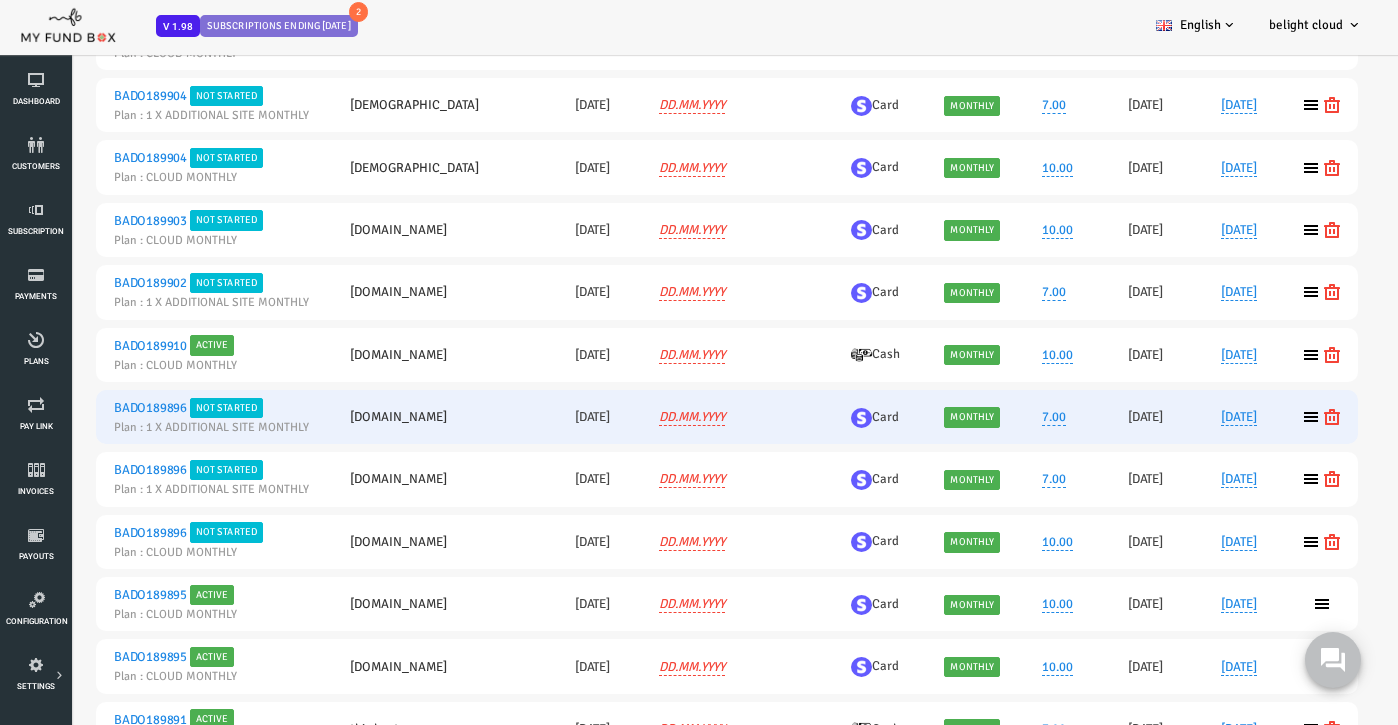click on "BADO189896" at bounding box center [94, 408] 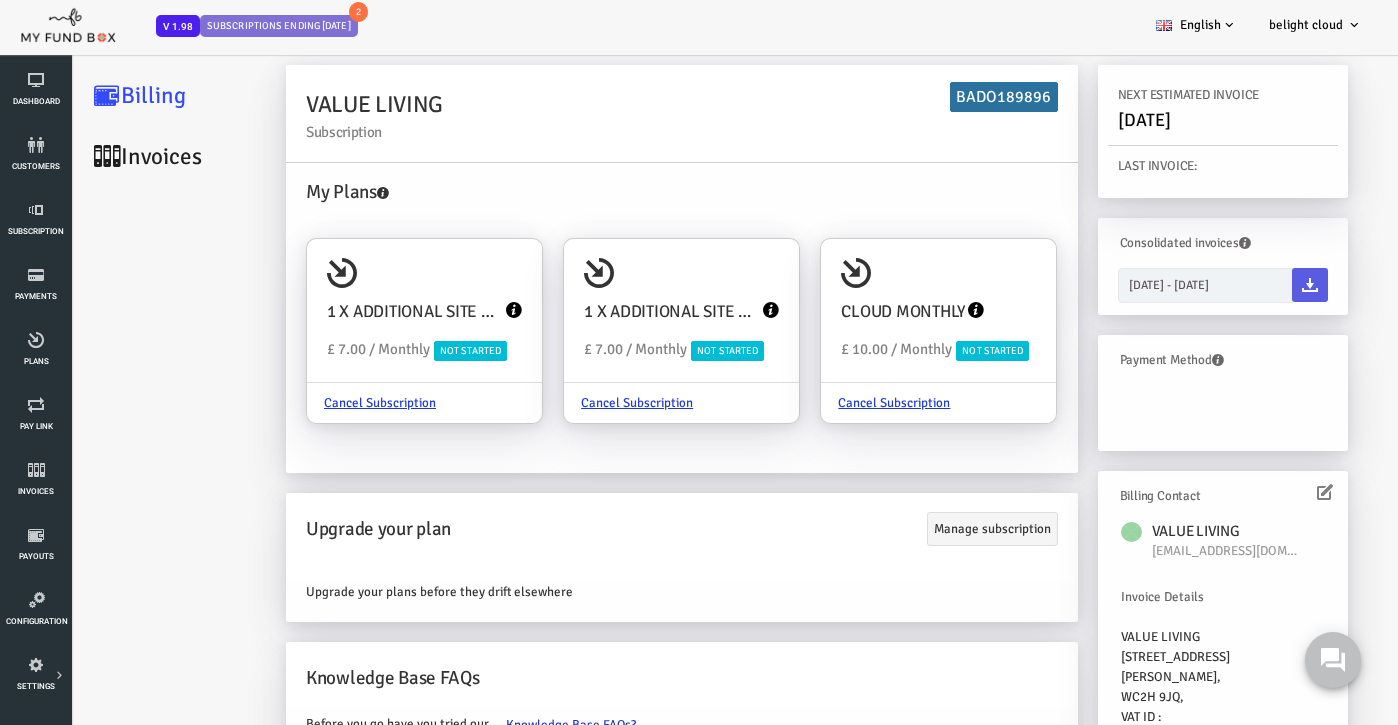 scroll, scrollTop: 34, scrollLeft: 0, axis: vertical 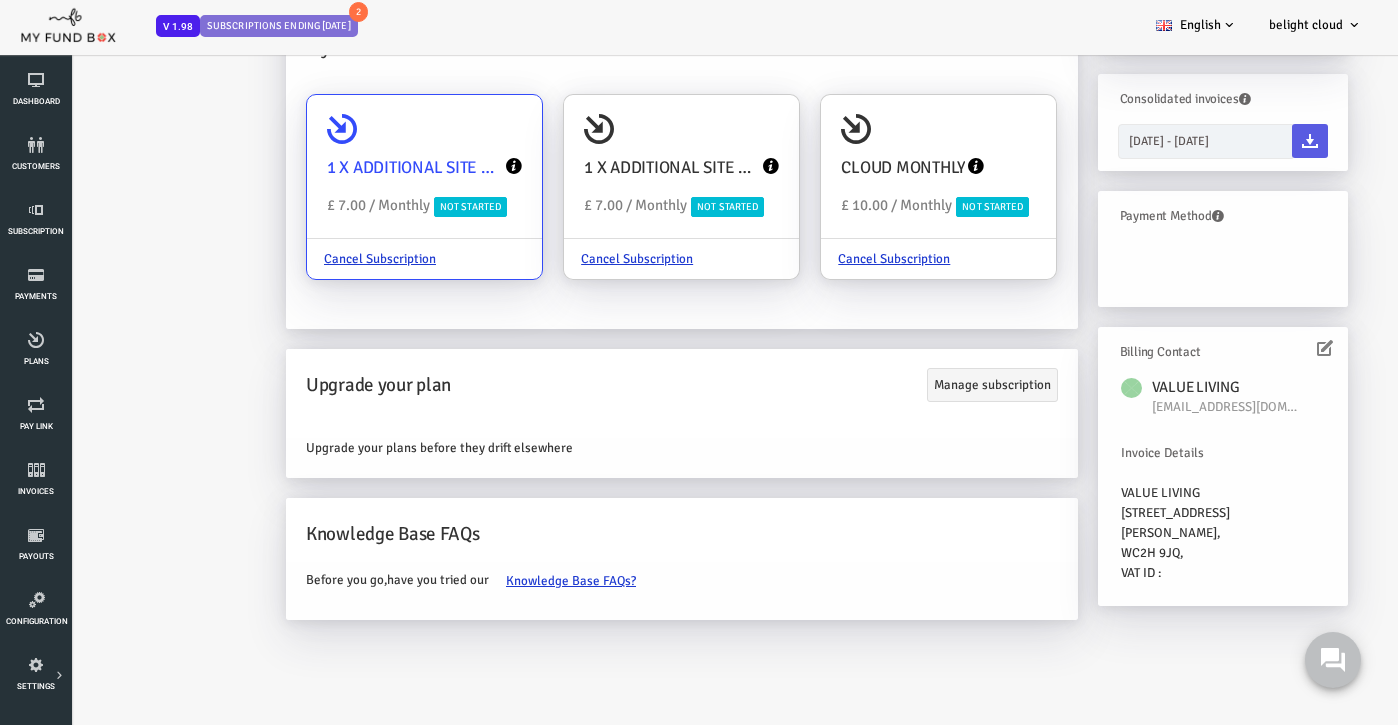 click on "1 X ADDITIONAL SITE MONTHLY
£ 7.00  / Monthly
Not Started" at bounding box center (368, 167) 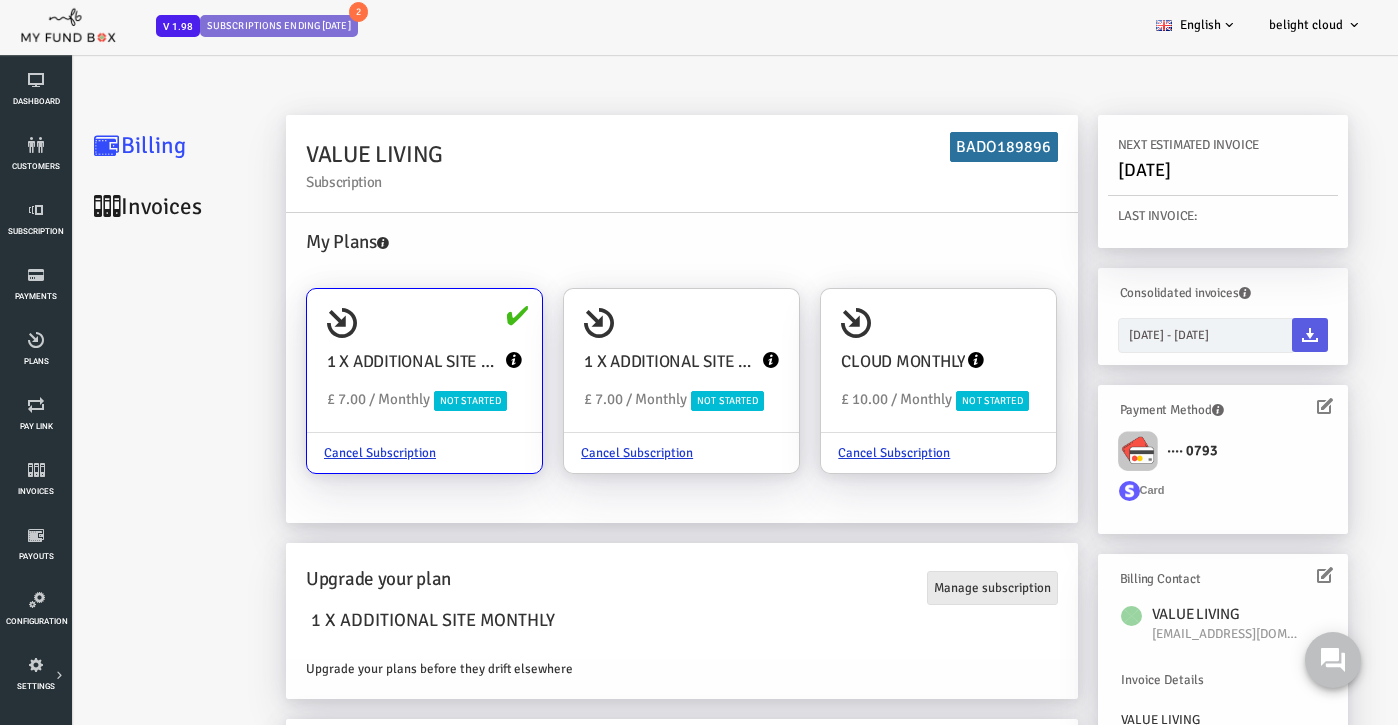 click on "Manage subscription" at bounding box center [936, 588] 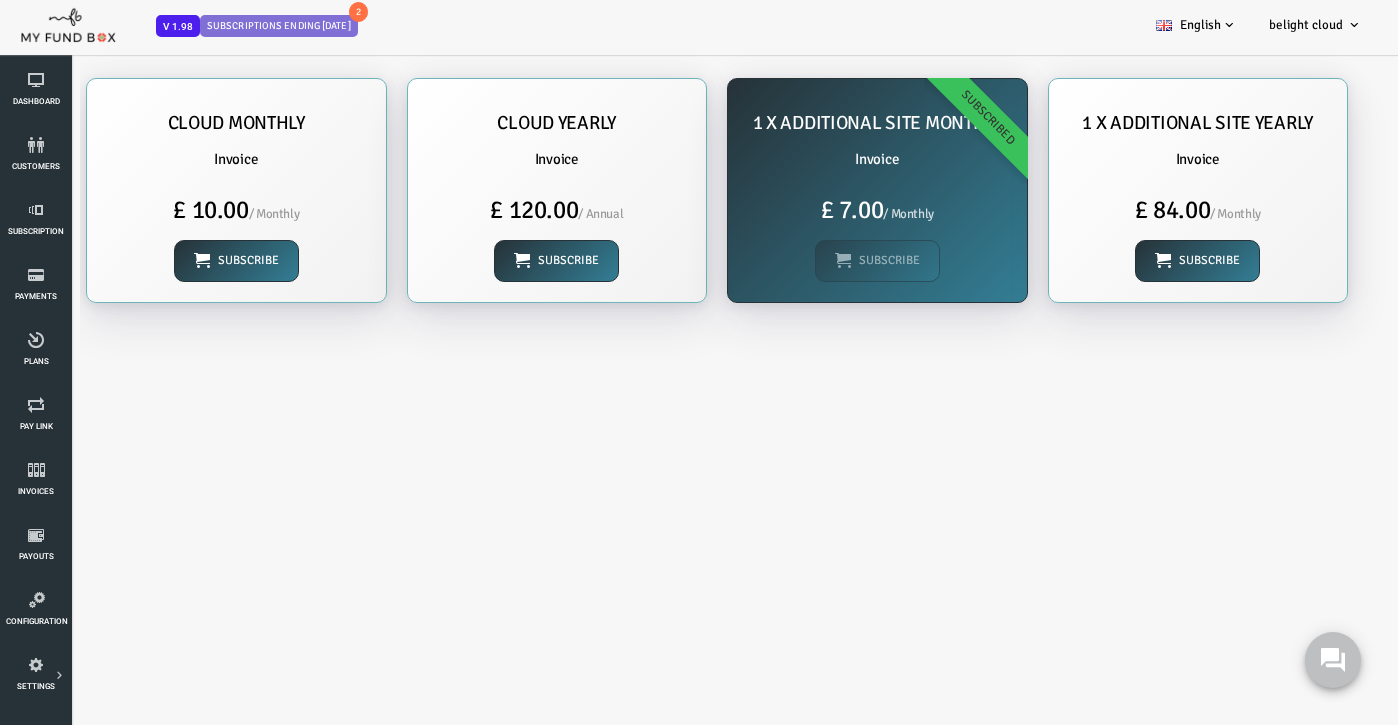 click on "1 X ADDITIONAL SITE MONTHLY
Invoice
£ 7.00
/ Monthly
Subscribe
Subscribed" at bounding box center (821, 190) 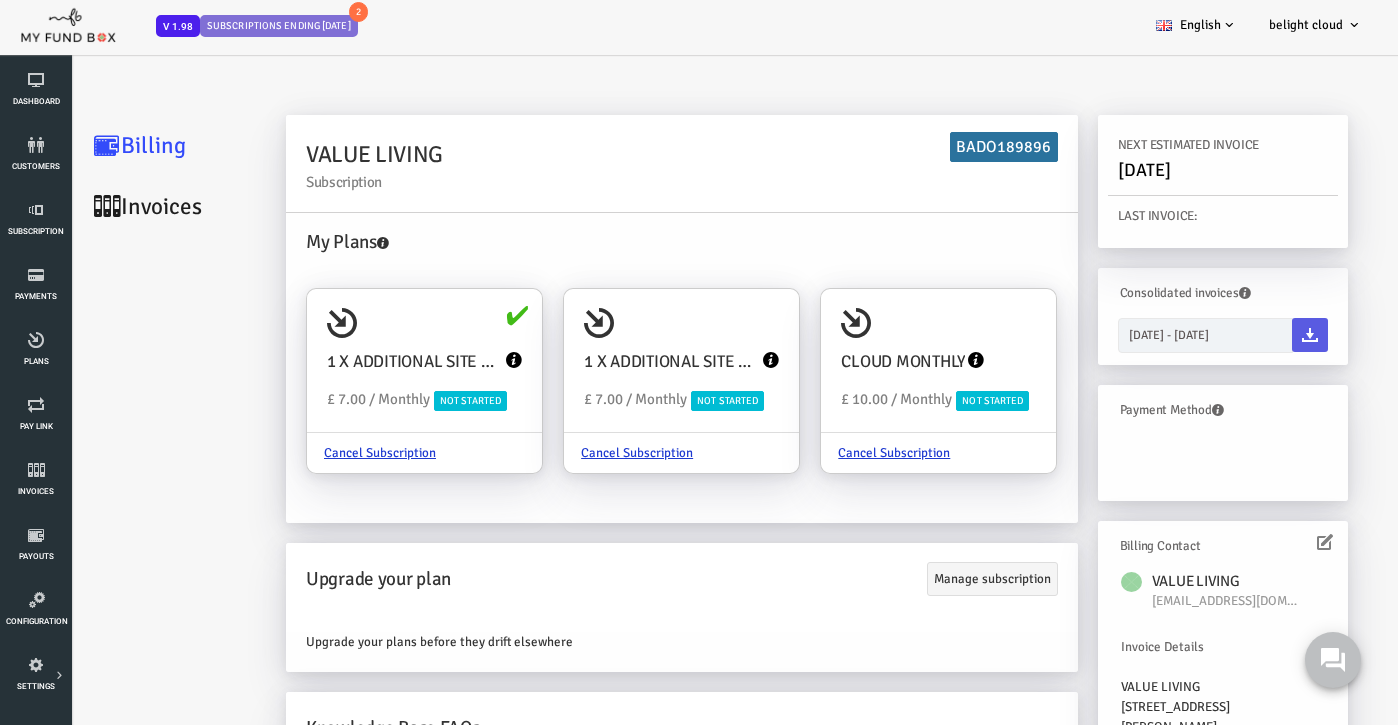 click on "BADO189896" at bounding box center [948, 147] 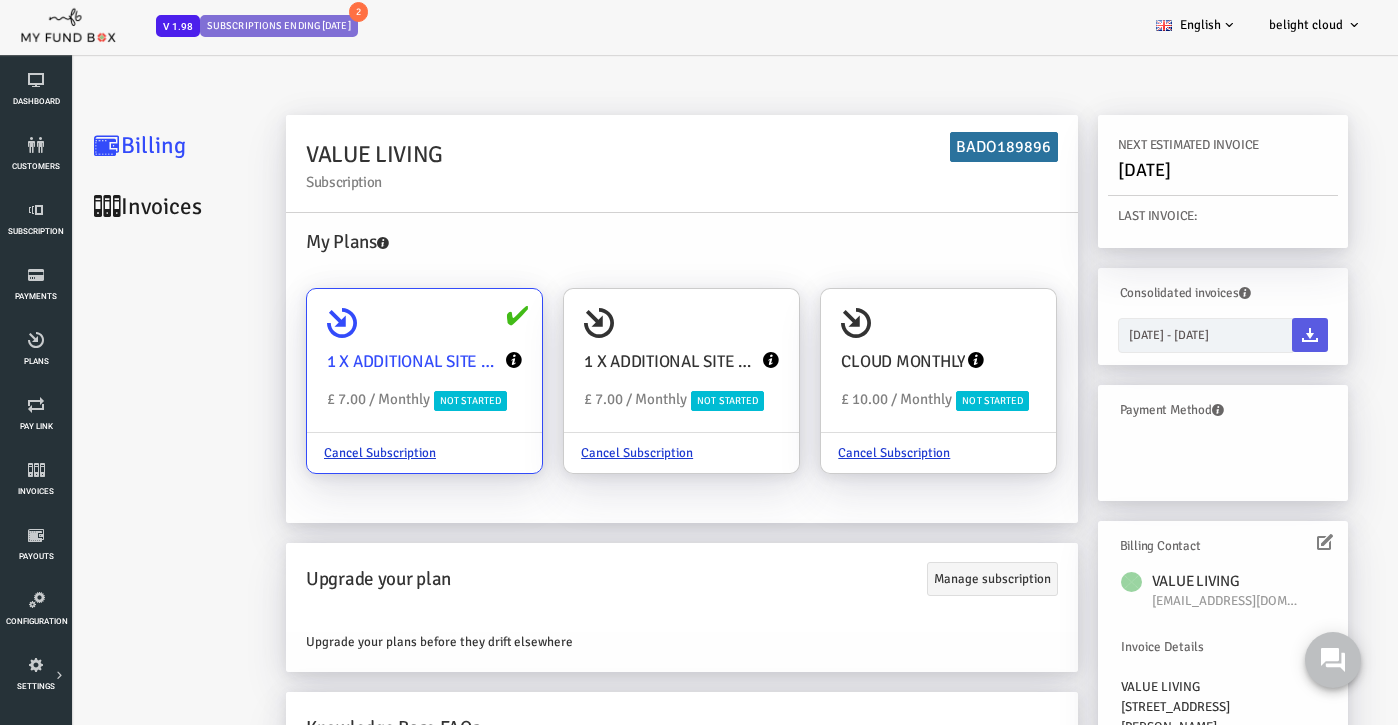 click on "1 X ADDITIONAL SITE MONTHLY
£ 7.00  / Monthly
Not Started" at bounding box center [368, 361] 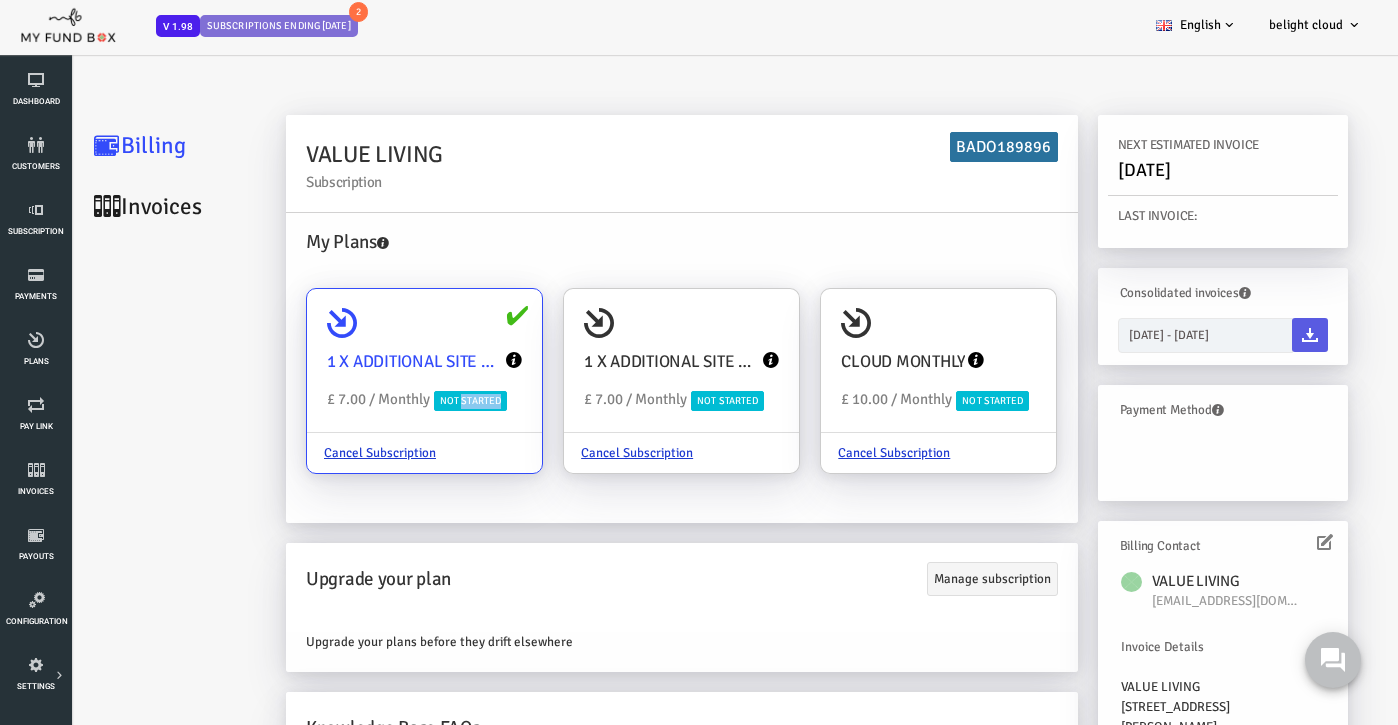click on "Not Started" at bounding box center (414, 401) 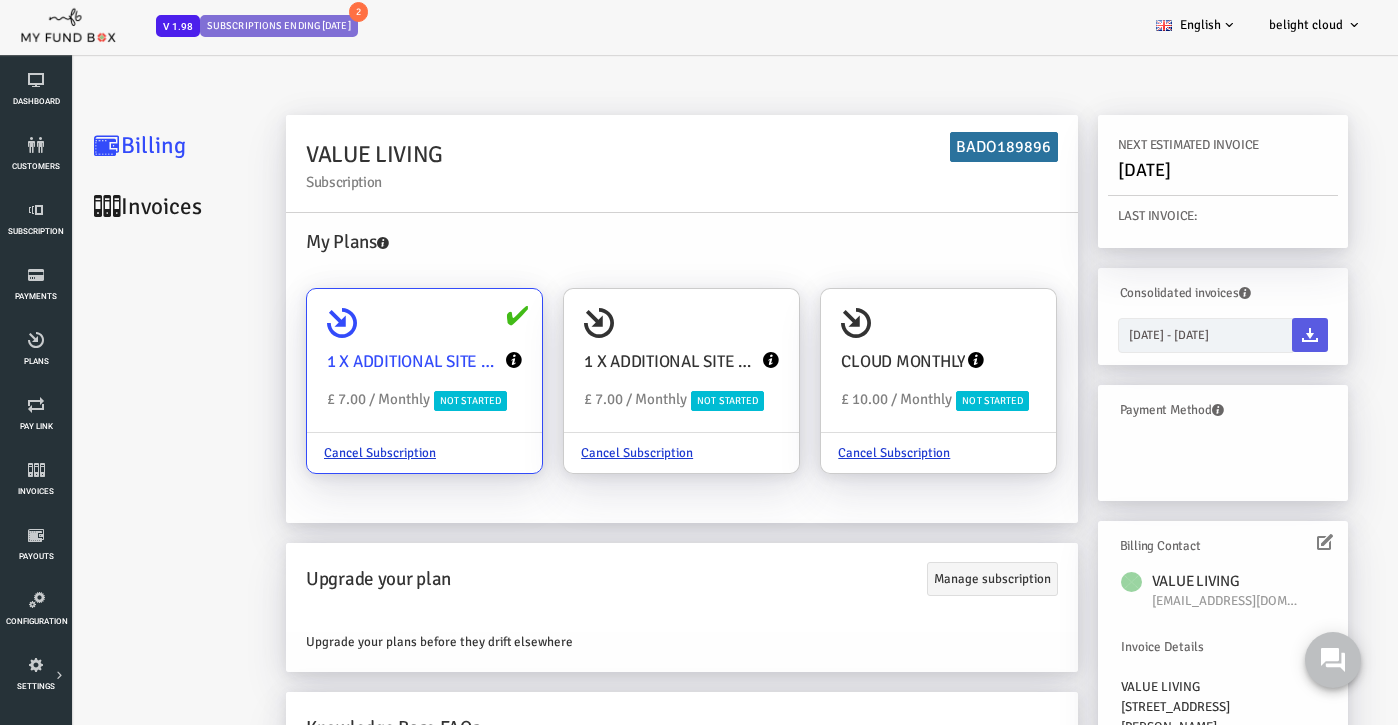 click on "1 X ADDITIONAL SITE MONTHLY
£ 7.00  / Monthly
Not Started" at bounding box center [368, 361] 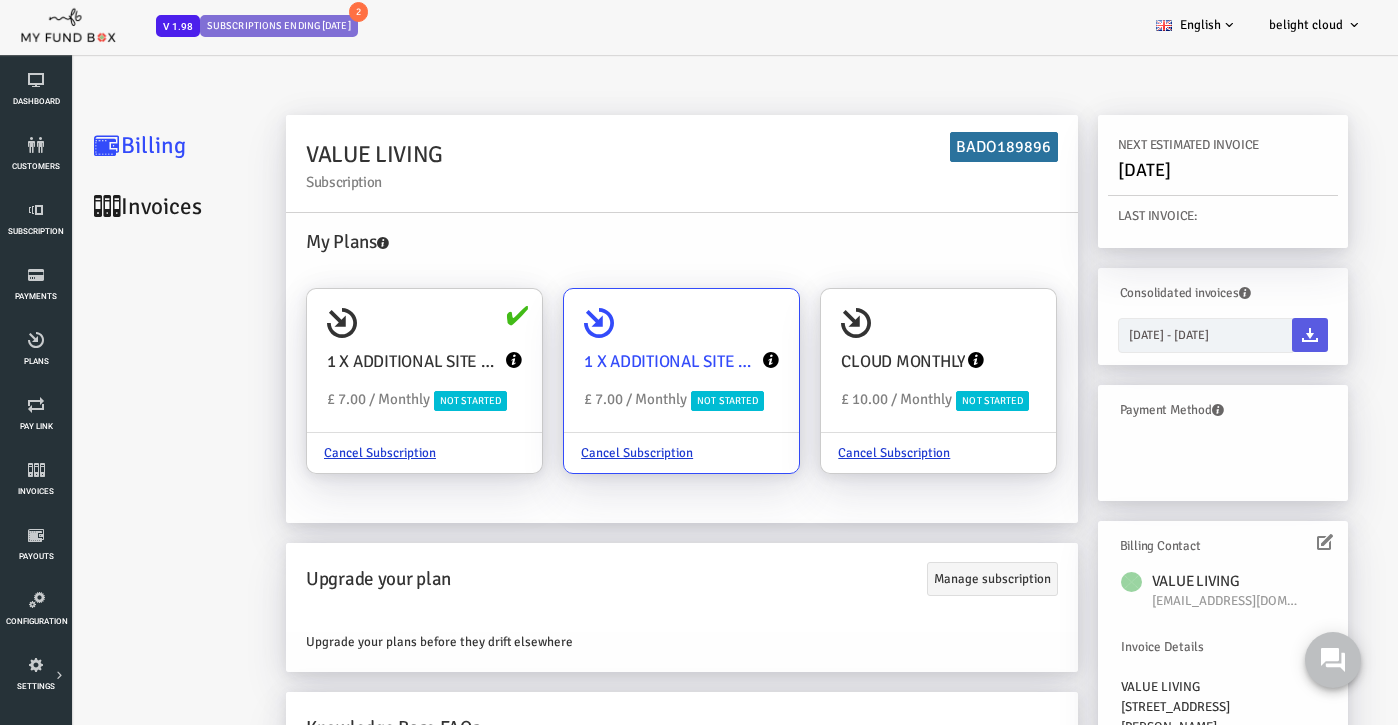click on "1 X ADDITIONAL SITE MONTHLY
£ 7.00  / Monthly
Not Started" at bounding box center [625, 361] 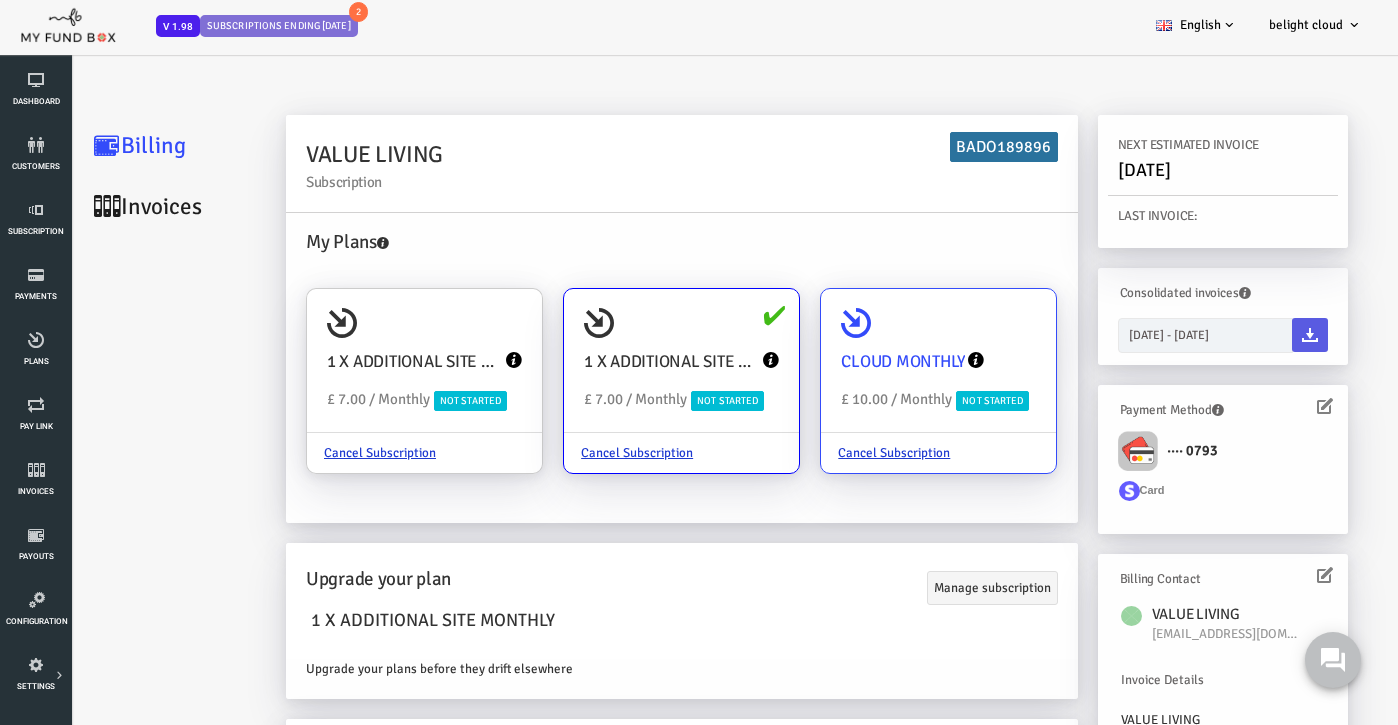 click on "CLOUD MONTHLY
£ 10.00  / Monthly
Not Started" at bounding box center [882, 361] 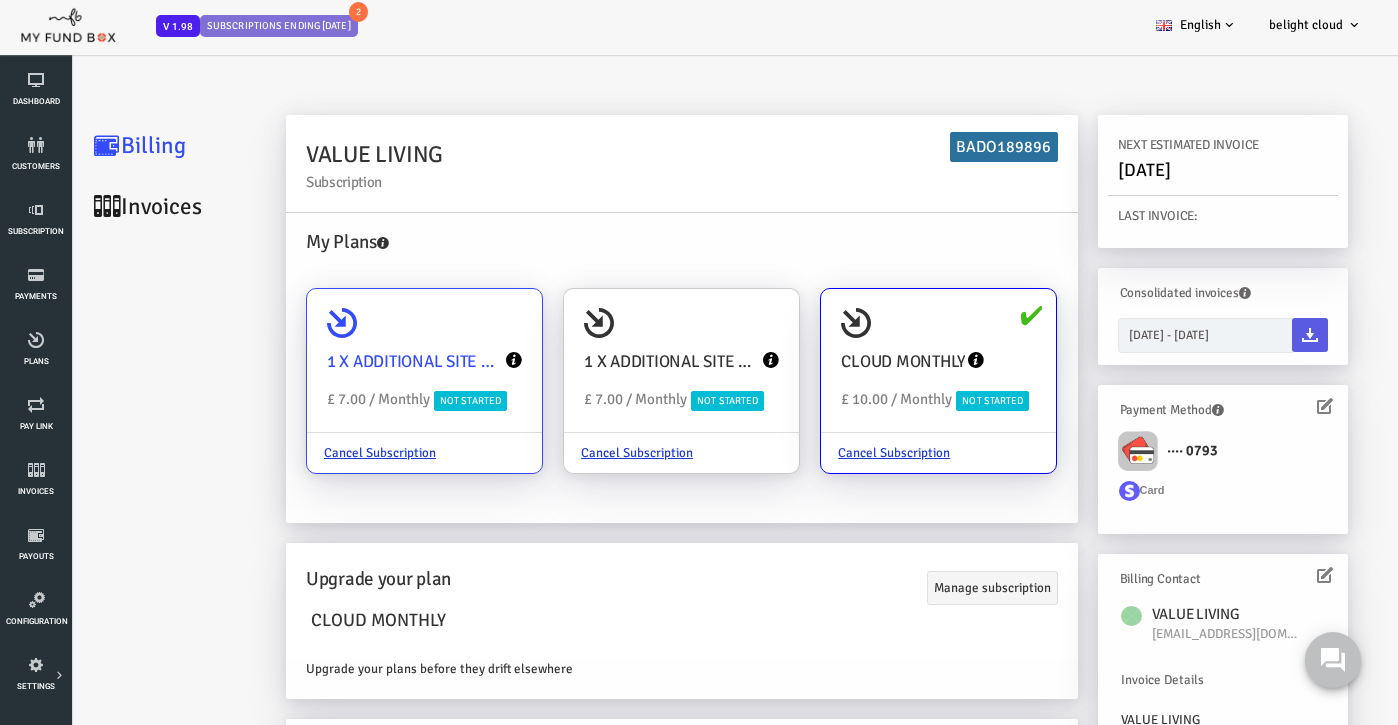 click on "1 X ADDITIONAL SITE MONTHLY
£ 7.00  / Monthly
Not Started" at bounding box center [368, 361] 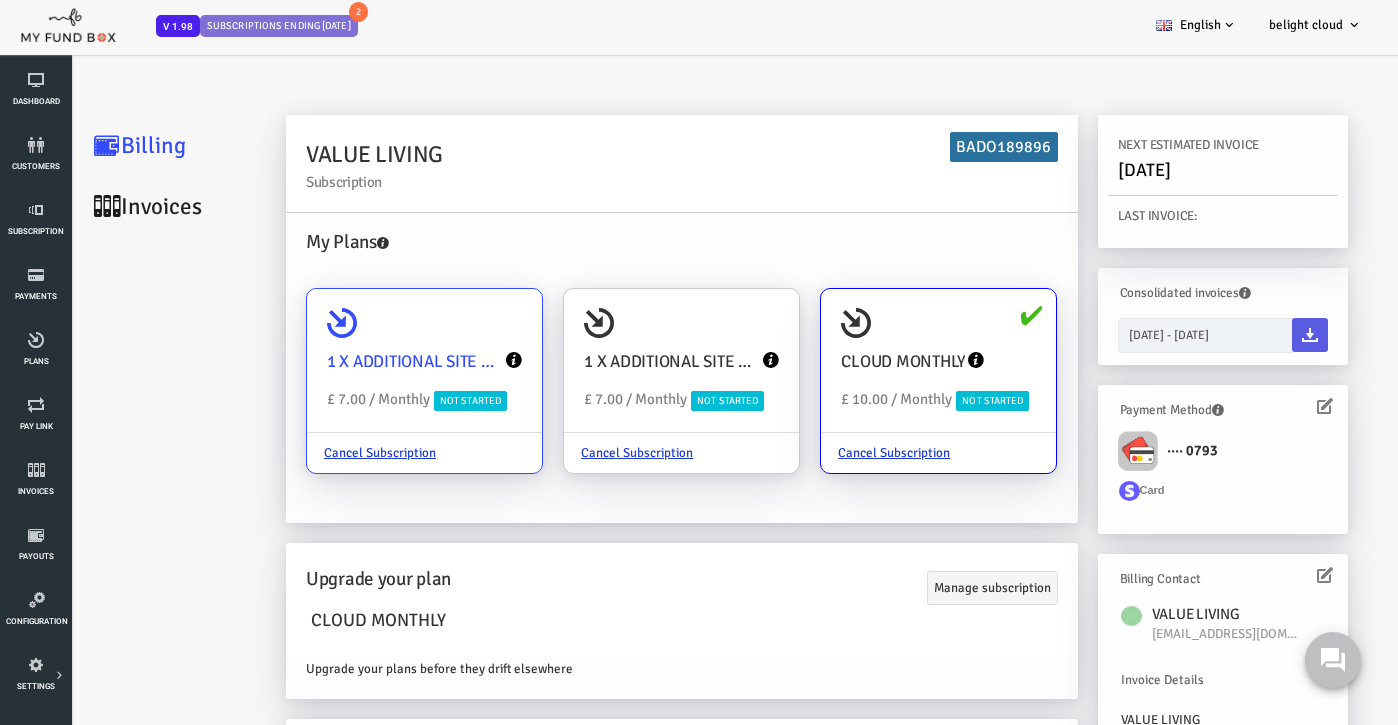 click on "1 X ADDITIONAL SITE MONTHLY
£ 7.00  / Monthly
Not Started
Cancel Subscription" at bounding box center (461, 317) 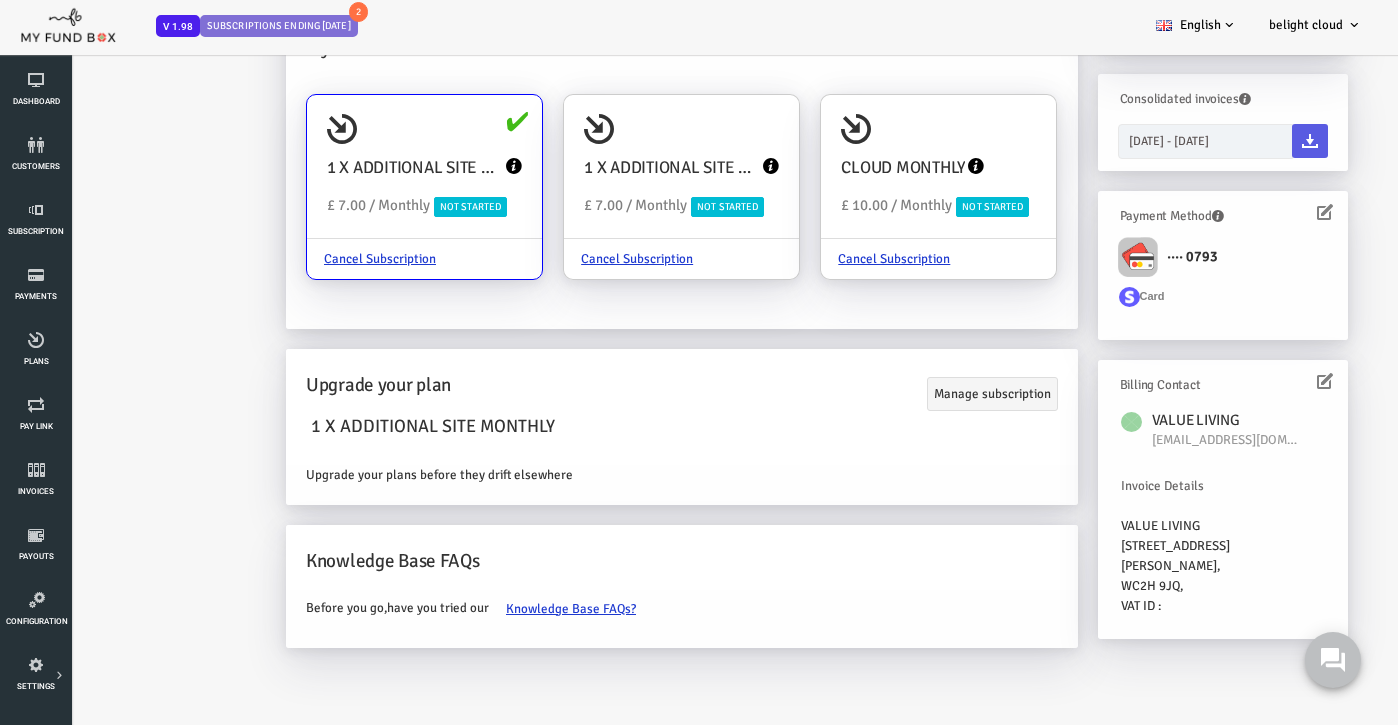 click on "Invoices" at bounding box center [120, 12] 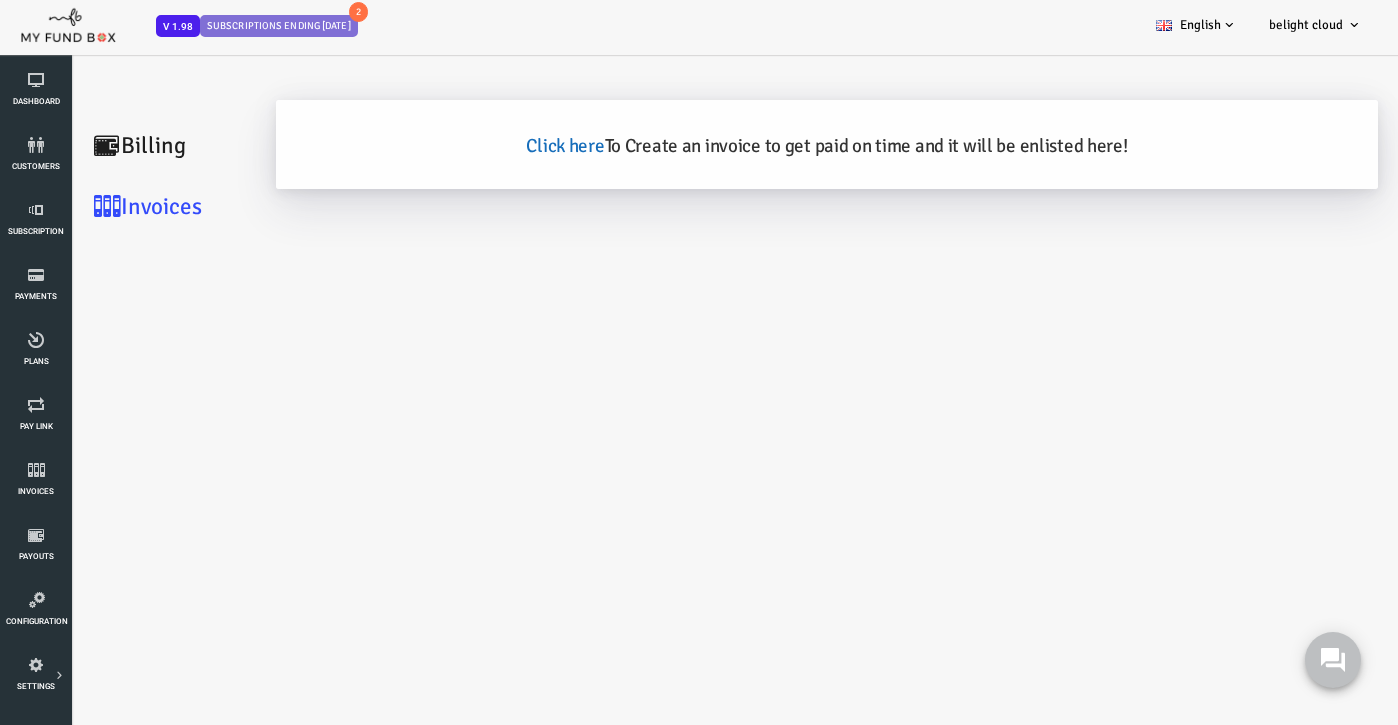 click on "Click here" at bounding box center [509, 146] 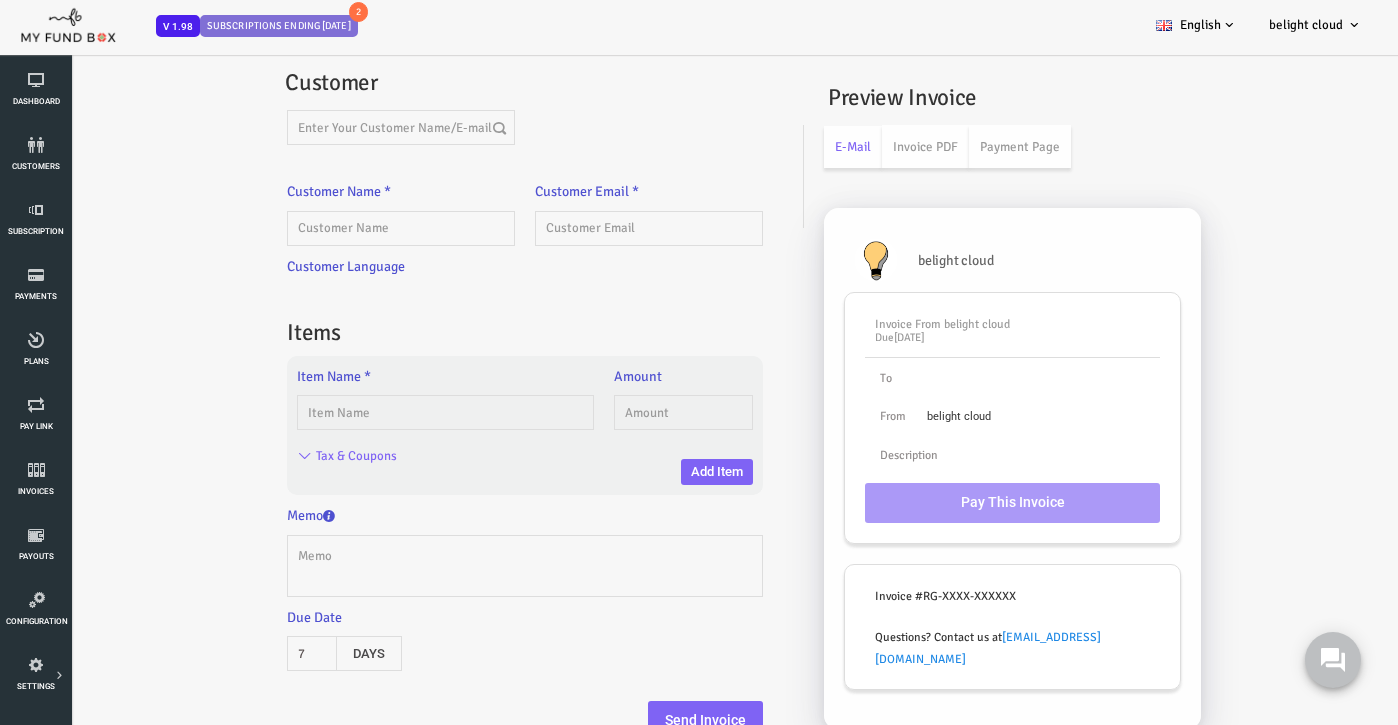 type on "VALUE" 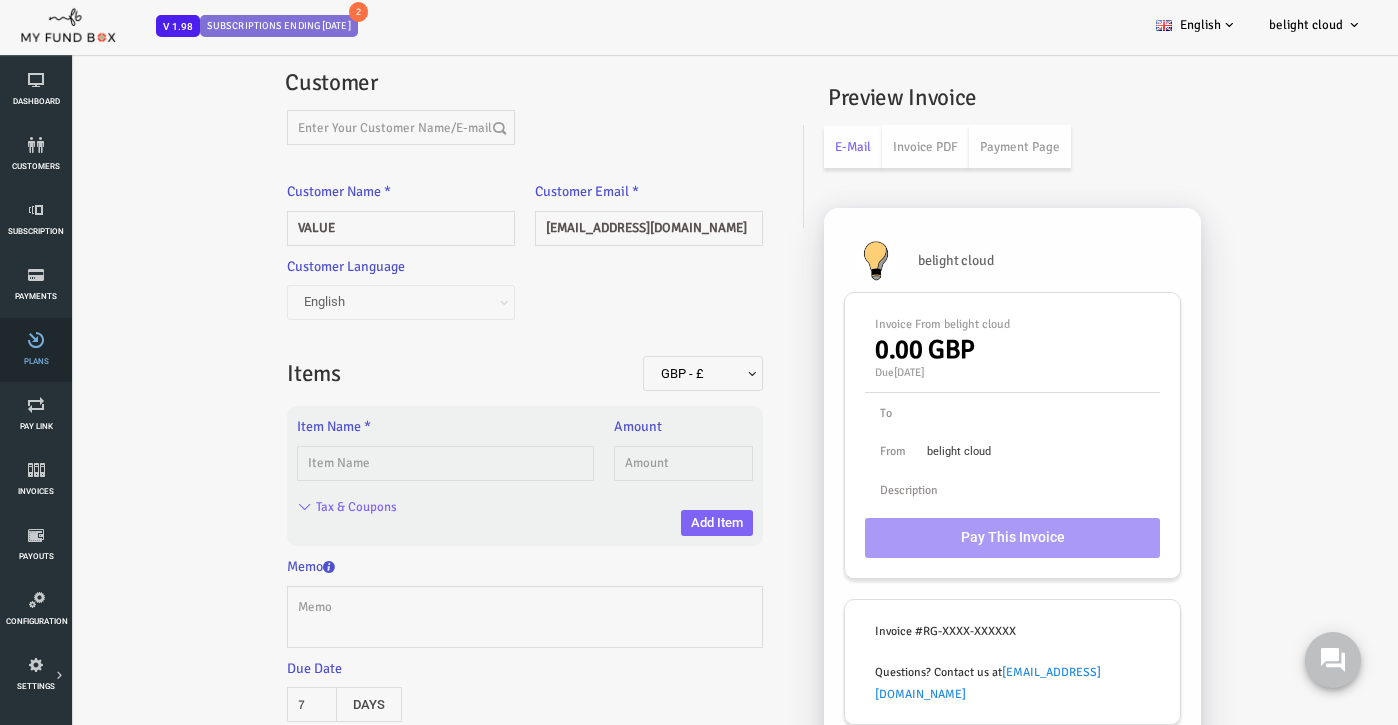 click on "Plans" at bounding box center (36, 350) 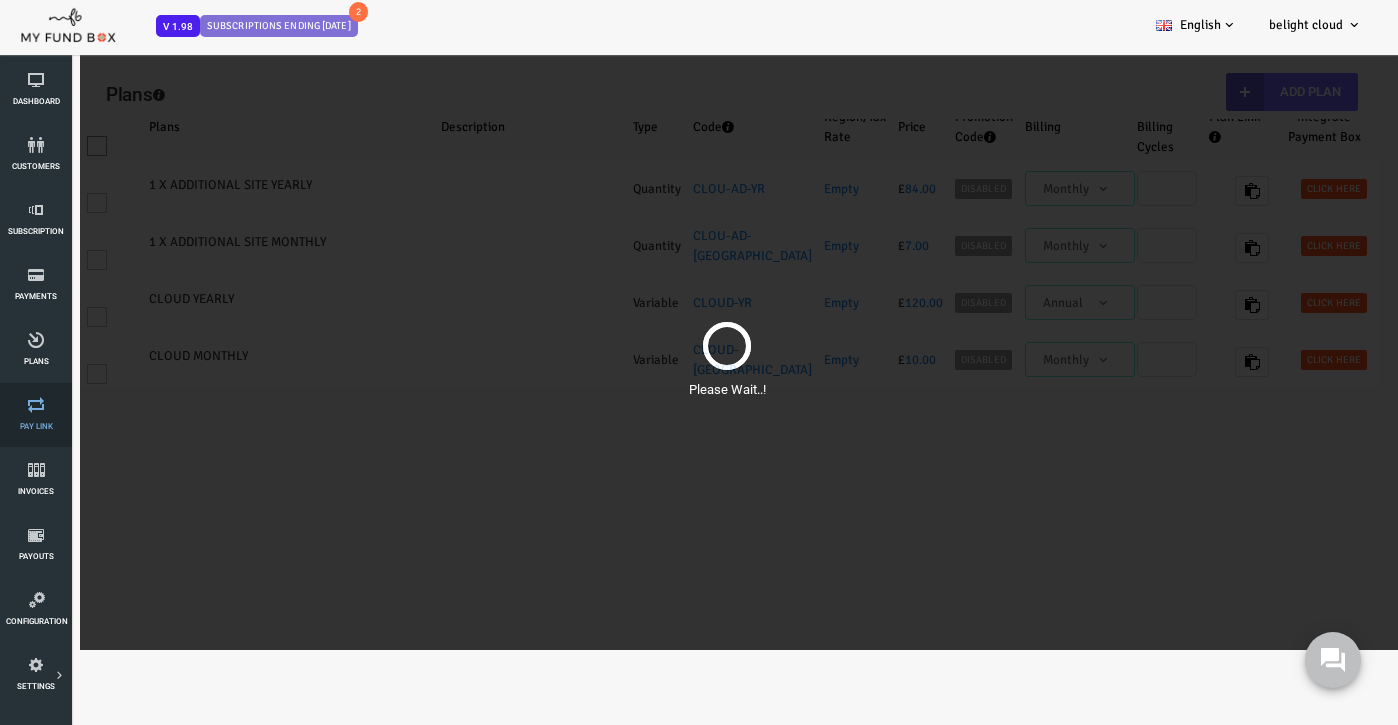 click on "Pay Link" at bounding box center (36, 415) 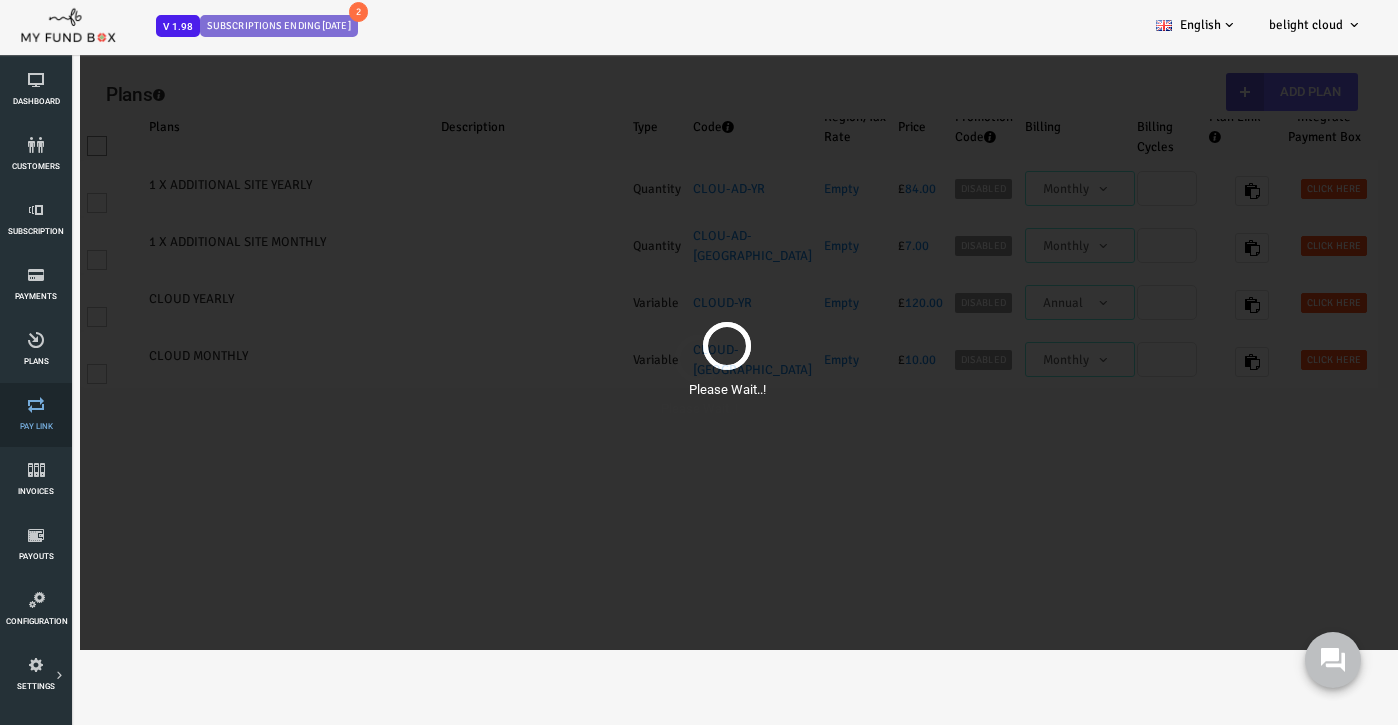 select on "100" 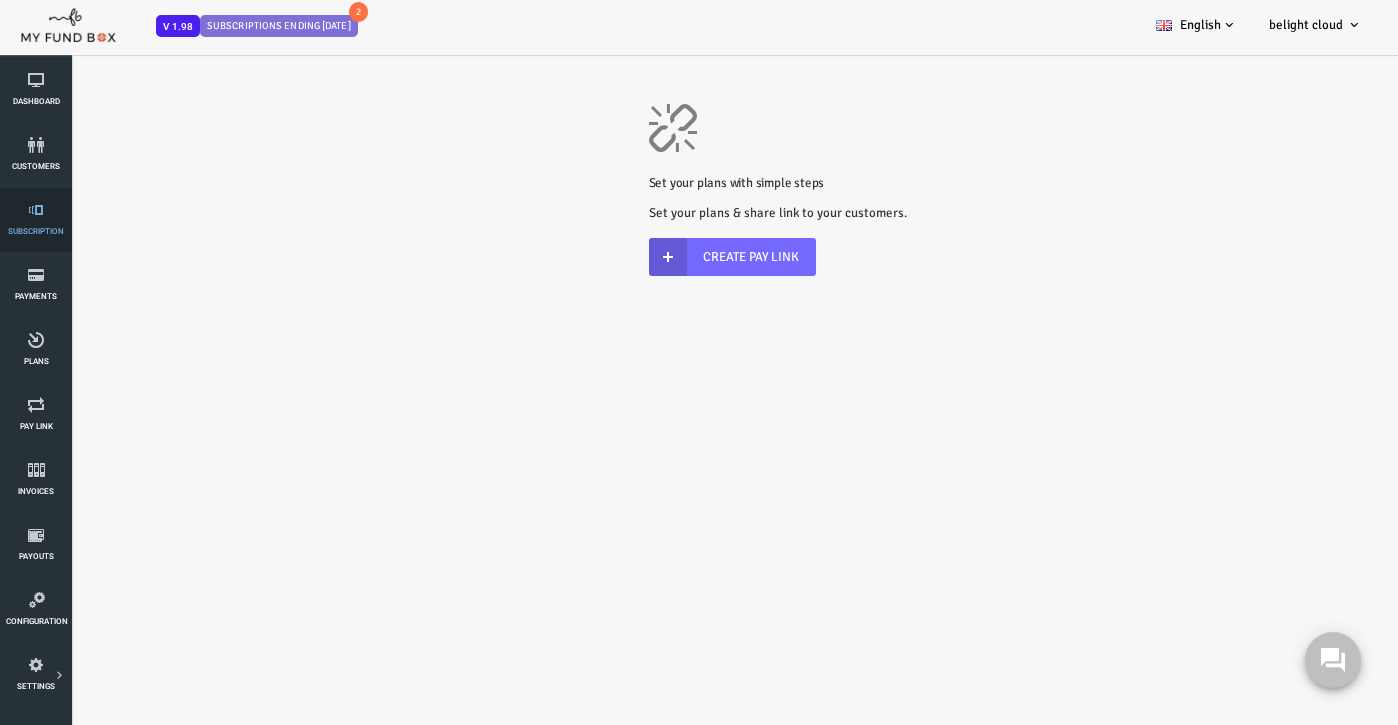 click at bounding box center (36, 210) 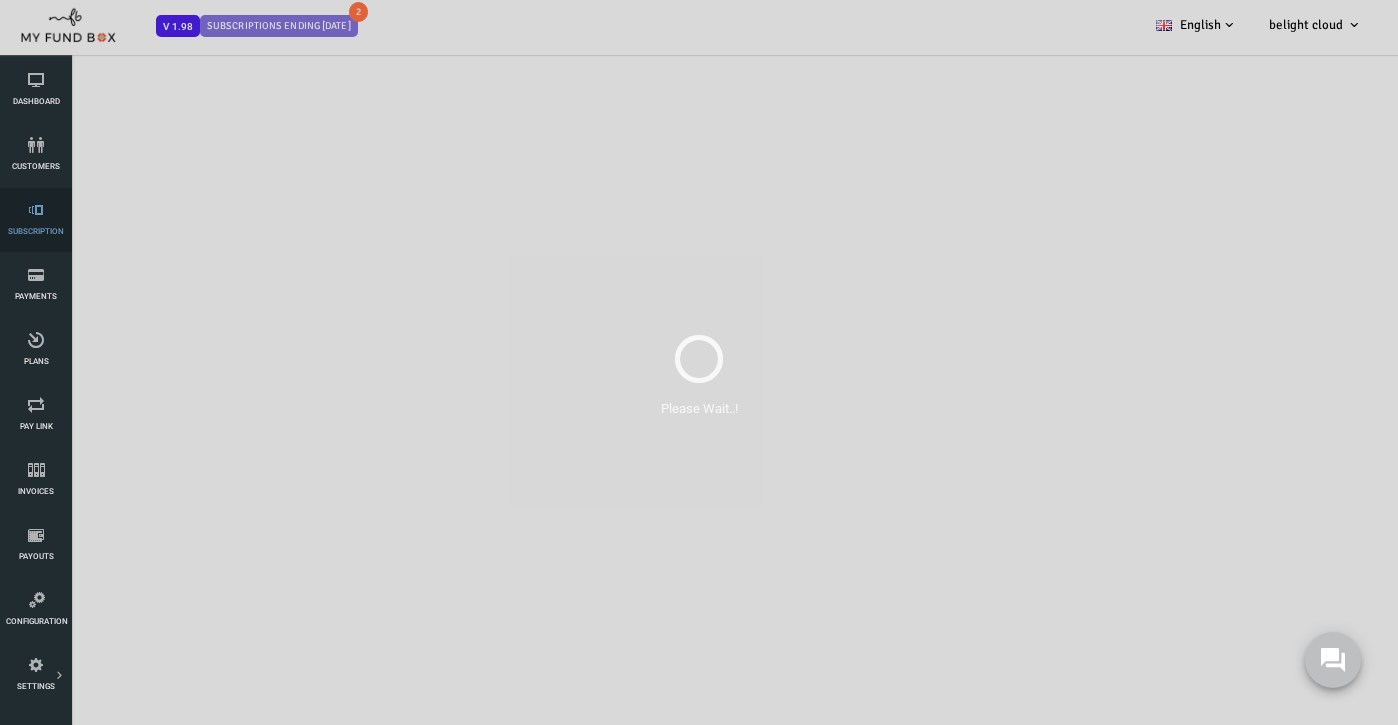 select on "100" 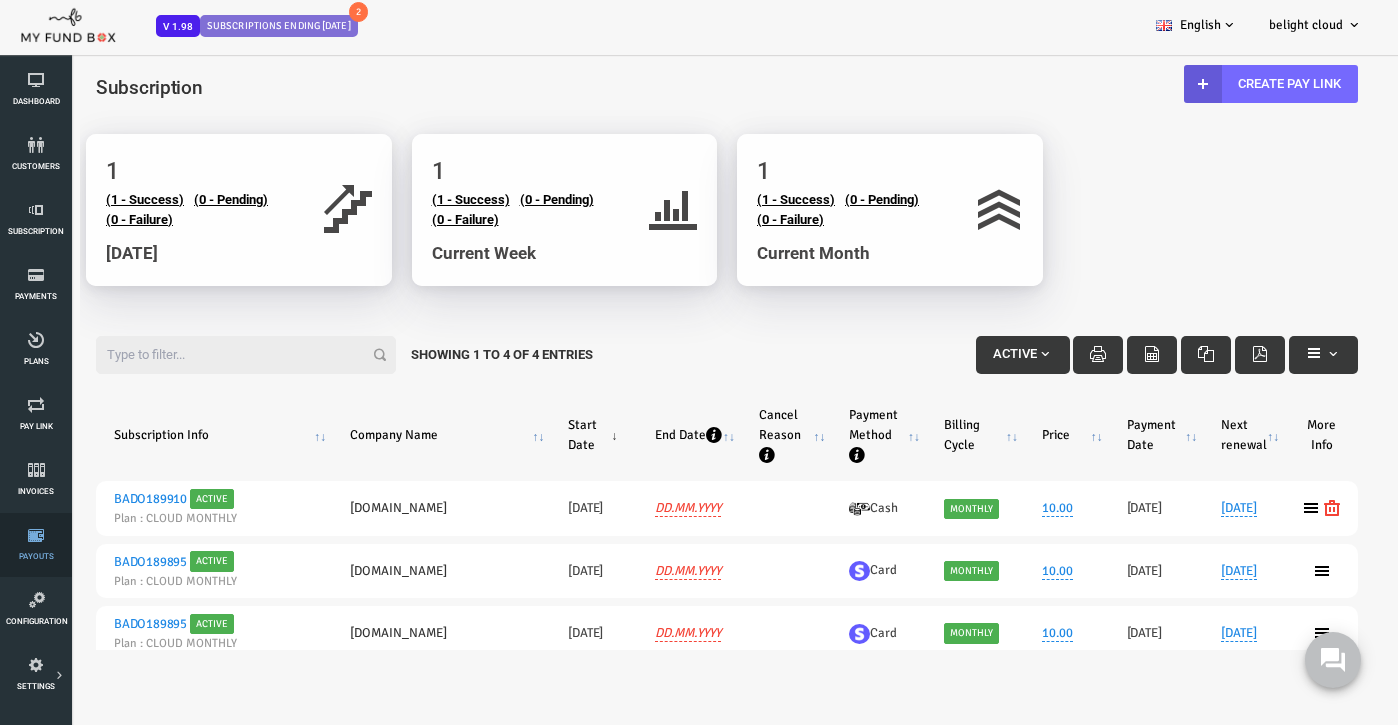 click on "Payouts" at bounding box center [0, 0] 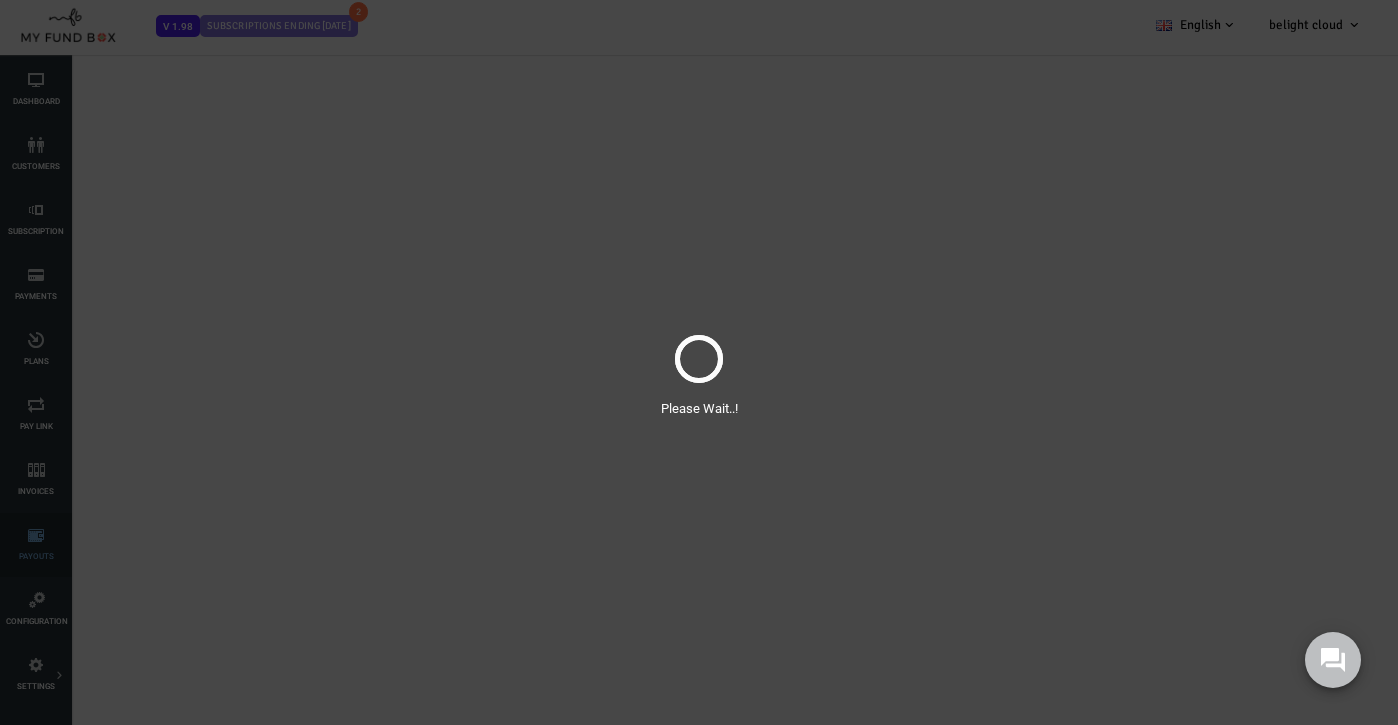 select on "100" 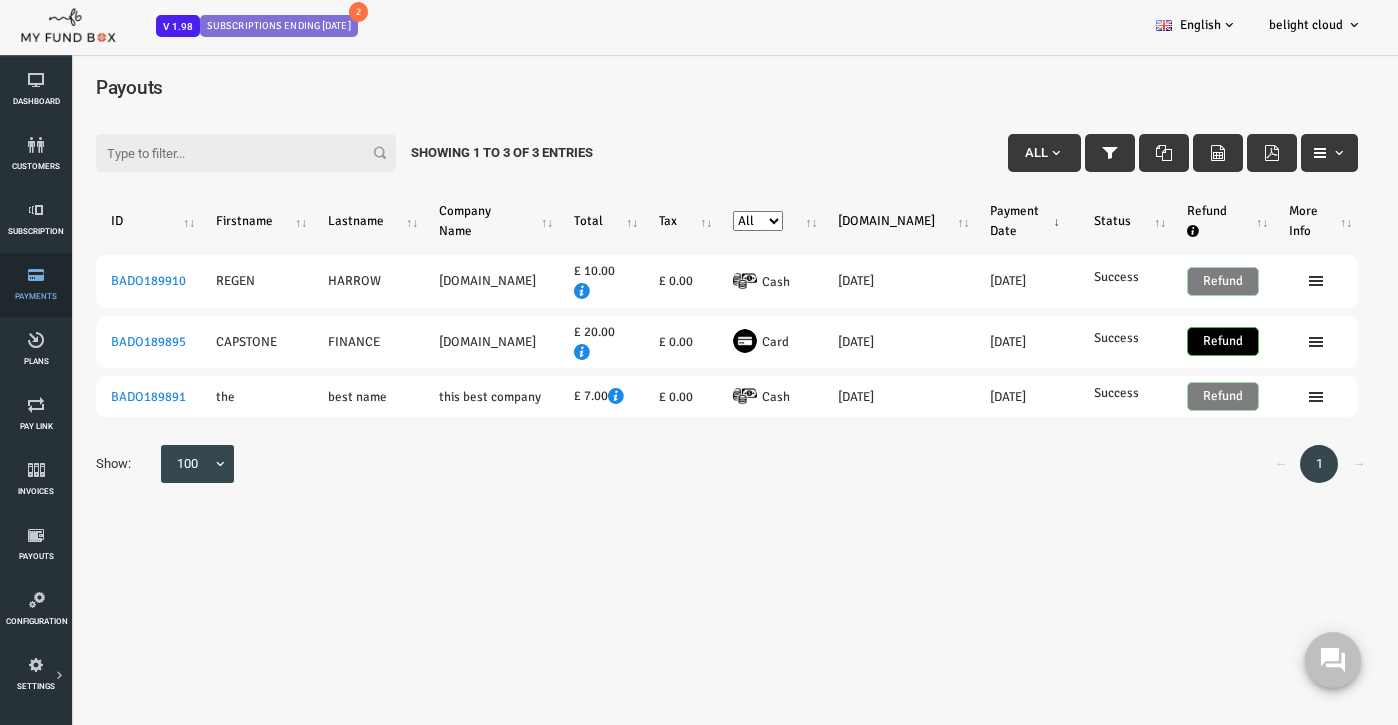 click on "Payments" at bounding box center (36, 285) 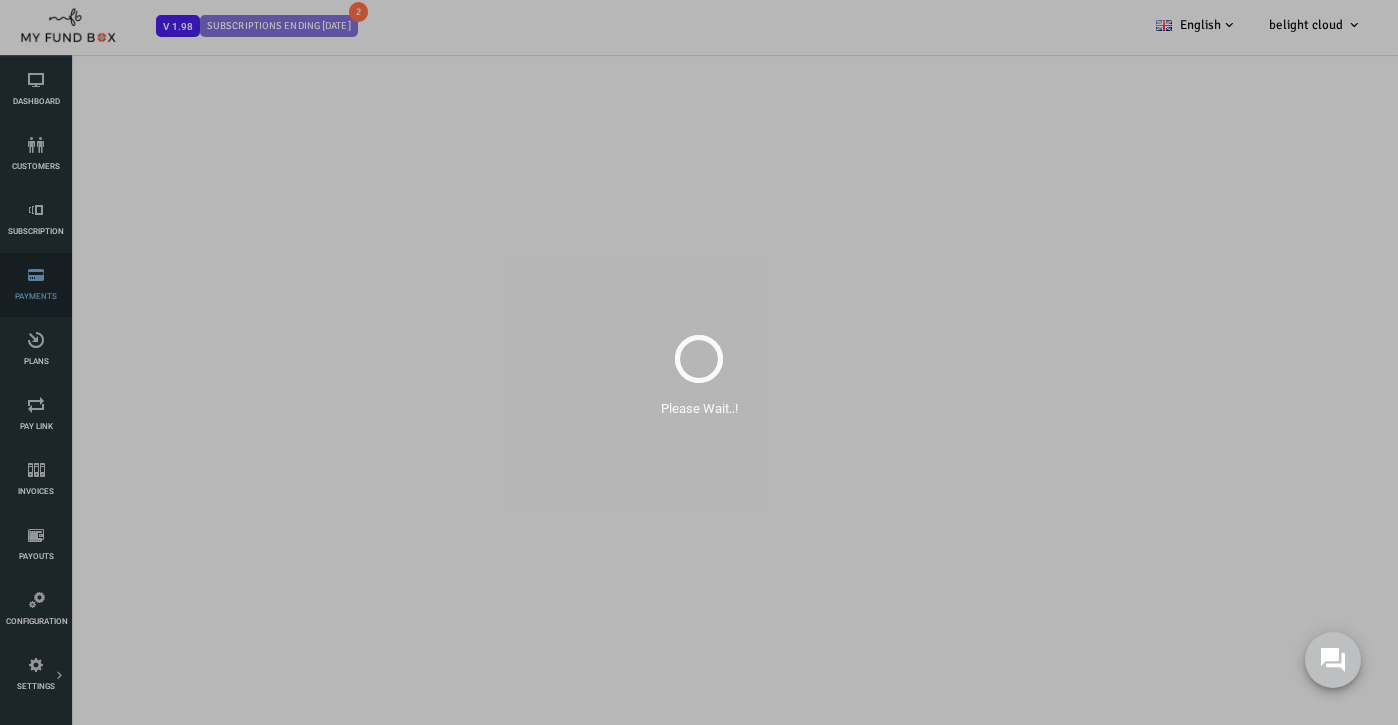 select on "100" 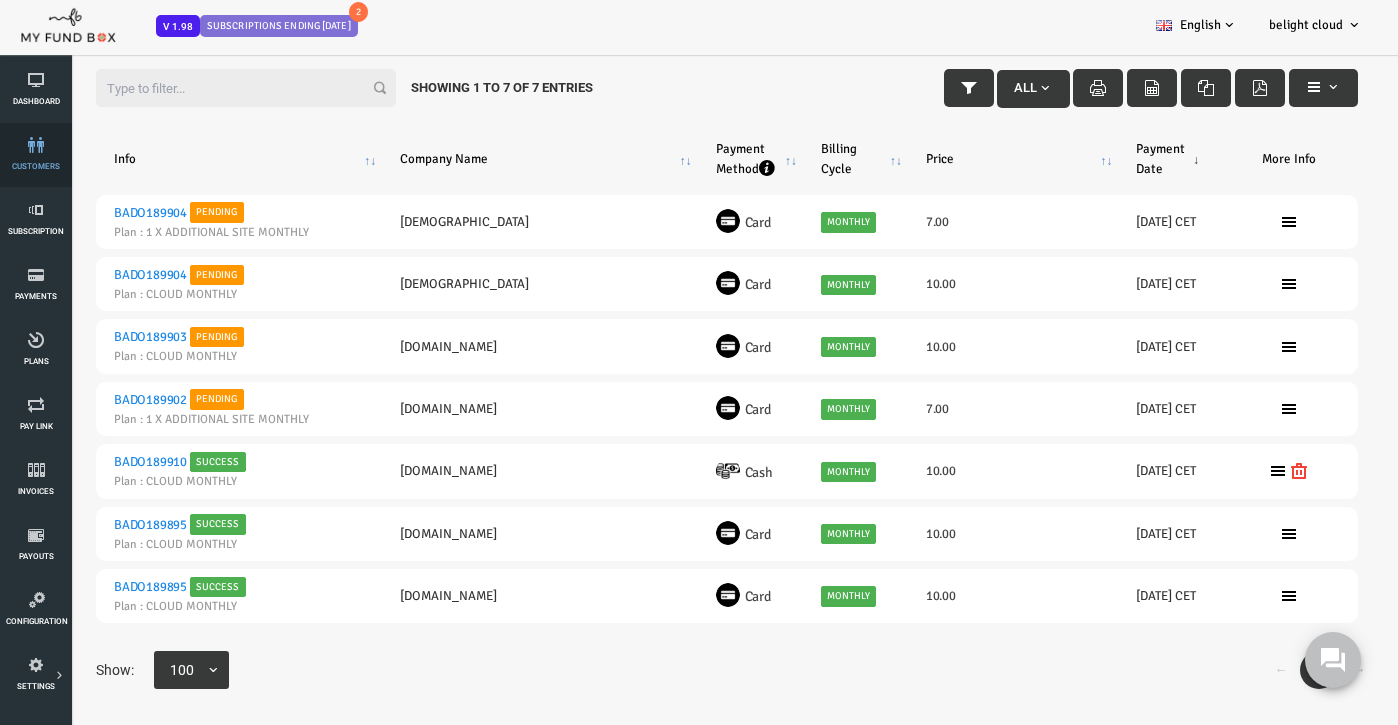 click at bounding box center [36, 145] 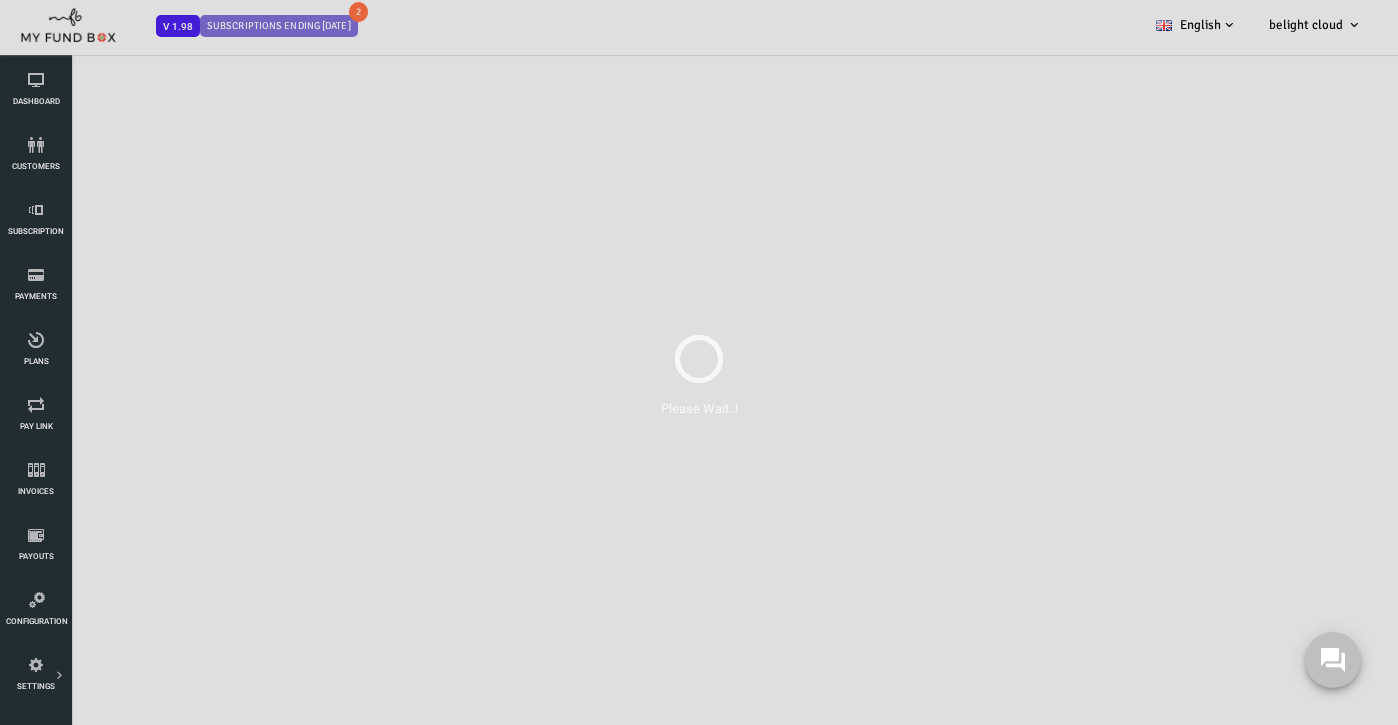 select on "100" 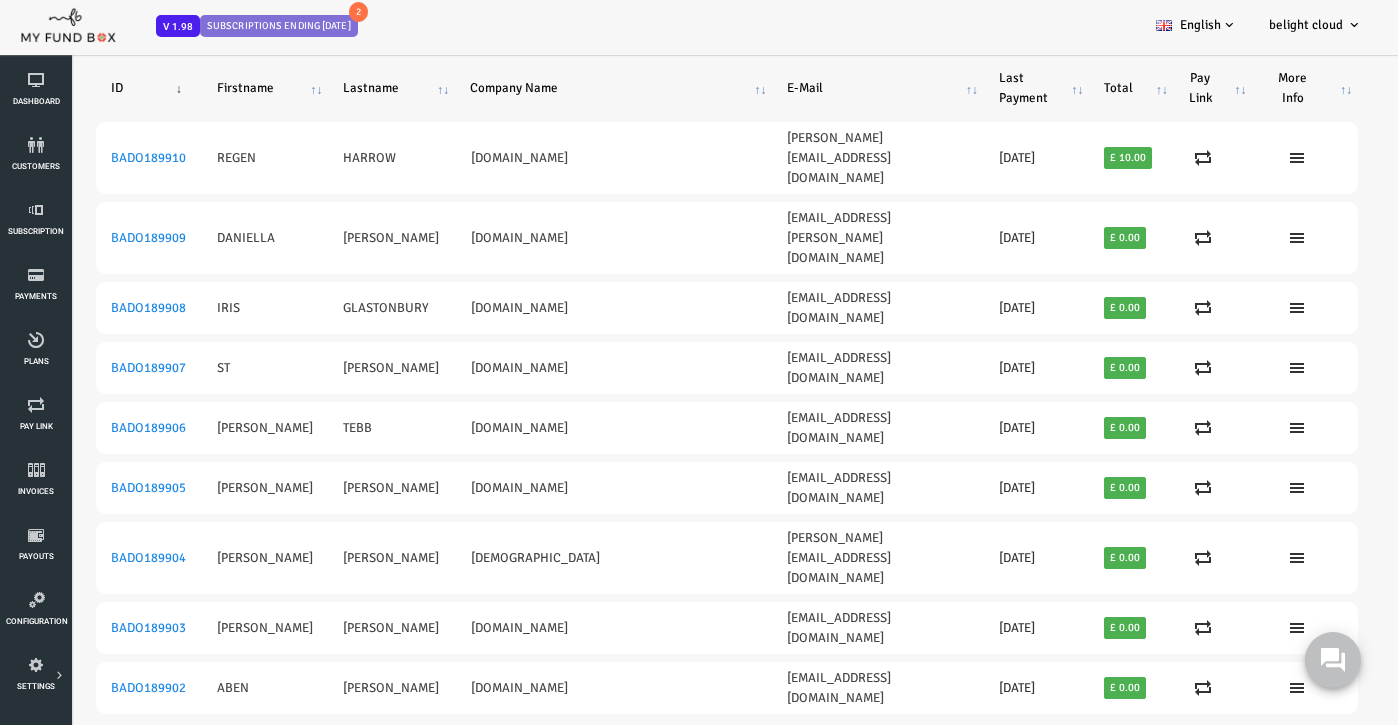 click on "BADO189896" at bounding box center (92, 748) 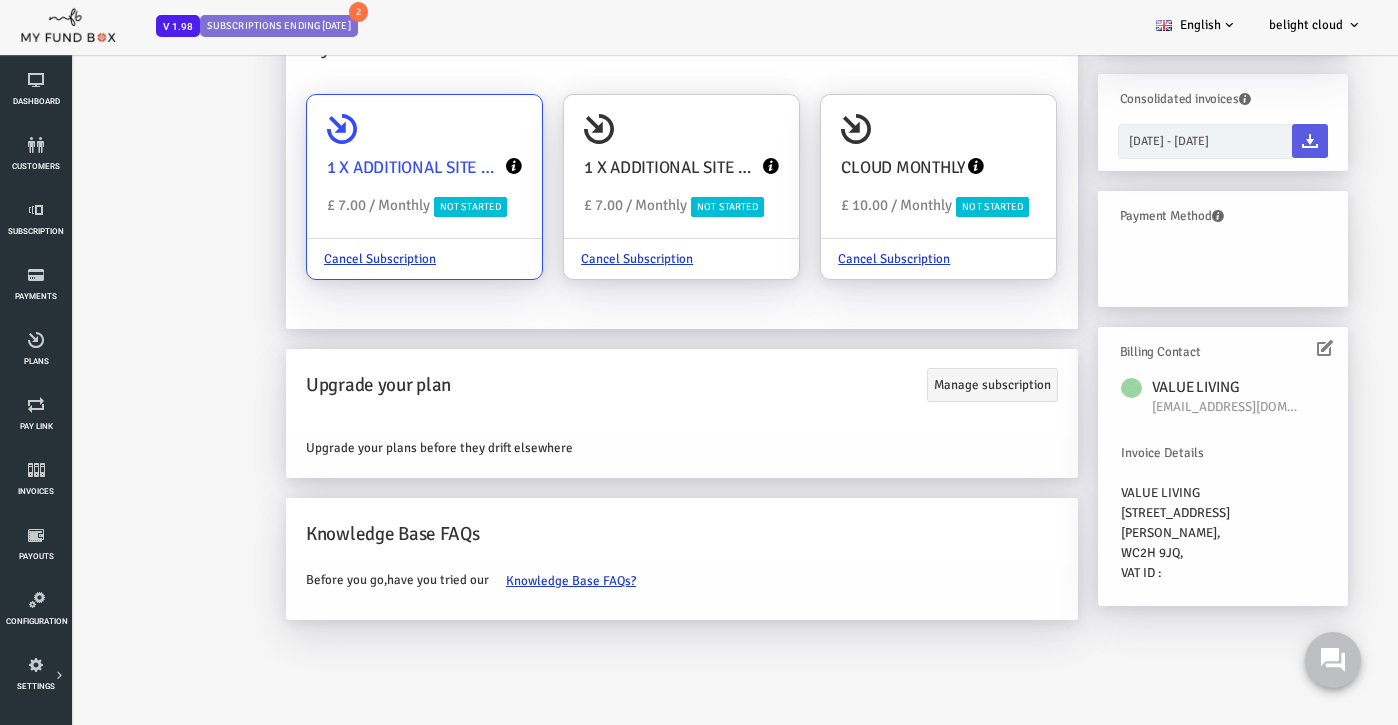 click on "1 X ADDITIONAL SITE MONTHLY" at bounding box center [359, 168] 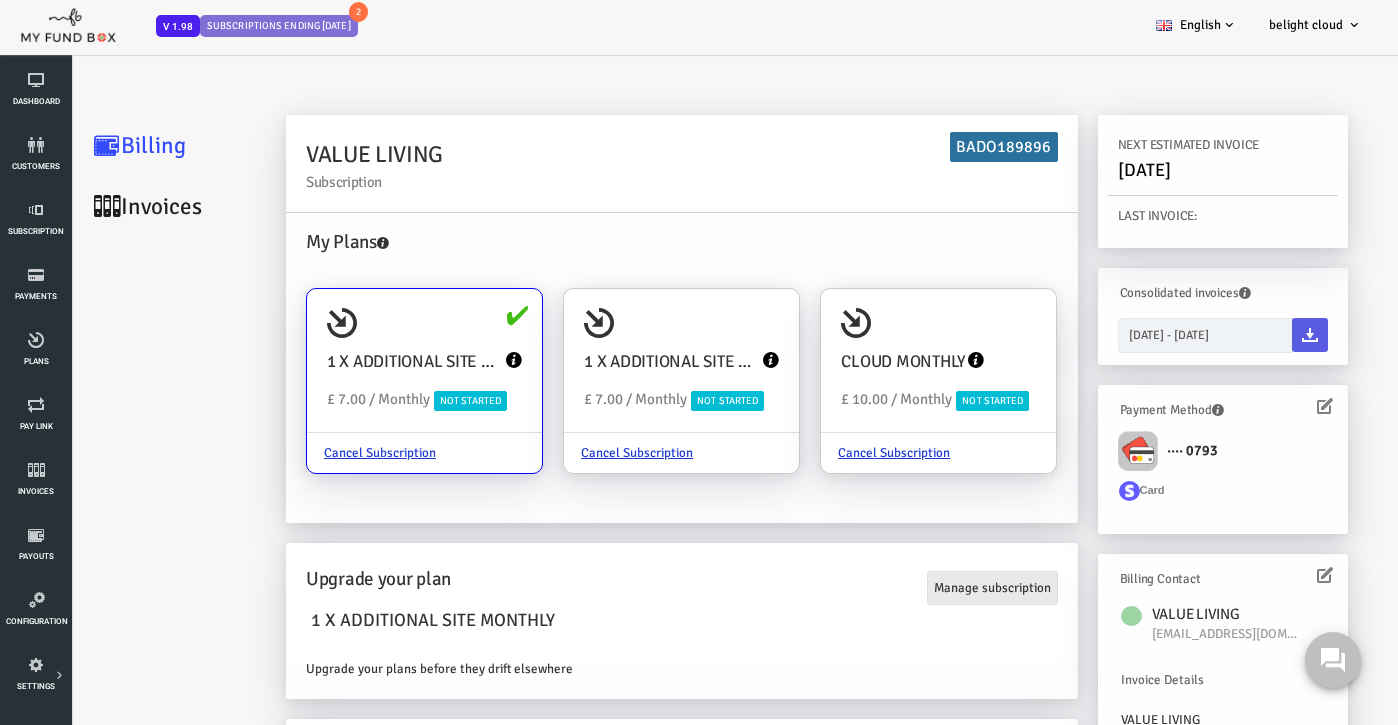 click on "Manage subscription" at bounding box center (936, 588) 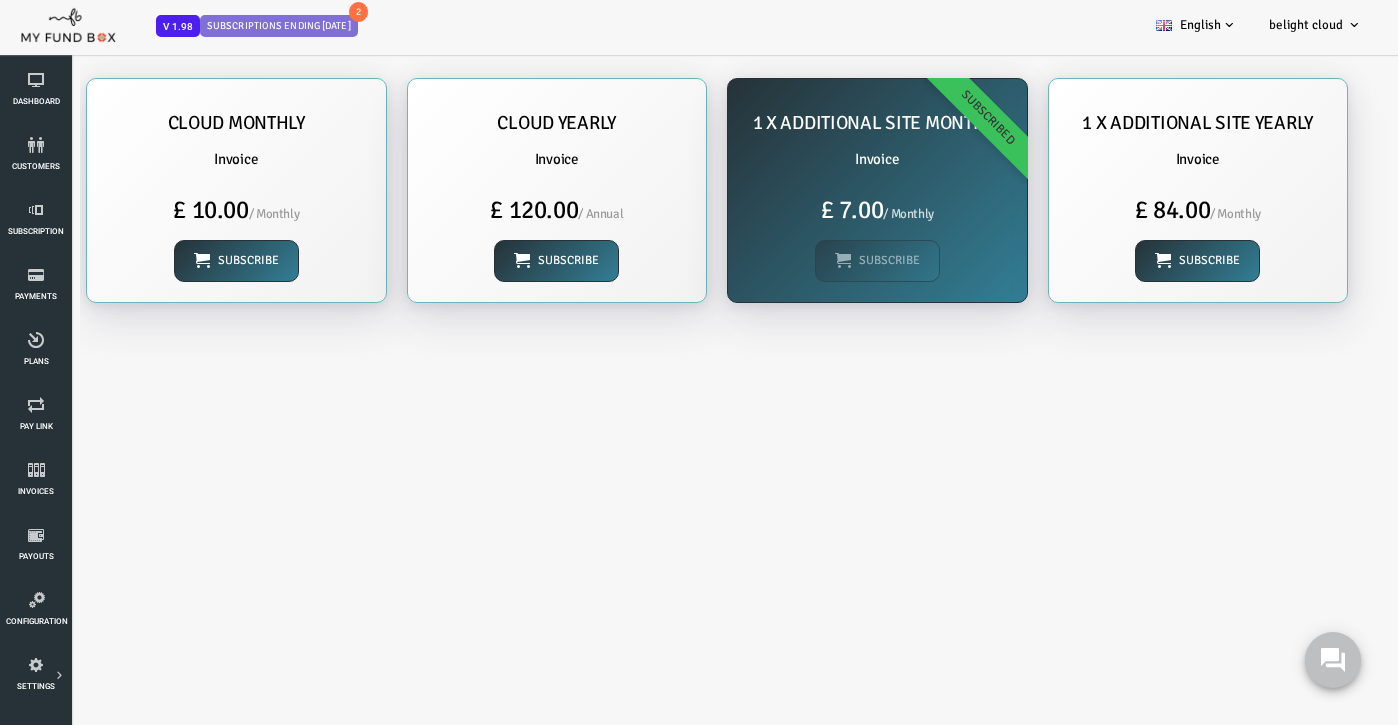 click on "1 X ADDITIONAL SITE MONTHLY
Invoice
£ 7.00
/ Monthly
Subscribe
Subscribed" at bounding box center [821, 190] 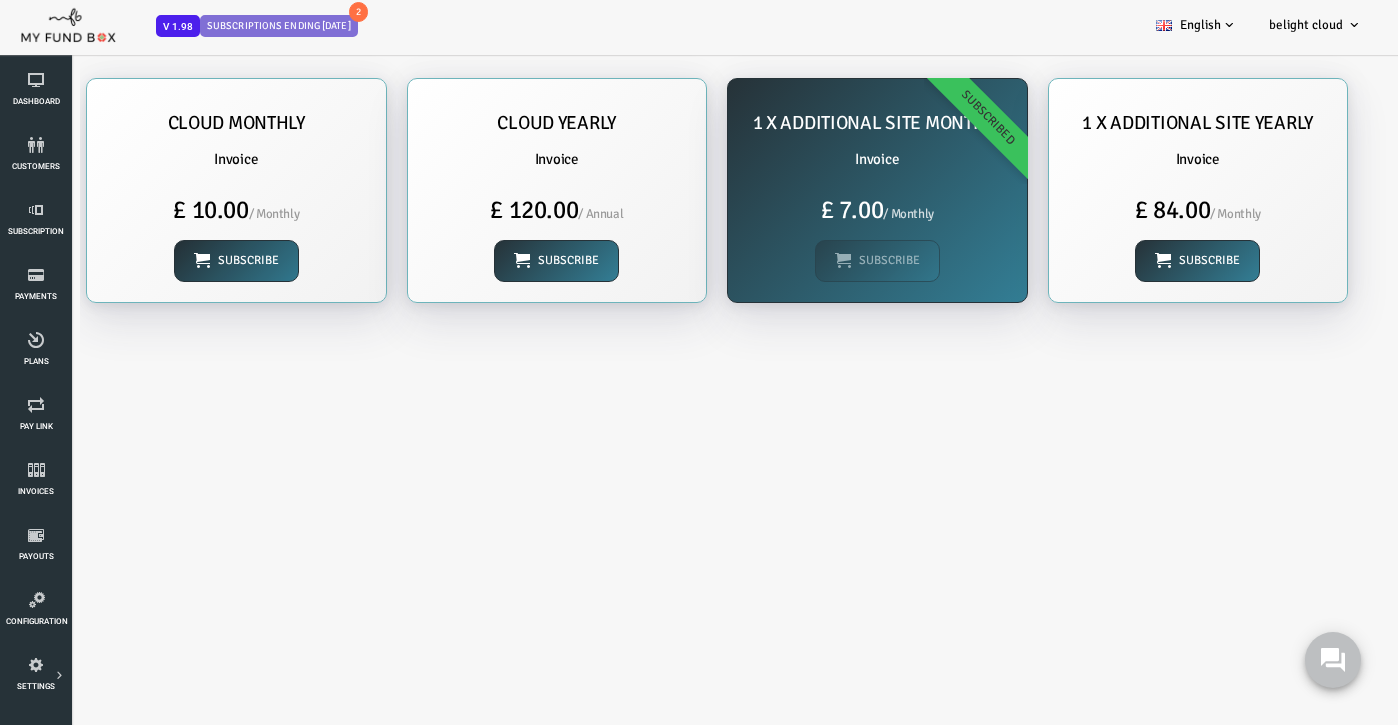 click on "Subscribe" at bounding box center [180, 261] 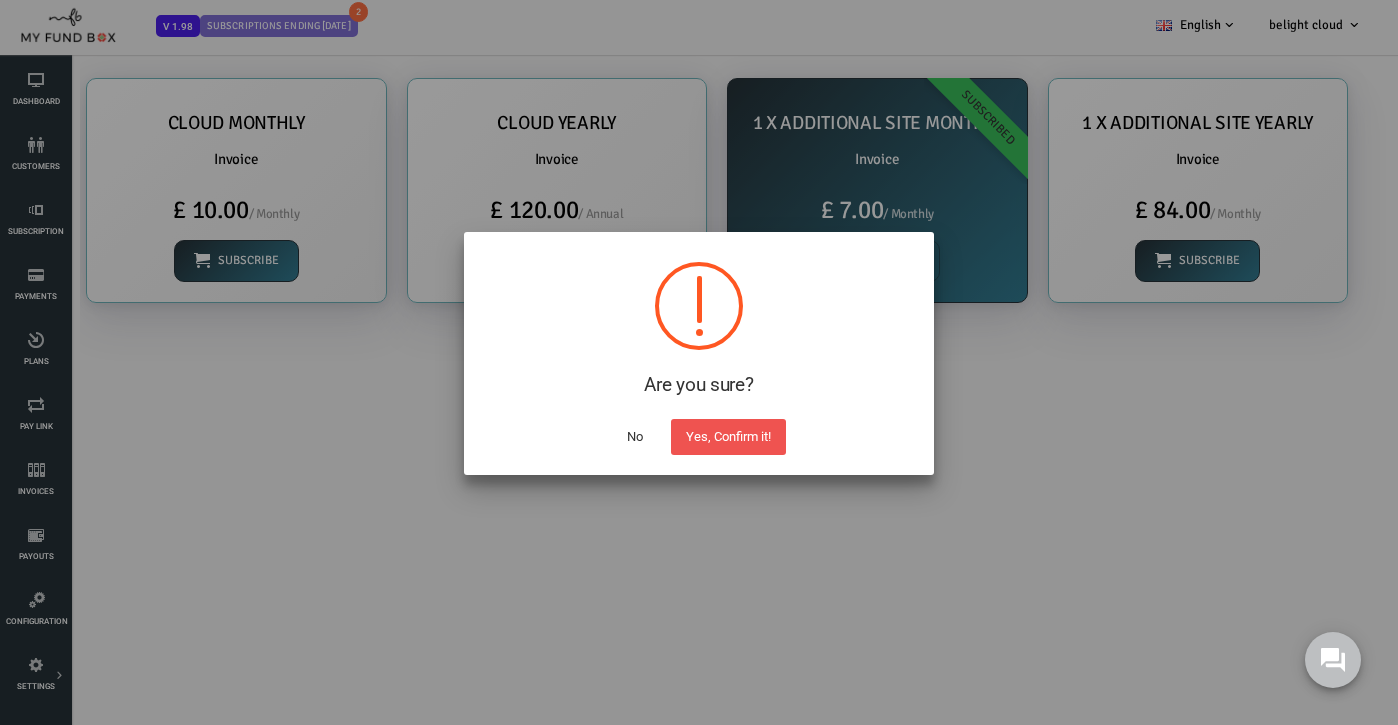 click on "No" at bounding box center [635, 437] 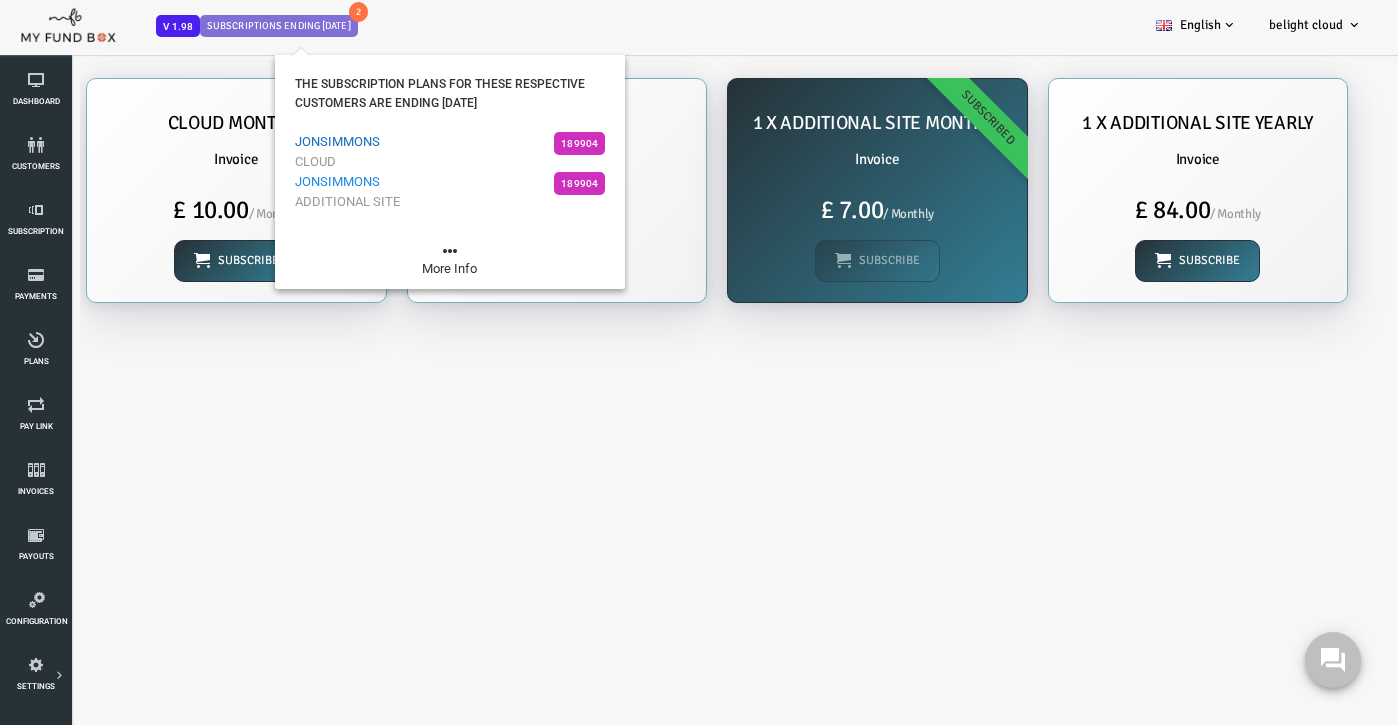 click on "189904" at bounding box center [579, 143] 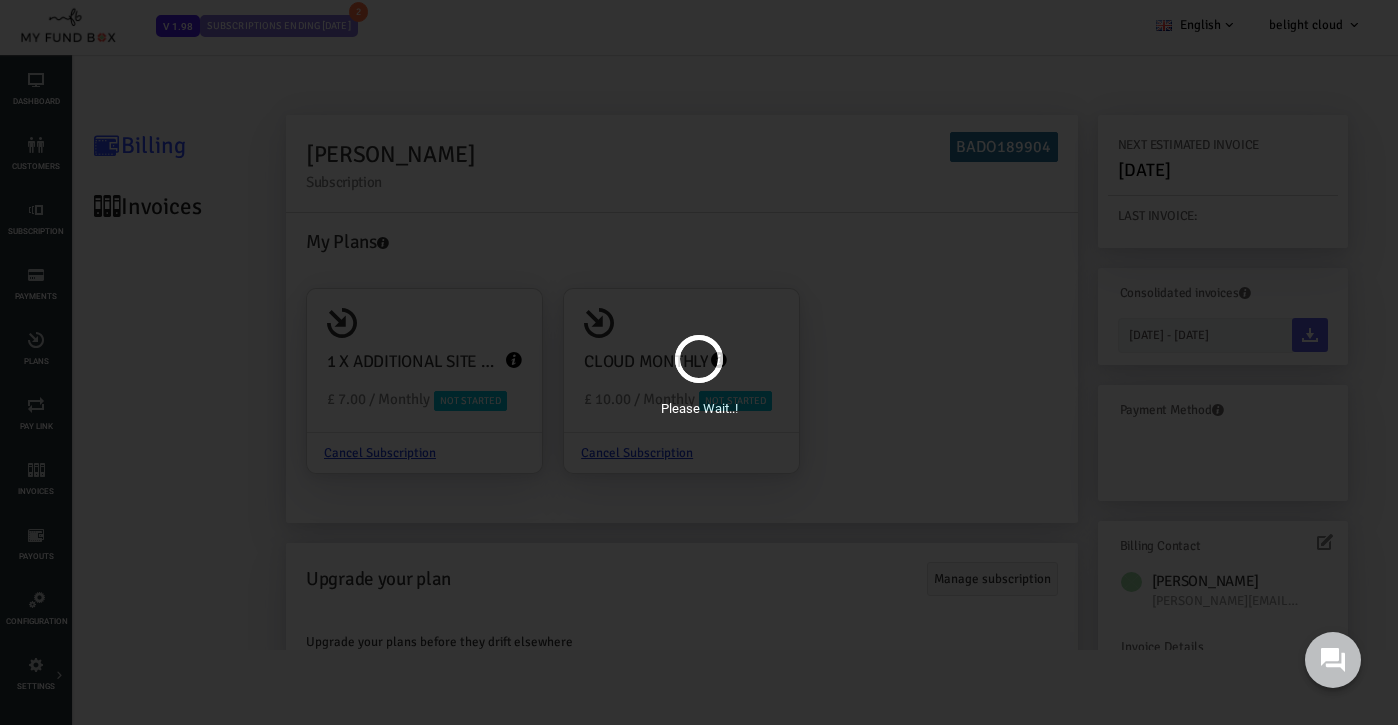 scroll, scrollTop: 0, scrollLeft: 0, axis: both 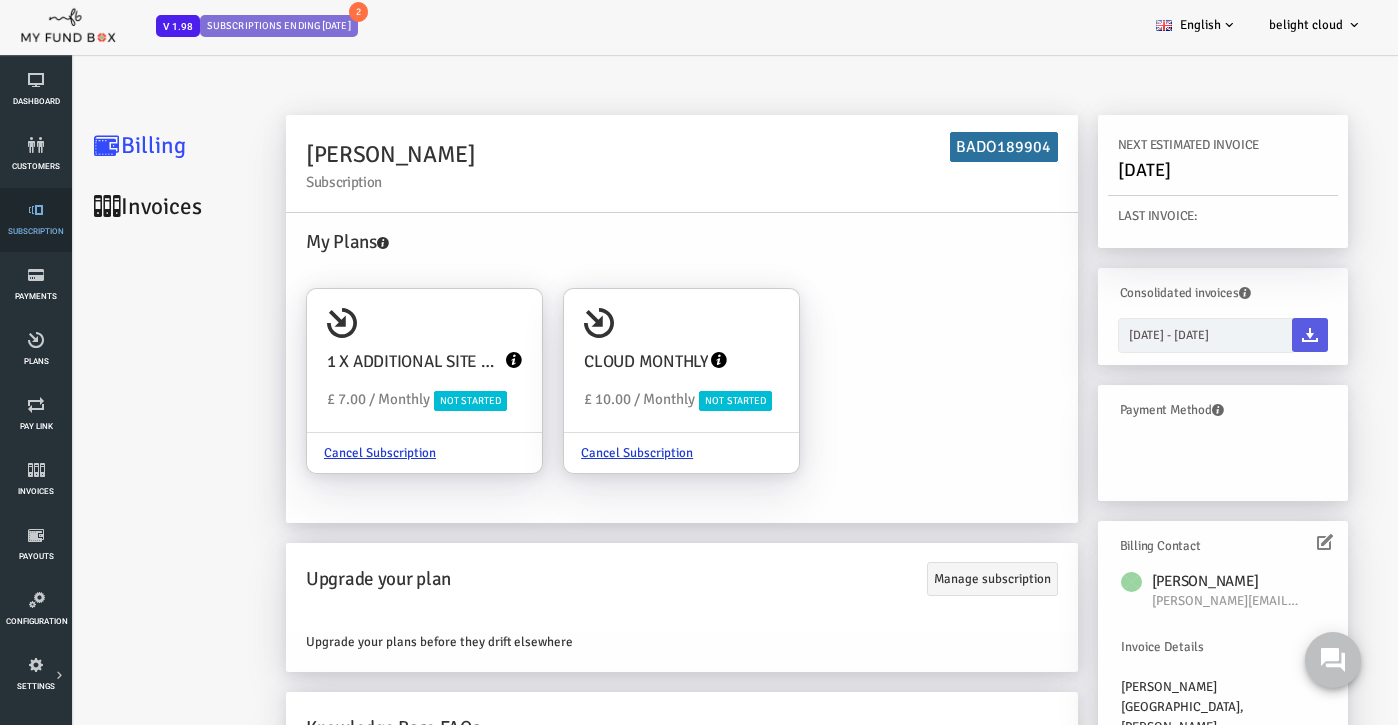 click at bounding box center [36, 210] 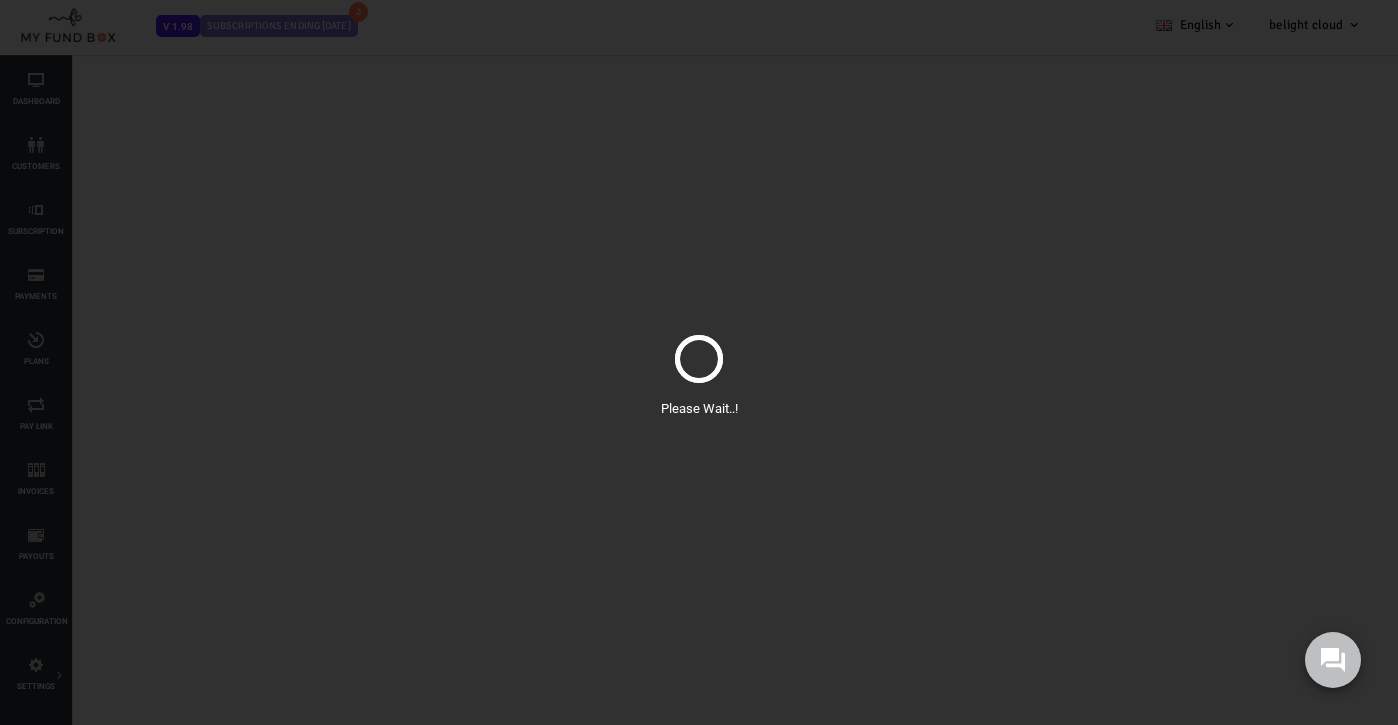 select on "100" 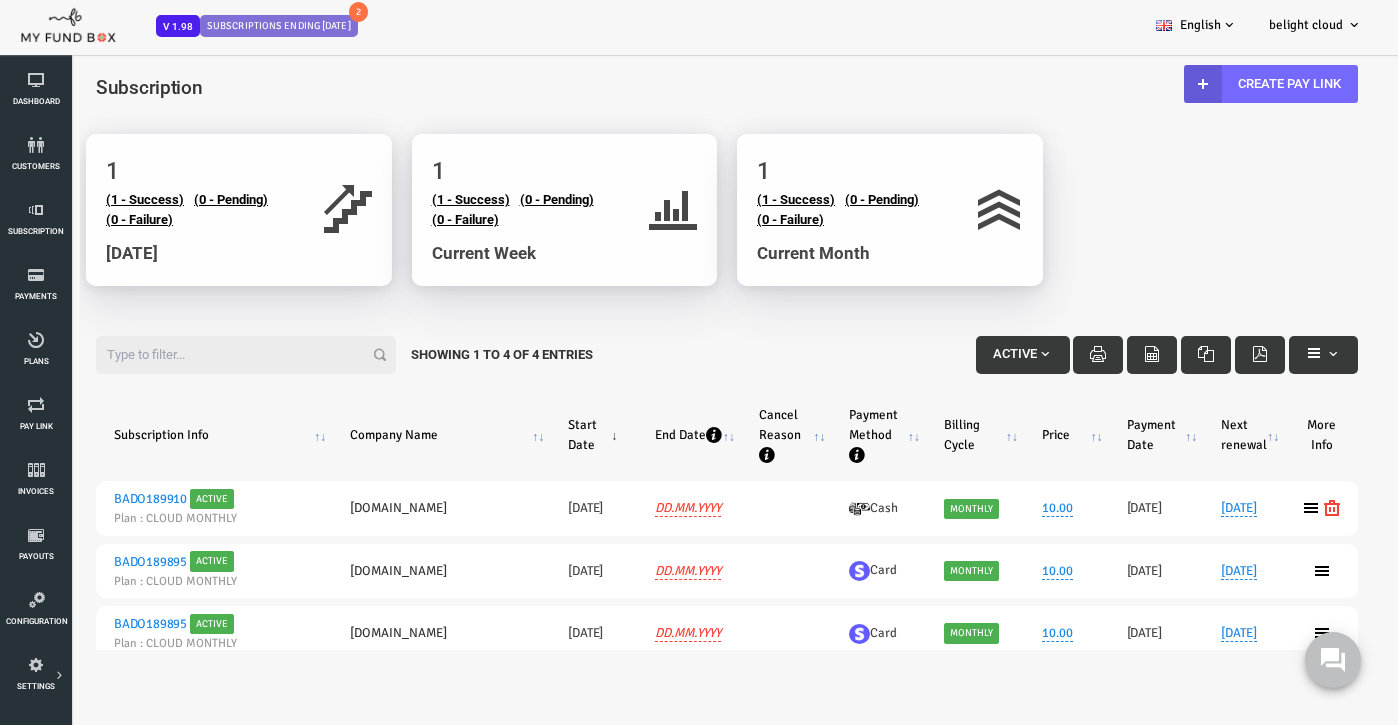 scroll, scrollTop: 0, scrollLeft: 0, axis: both 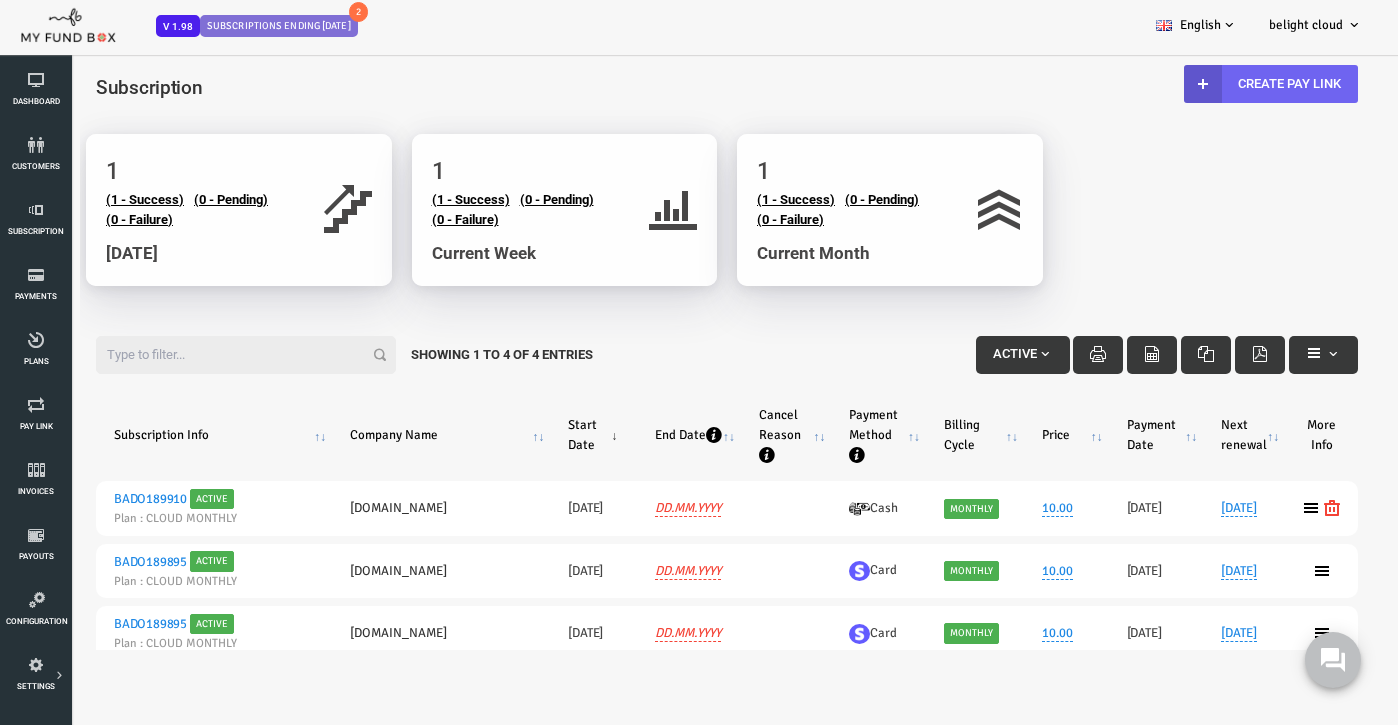 click on "Create Pay Link" at bounding box center [1215, 84] 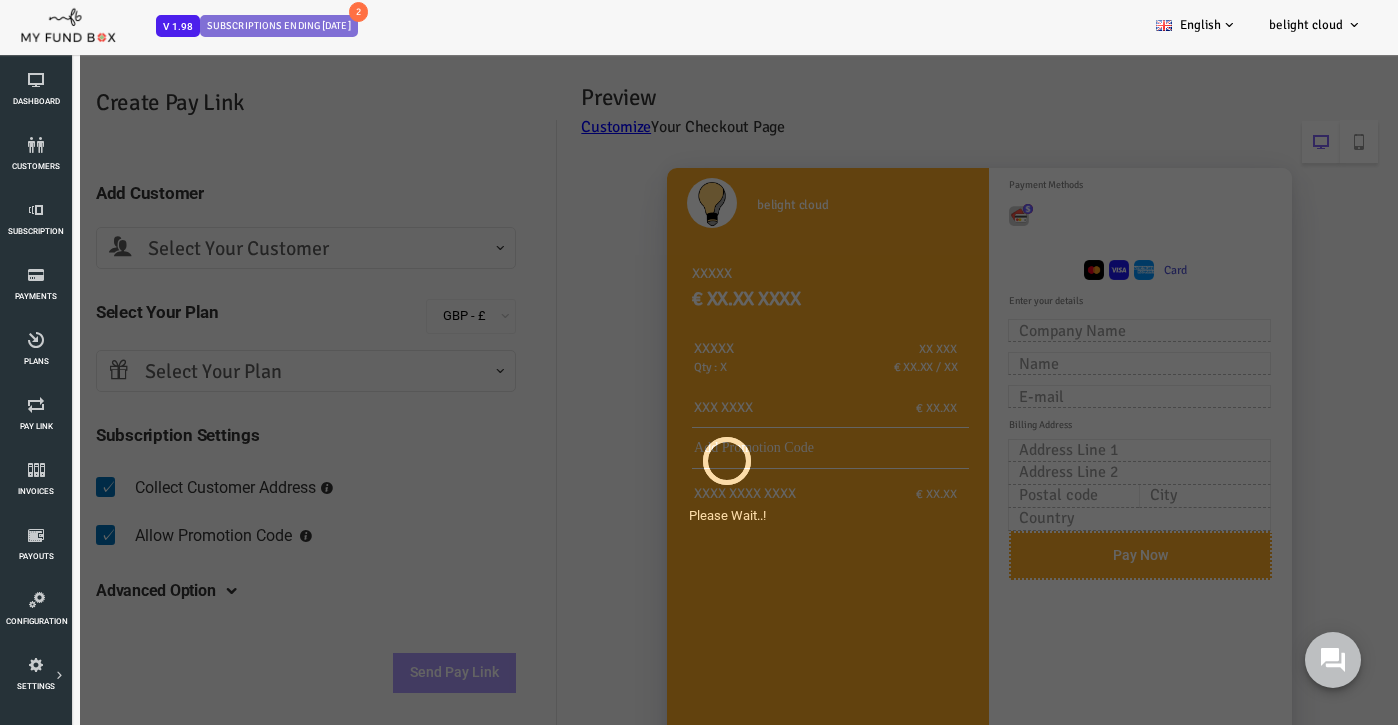 scroll, scrollTop: 0, scrollLeft: 0, axis: both 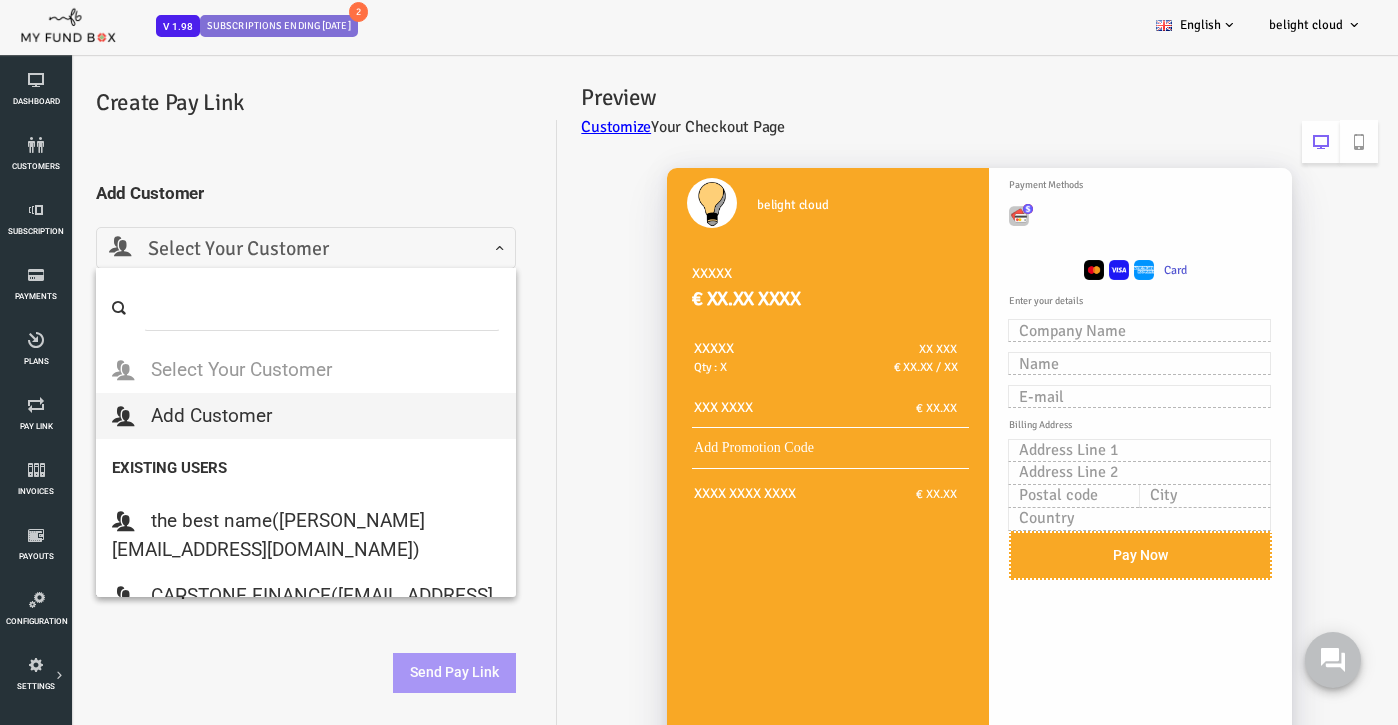 click on "Select Your Customer" at bounding box center [250, 249] 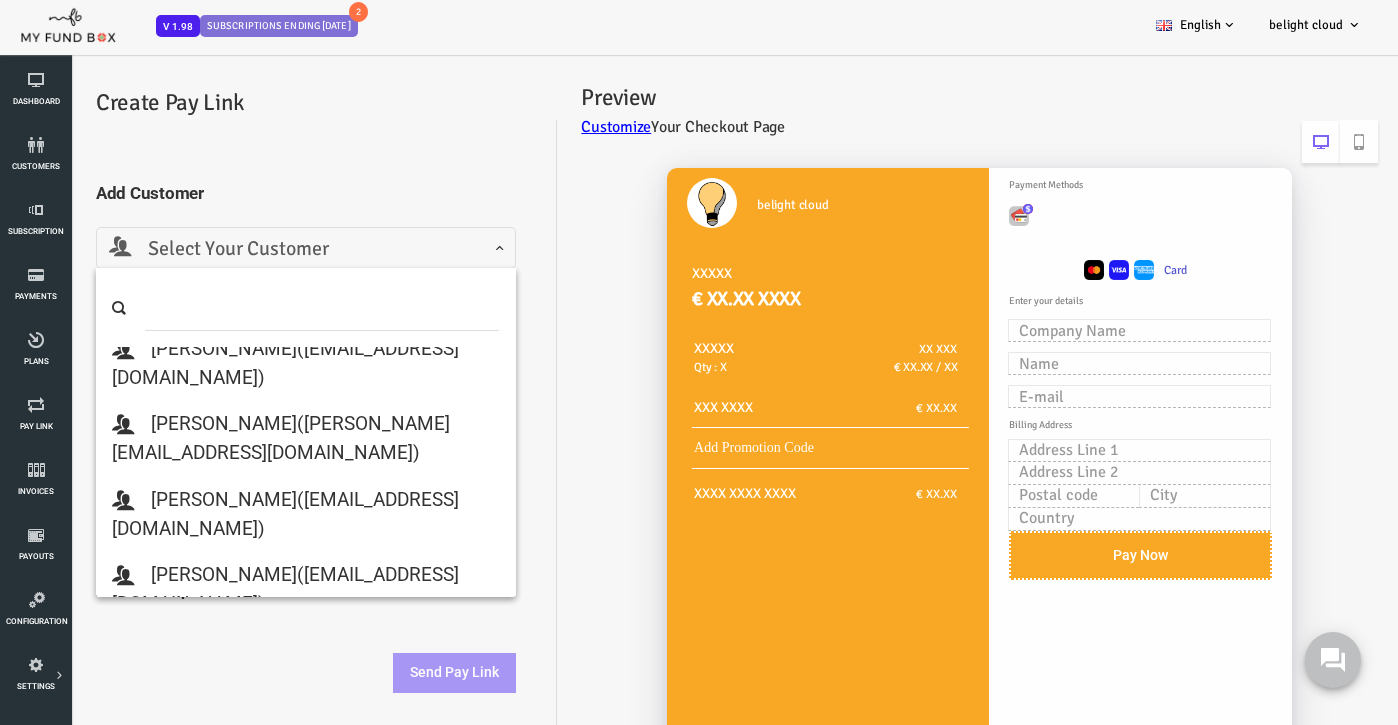 scroll, scrollTop: 476, scrollLeft: 0, axis: vertical 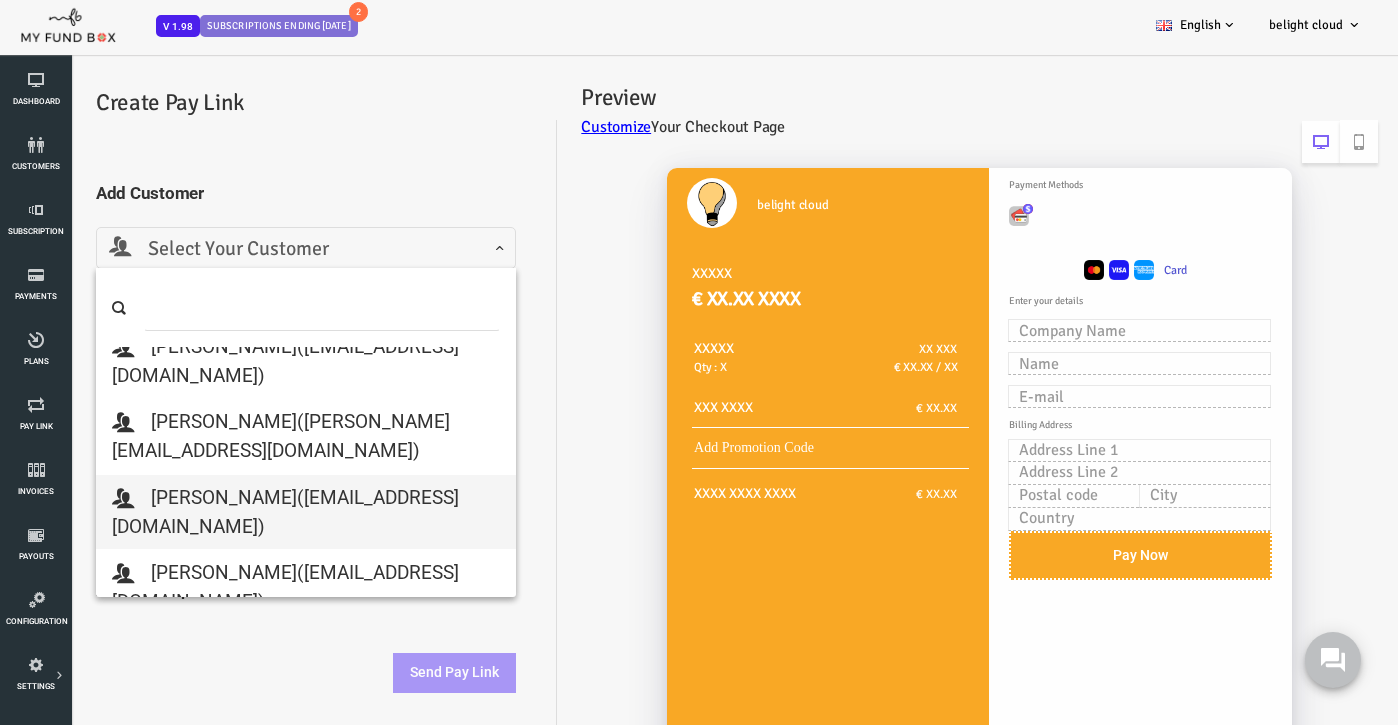 select on "romanico77@outlook.com" 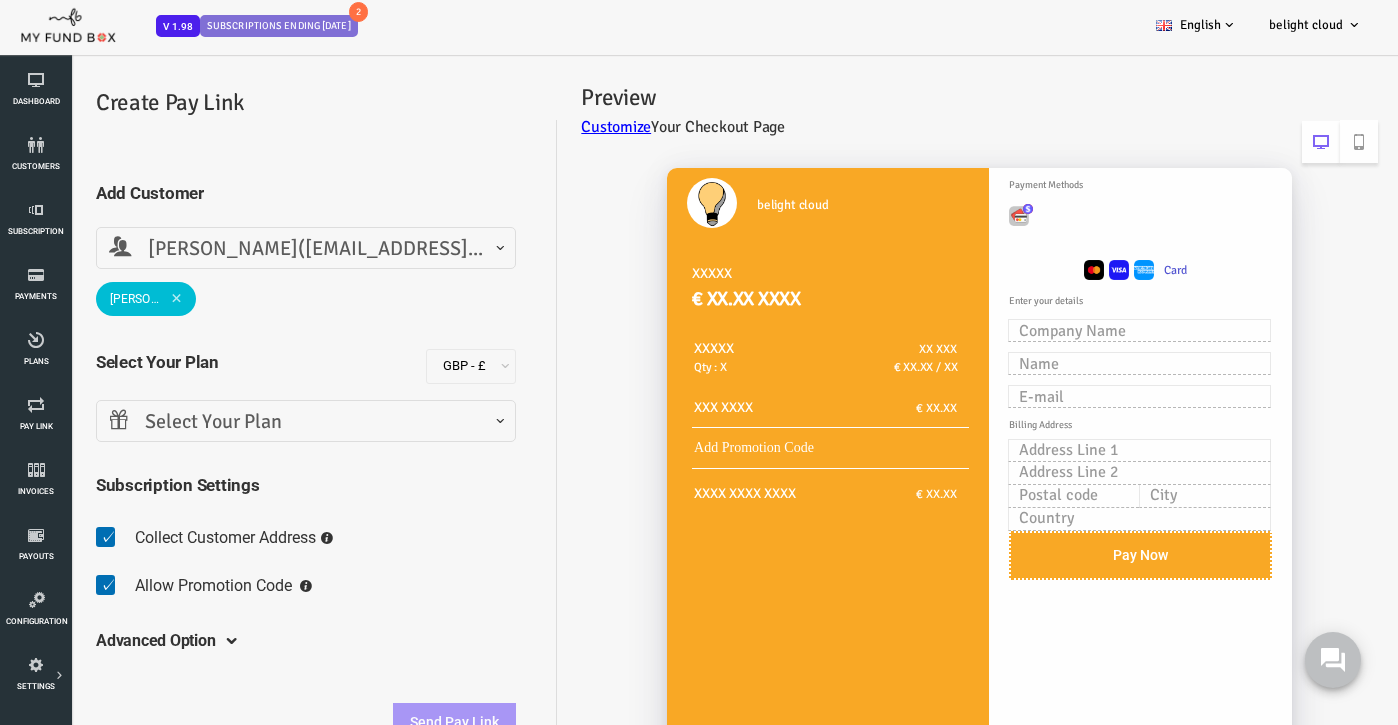 click at bounding box center [120, 298] 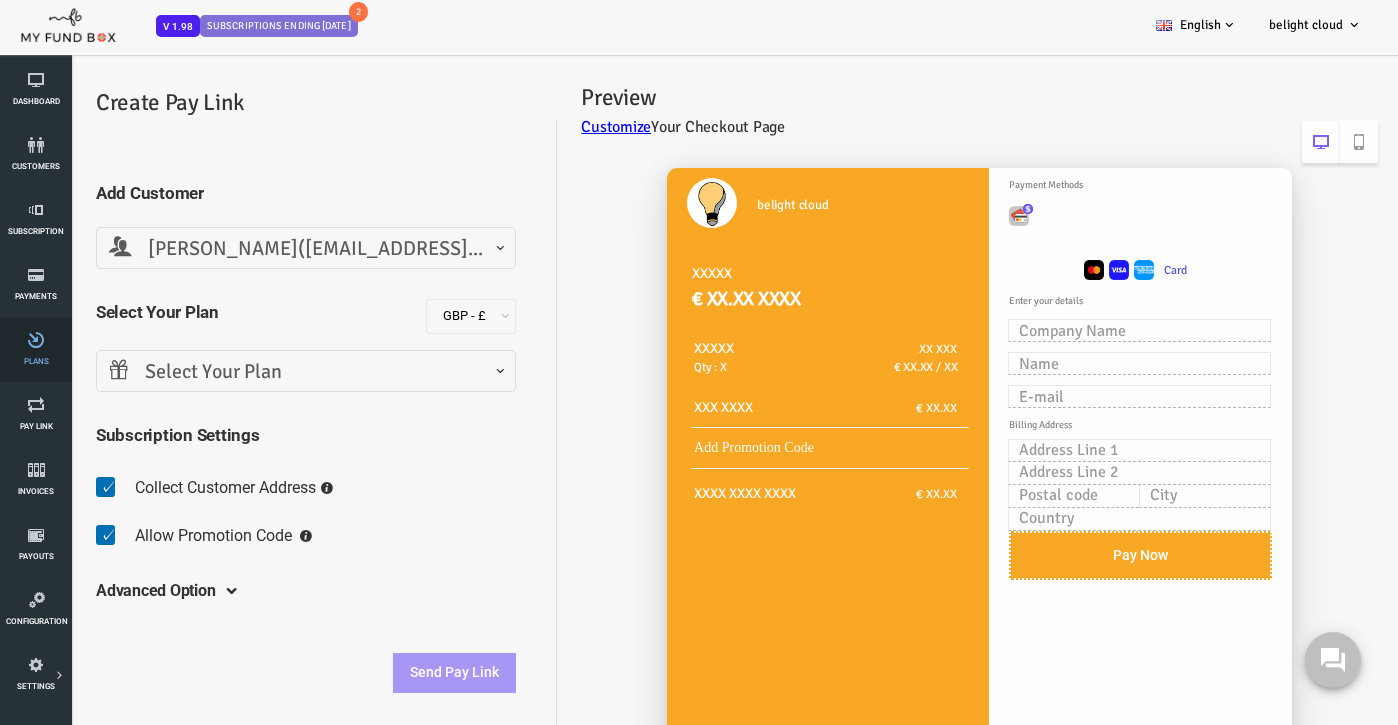 click at bounding box center [36, 340] 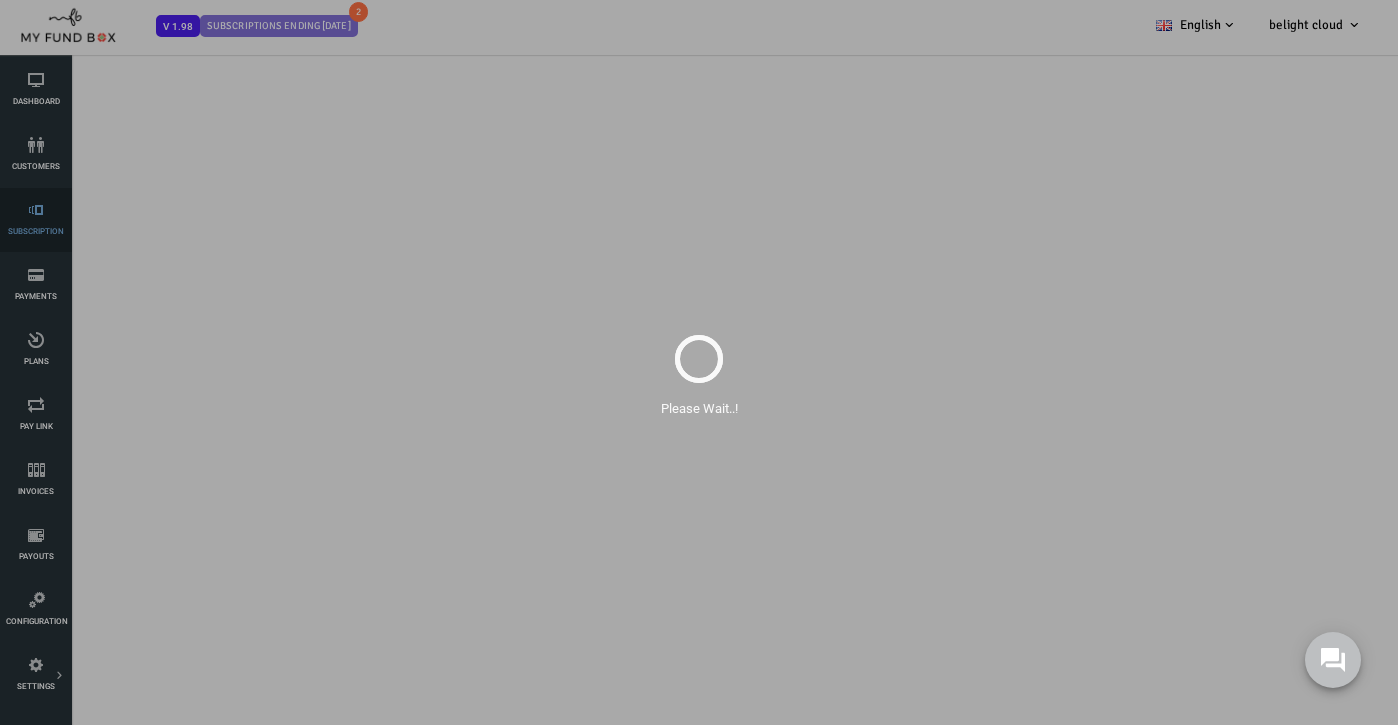 select on "100" 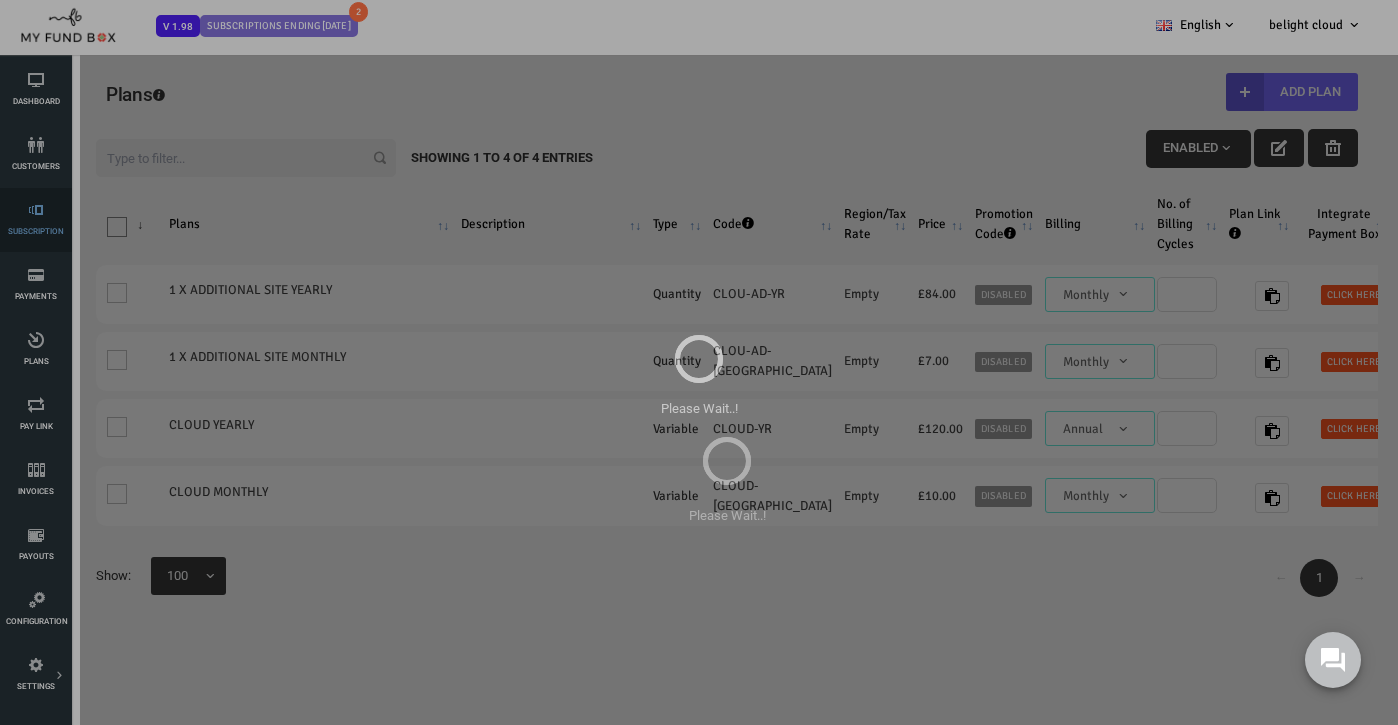 scroll, scrollTop: 0, scrollLeft: 0, axis: both 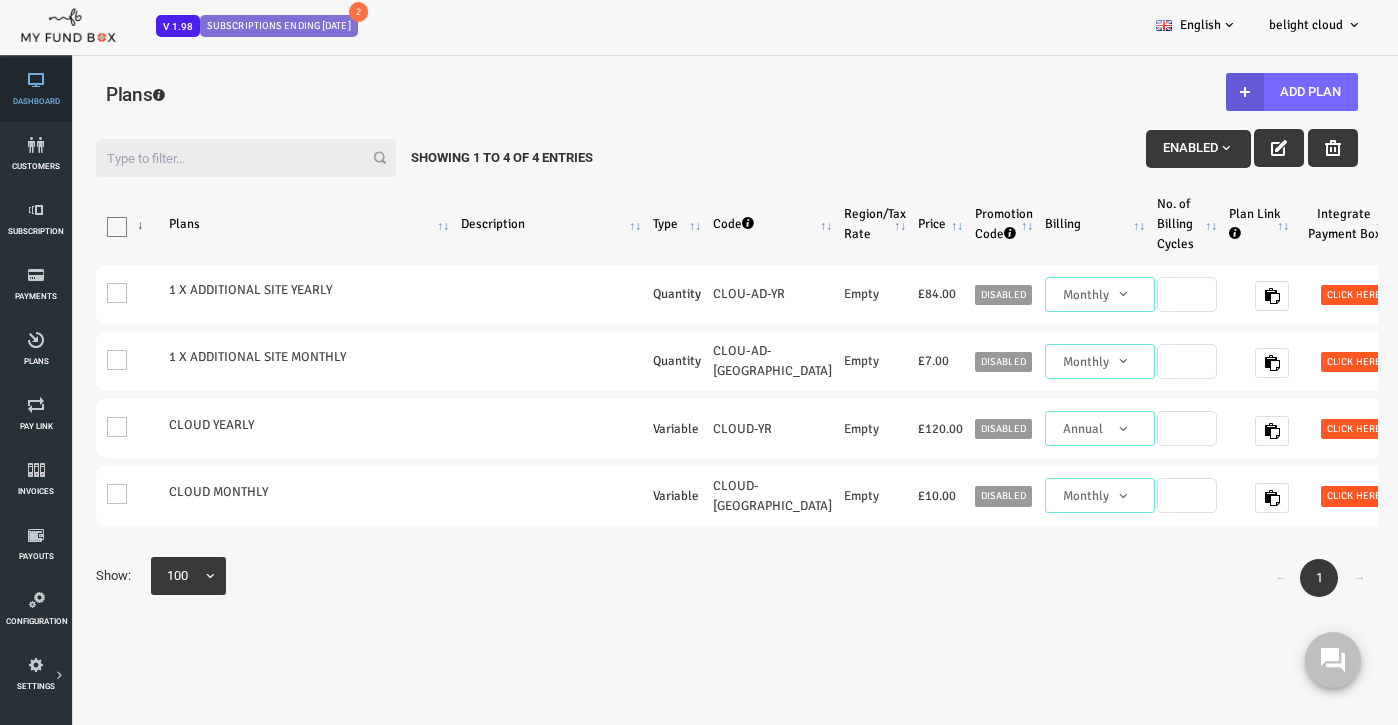 click at bounding box center [36, 80] 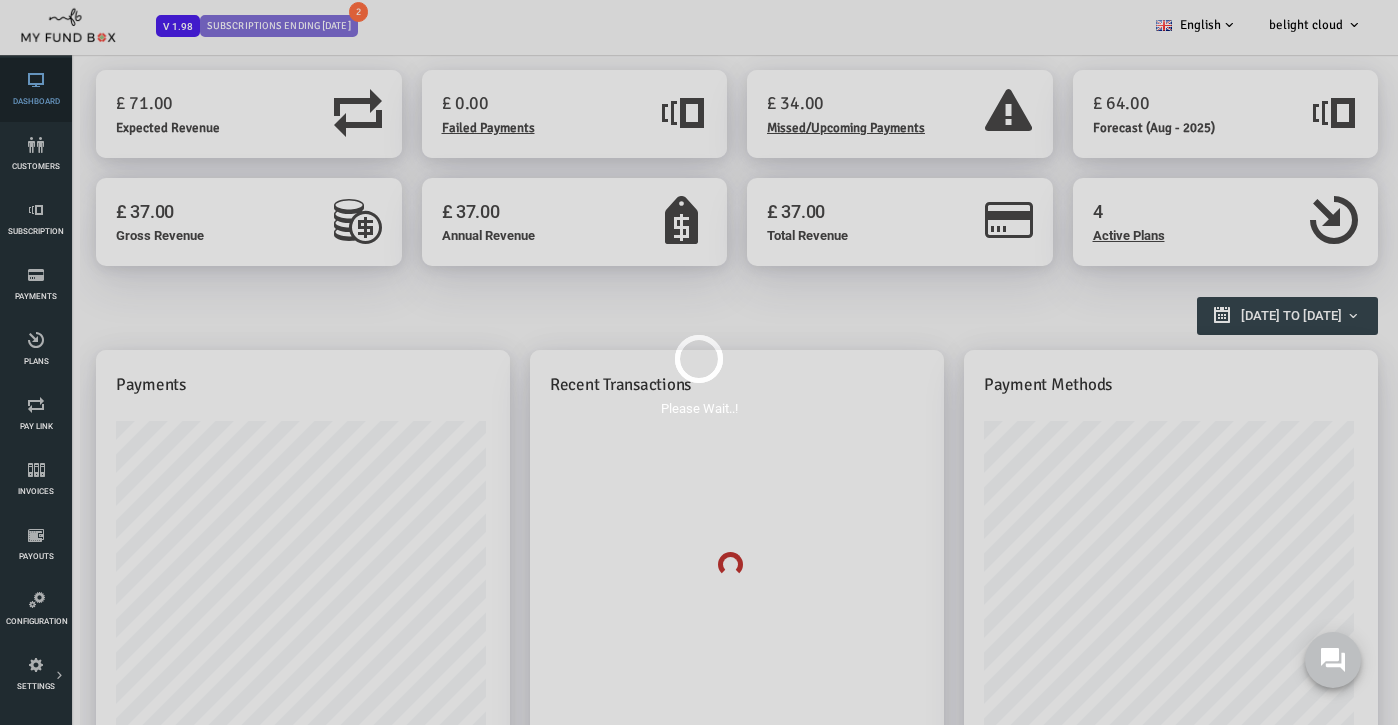 scroll, scrollTop: 0, scrollLeft: 0, axis: both 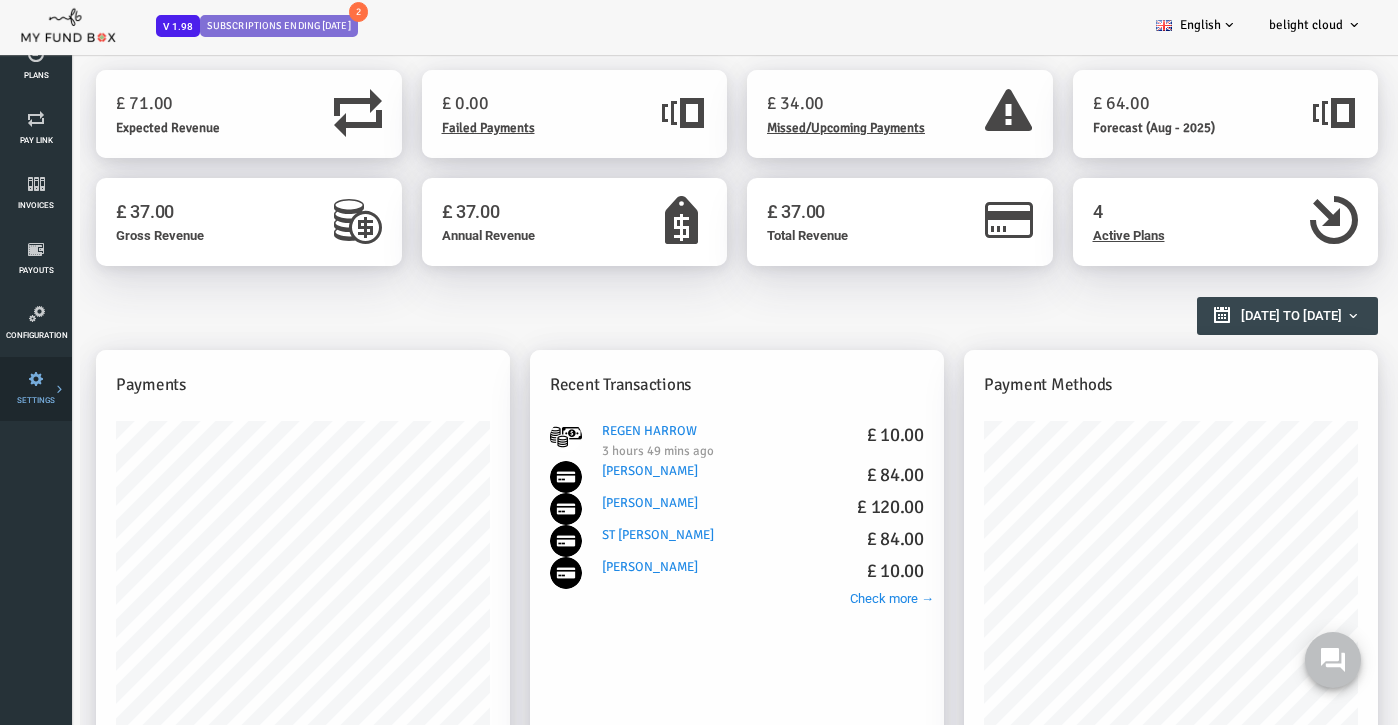 click on "Tax & Coupons" at bounding box center [0, 0] 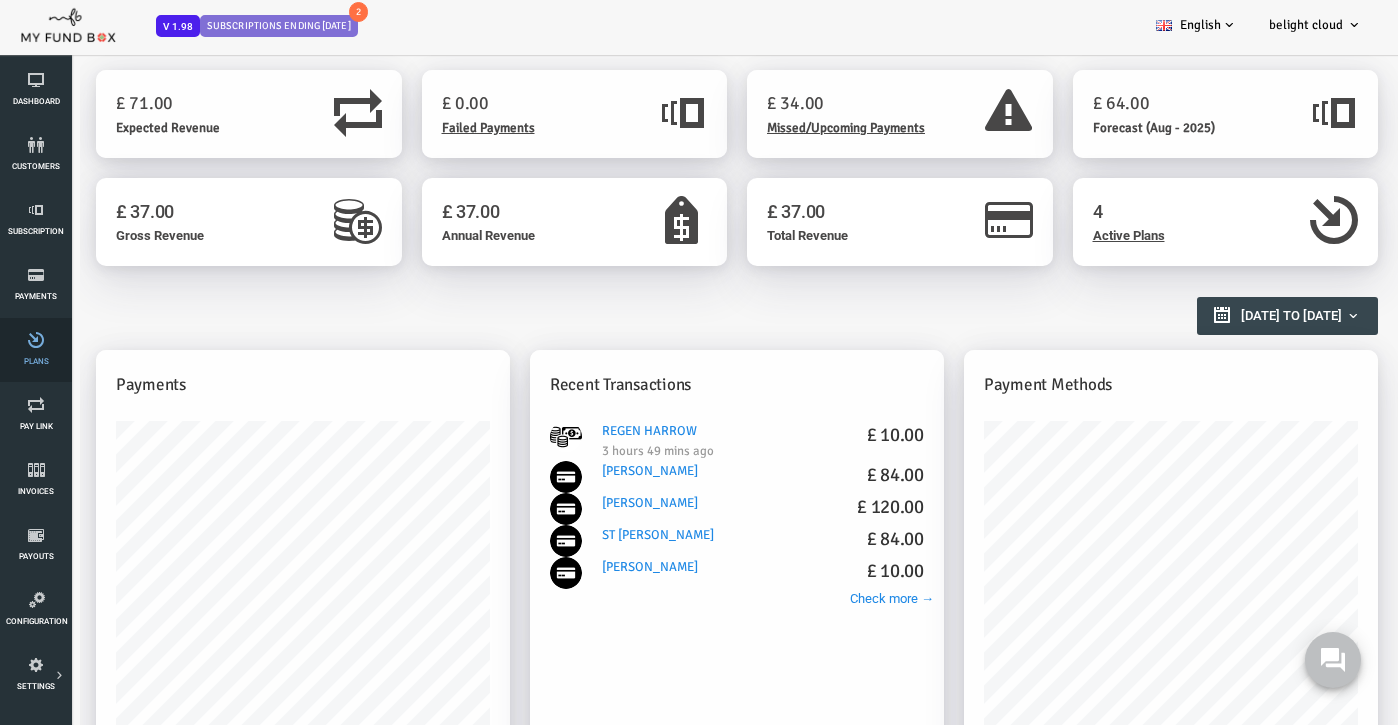 scroll, scrollTop: 0, scrollLeft: 0, axis: both 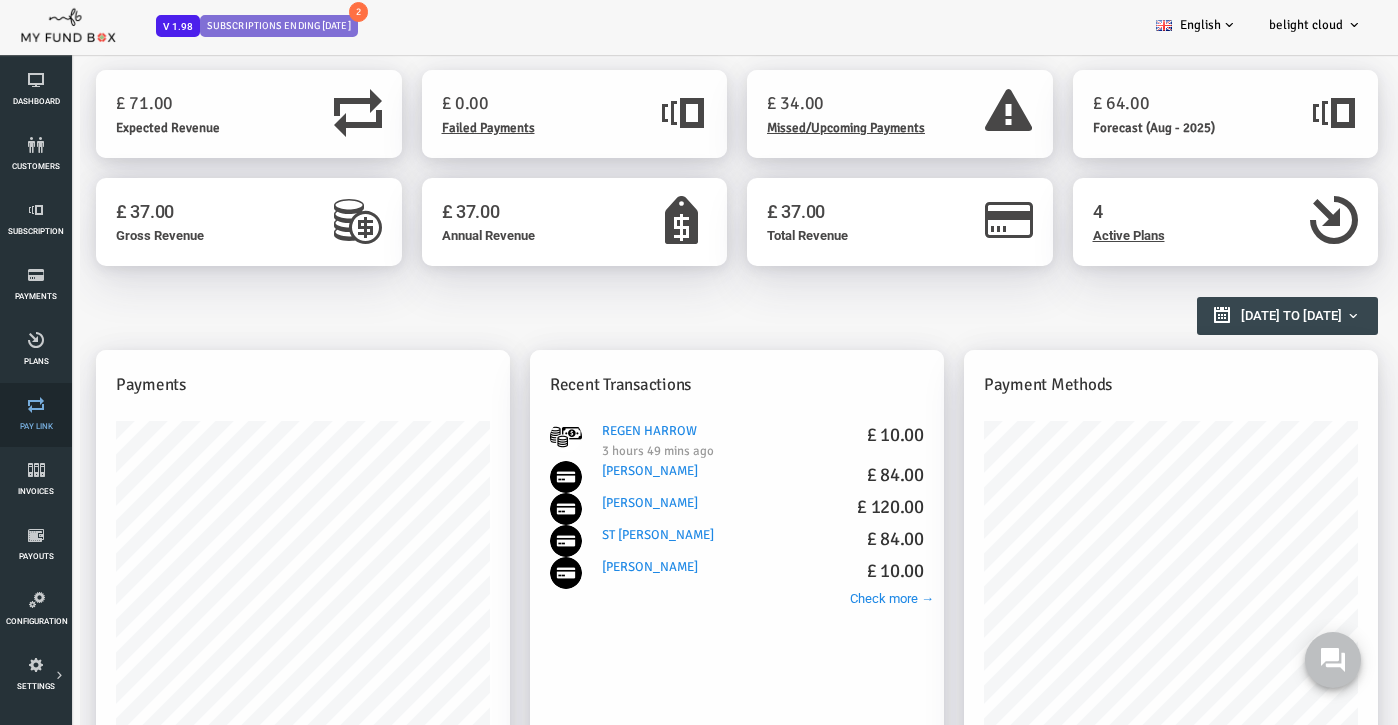 click on "Pay Link" at bounding box center (36, 415) 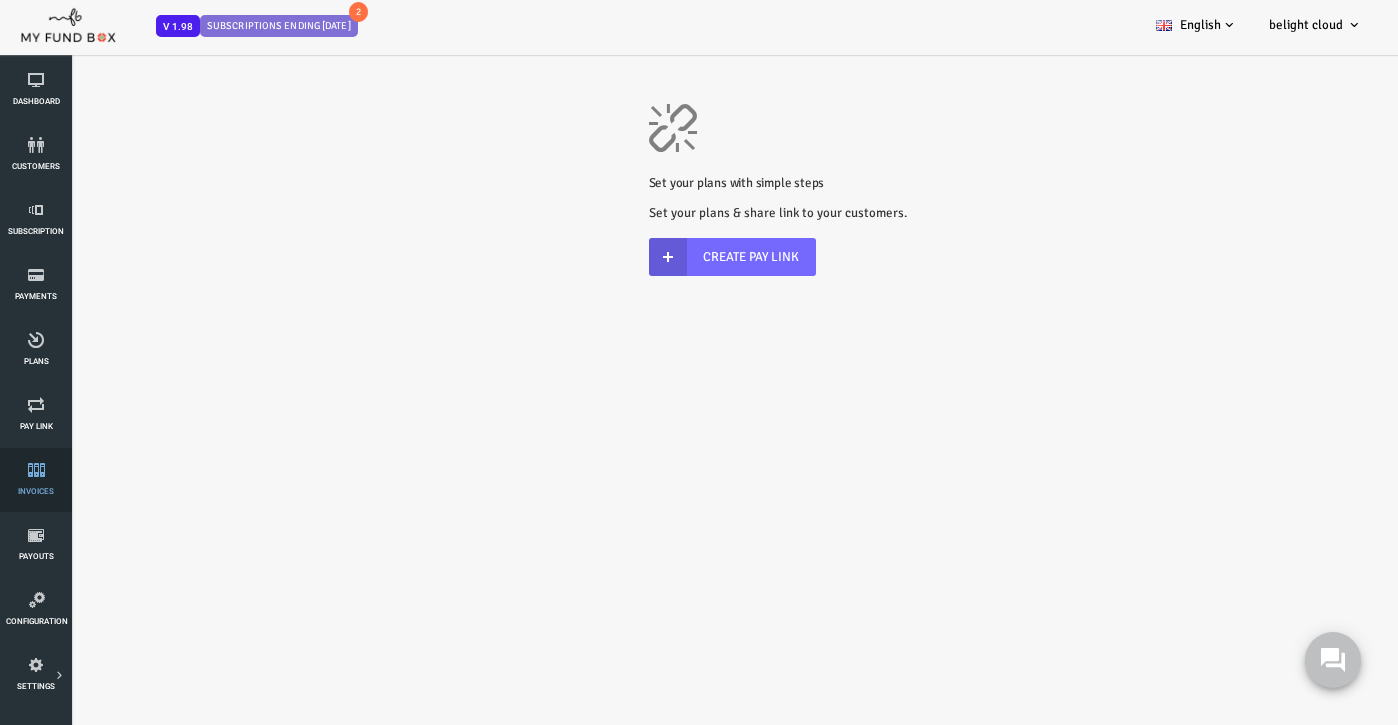click at bounding box center (36, 470) 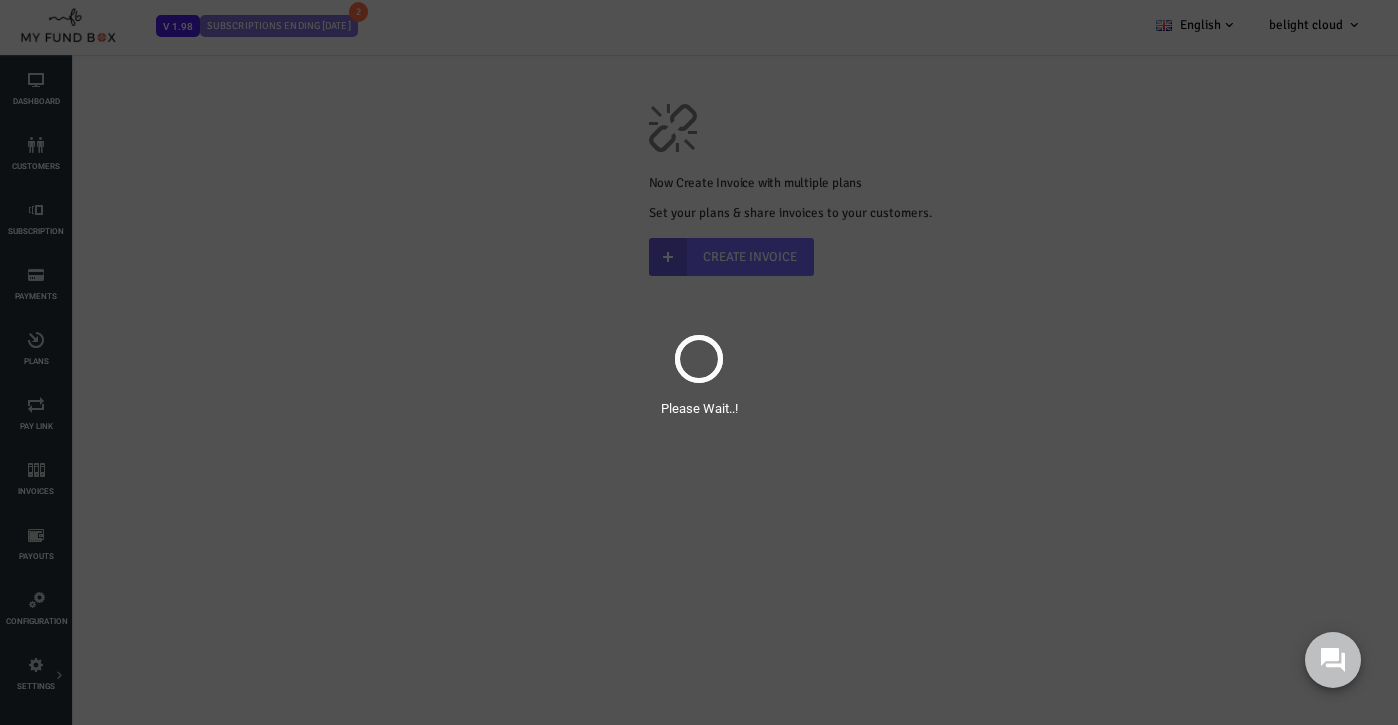 scroll, scrollTop: 0, scrollLeft: 0, axis: both 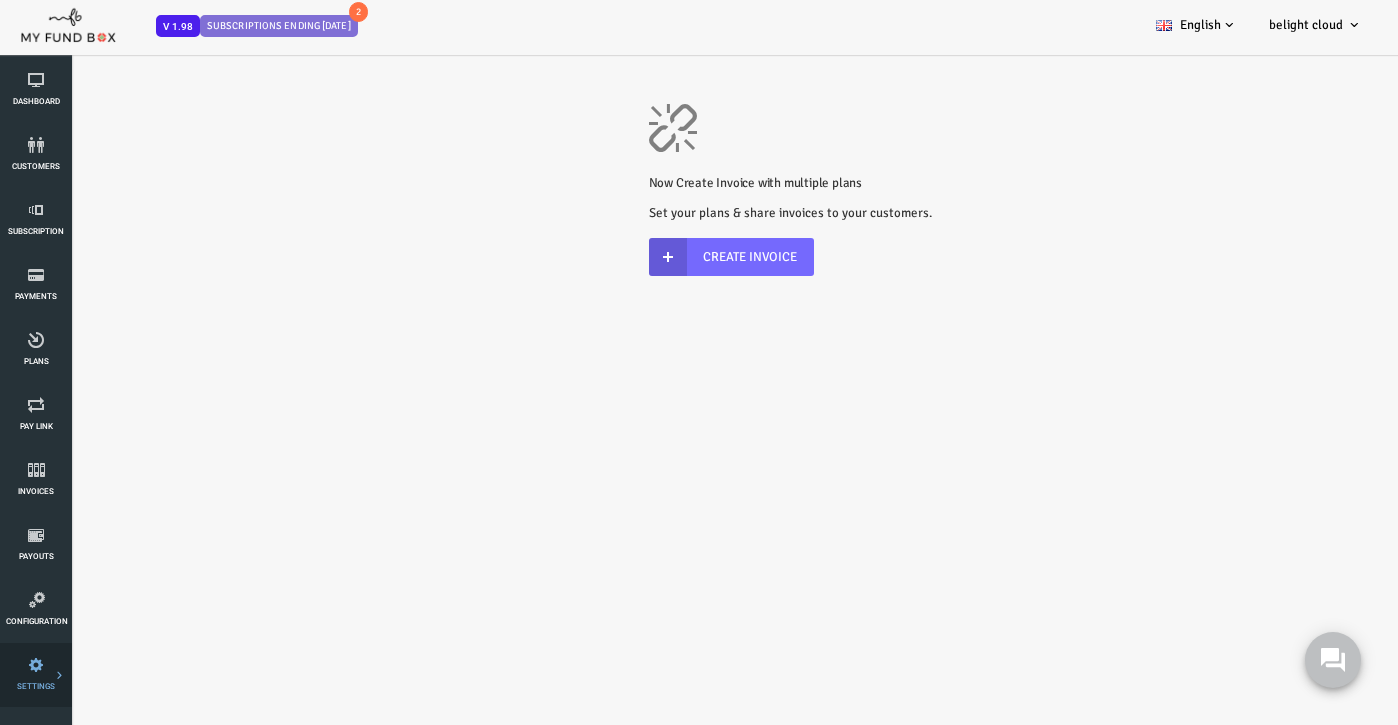 click on "Payment Gateway" at bounding box center [0, 0] 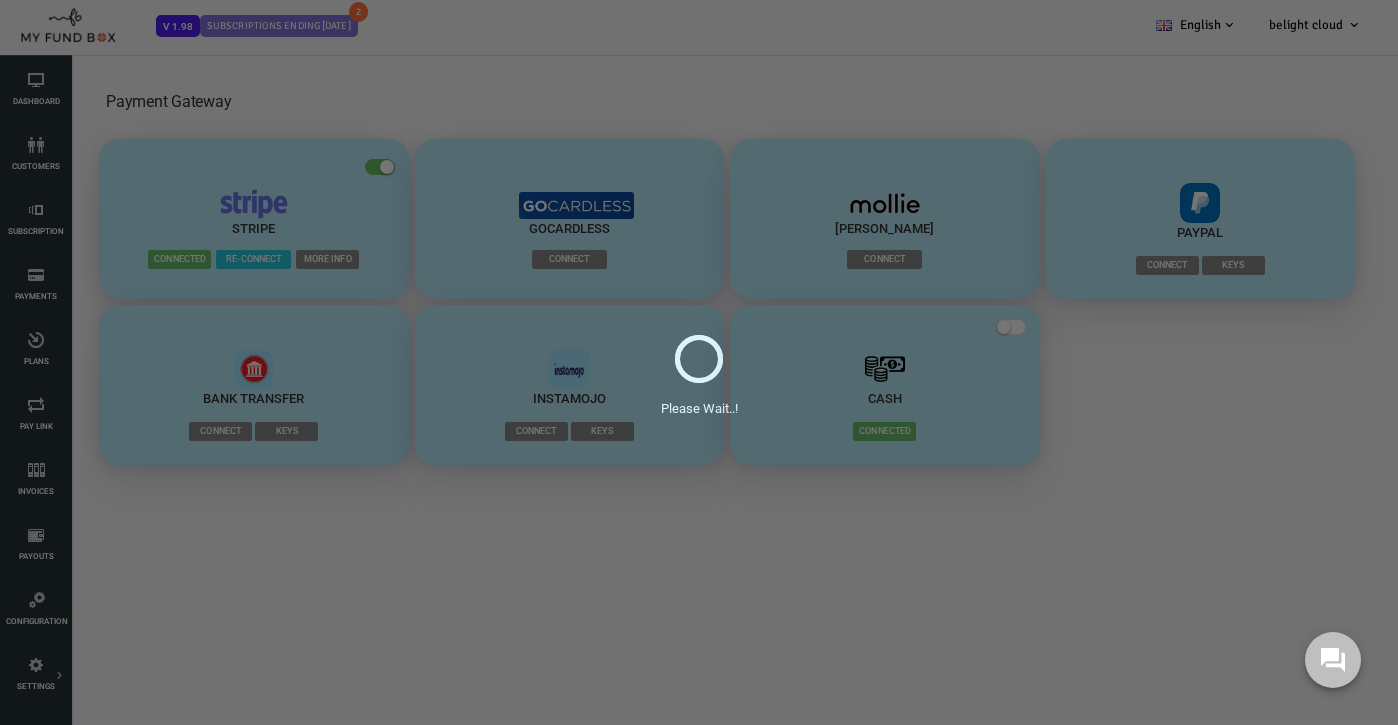 scroll, scrollTop: 0, scrollLeft: 0, axis: both 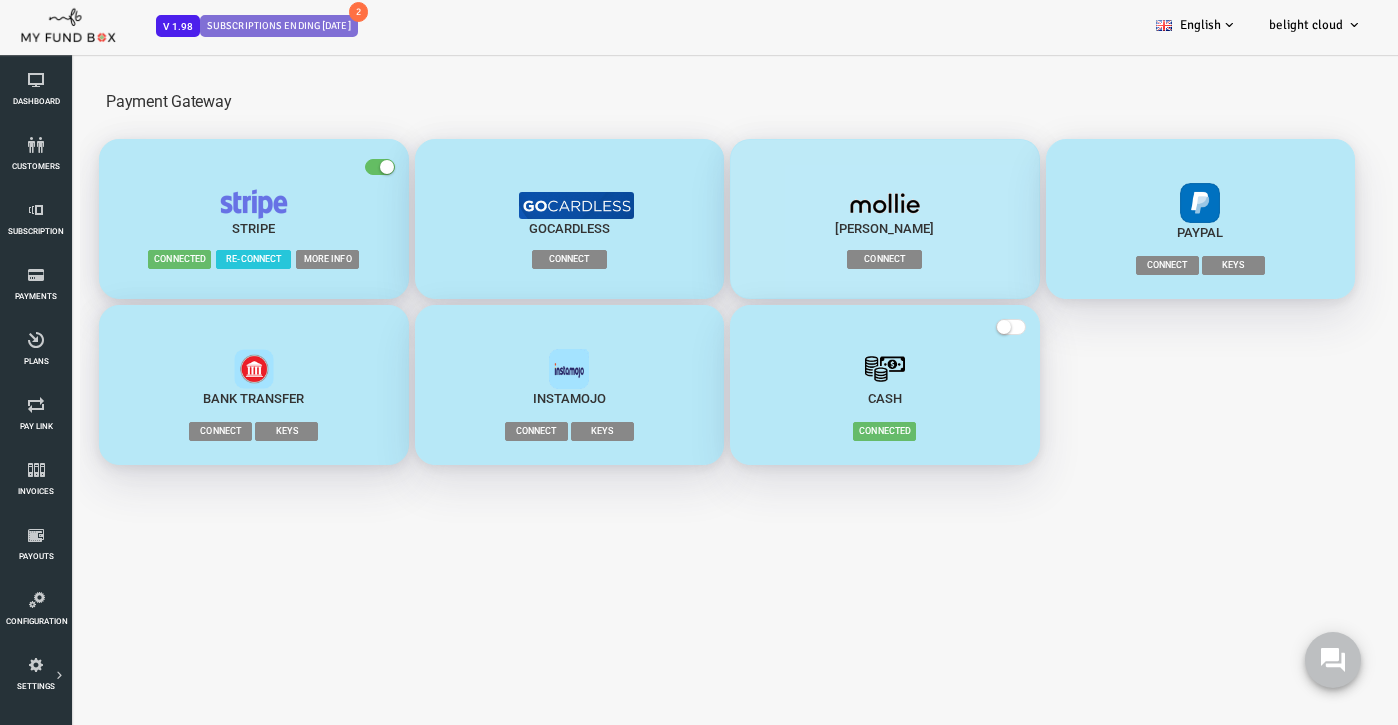 click on "Connect" at bounding box center [828, 259] 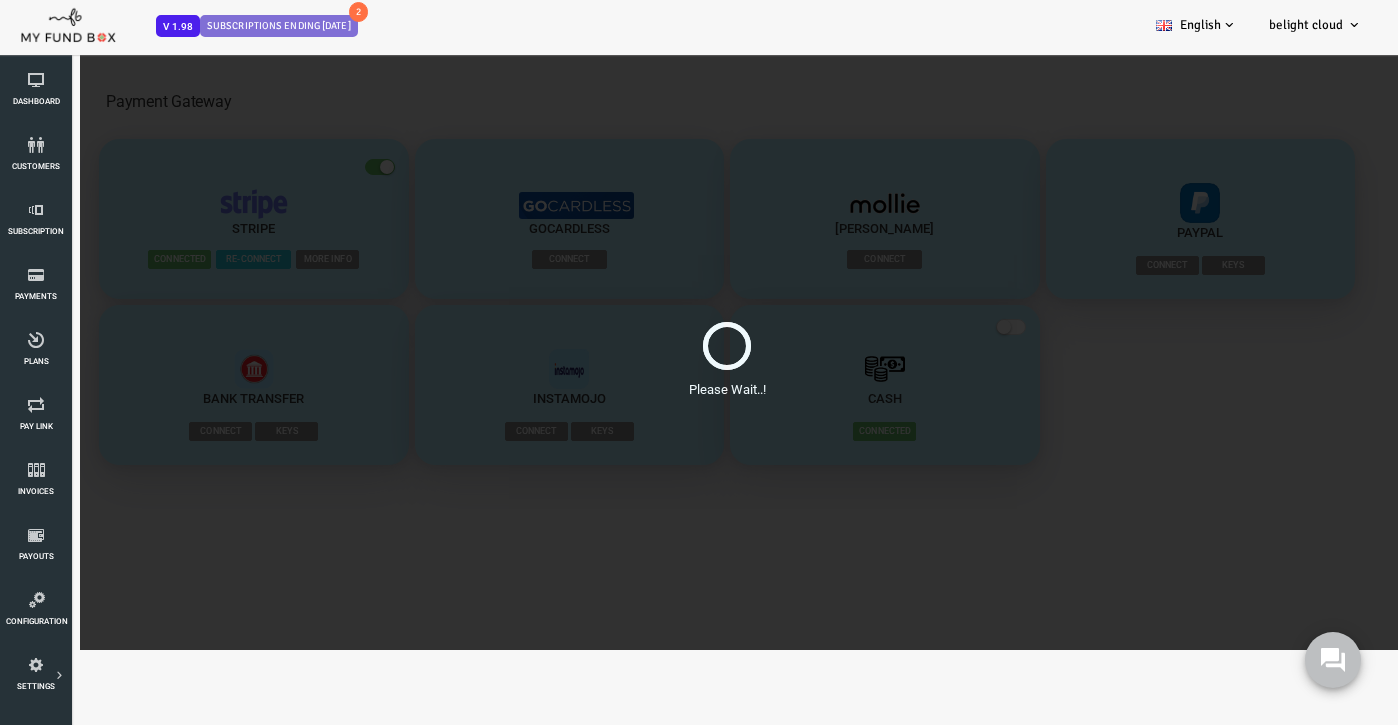 click on "Please Wait..!" at bounding box center (671, 350) 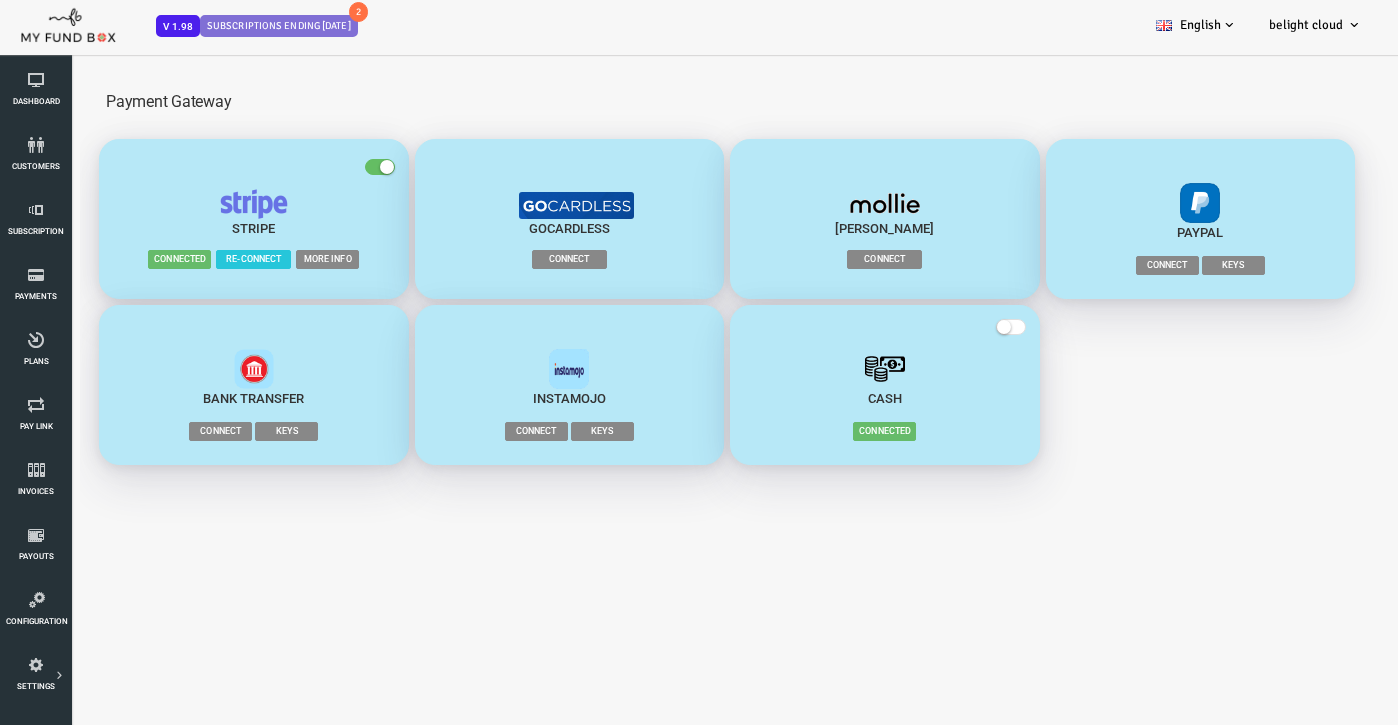 scroll, scrollTop: 0, scrollLeft: 0, axis: both 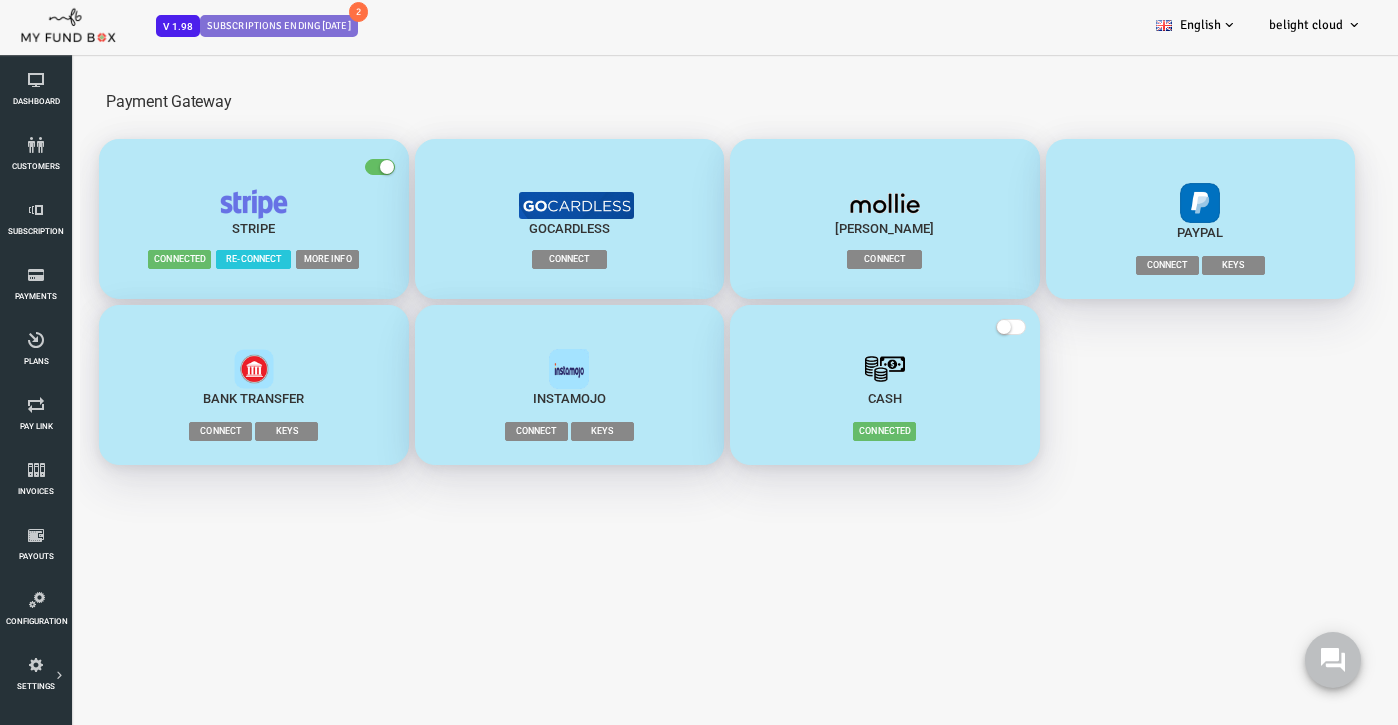 click on "Keys" at bounding box center [1177, 265] 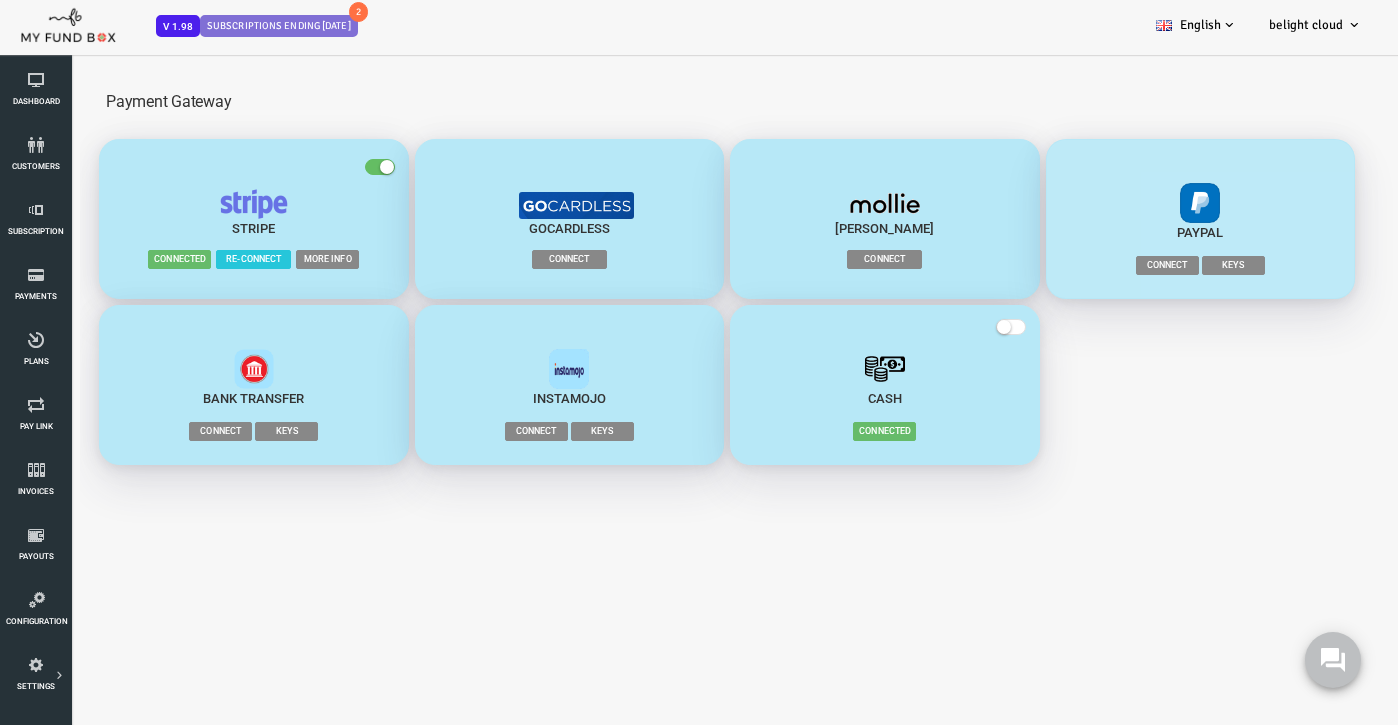 click on "Keys" at bounding box center (1177, 265) 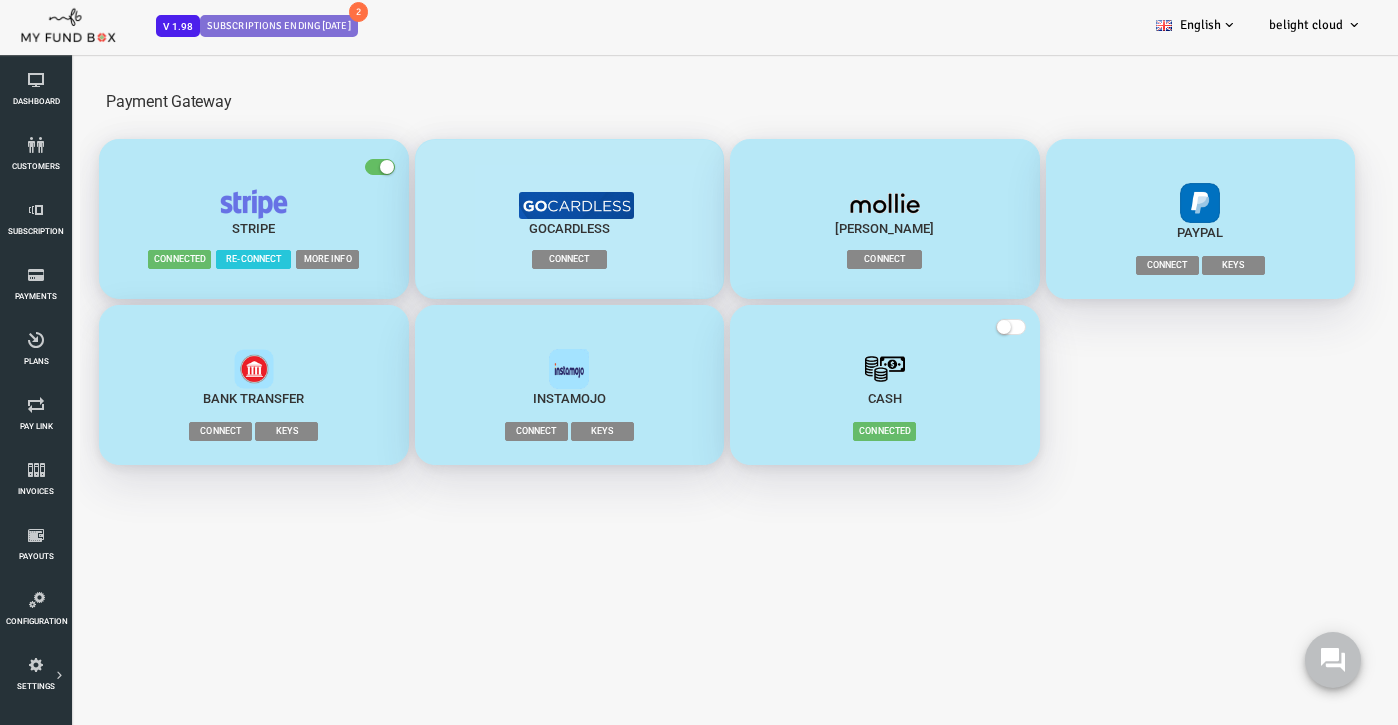 click on "Connect" at bounding box center (513, 259) 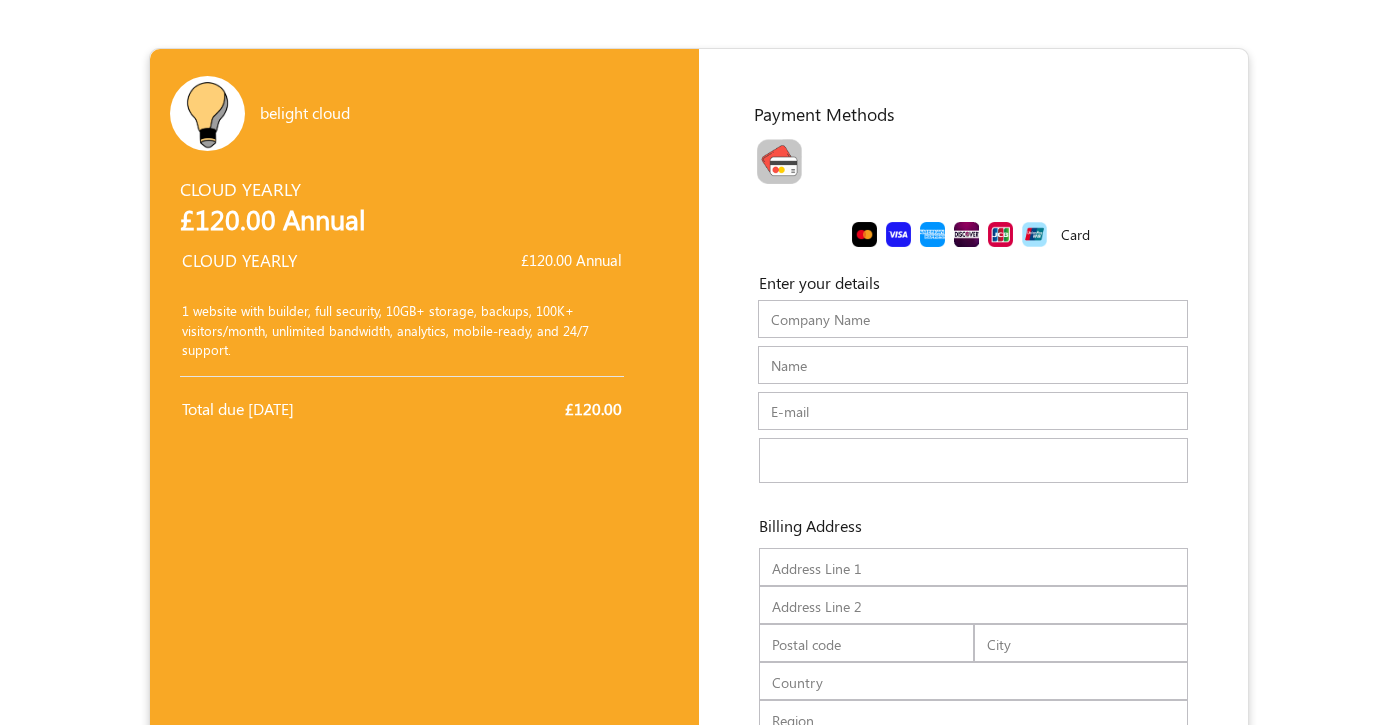 scroll, scrollTop: 0, scrollLeft: 0, axis: both 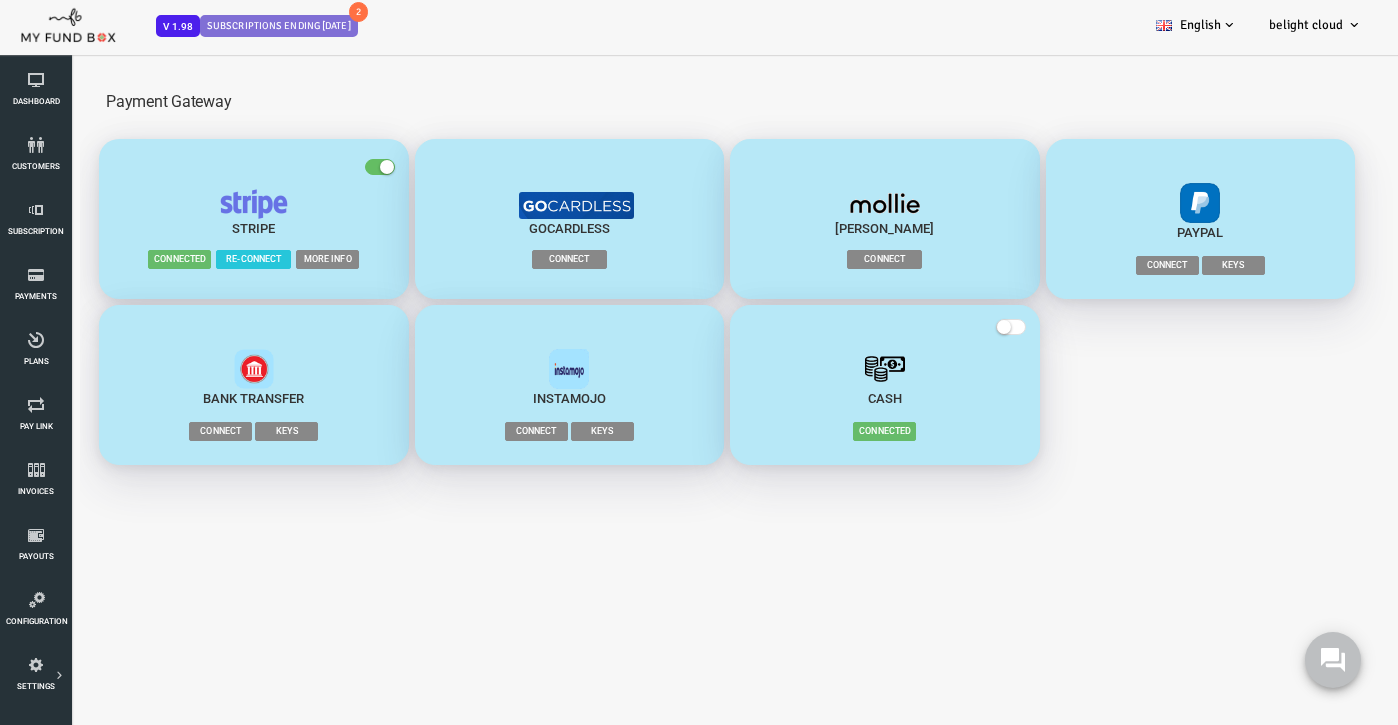 click on "More Info" at bounding box center (271, 259) 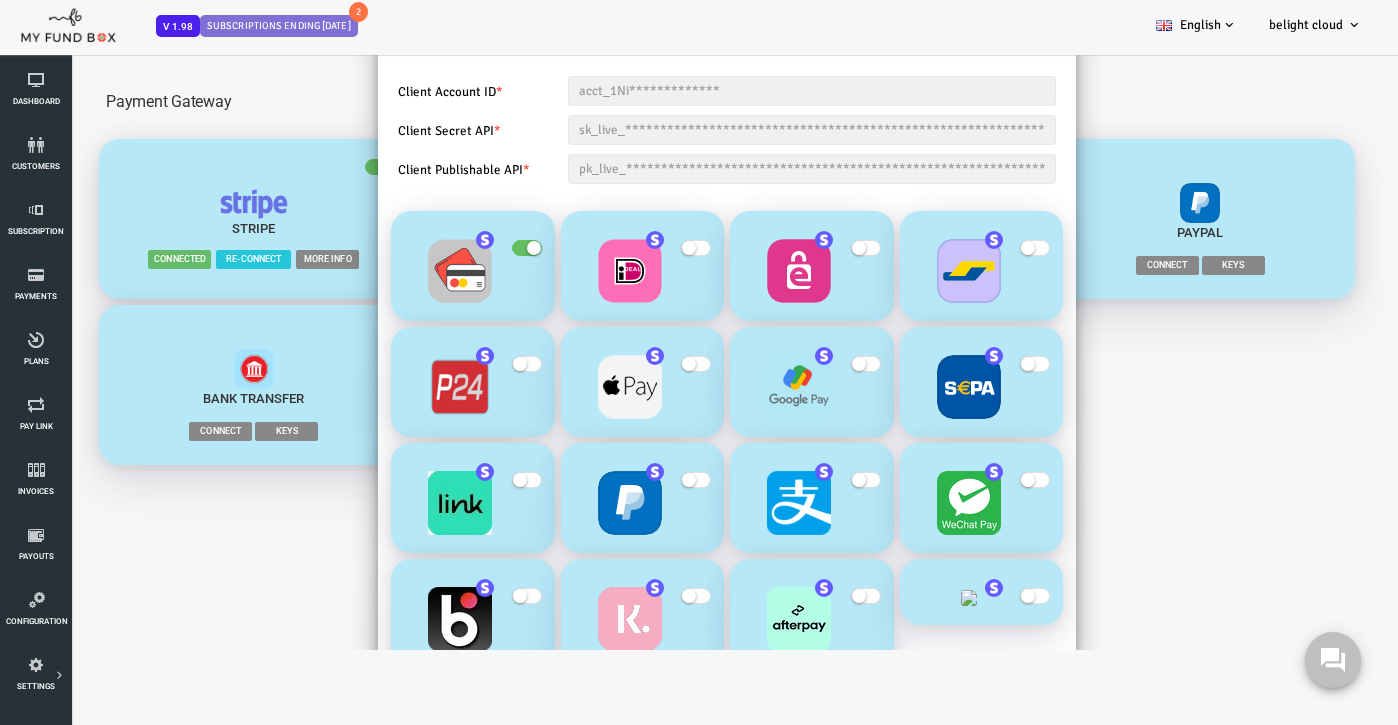 scroll, scrollTop: 96, scrollLeft: 0, axis: vertical 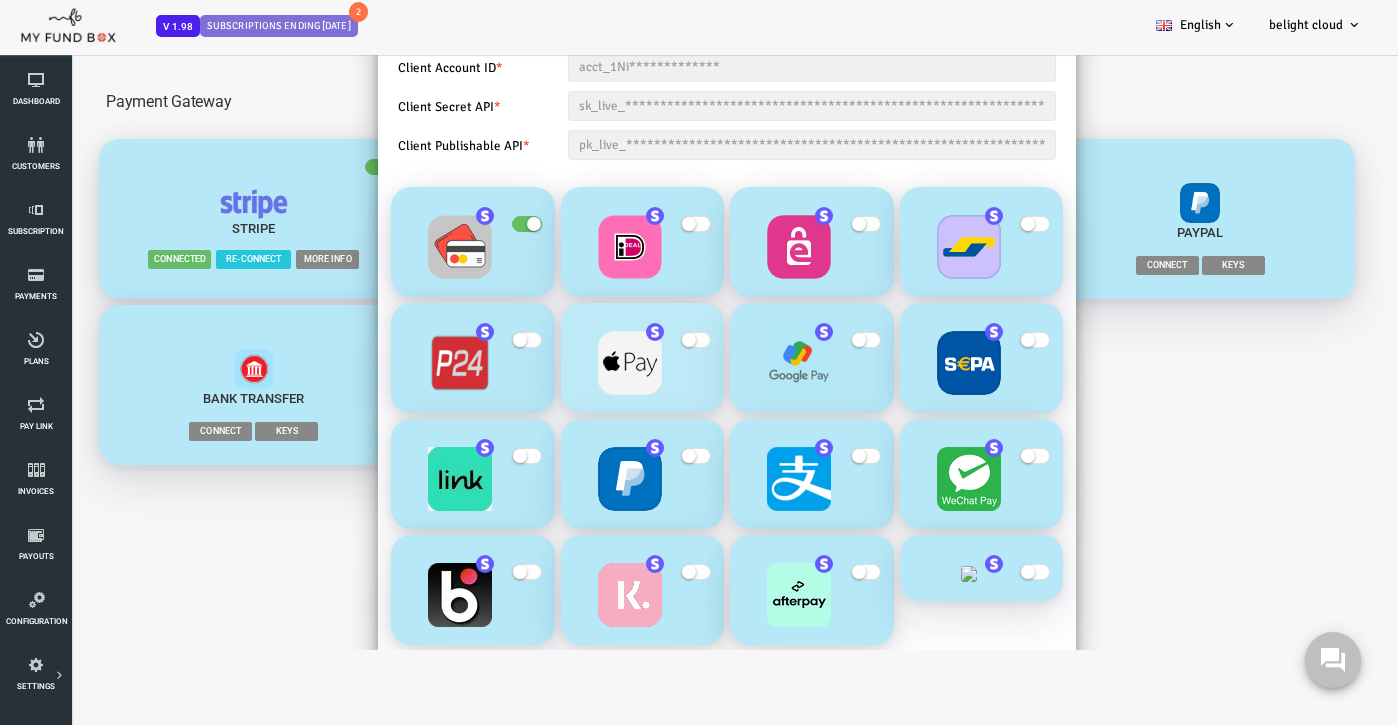 click at bounding box center (633, 340) 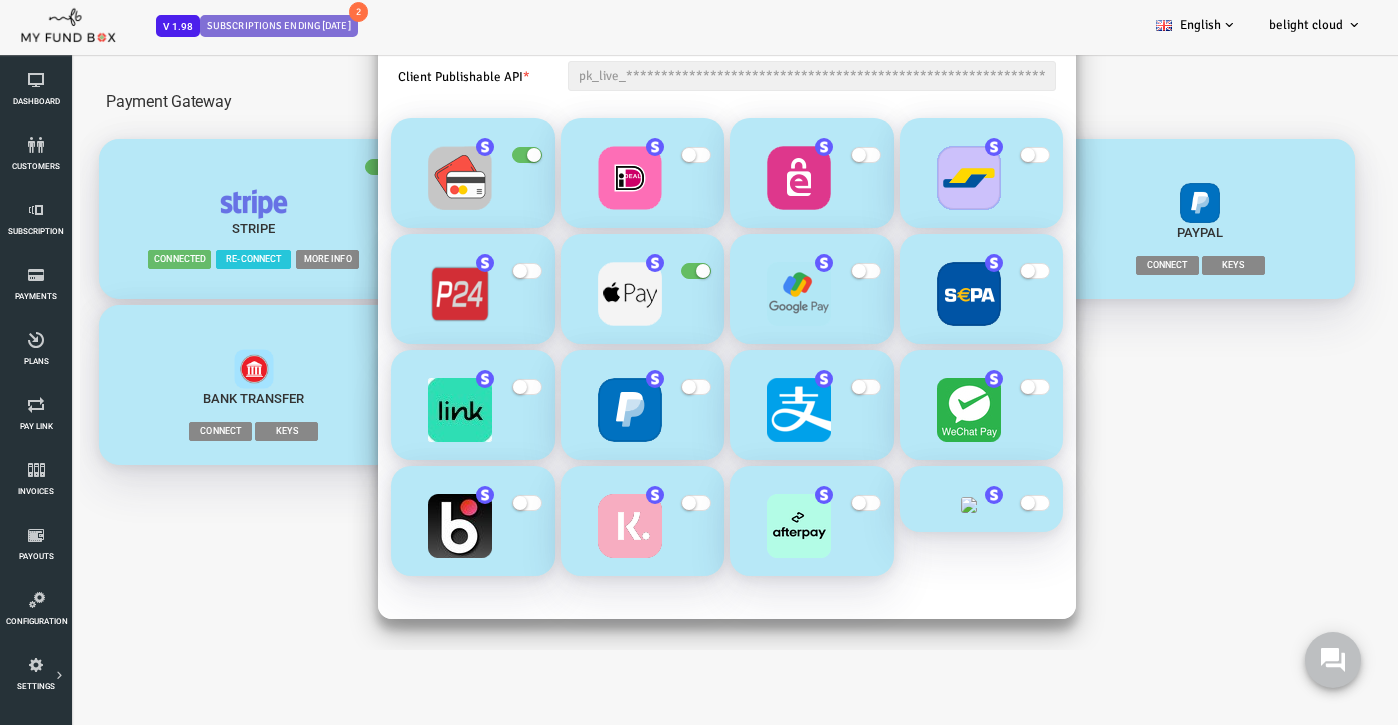 scroll, scrollTop: 165, scrollLeft: 0, axis: vertical 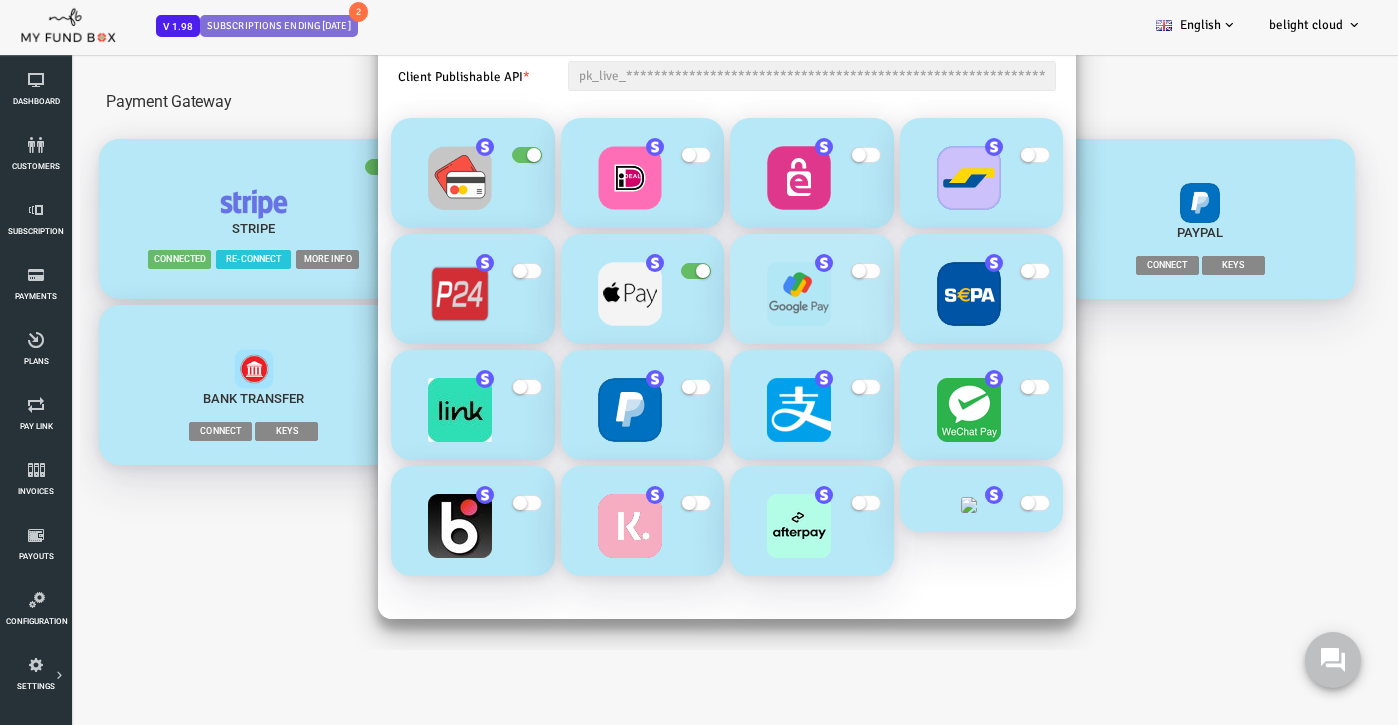 click at bounding box center [803, 271] 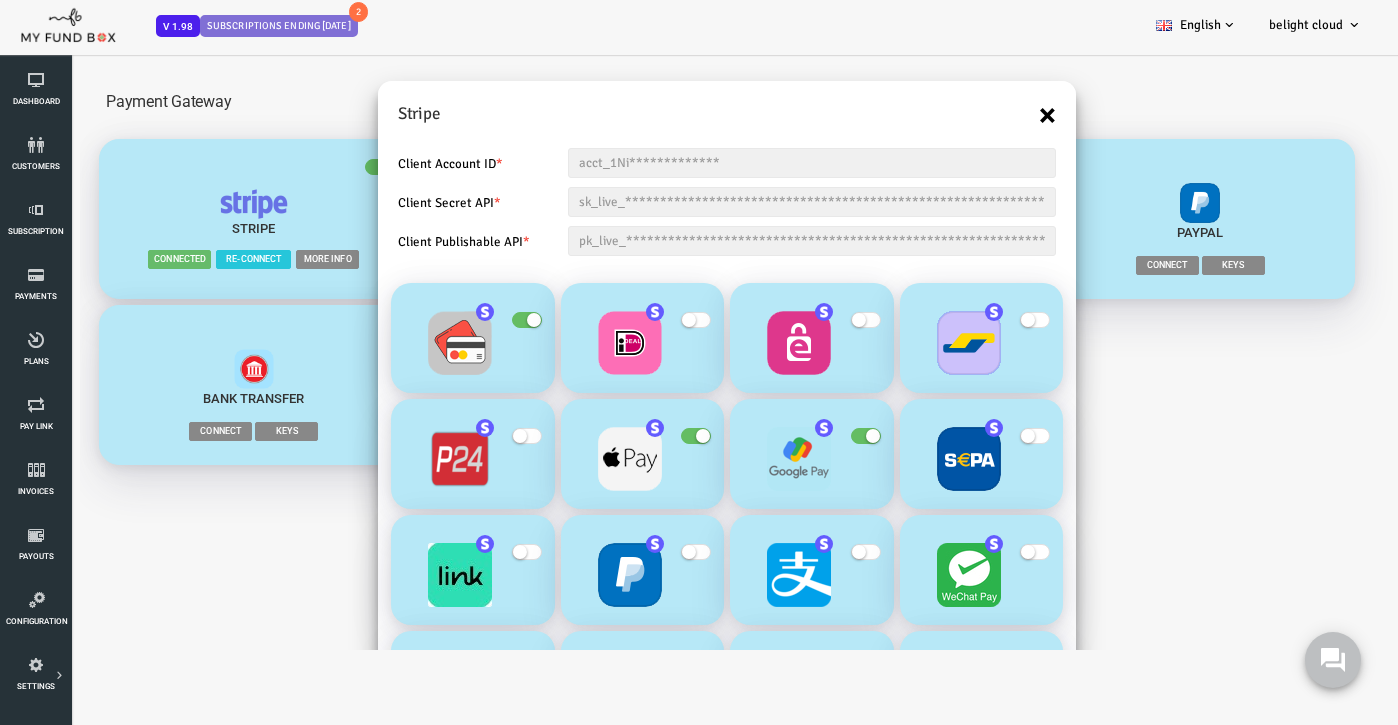 scroll, scrollTop: 0, scrollLeft: 0, axis: both 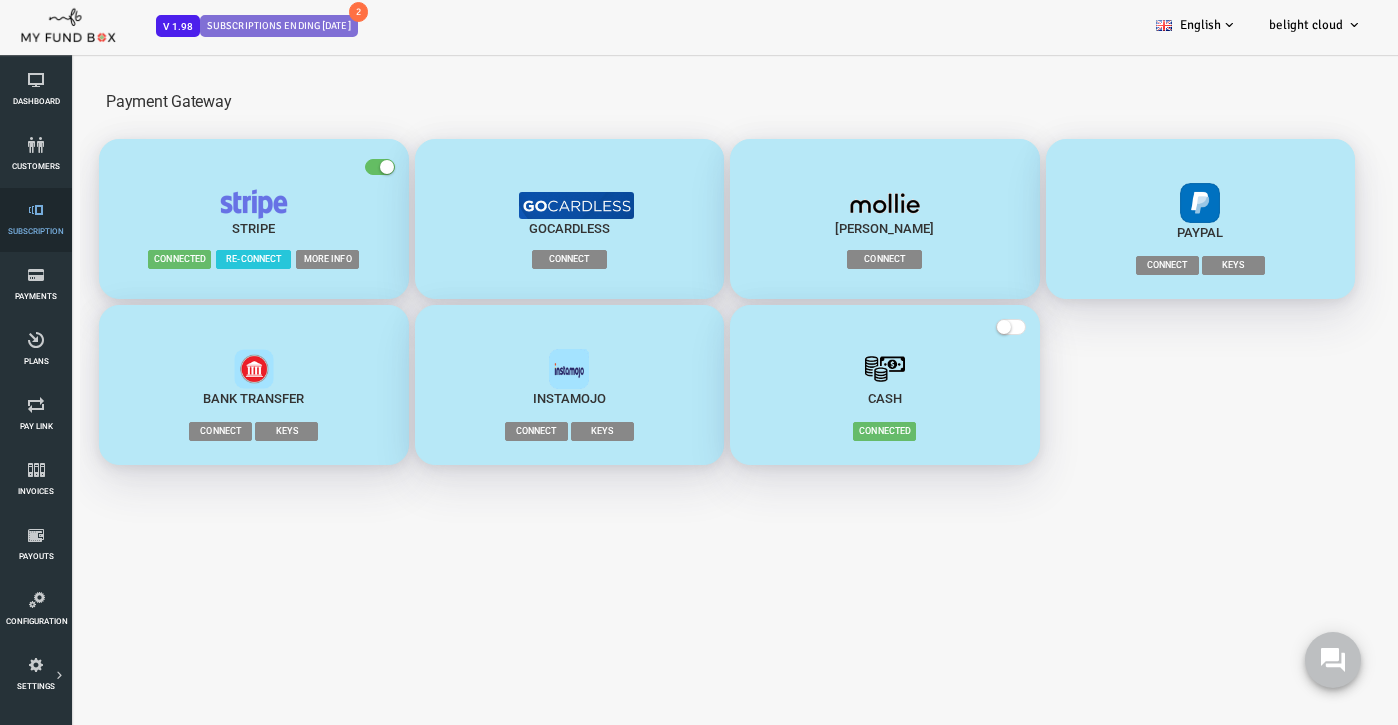 click at bounding box center (36, 210) 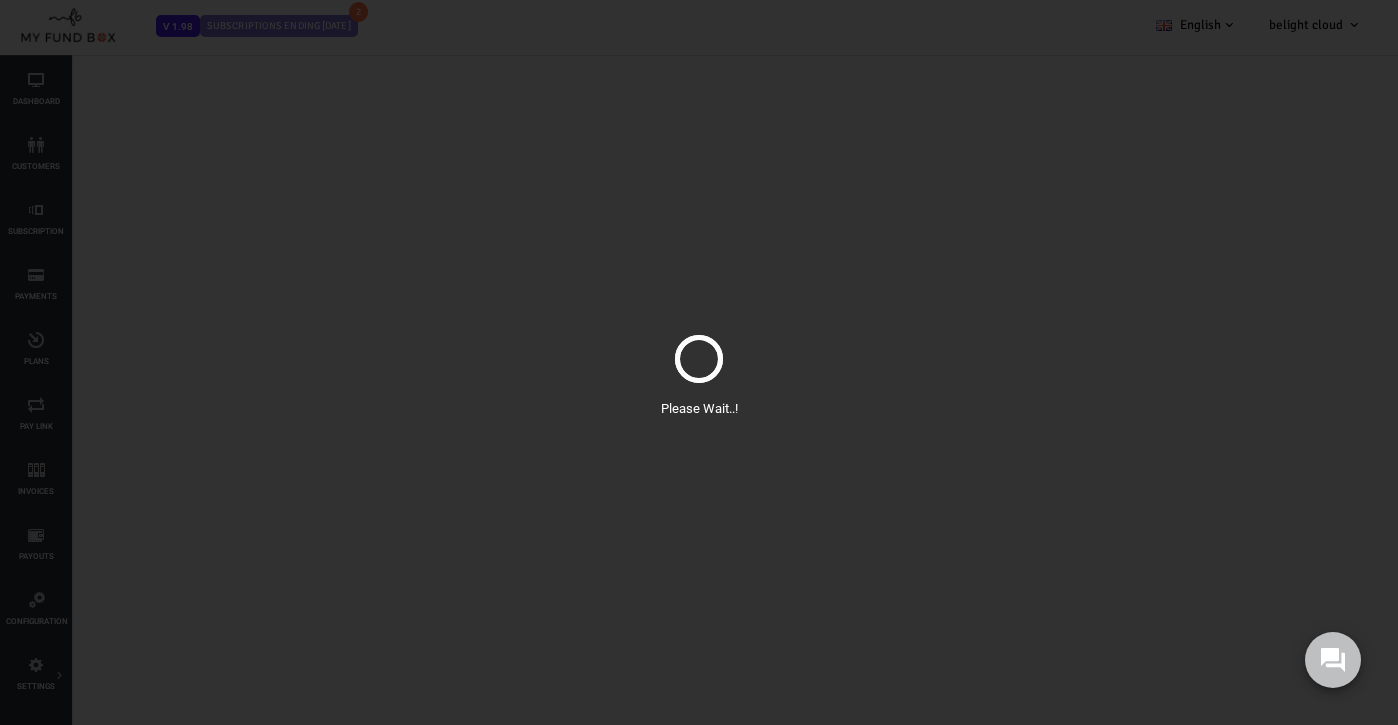 select on "100" 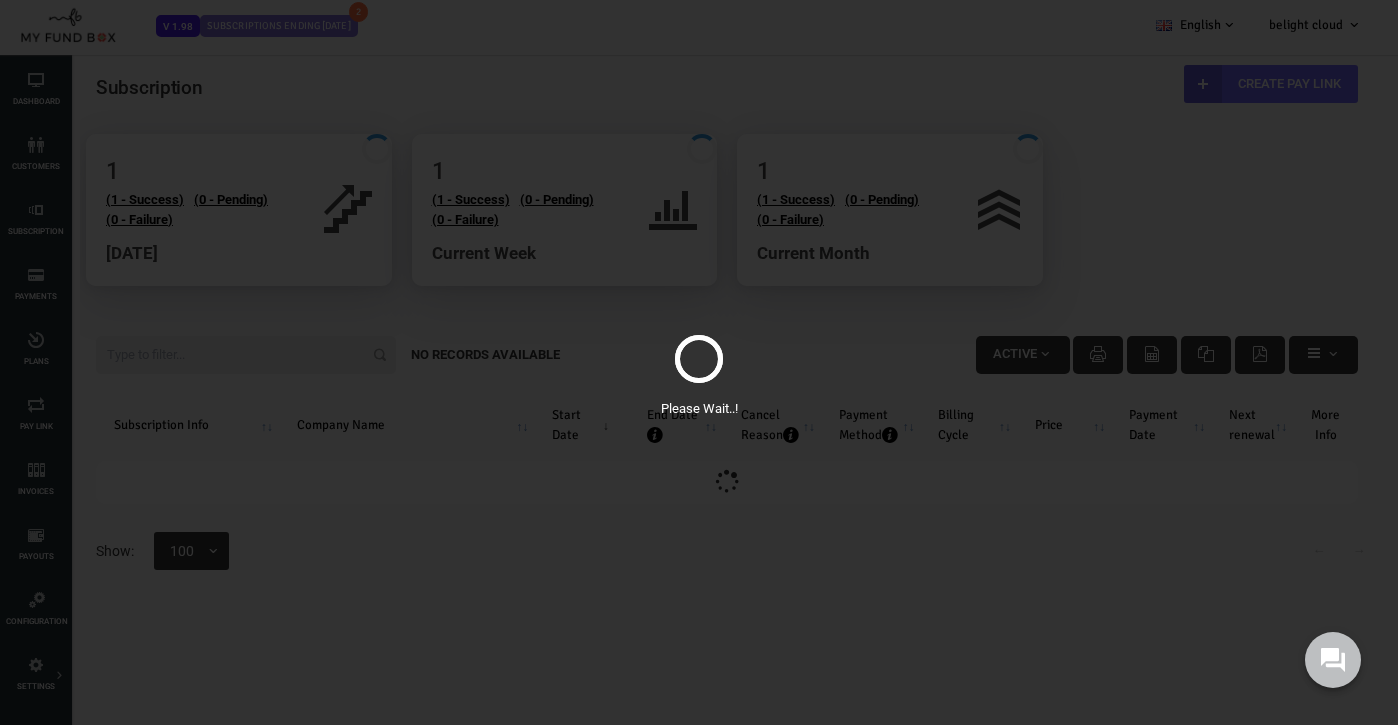 scroll, scrollTop: 0, scrollLeft: 0, axis: both 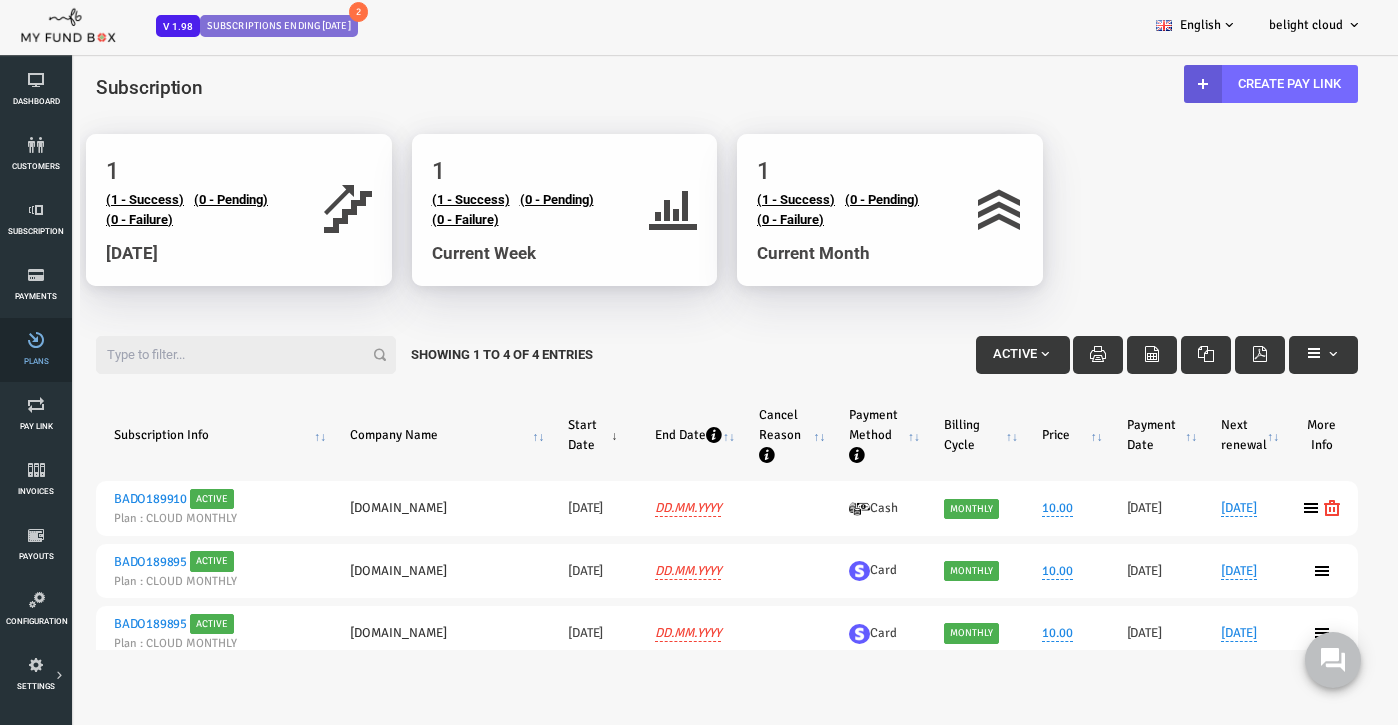 click at bounding box center (36, 340) 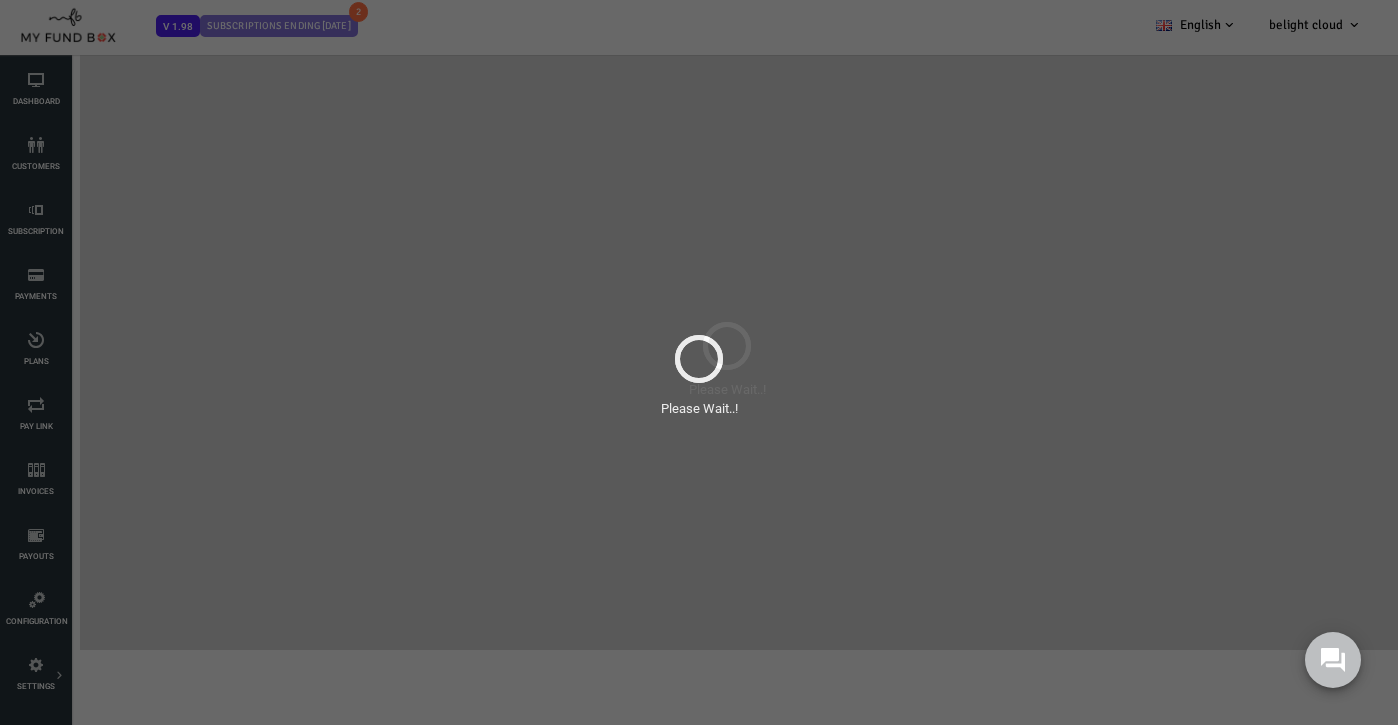 scroll, scrollTop: 0, scrollLeft: 0, axis: both 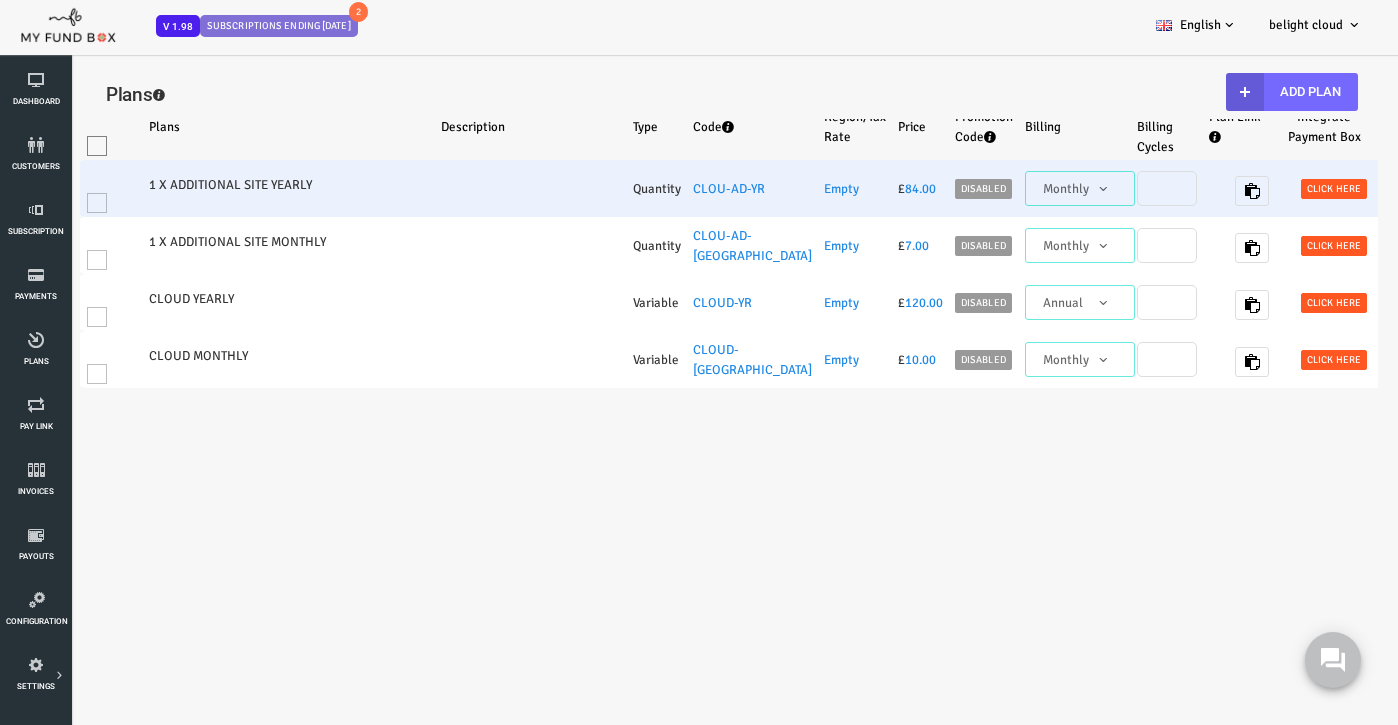 select on "100" 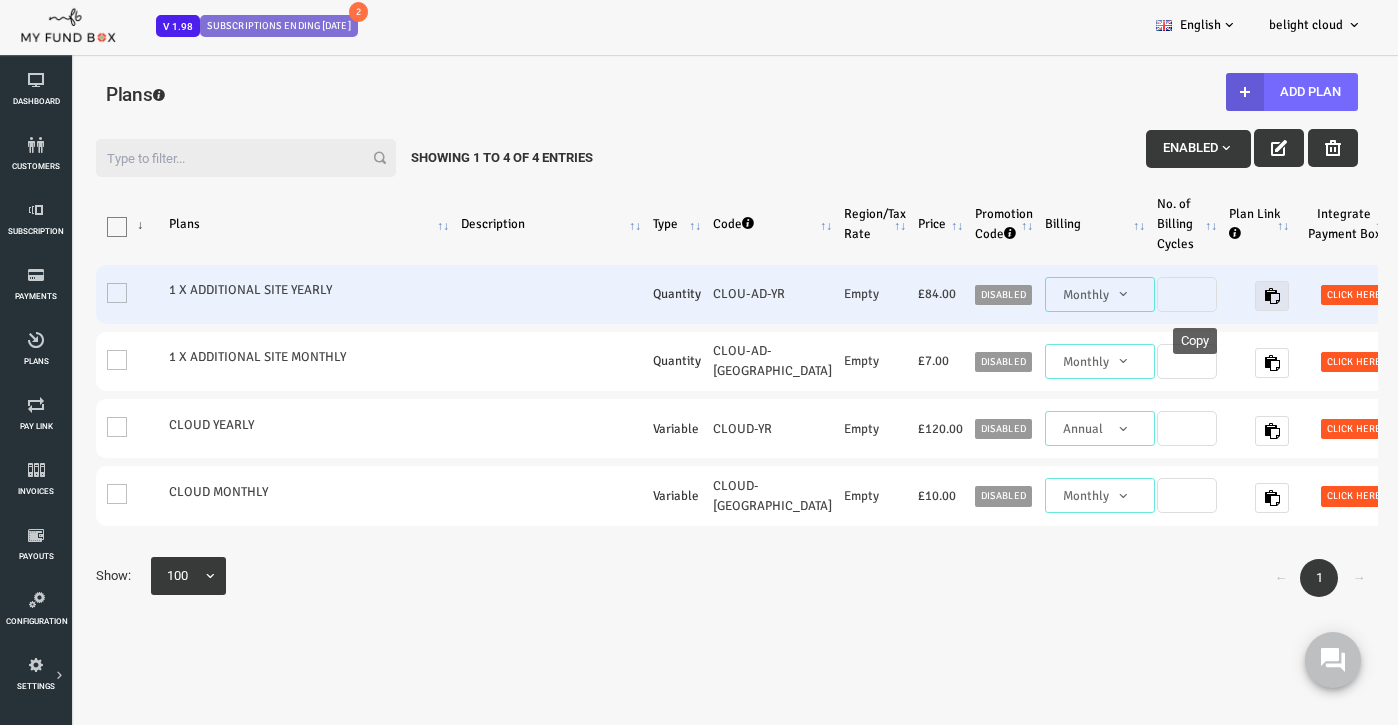 click at bounding box center (1216, 296) 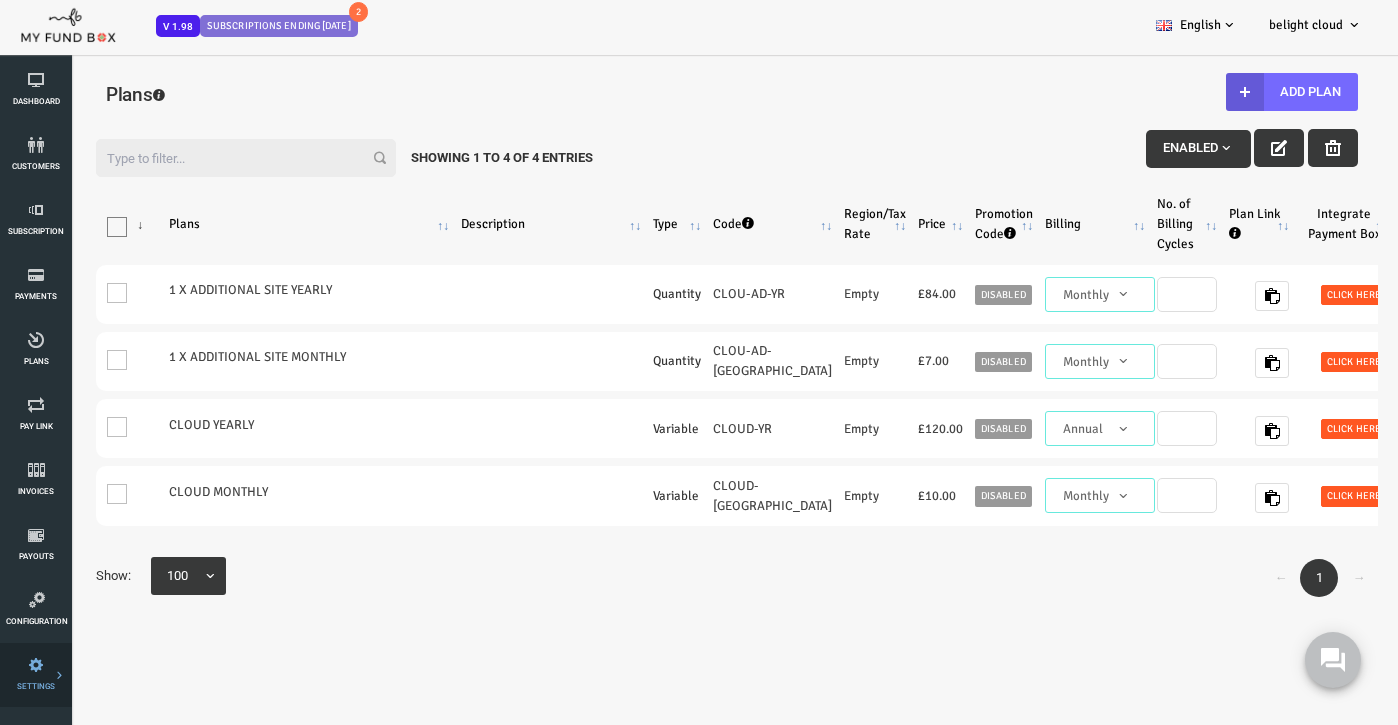 click on "Tax & Coupons" at bounding box center [0, 0] 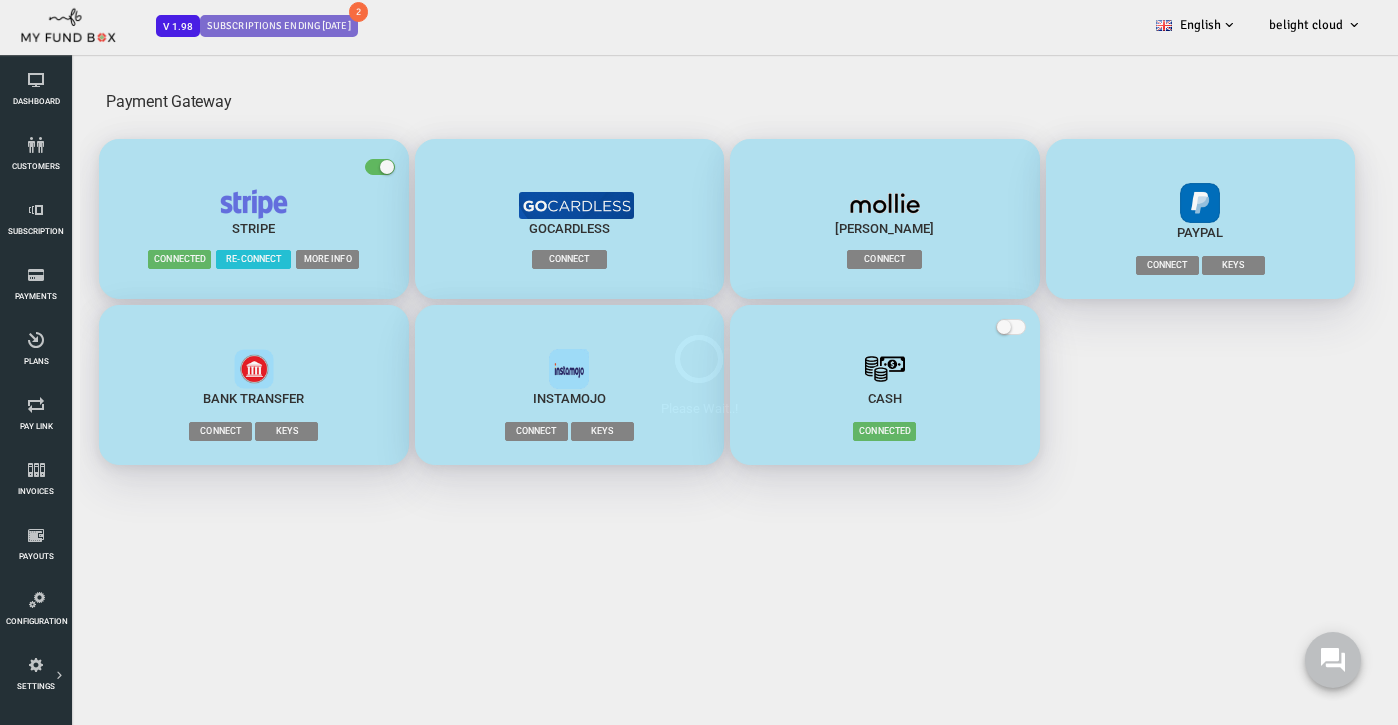 scroll, scrollTop: 0, scrollLeft: 0, axis: both 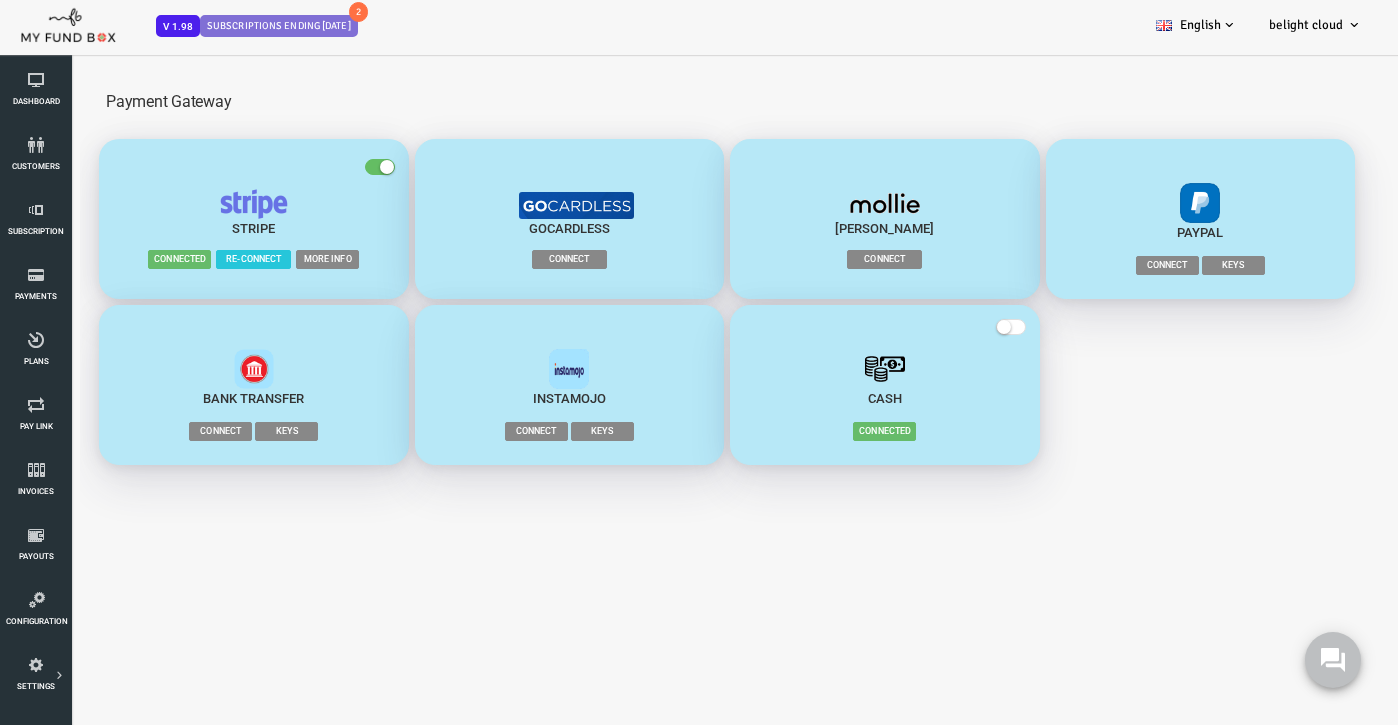 click on "More Info" at bounding box center (271, 259) 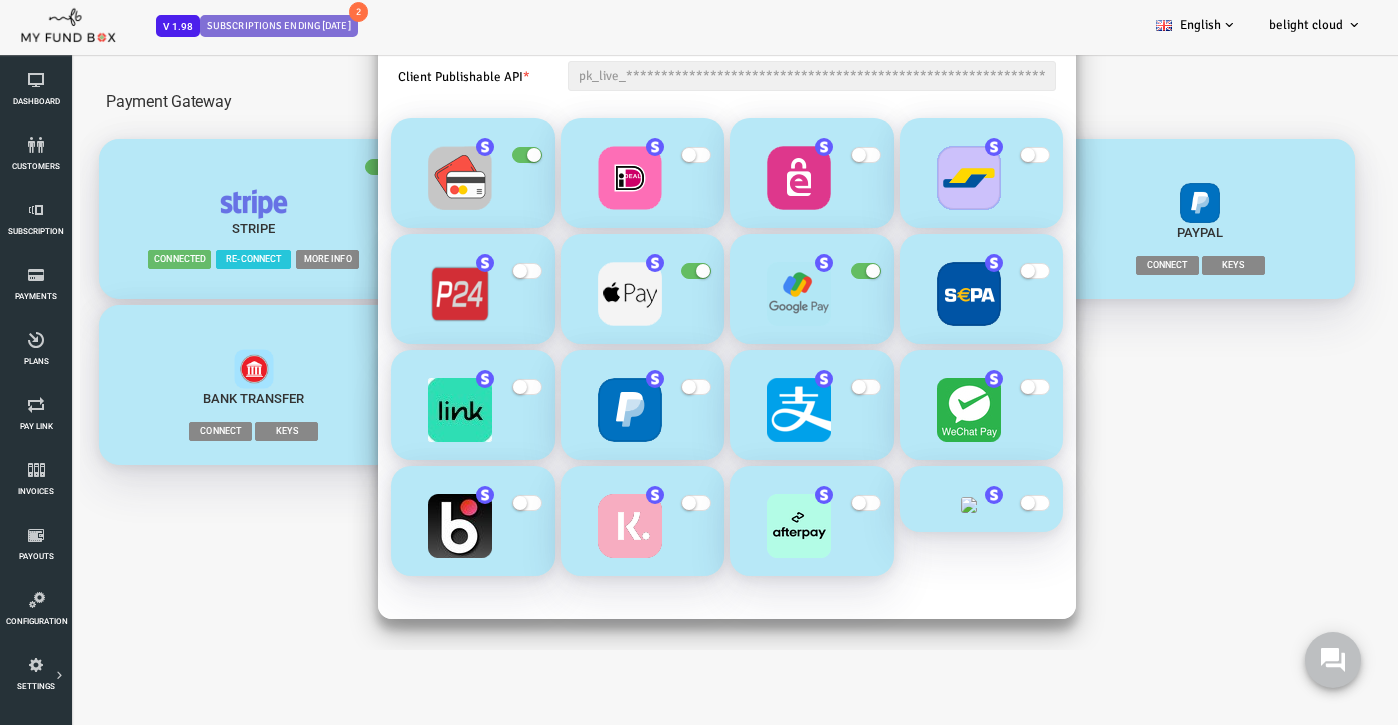 scroll, scrollTop: 166, scrollLeft: 0, axis: vertical 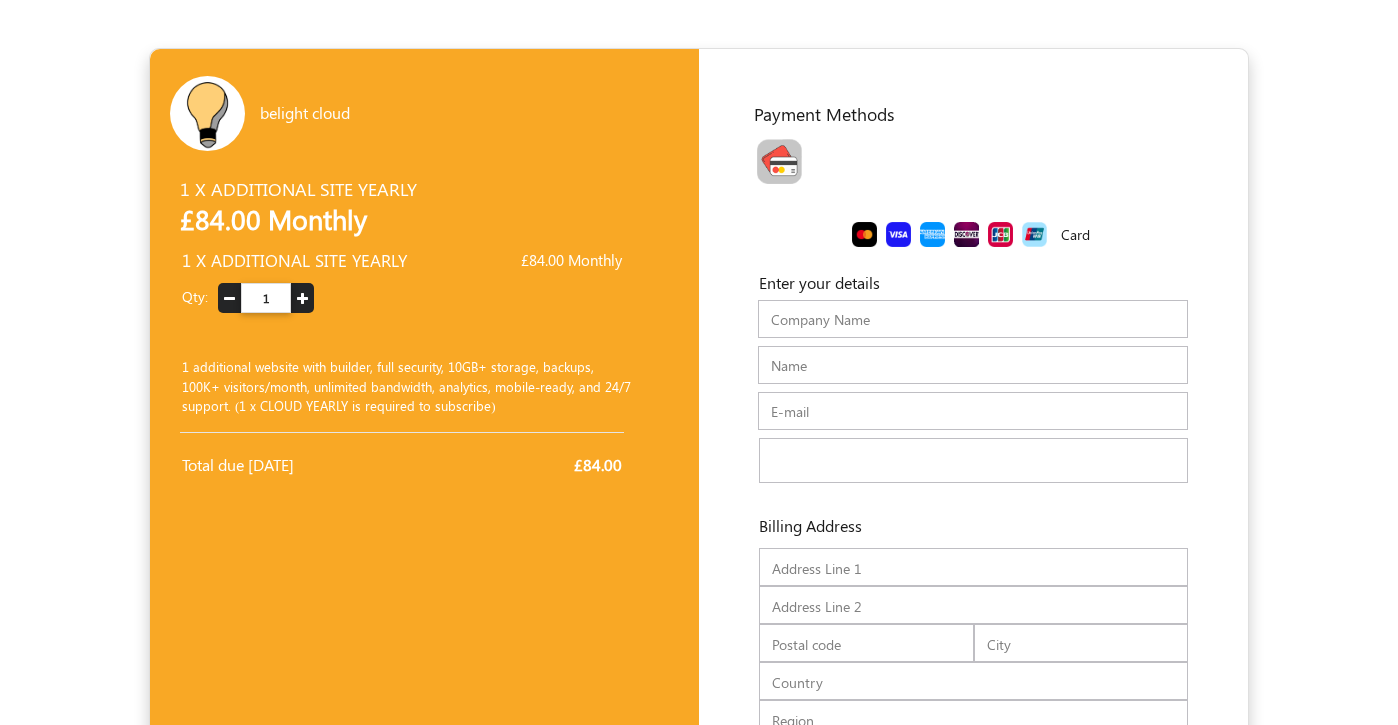click at bounding box center [779, 161] 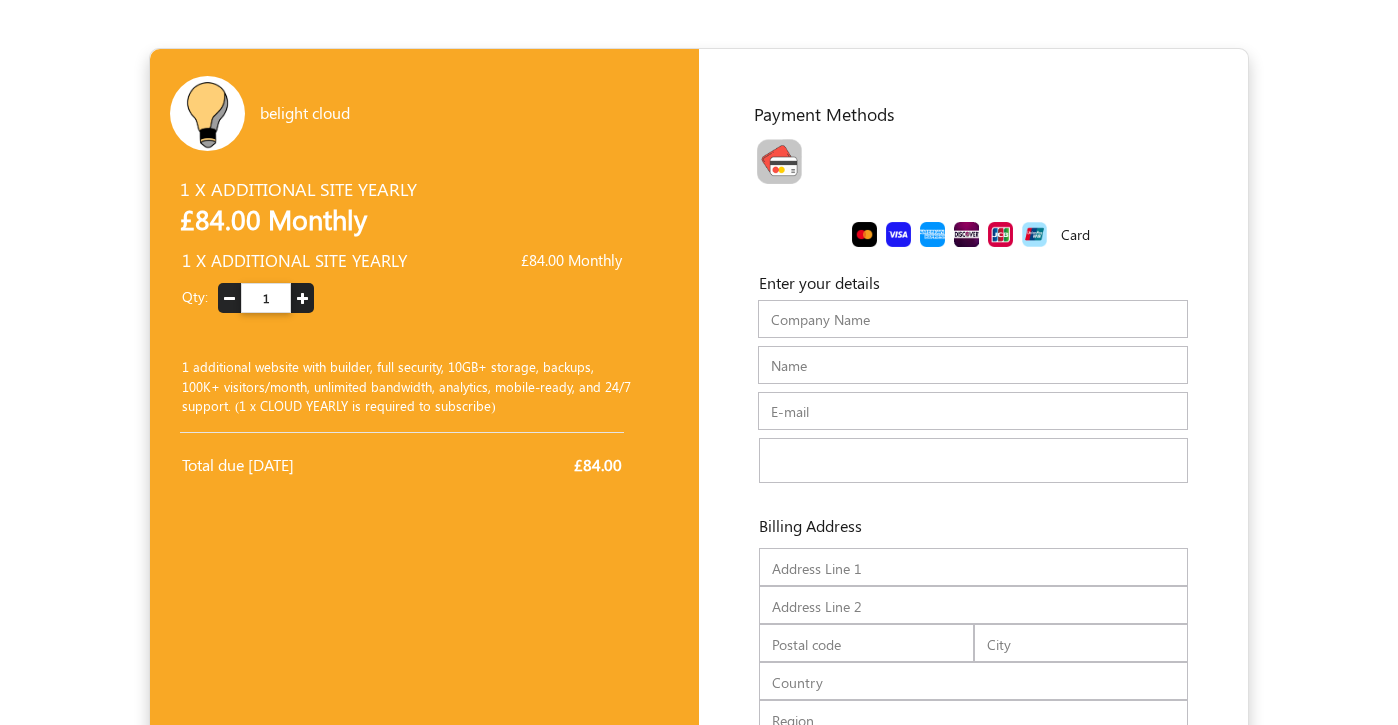 click at bounding box center (302, 299) 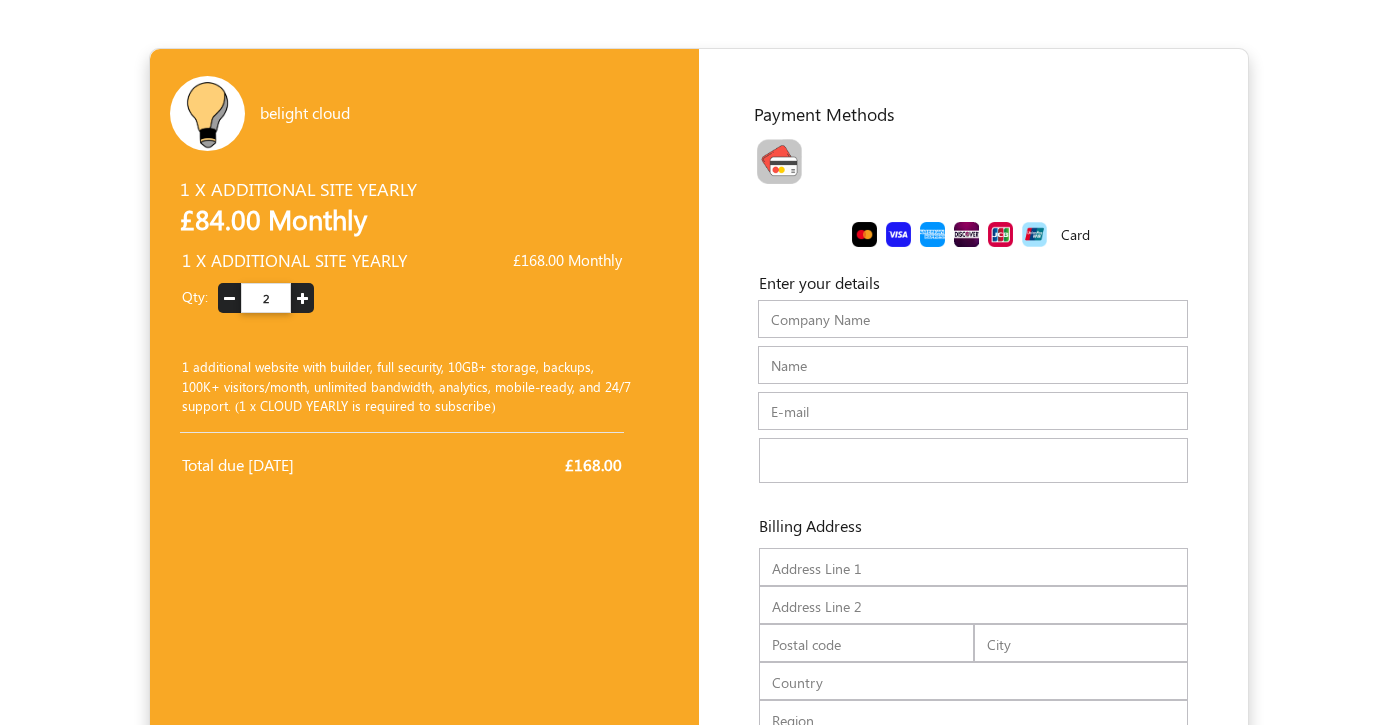 click at bounding box center (229, 298) 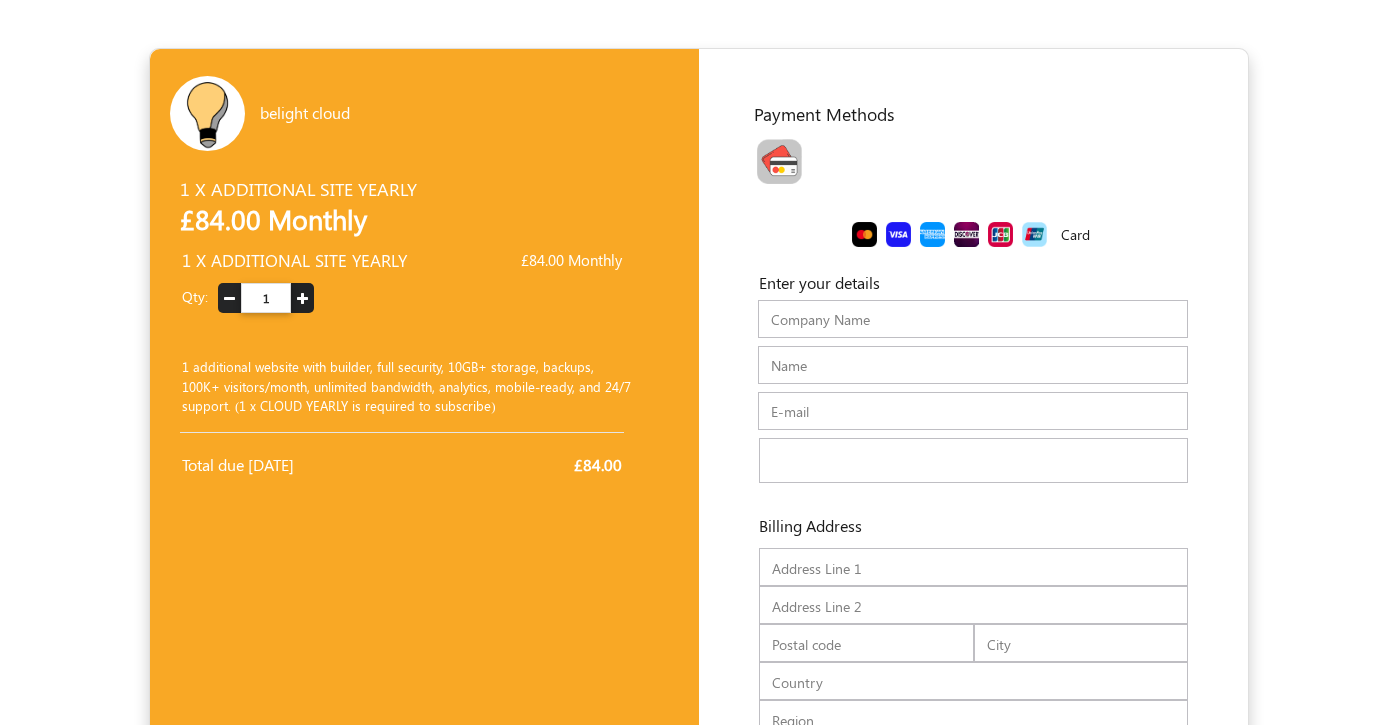 click at bounding box center [302, 299] 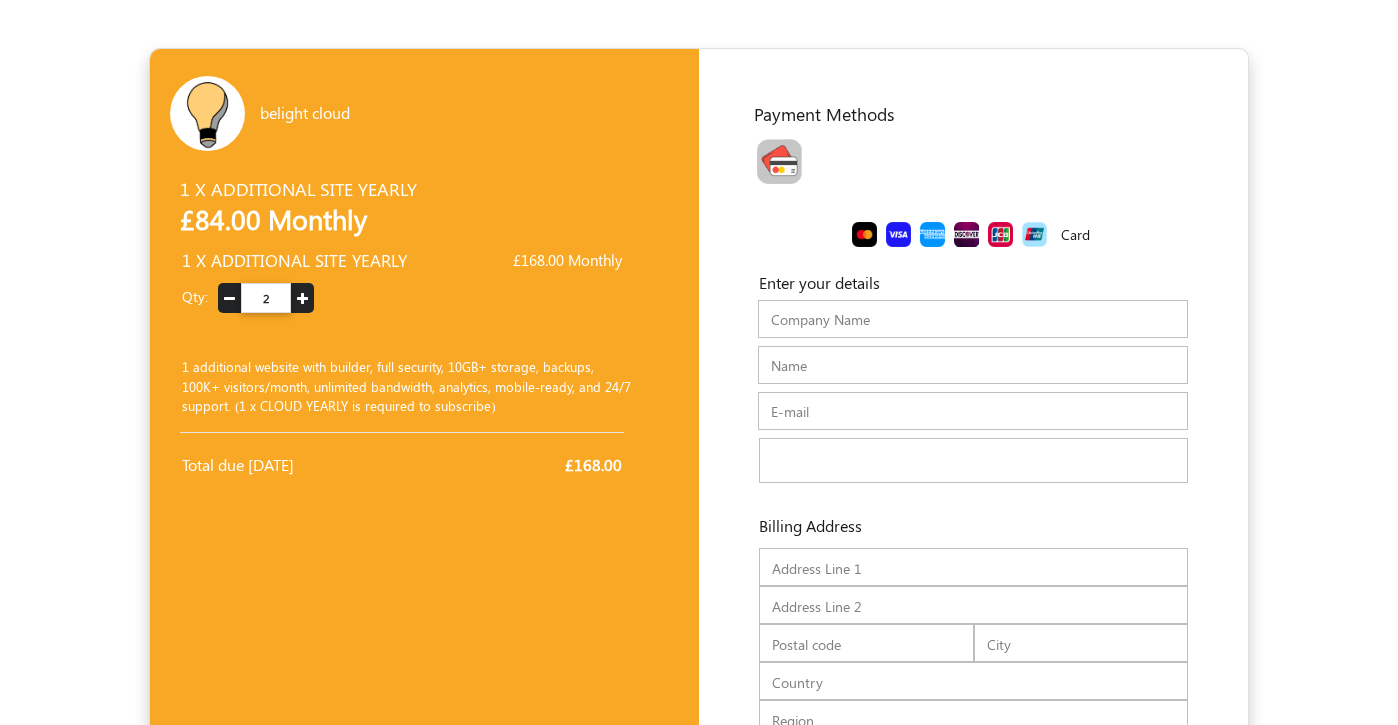 click at bounding box center (229, 299) 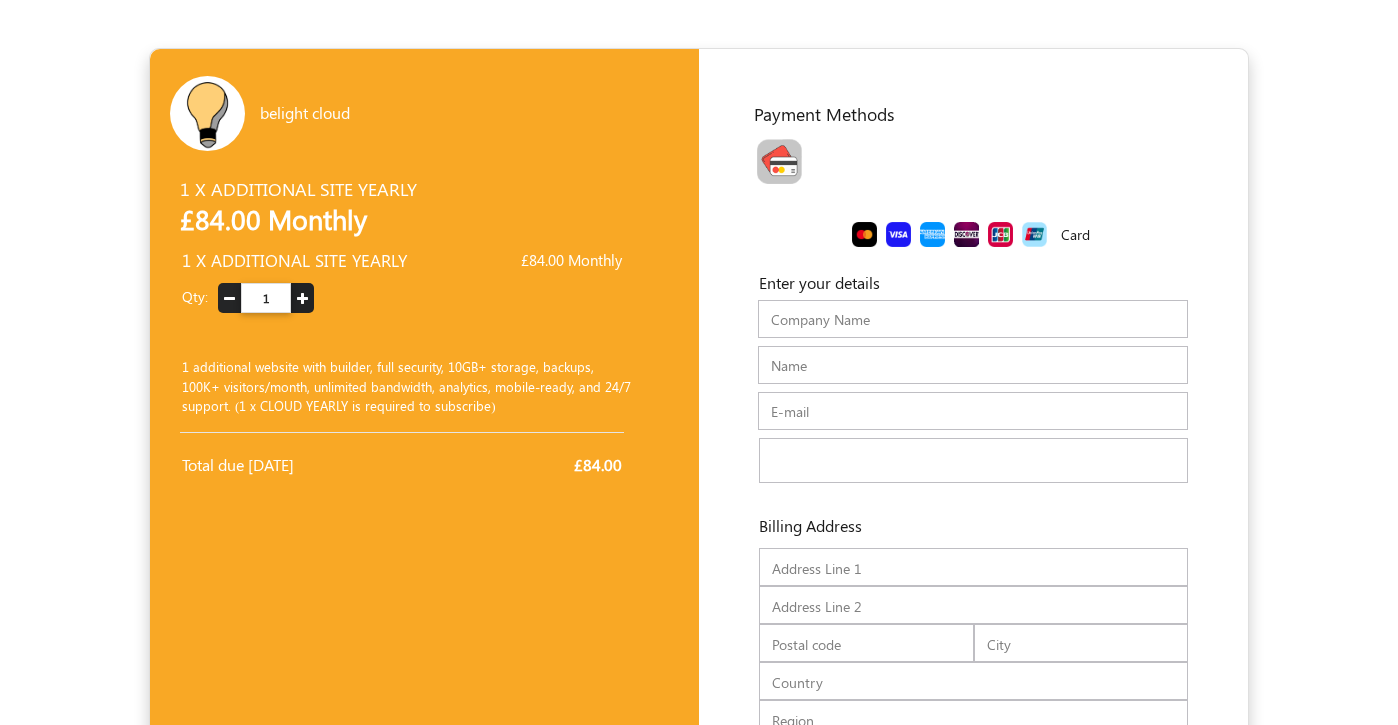 click at bounding box center (302, 299) 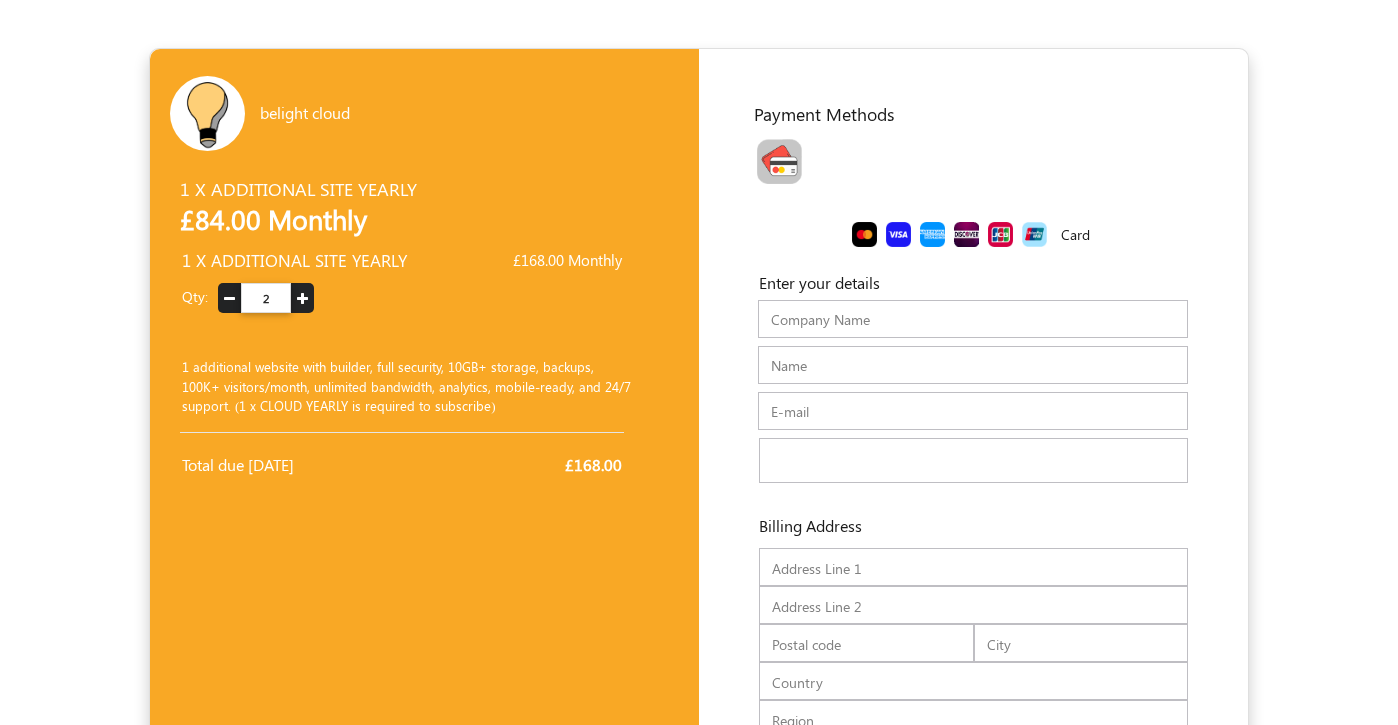 click at bounding box center [229, 298] 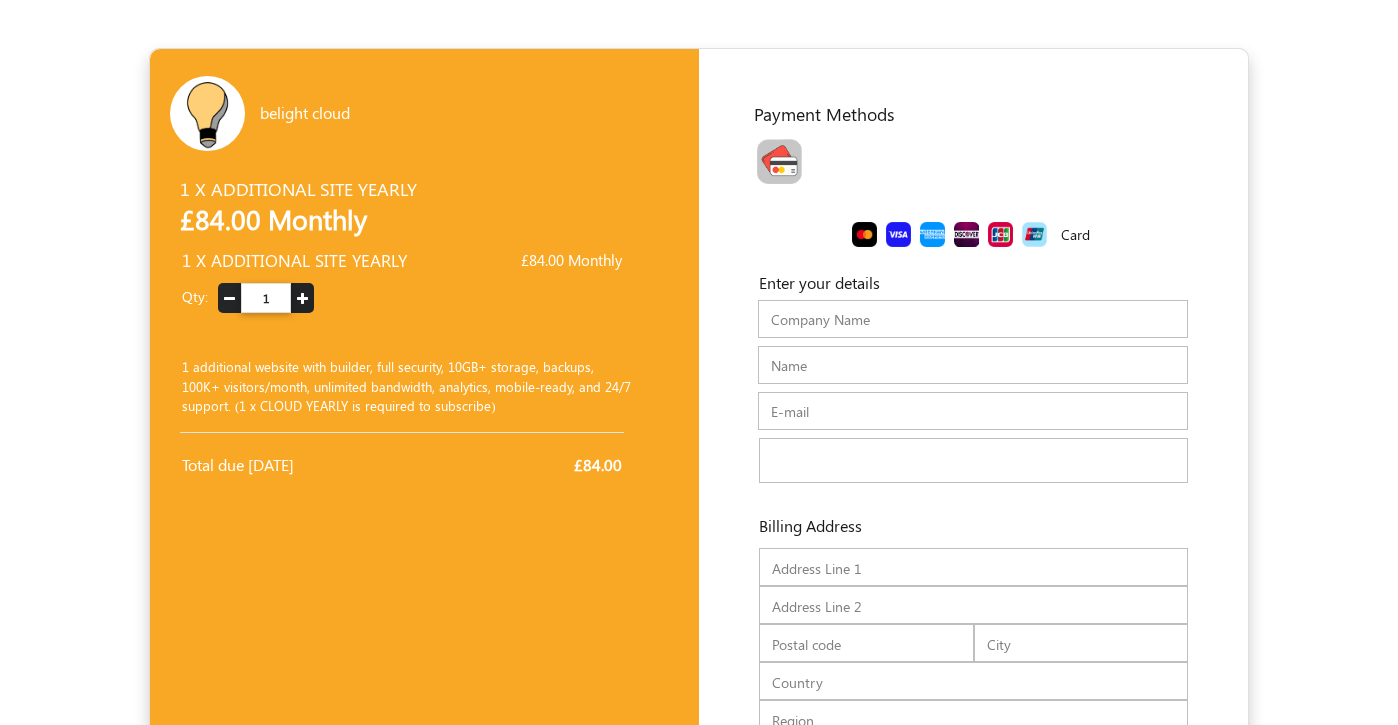 click at bounding box center (302, 298) 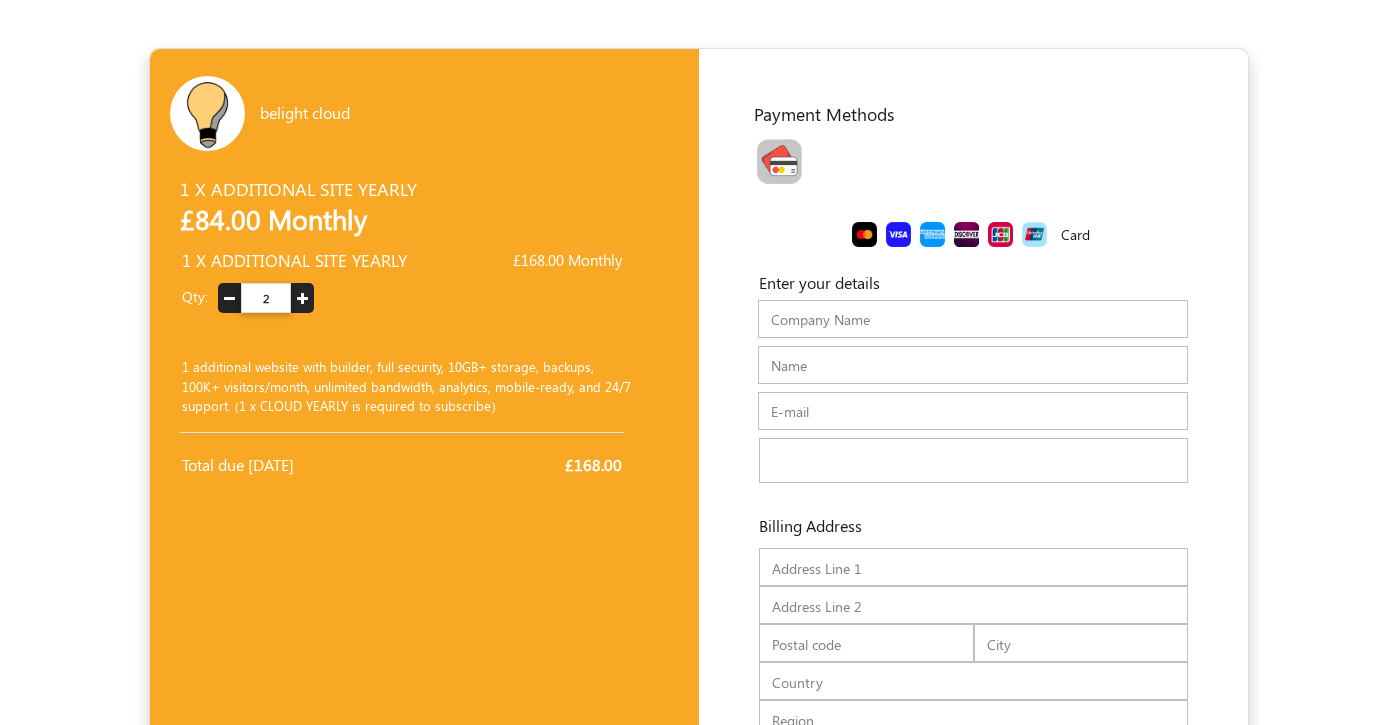 click at bounding box center (229, 299) 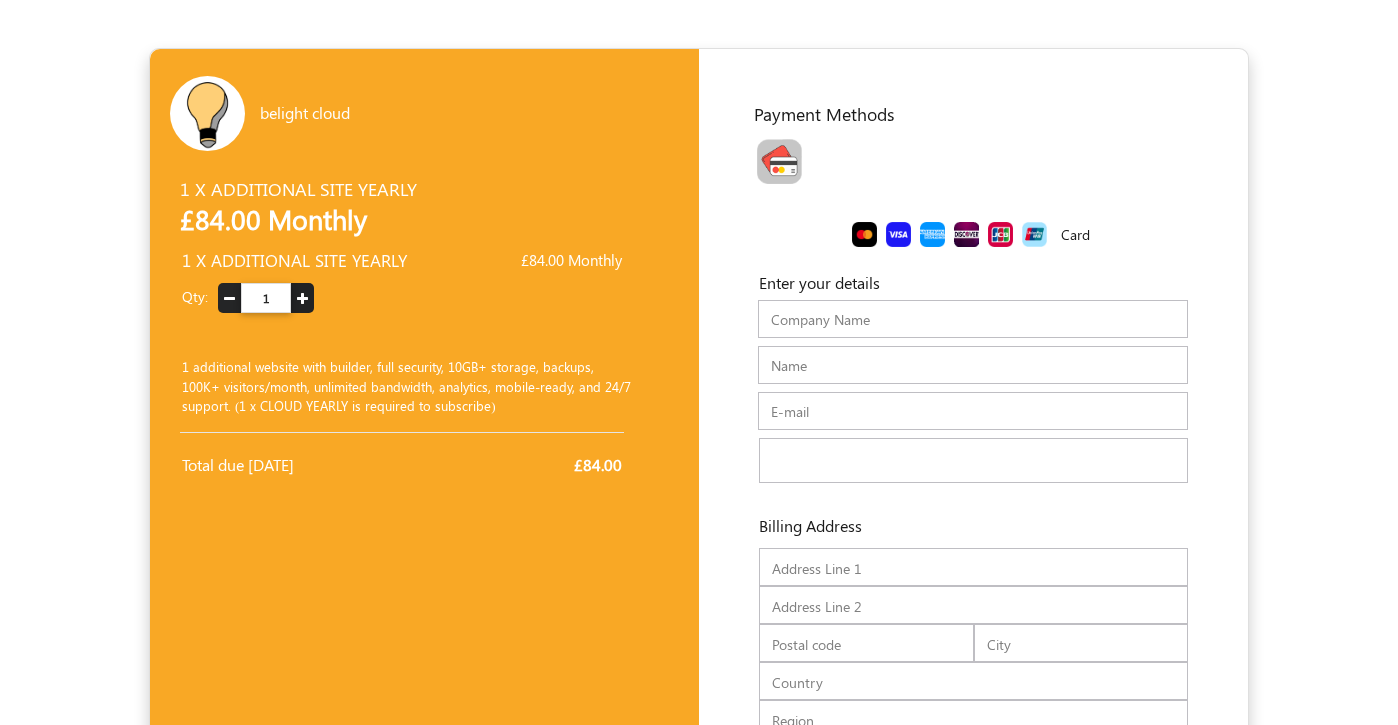 click at bounding box center (302, 299) 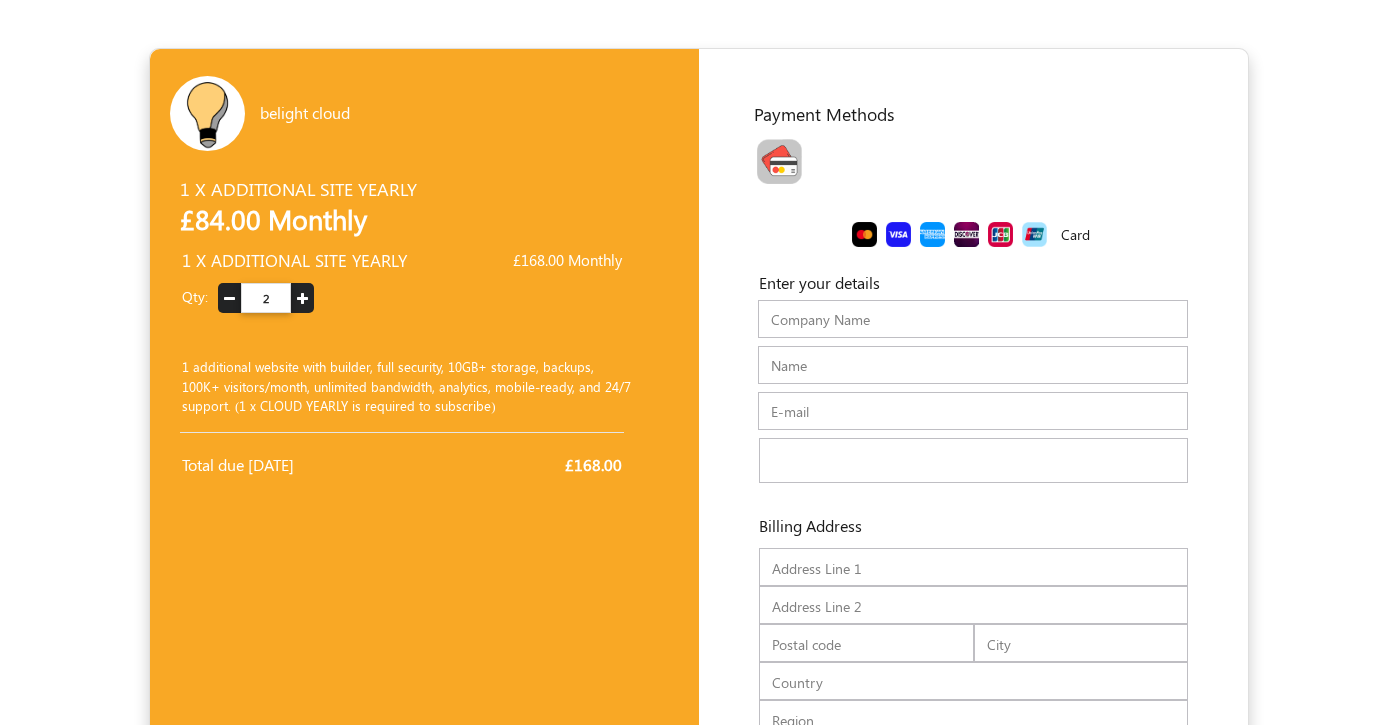 click at bounding box center [229, 299] 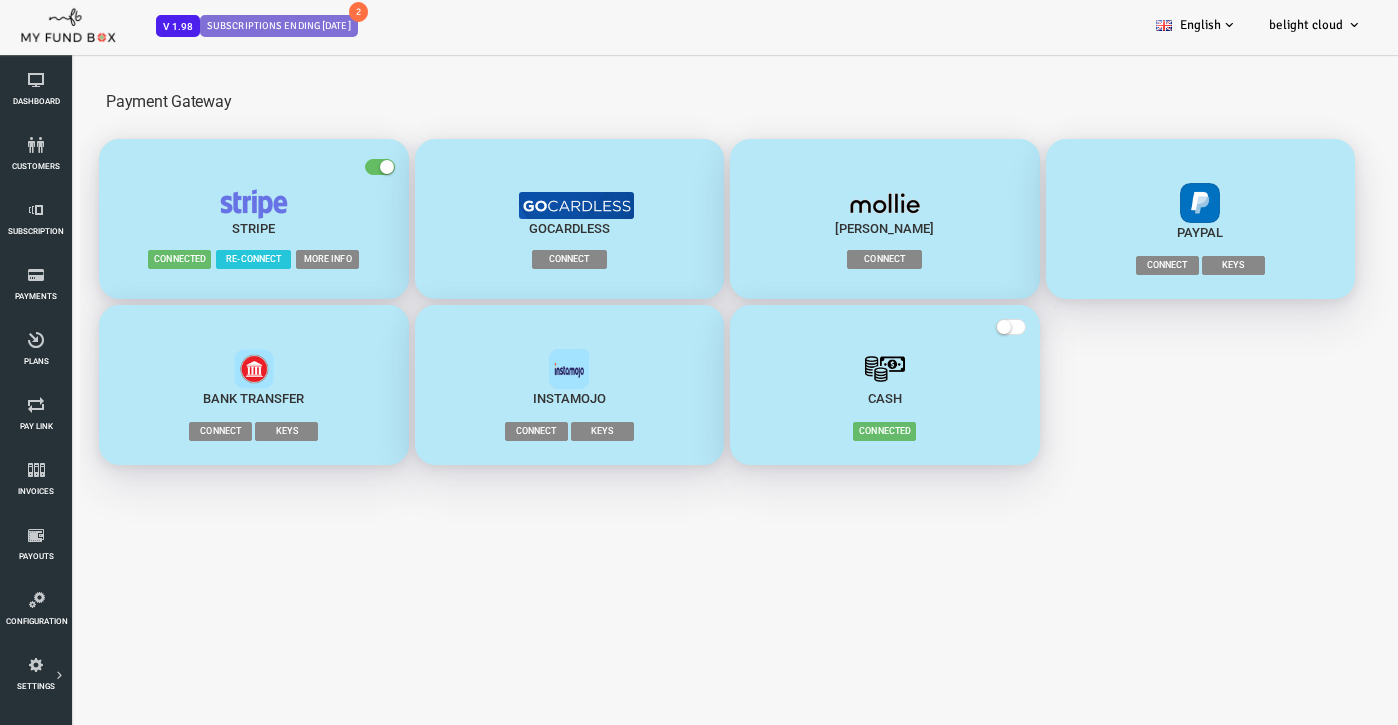 scroll, scrollTop: 0, scrollLeft: 0, axis: both 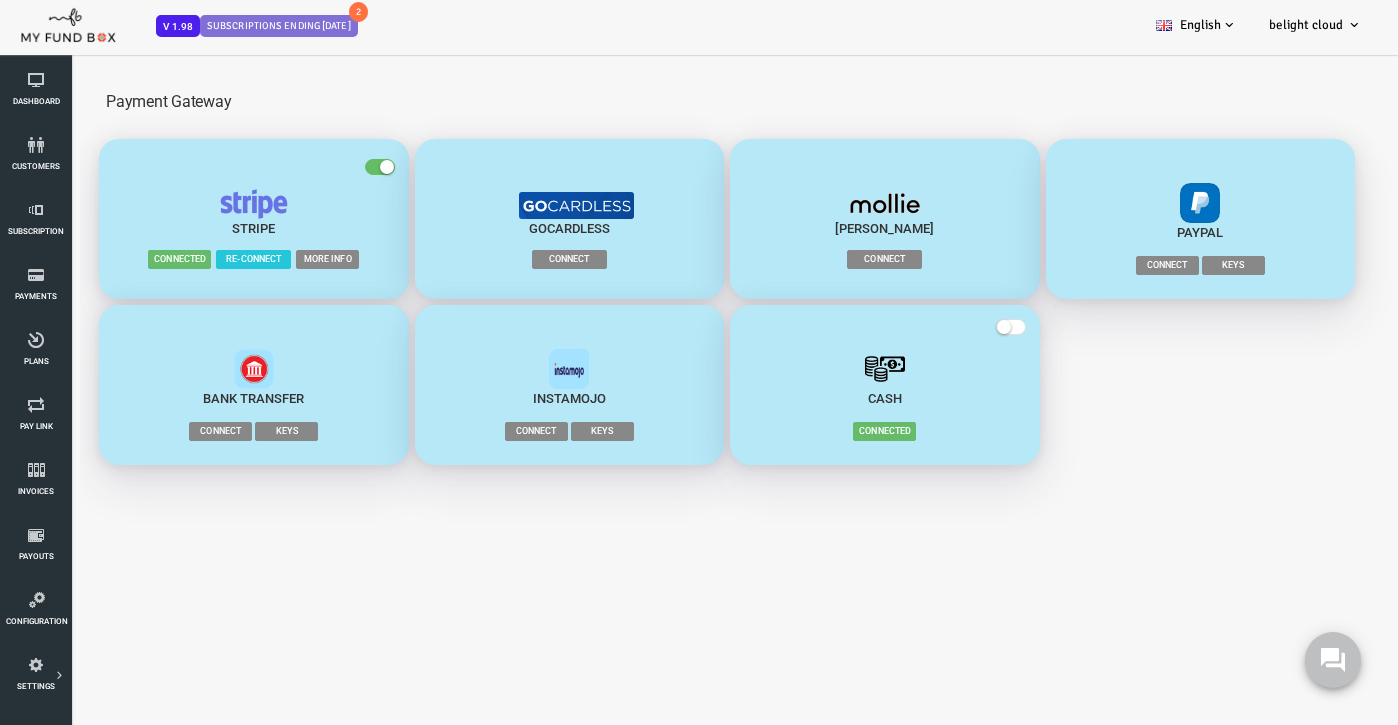 click on "More Info" at bounding box center [271, 259] 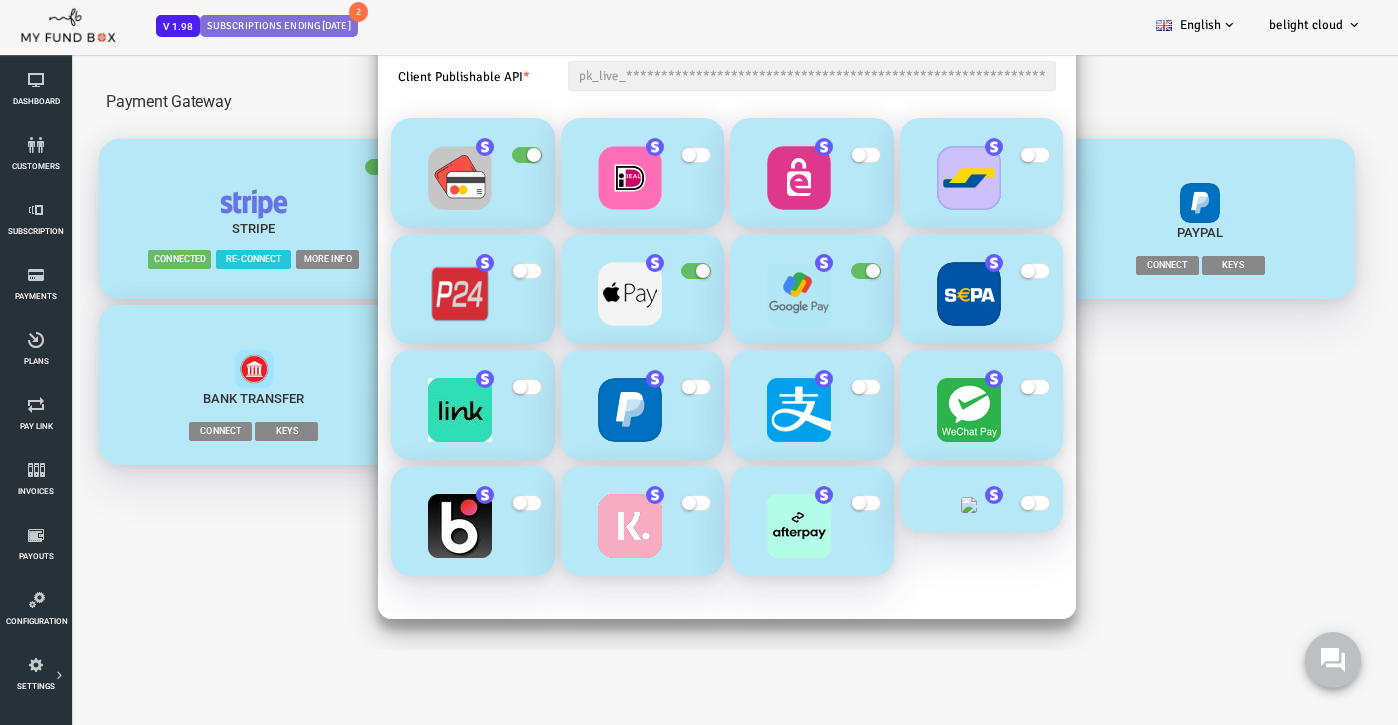 scroll, scrollTop: 165, scrollLeft: 0, axis: vertical 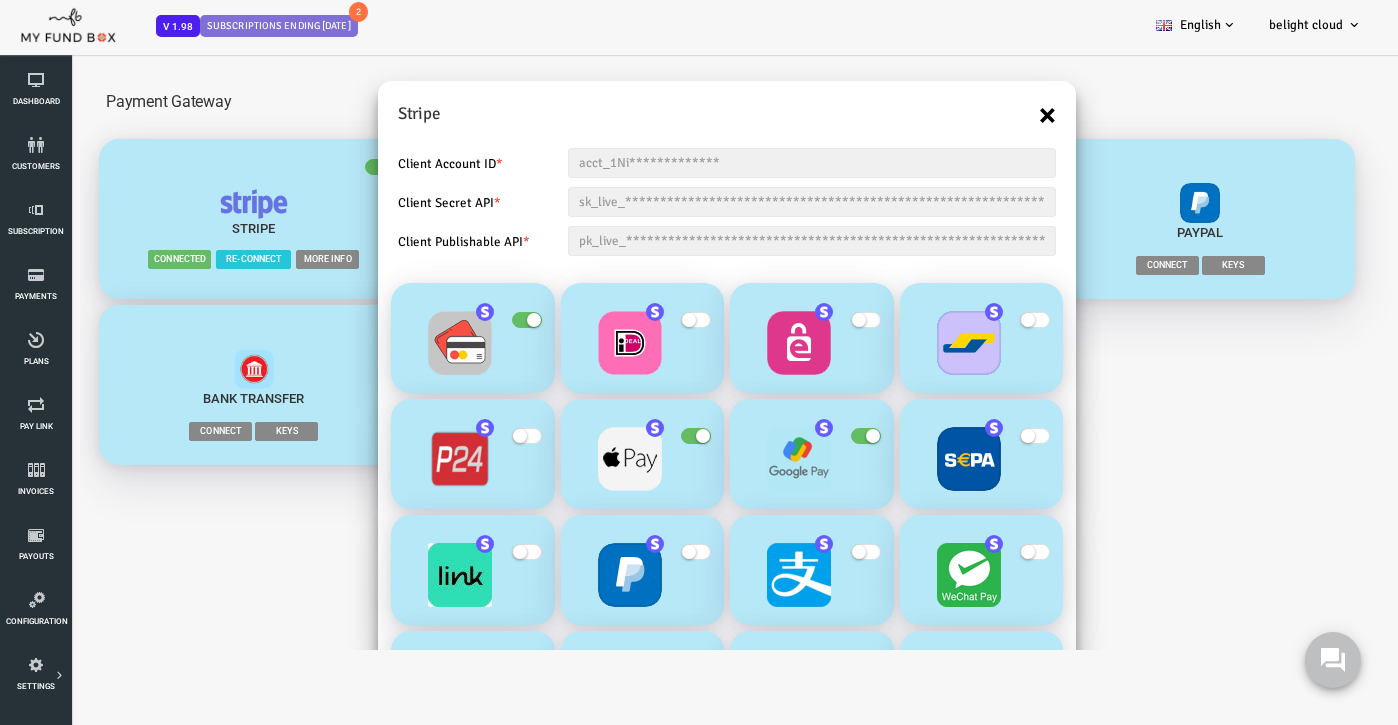 click on "×" at bounding box center (991, 115) 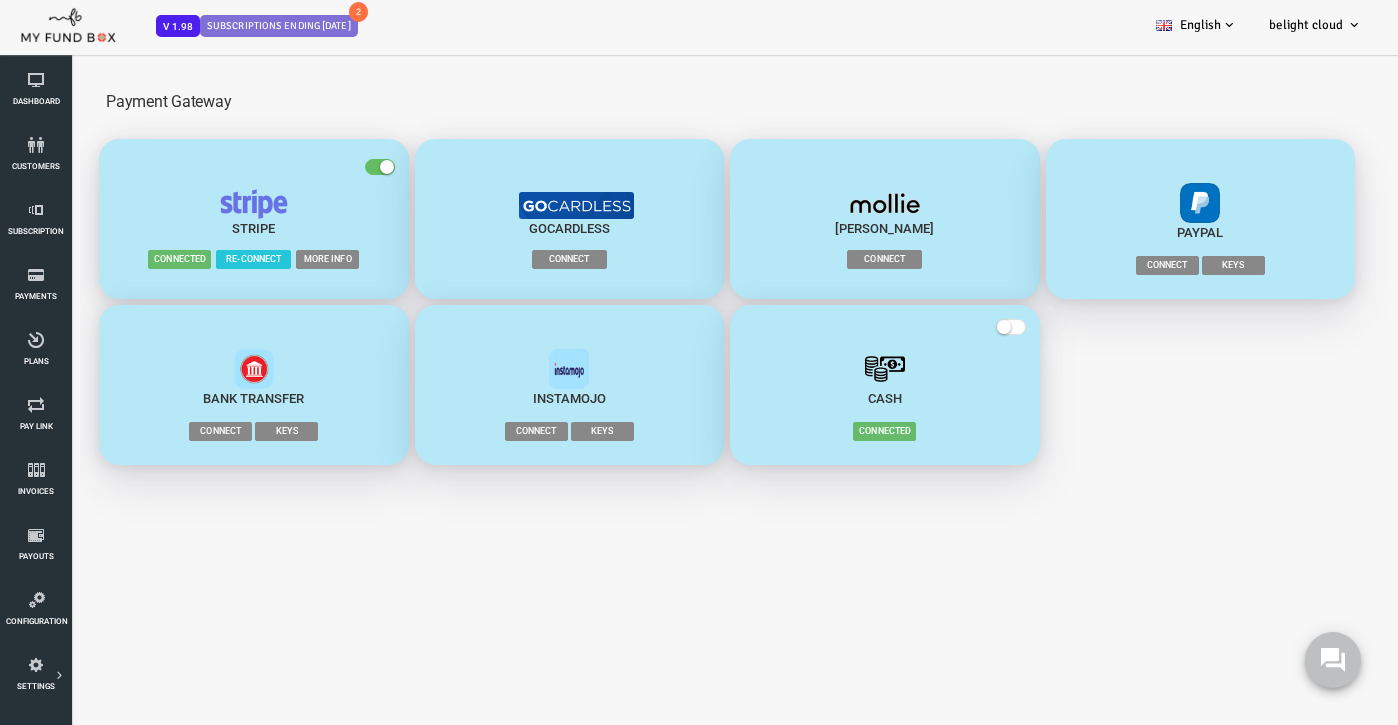 scroll, scrollTop: 0, scrollLeft: 0, axis: both 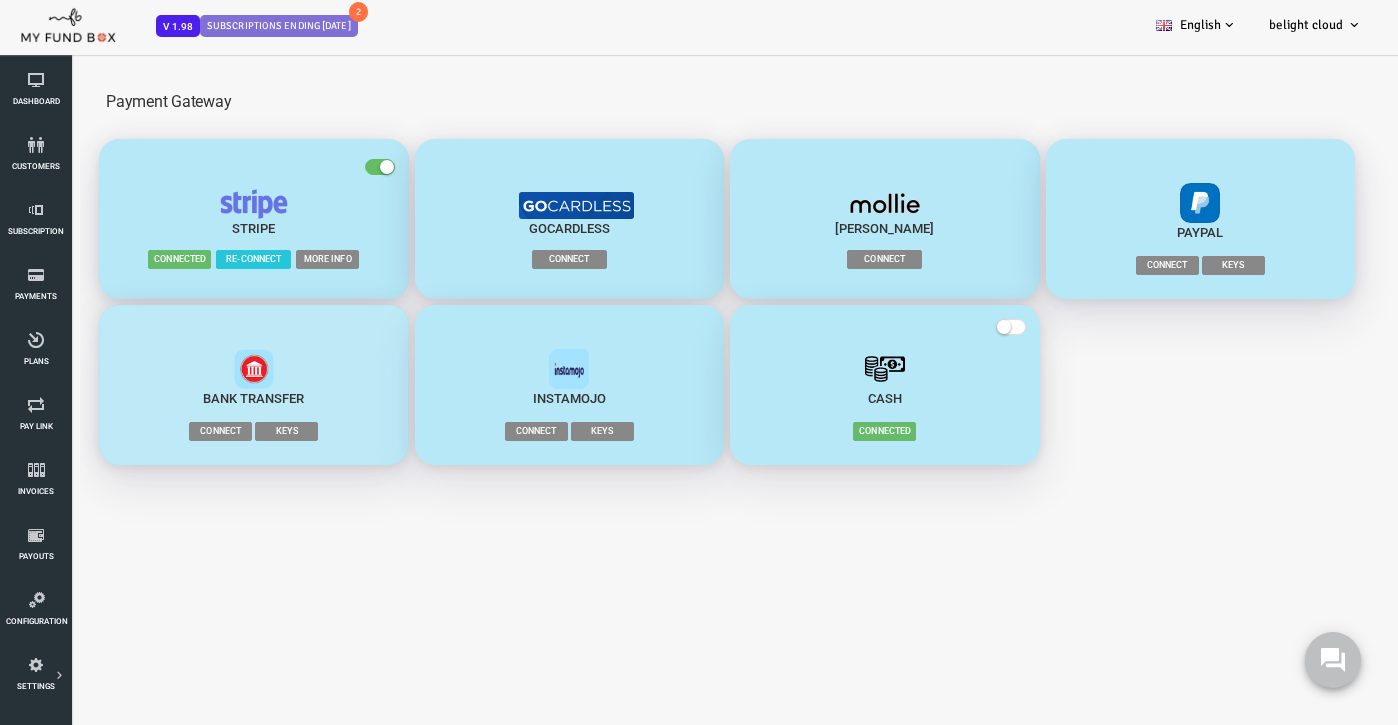 click on "Keys" at bounding box center (230, 431) 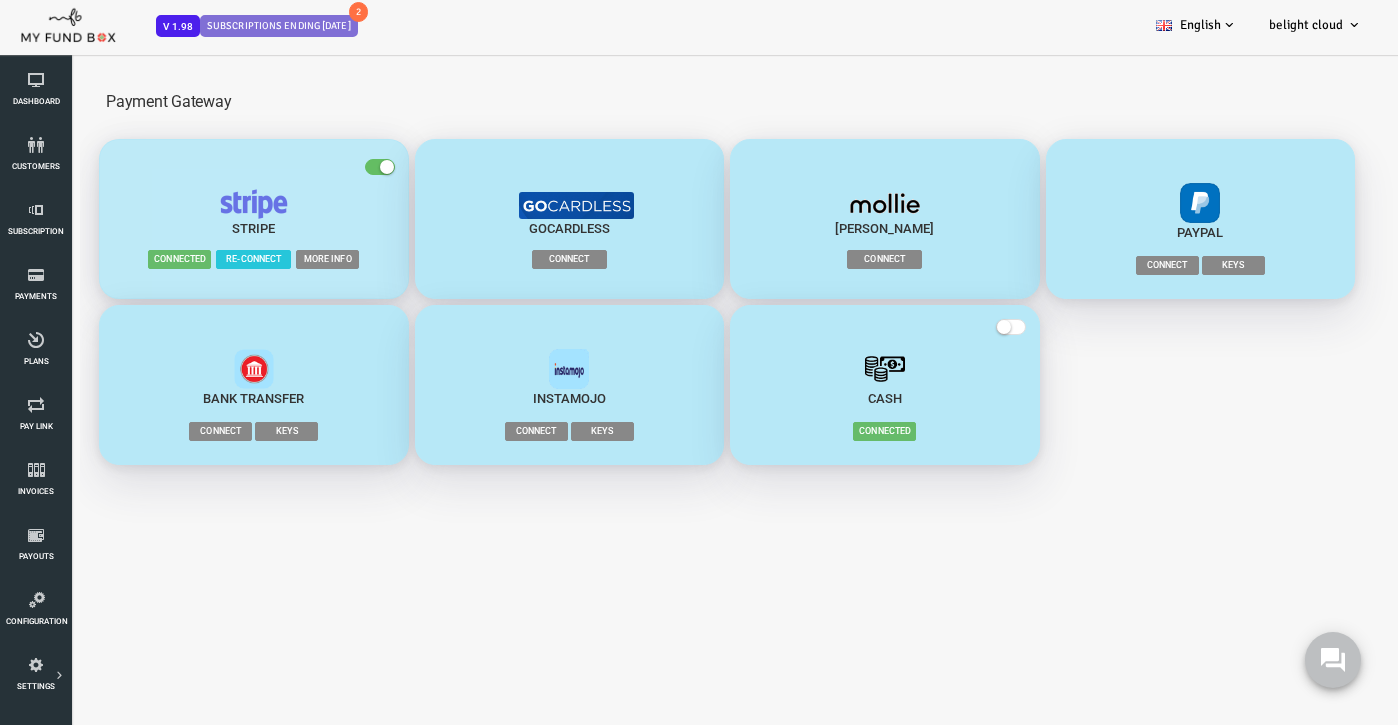 click on "Re-connect" at bounding box center (197, 259) 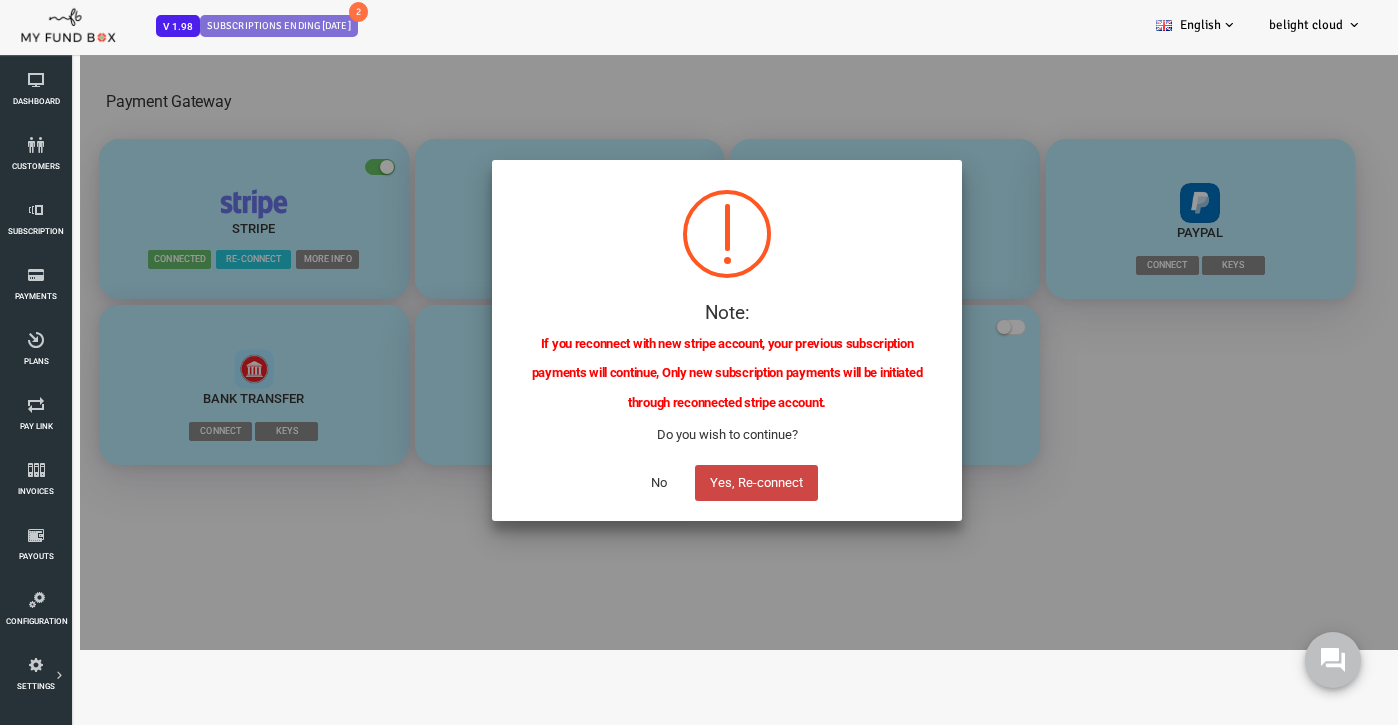 click on "Yes, Re-connect" at bounding box center (700, 483) 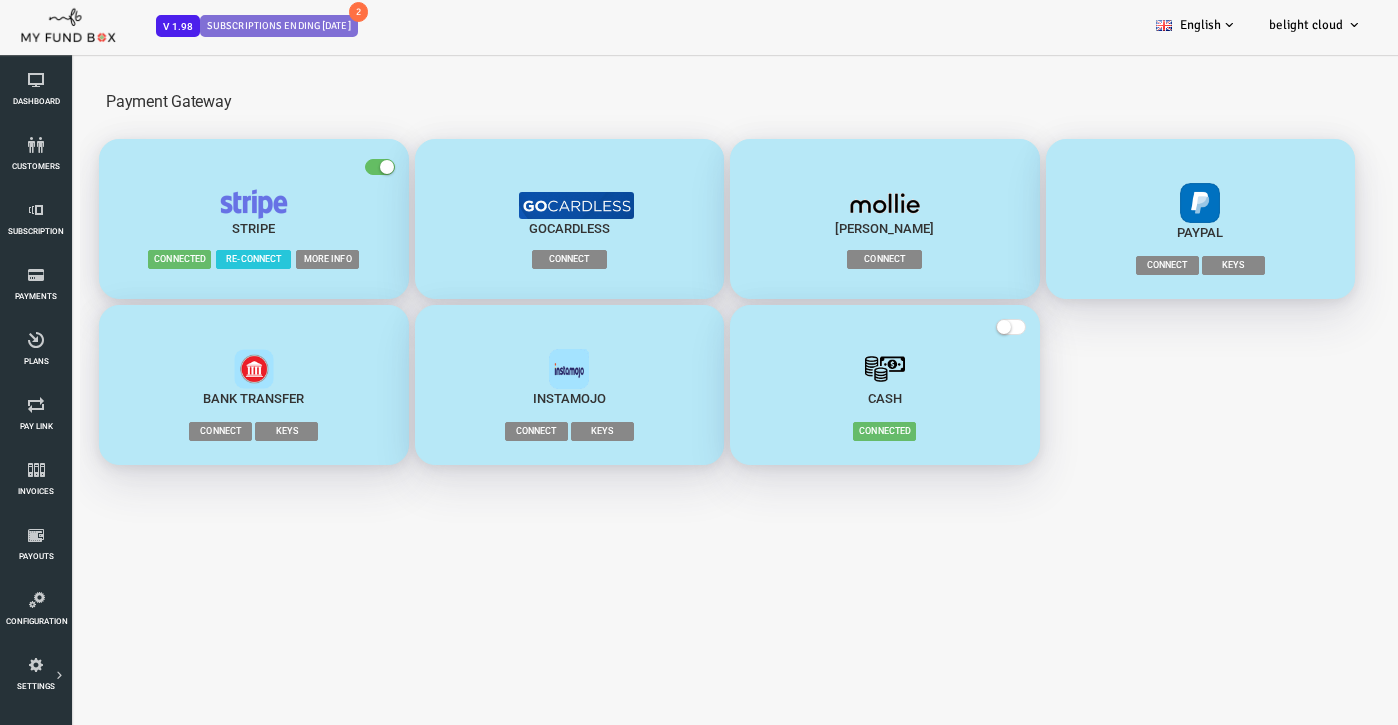 scroll, scrollTop: 0, scrollLeft: 0, axis: both 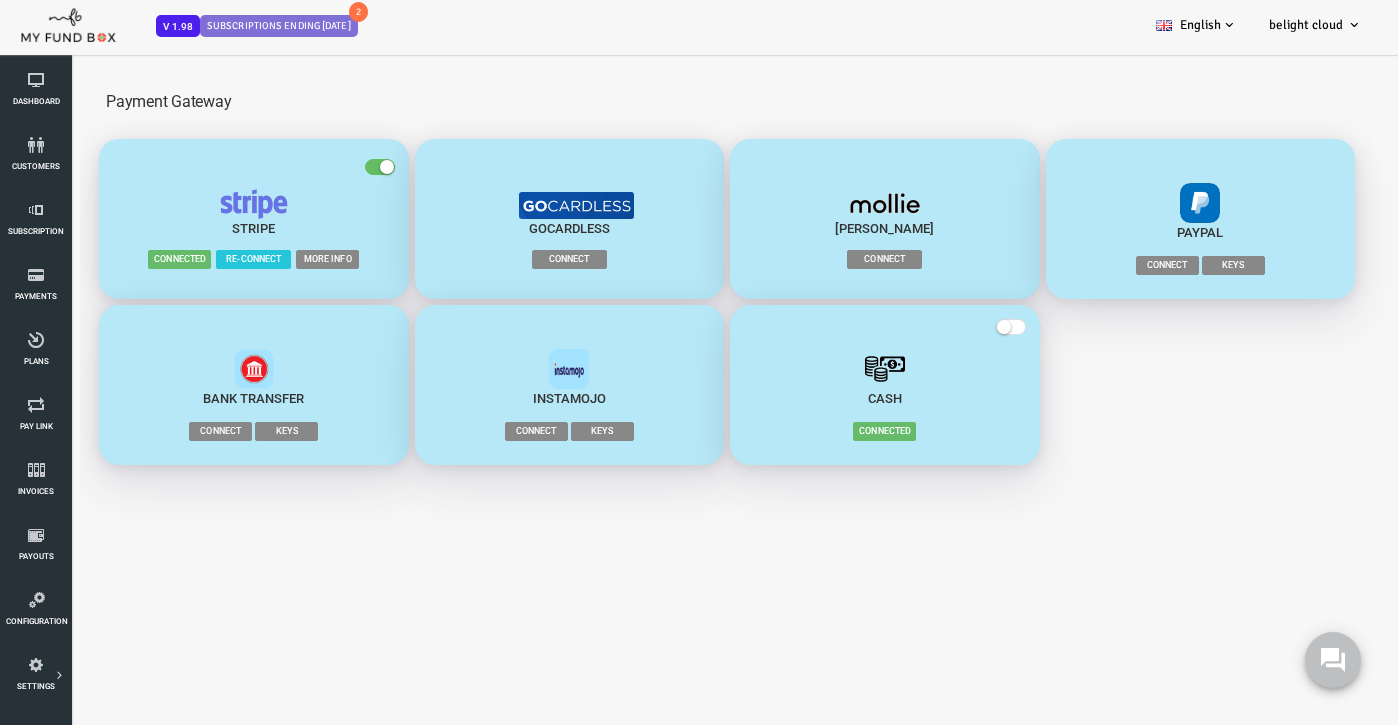 click on "More Info" at bounding box center [271, 259] 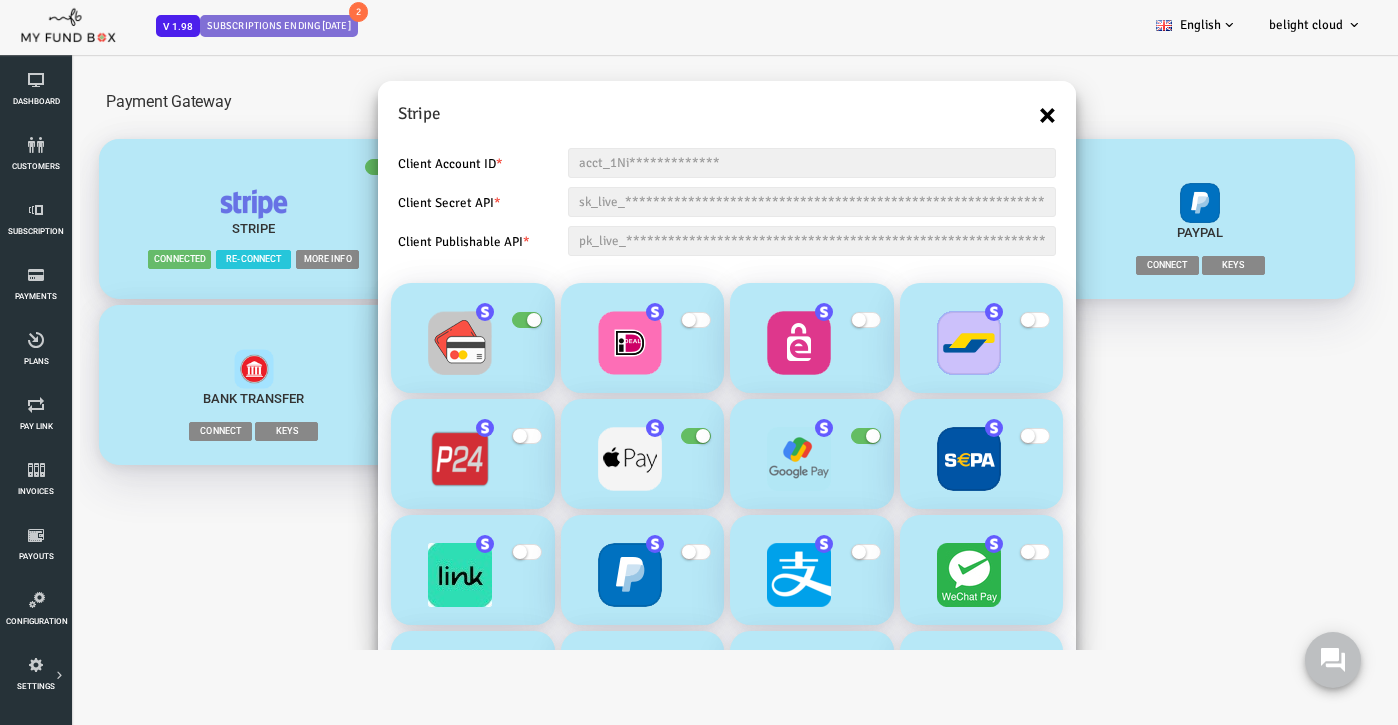 click on "×" at bounding box center (991, 115) 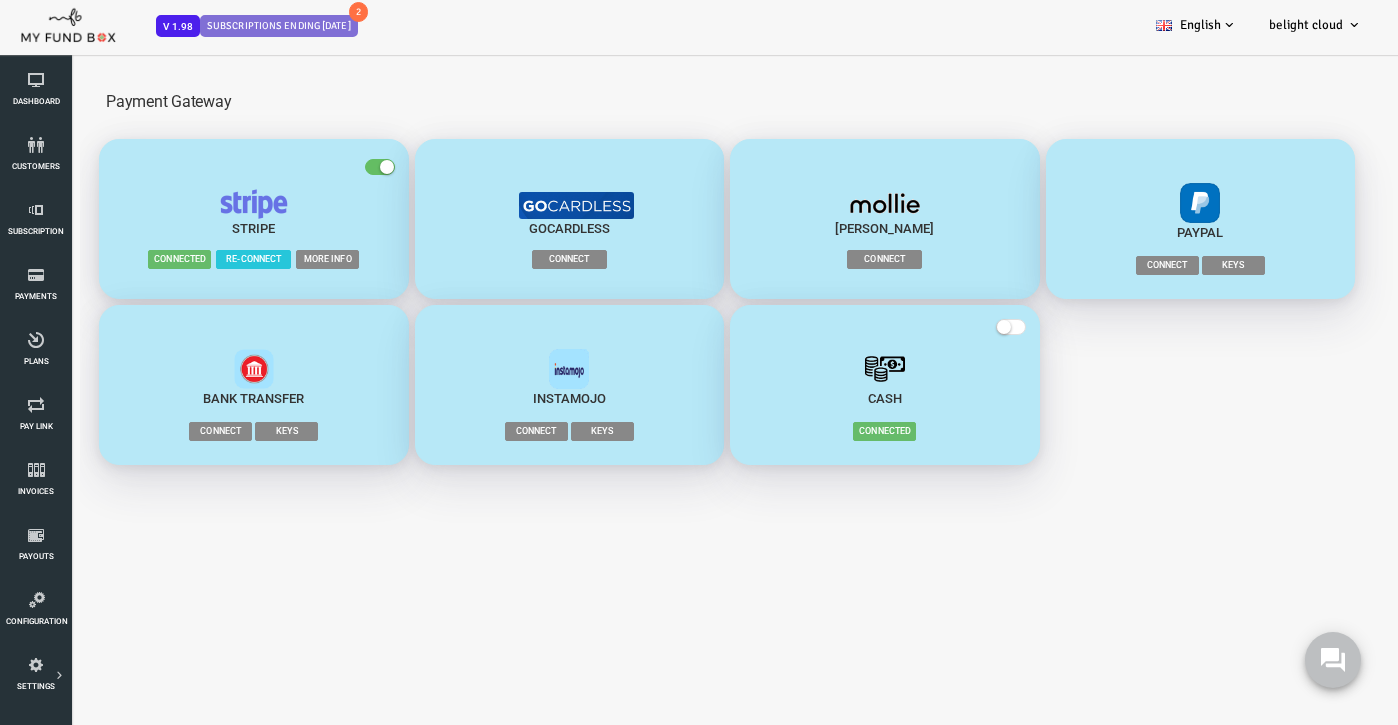 scroll, scrollTop: 0, scrollLeft: 0, axis: both 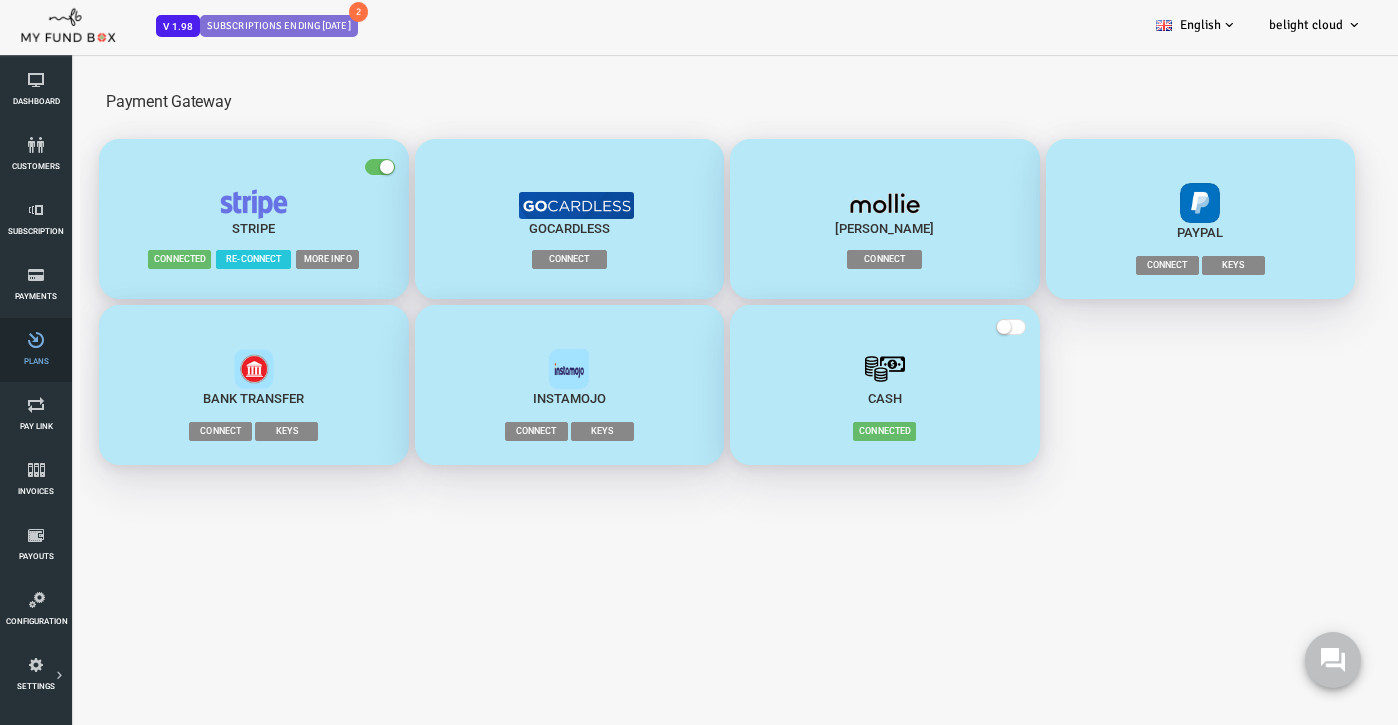 click on "Plans" at bounding box center (36, 350) 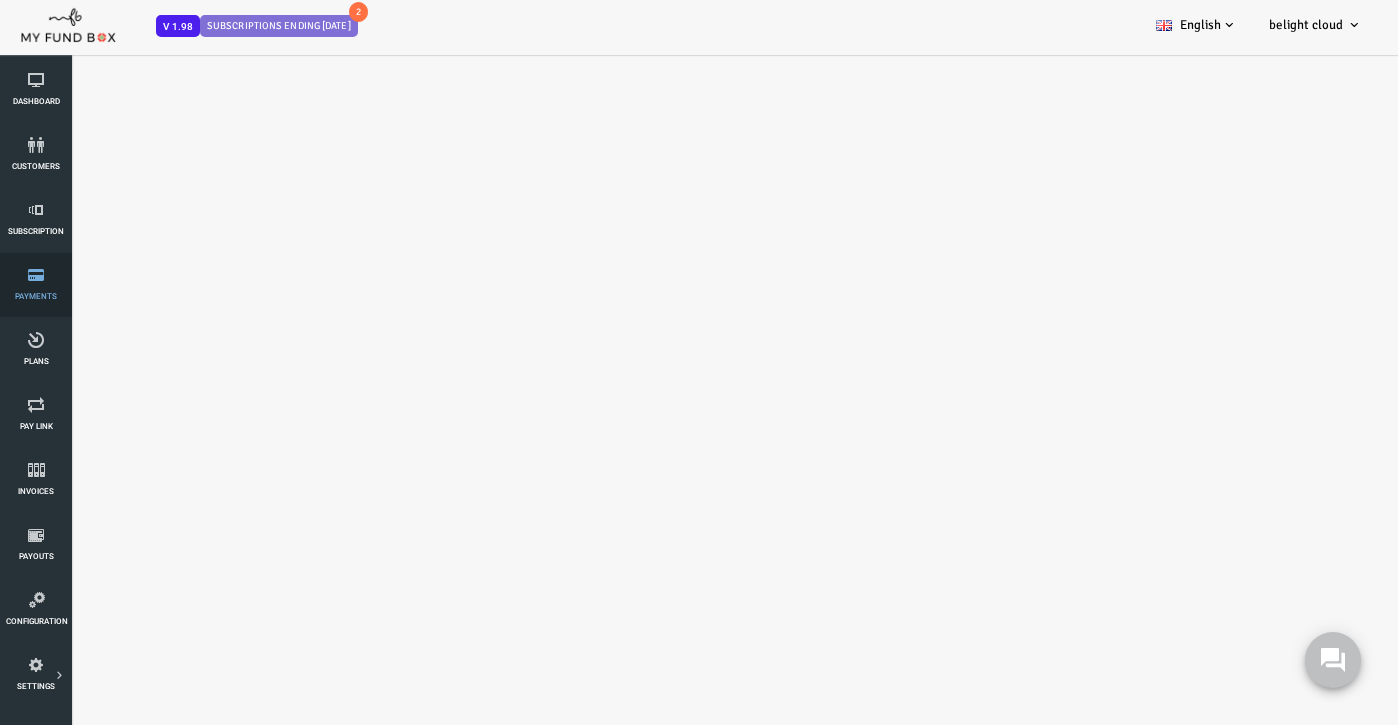 select on "100" 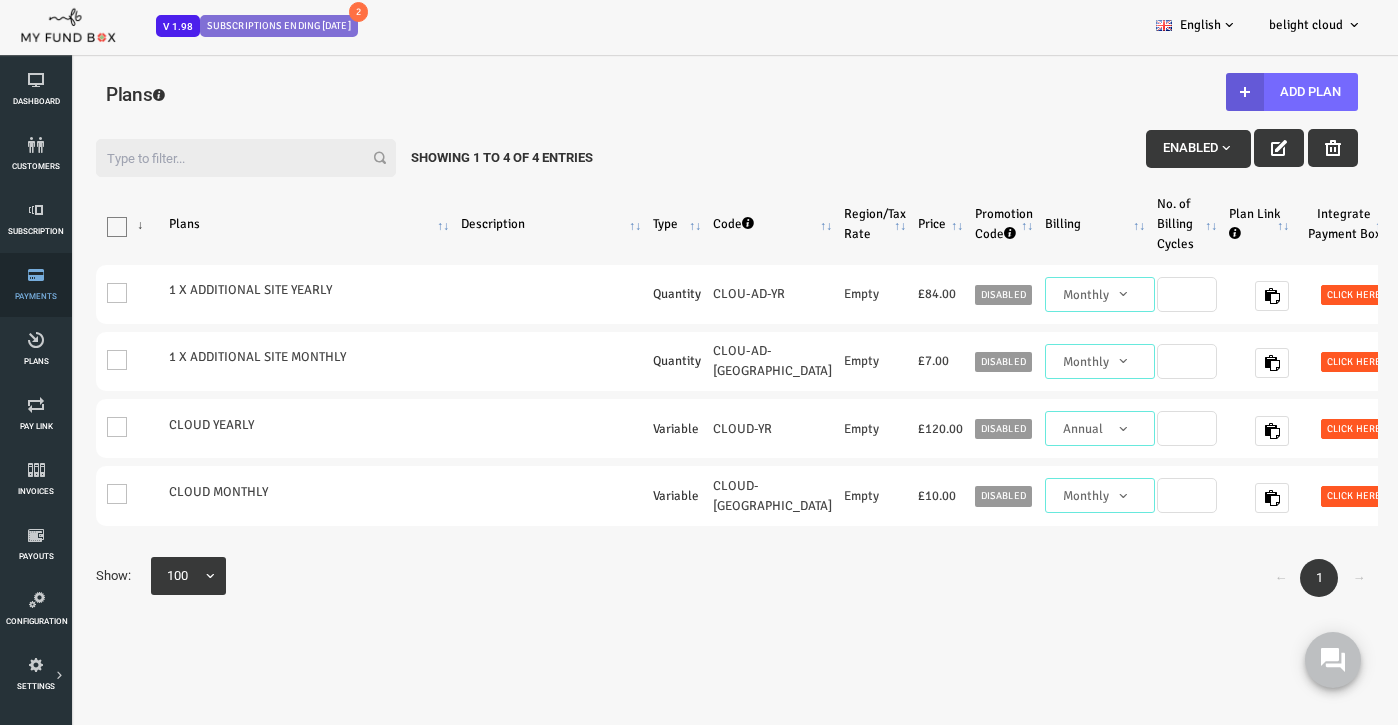 scroll, scrollTop: 0, scrollLeft: 0, axis: both 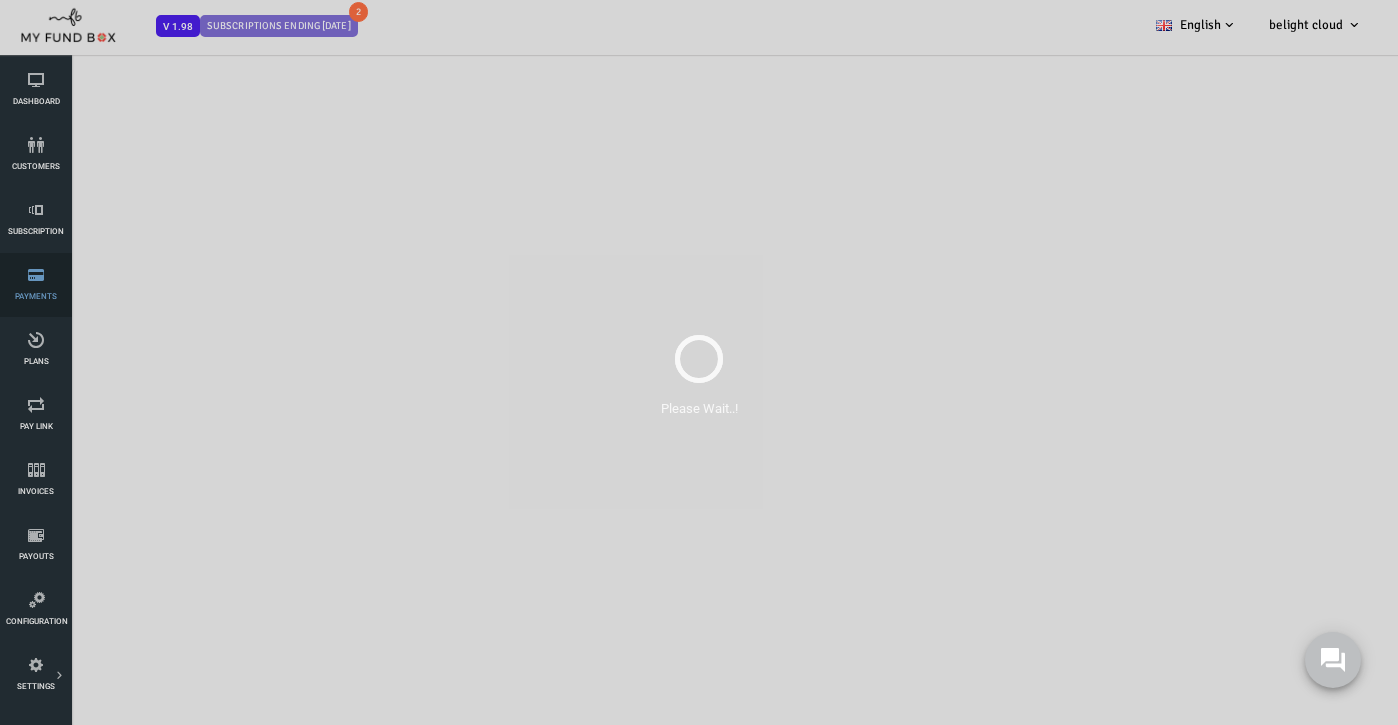 select on "100" 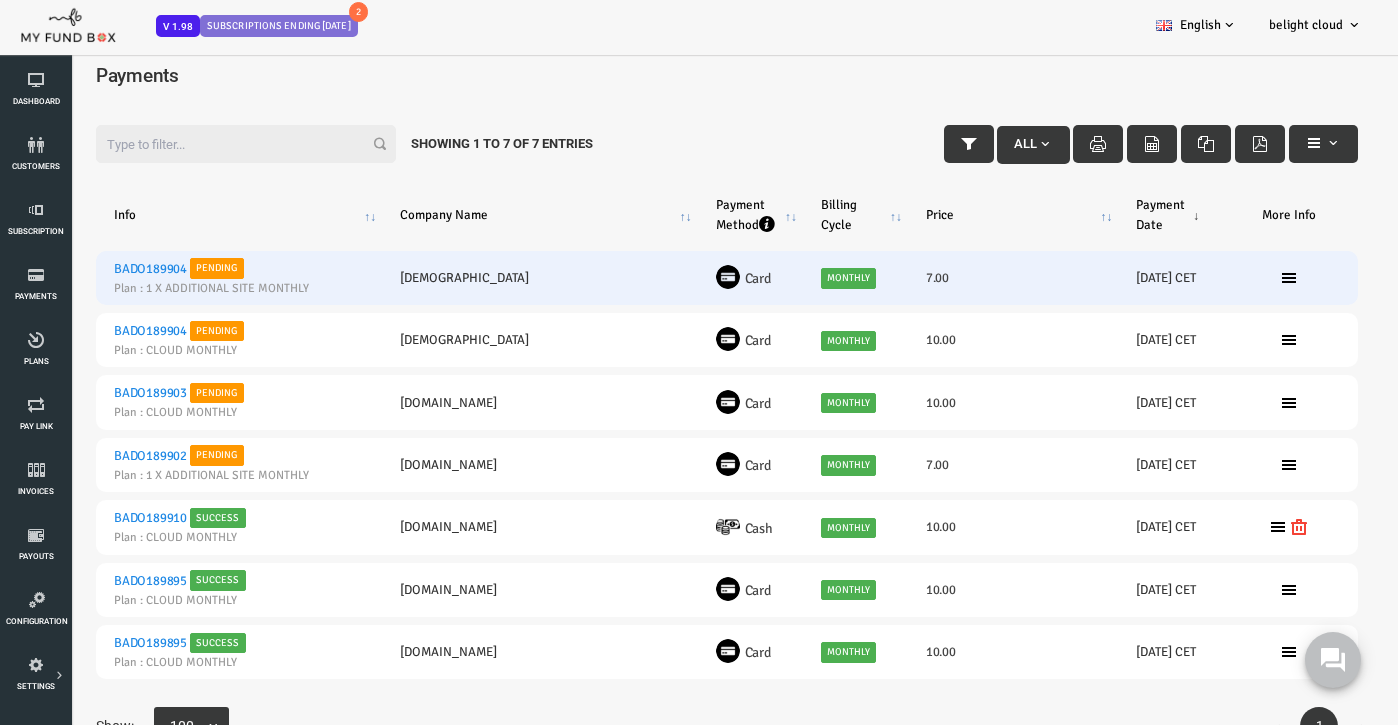 scroll, scrollTop: 27, scrollLeft: 0, axis: vertical 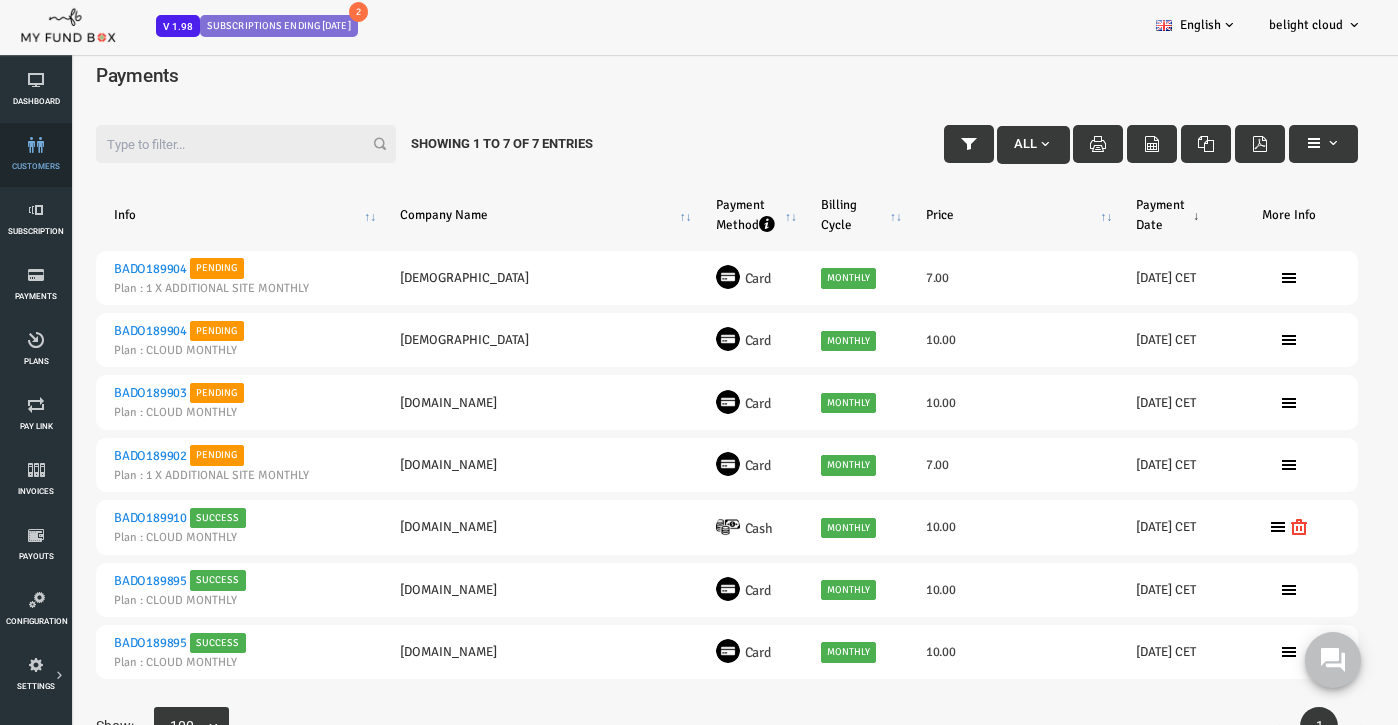 click on "customers" at bounding box center [36, 155] 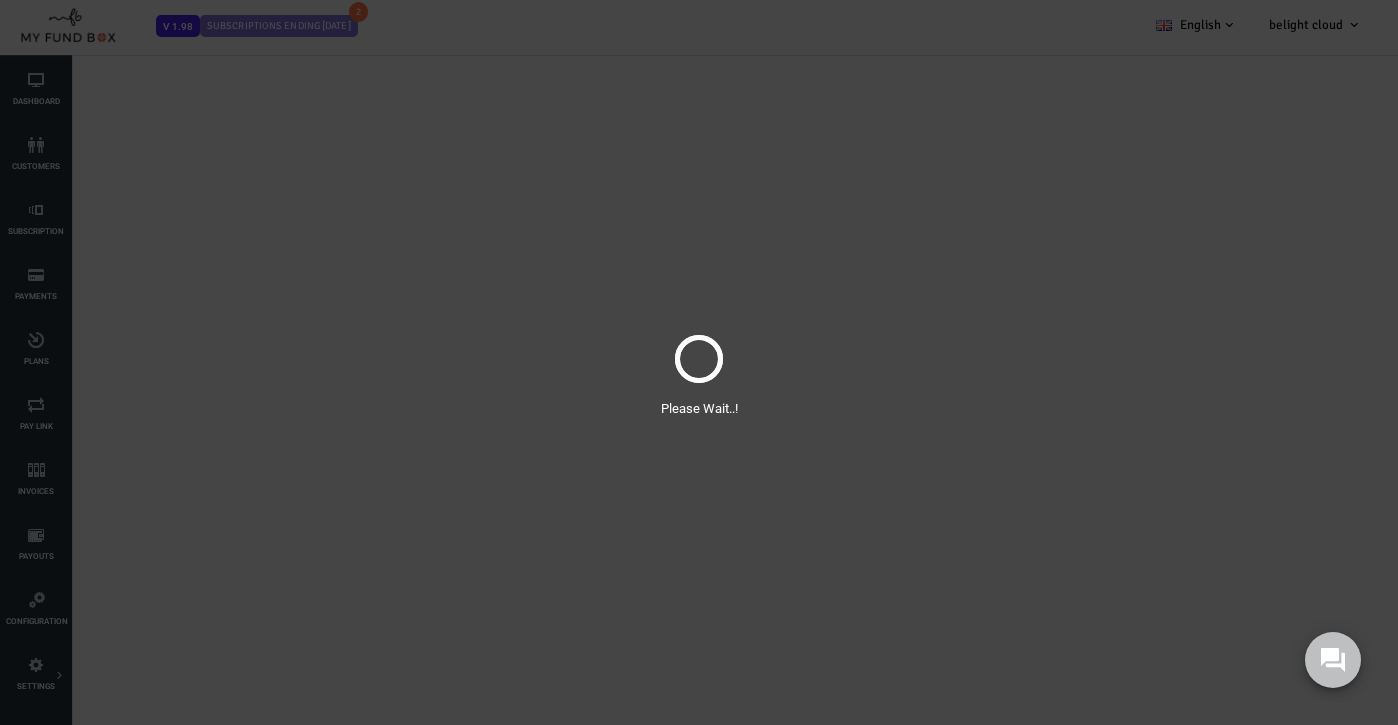 select on "100" 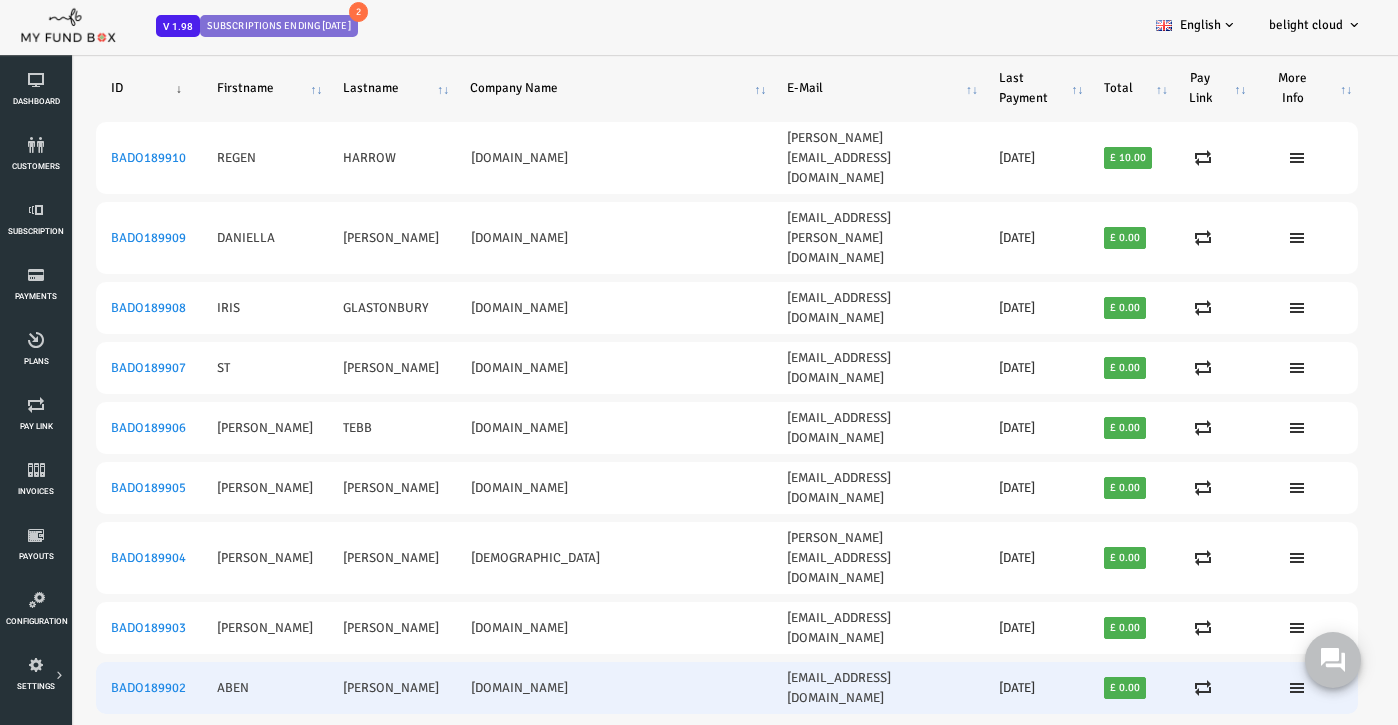 scroll, scrollTop: 106, scrollLeft: 0, axis: vertical 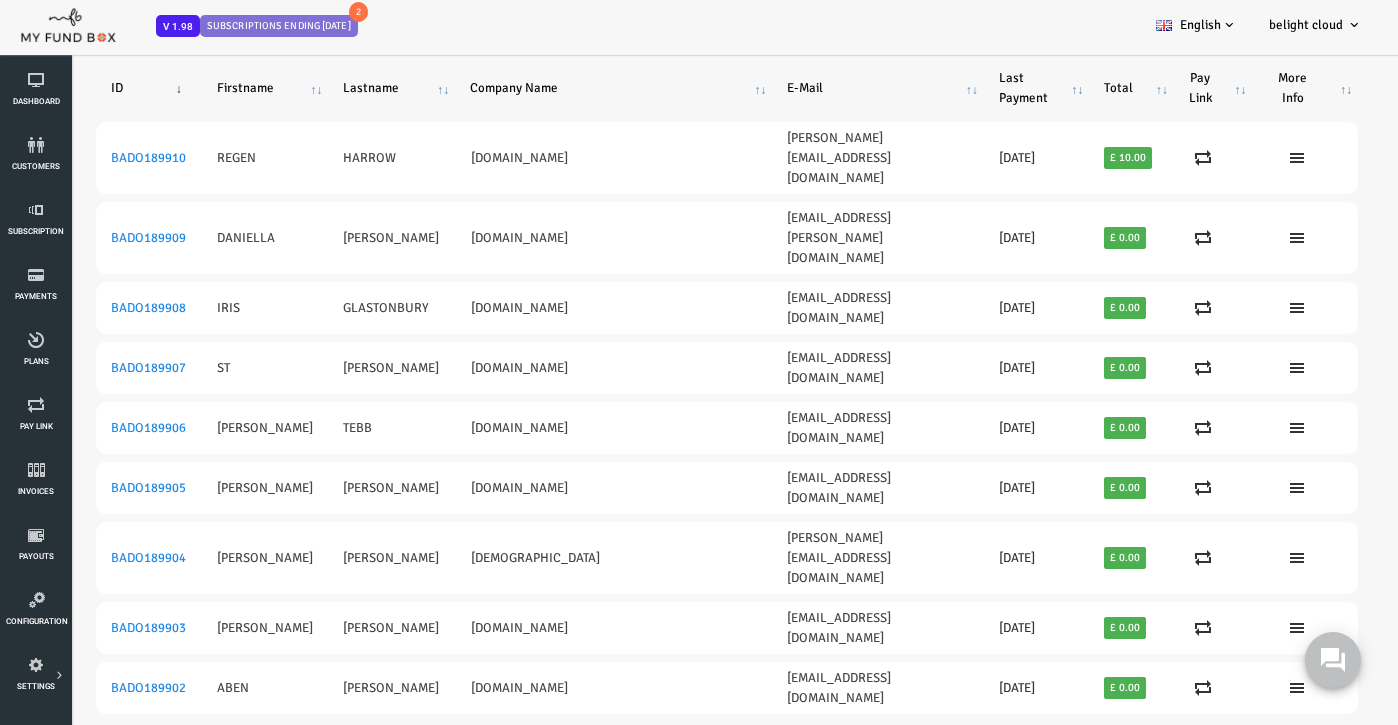 click on "BADO189896" at bounding box center [92, 748] 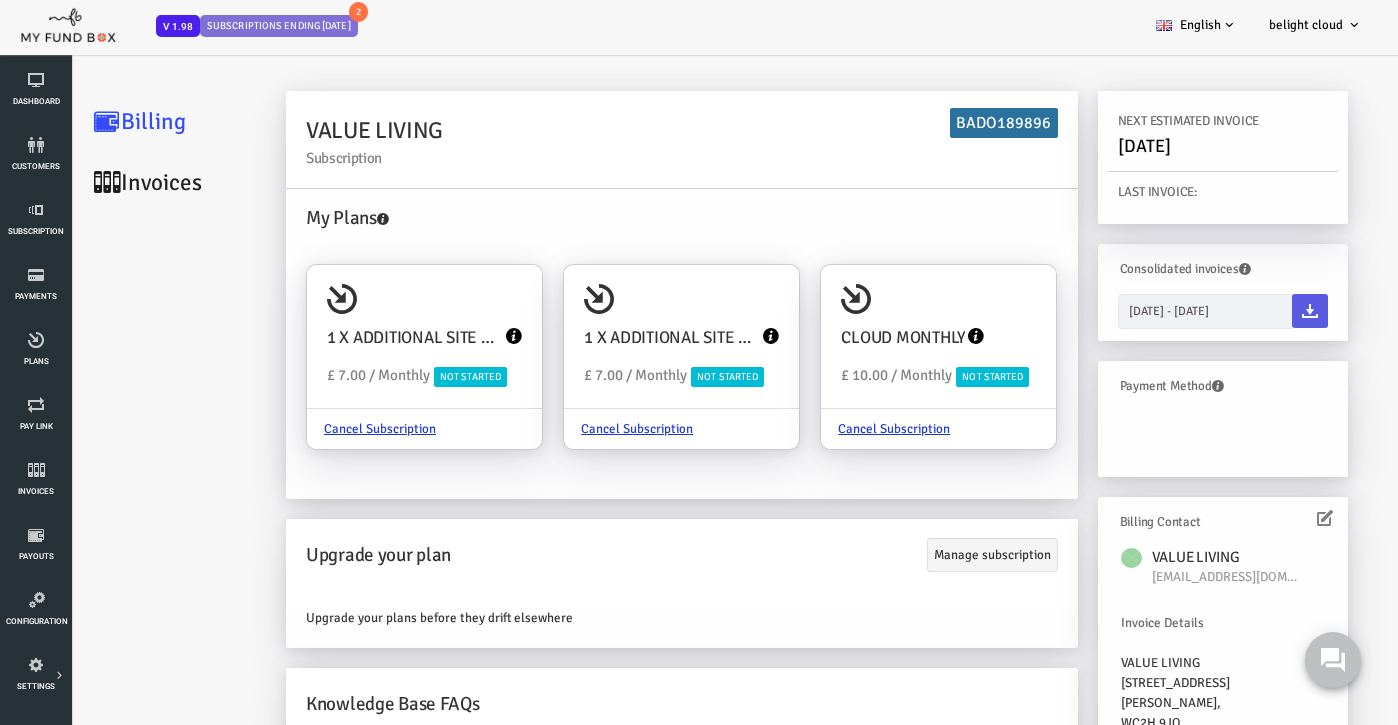 scroll, scrollTop: 0, scrollLeft: 0, axis: both 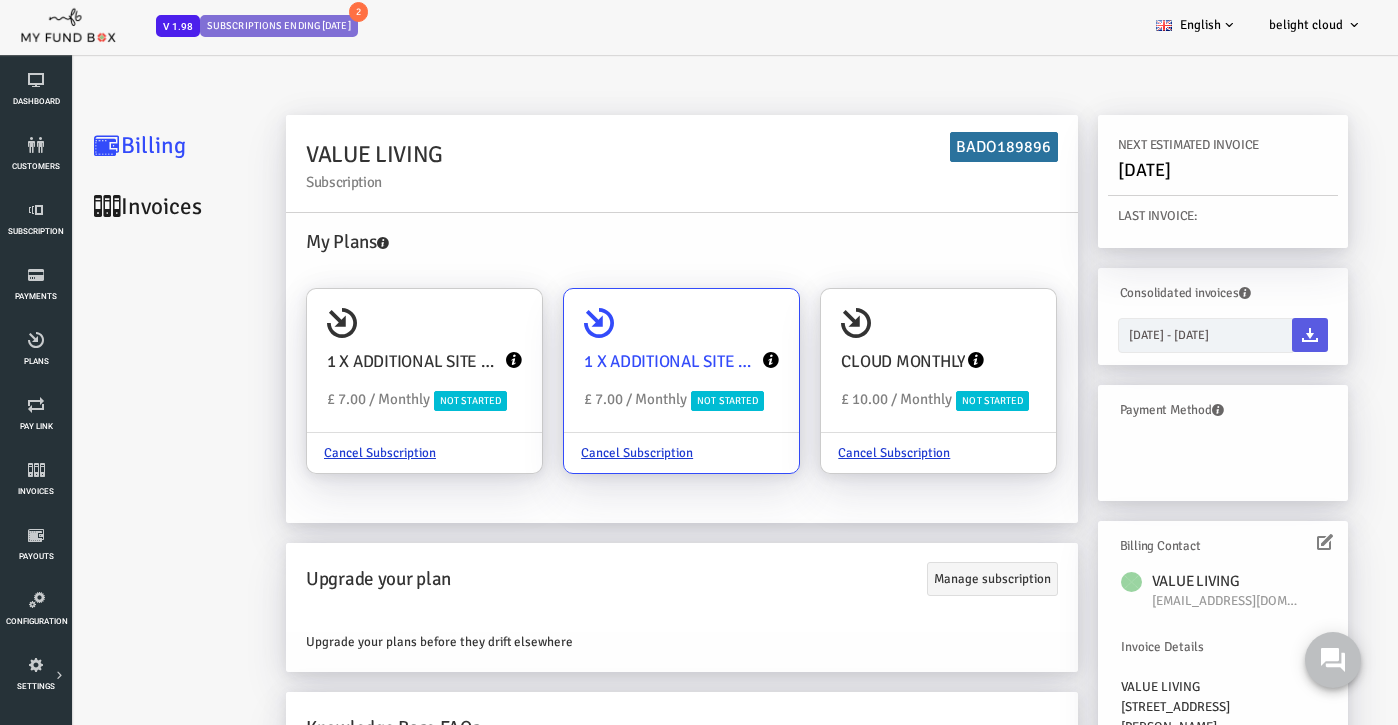click on "1 X ADDITIONAL SITE MONTHLY" at bounding box center [625, 362] 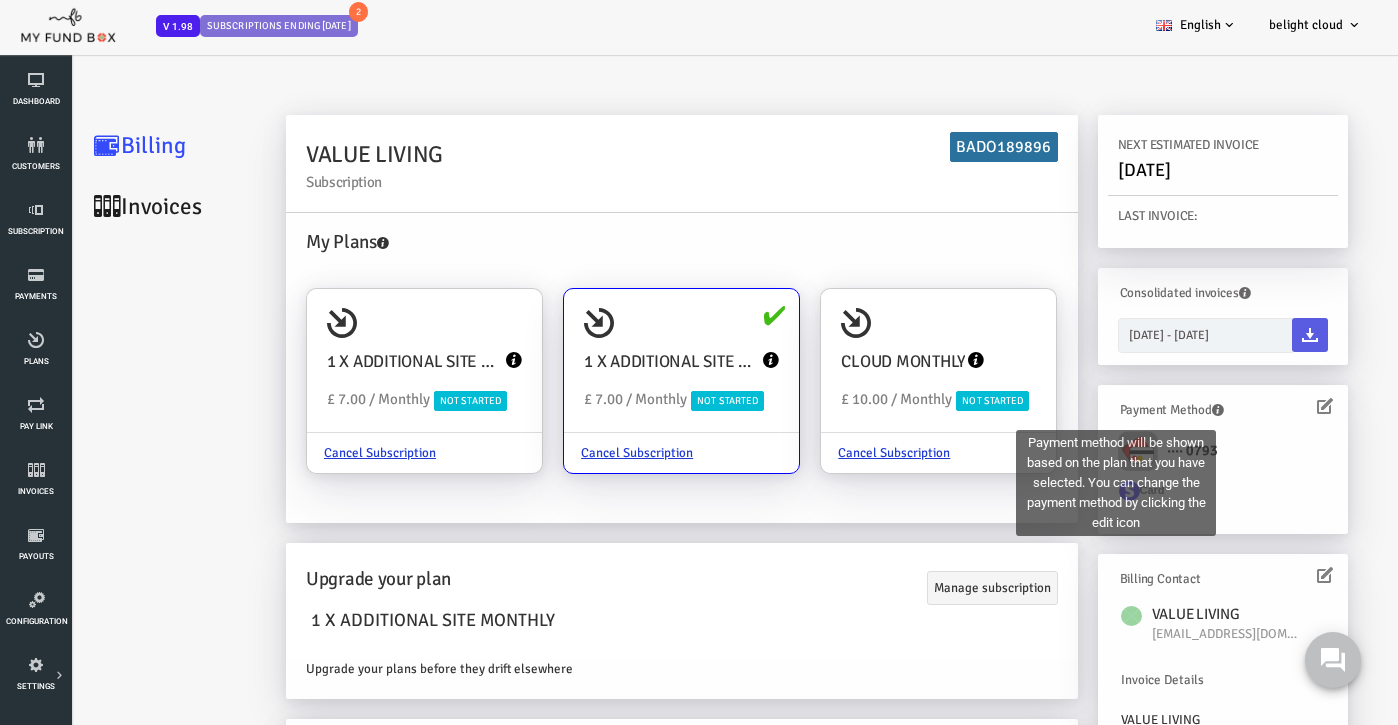 click at bounding box center [1162, 410] 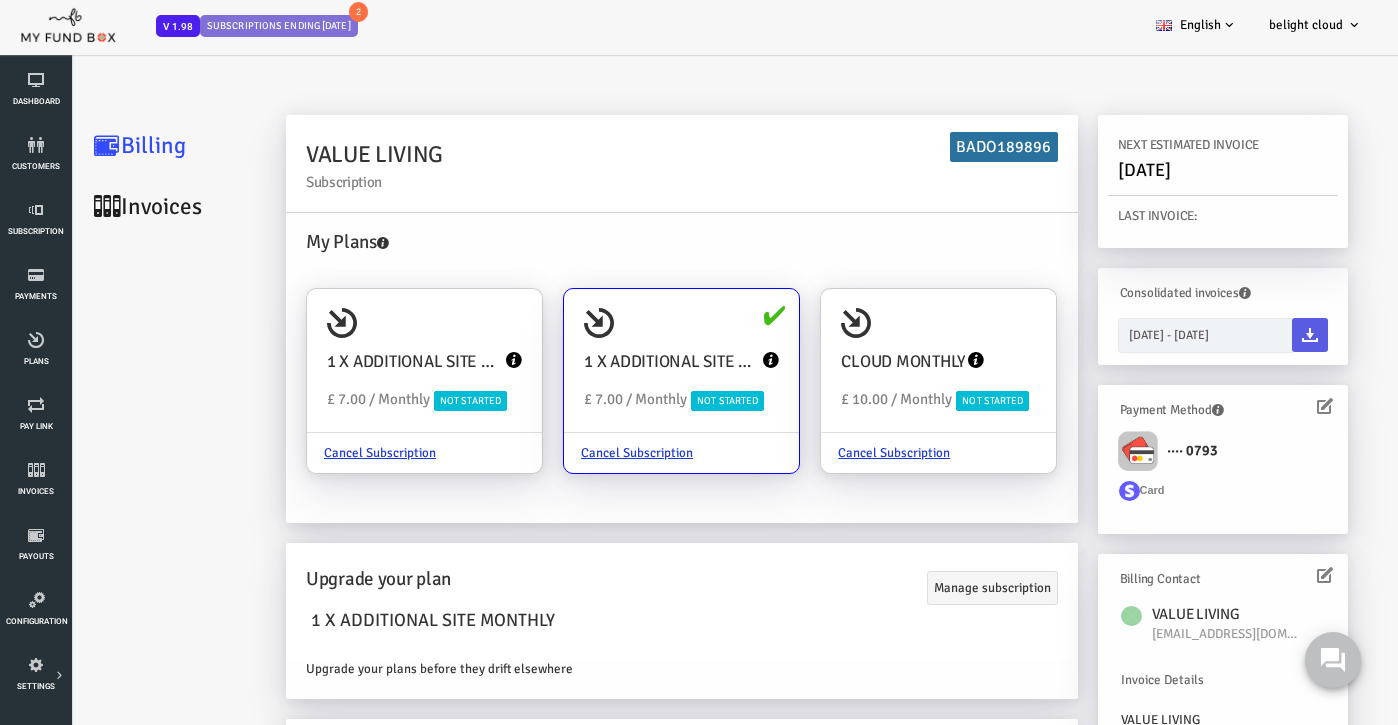 click at bounding box center [1269, 406] 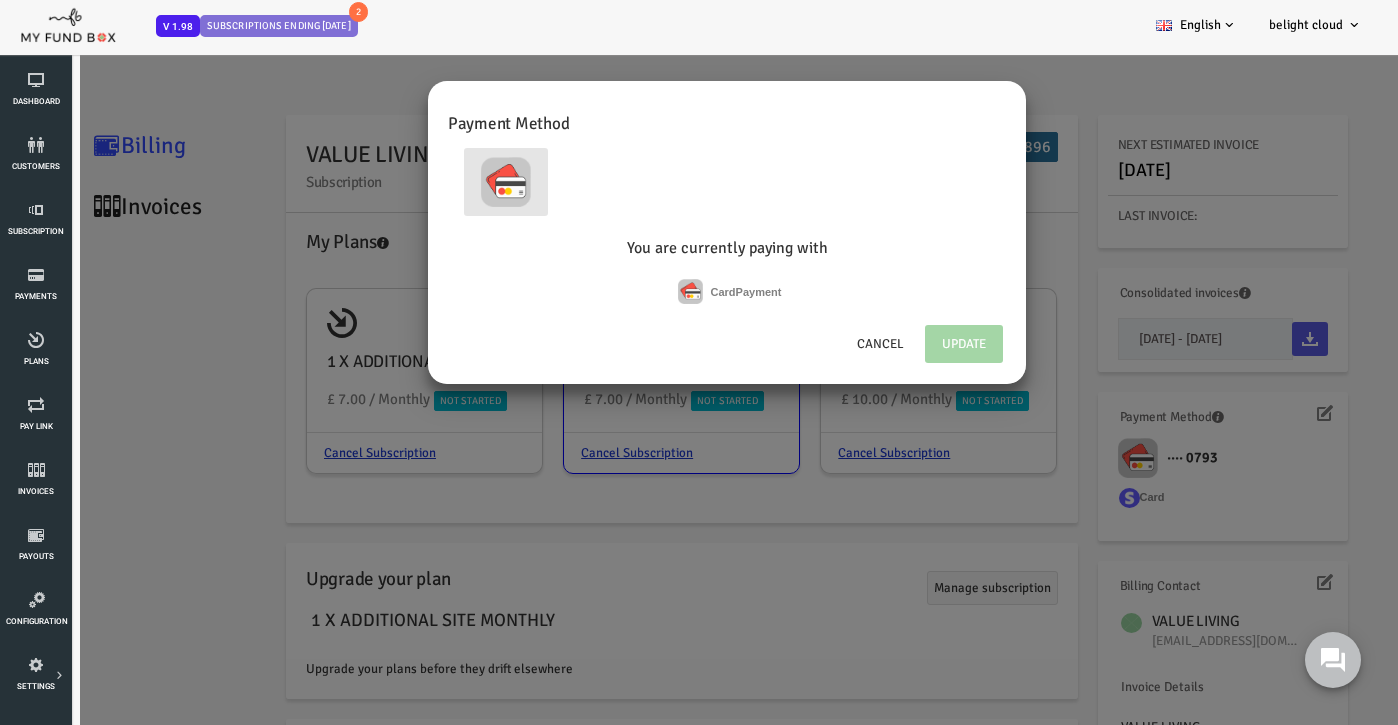 click on "Card  Payment" at bounding box center [690, 291] 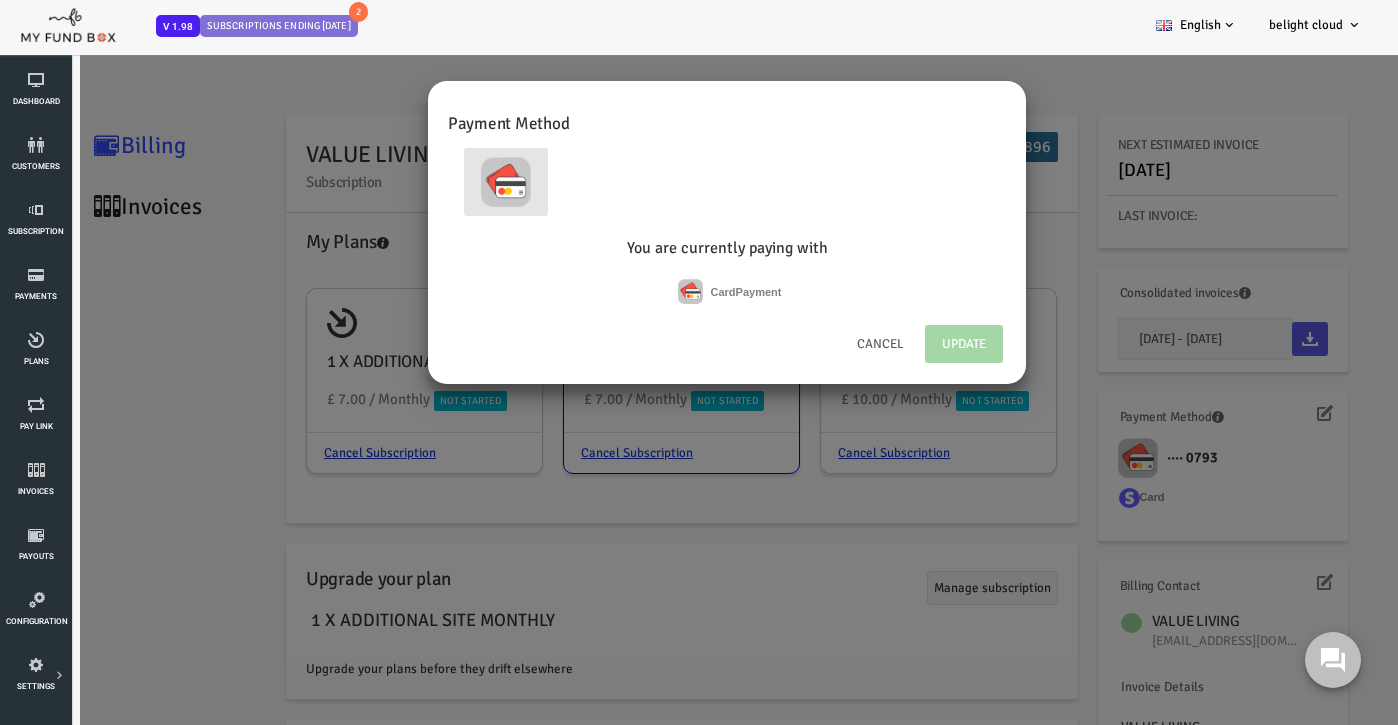 click on "Cancel" at bounding box center [824, 344] 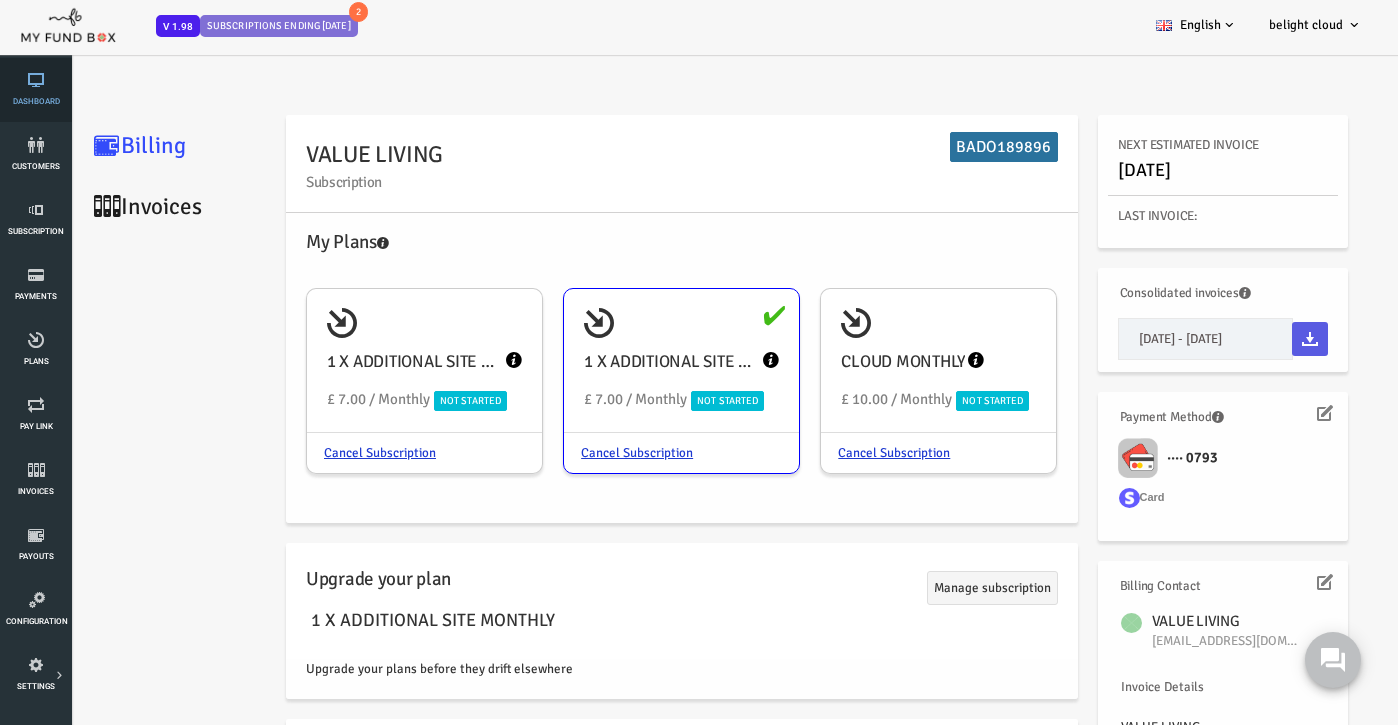 click at bounding box center [36, 80] 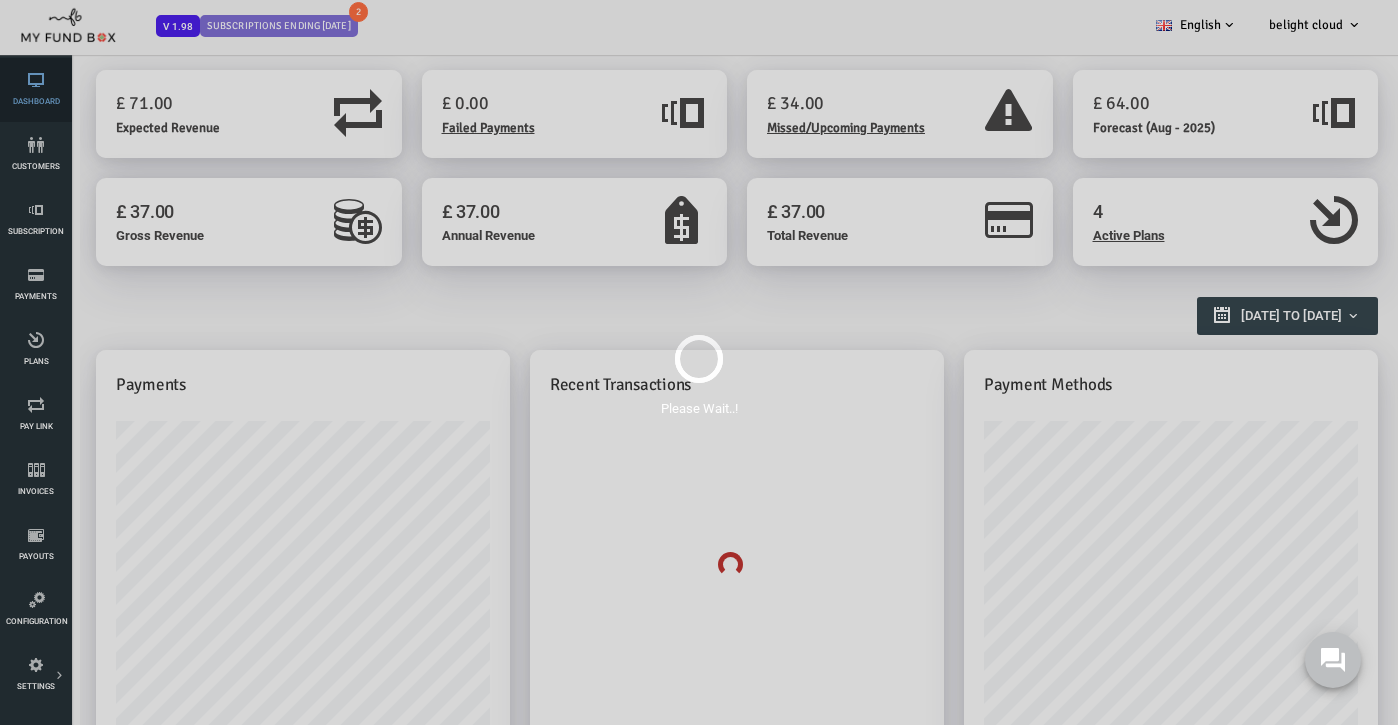 scroll, scrollTop: 0, scrollLeft: 0, axis: both 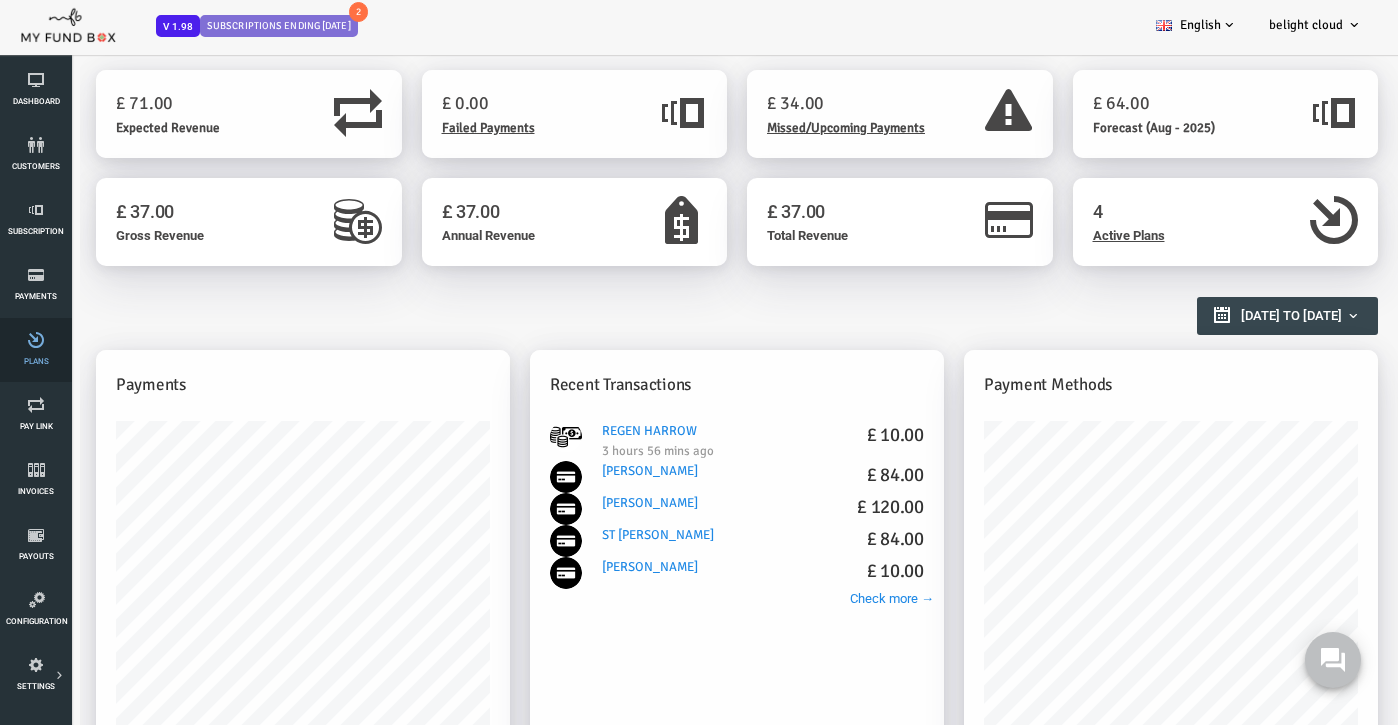click at bounding box center (36, 340) 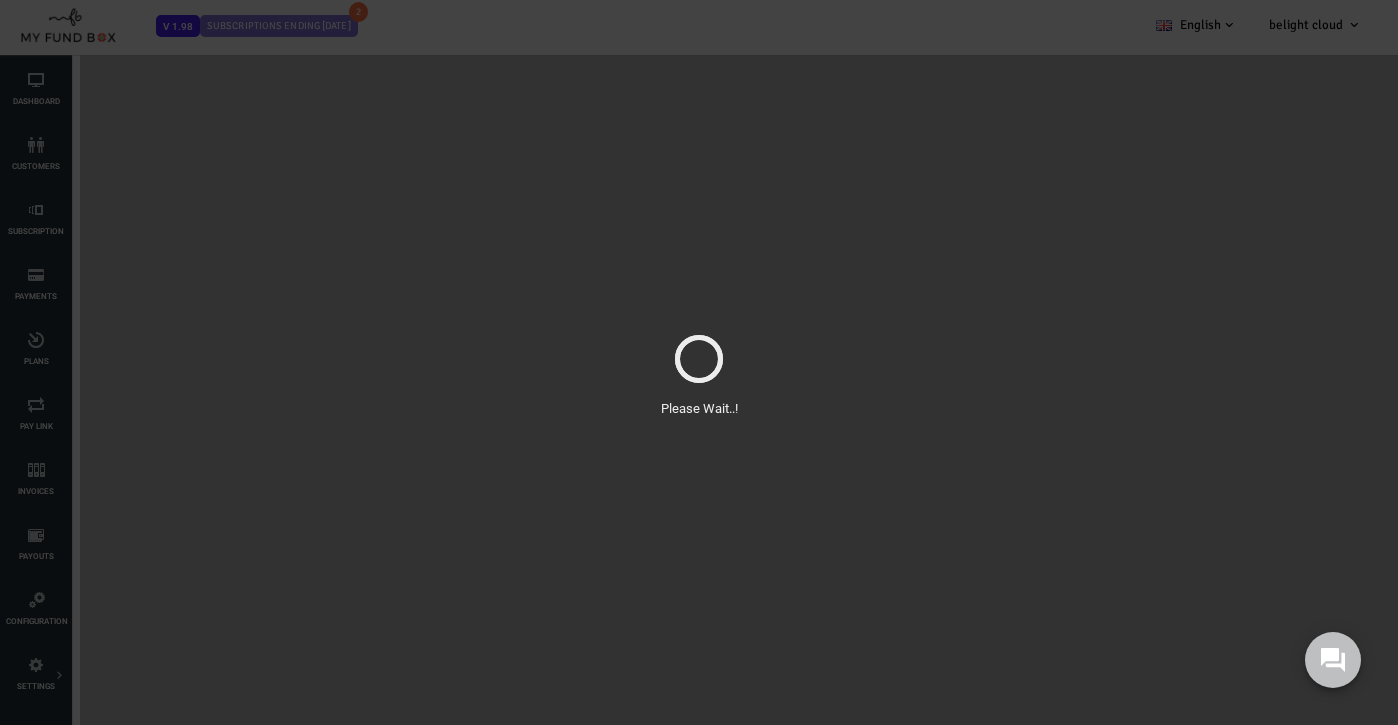scroll, scrollTop: 0, scrollLeft: 0, axis: both 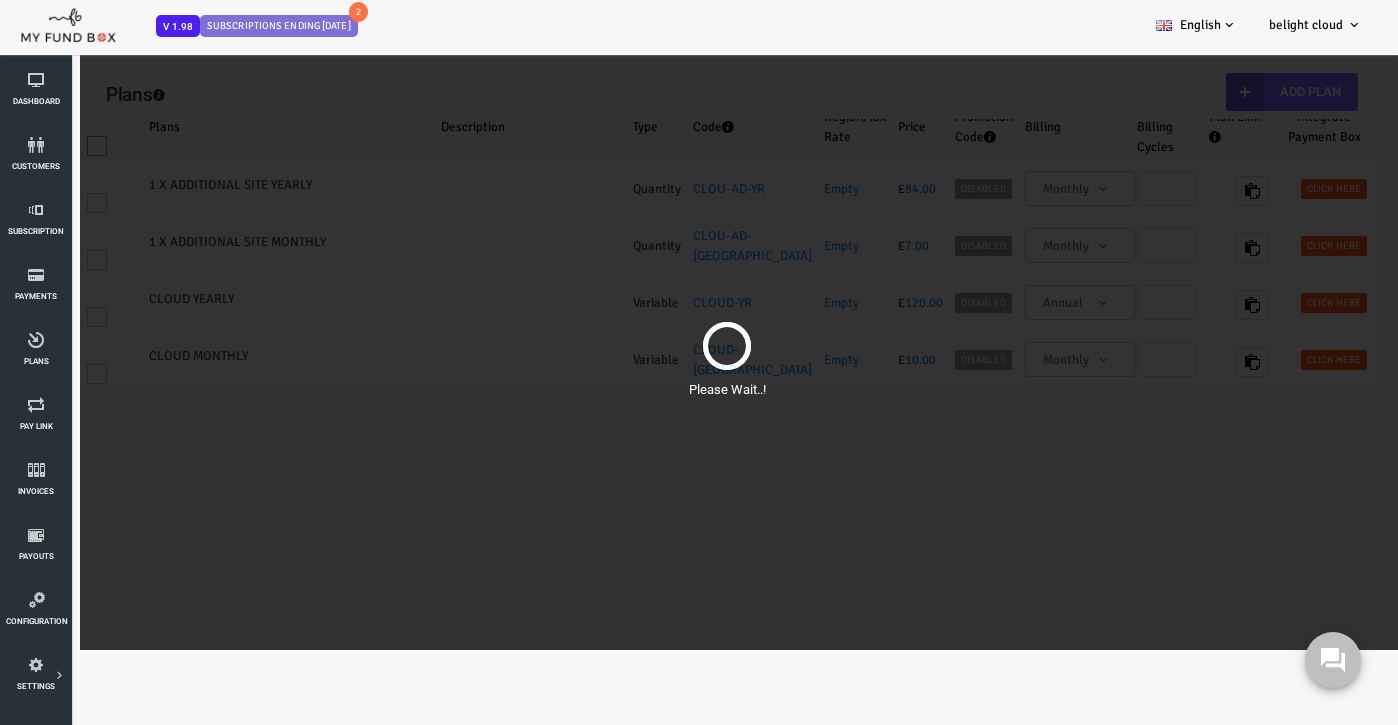 select on "100" 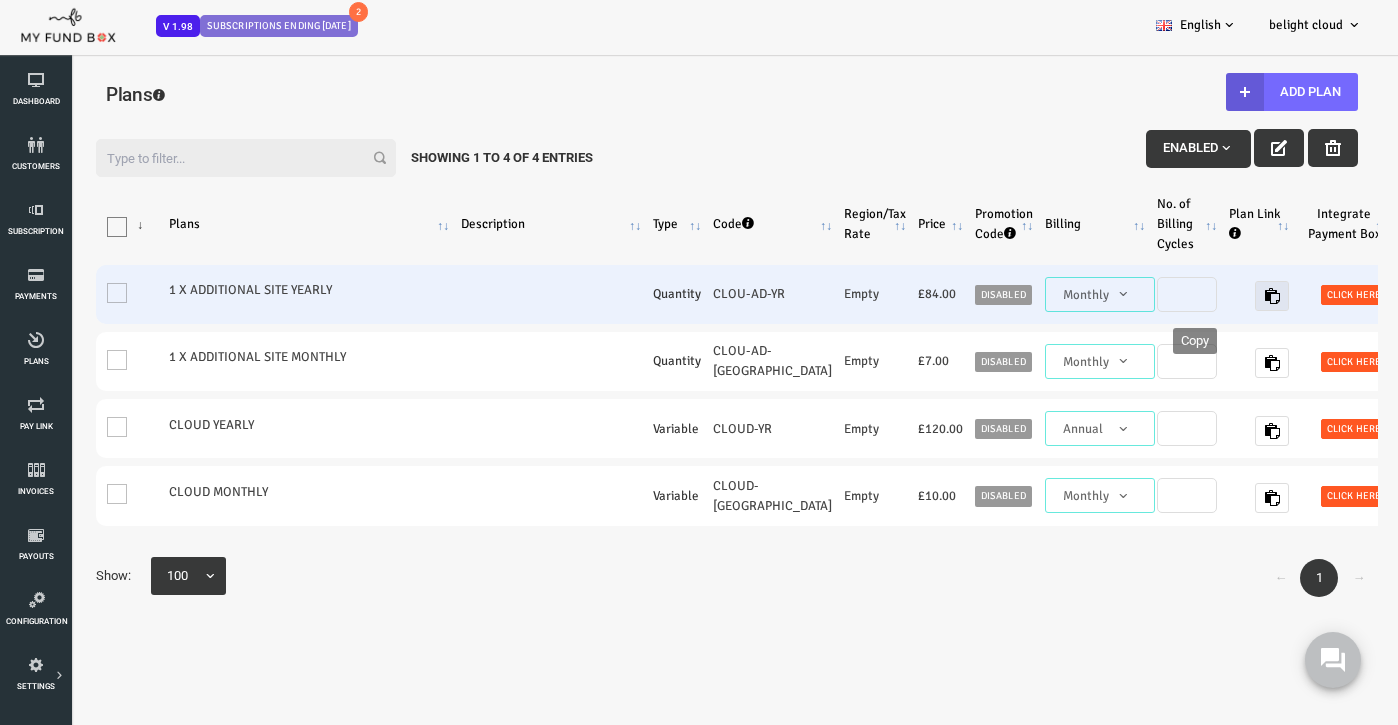 click at bounding box center (1216, 296) 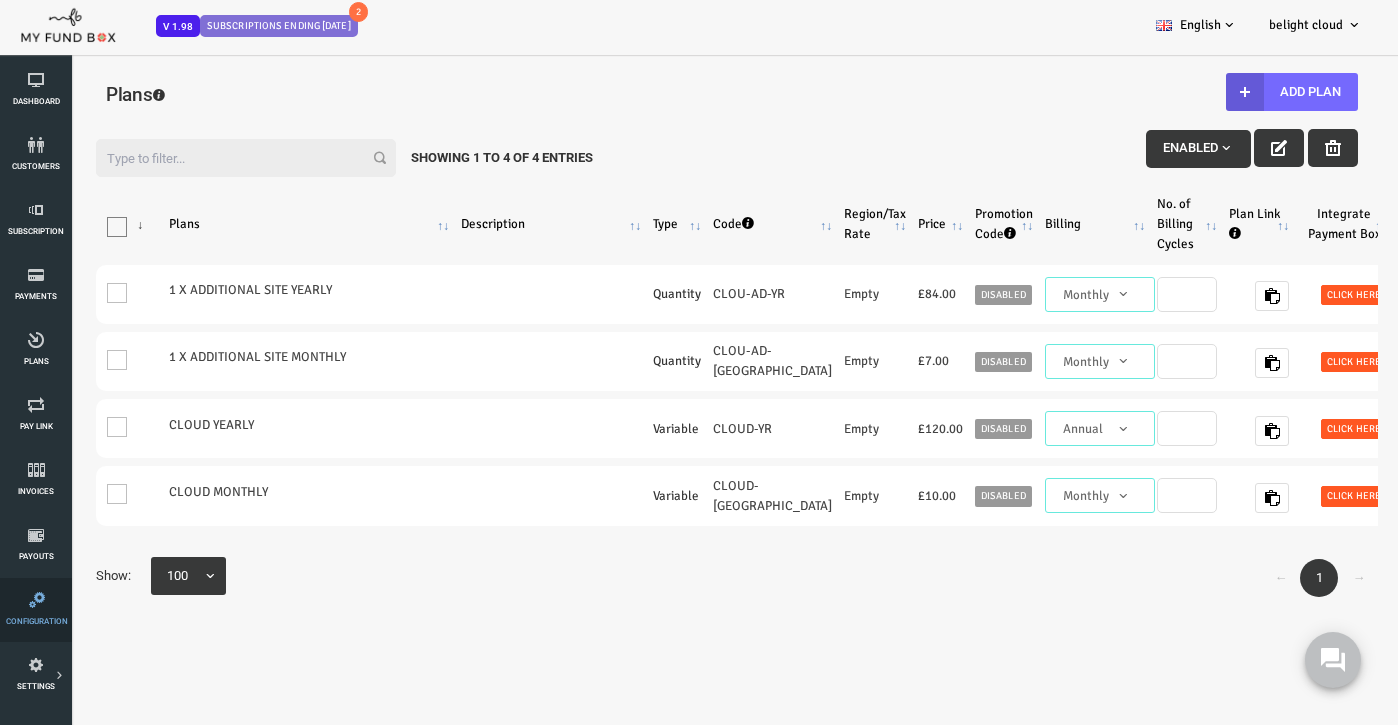 click on "Configuration" at bounding box center [0, 0] 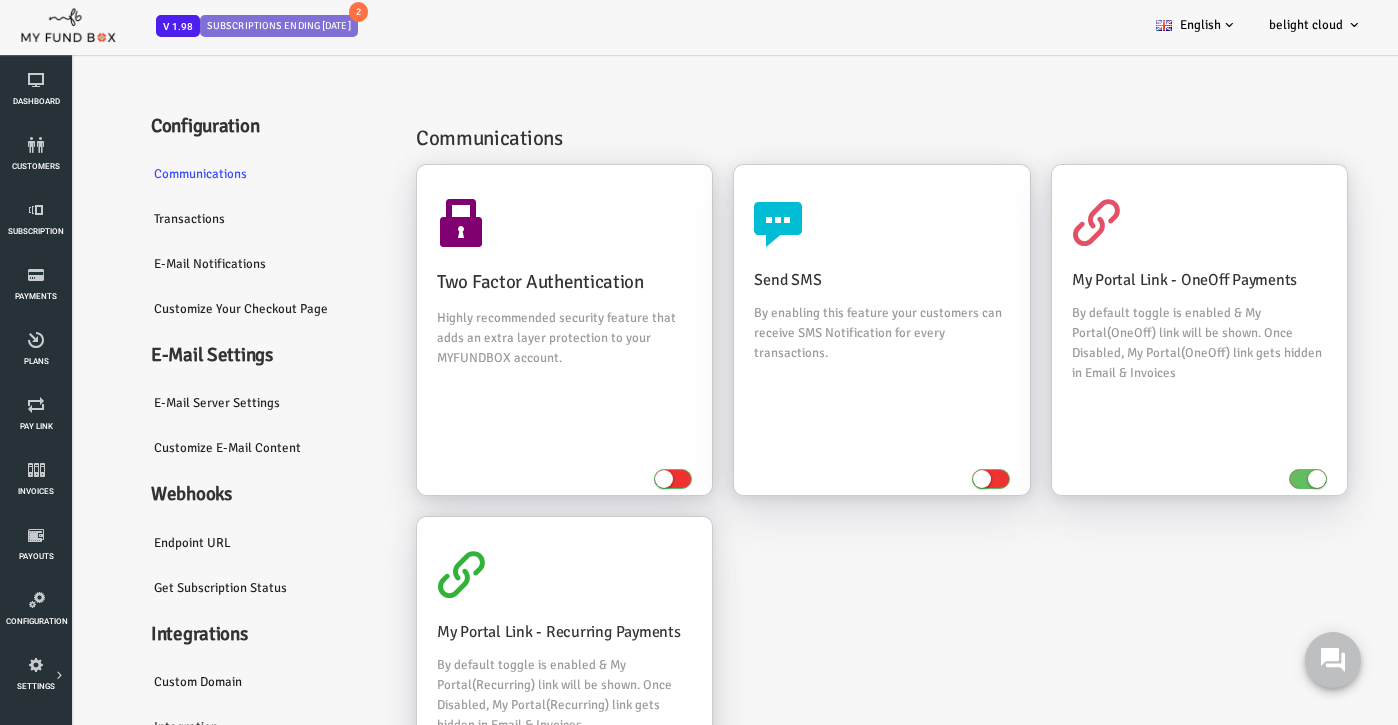 scroll, scrollTop: 0, scrollLeft: 0, axis: both 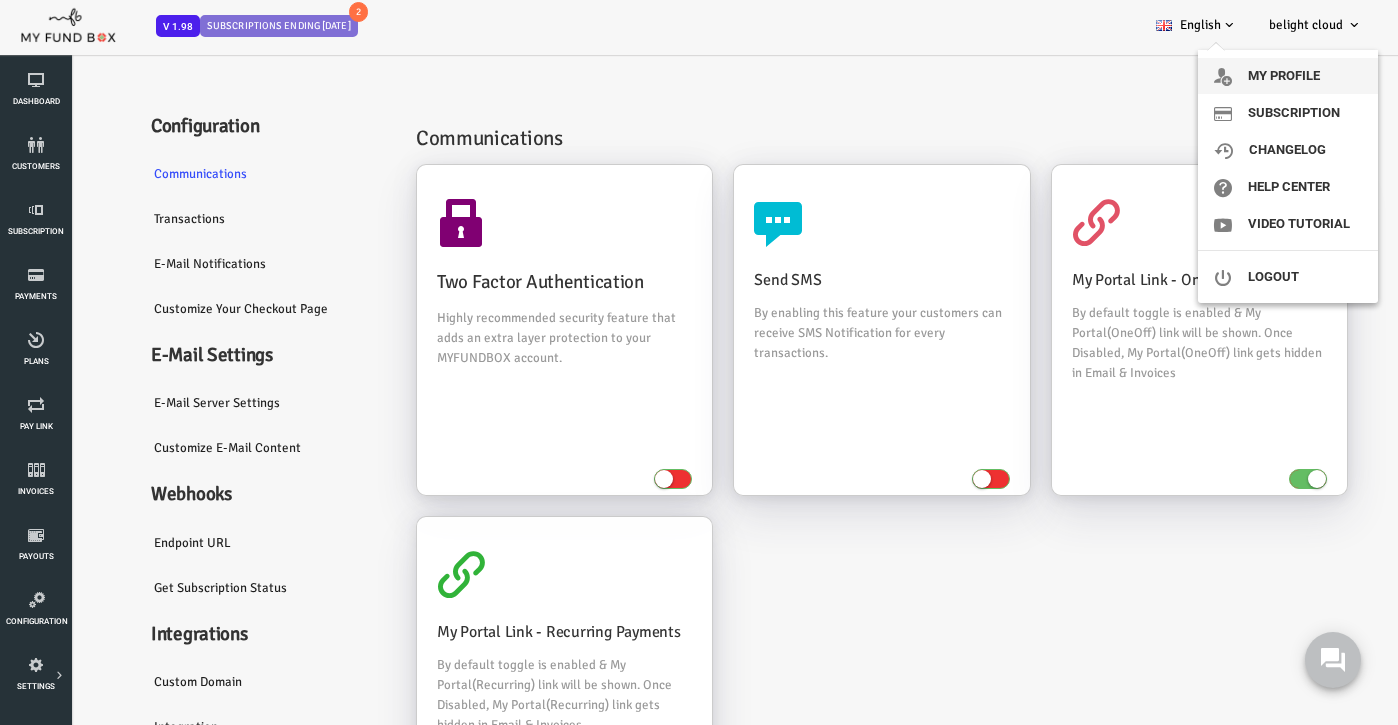 click on "My profile" at bounding box center (1288, 76) 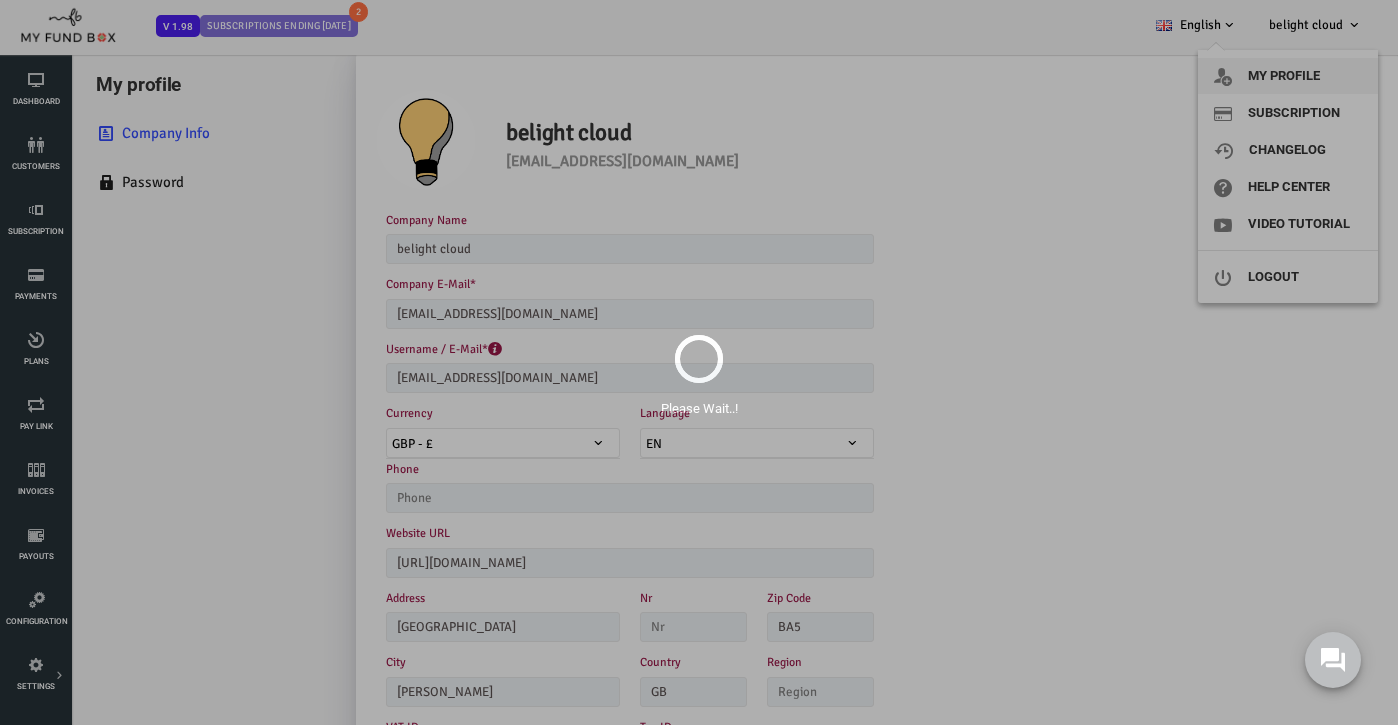 scroll, scrollTop: 0, scrollLeft: 0, axis: both 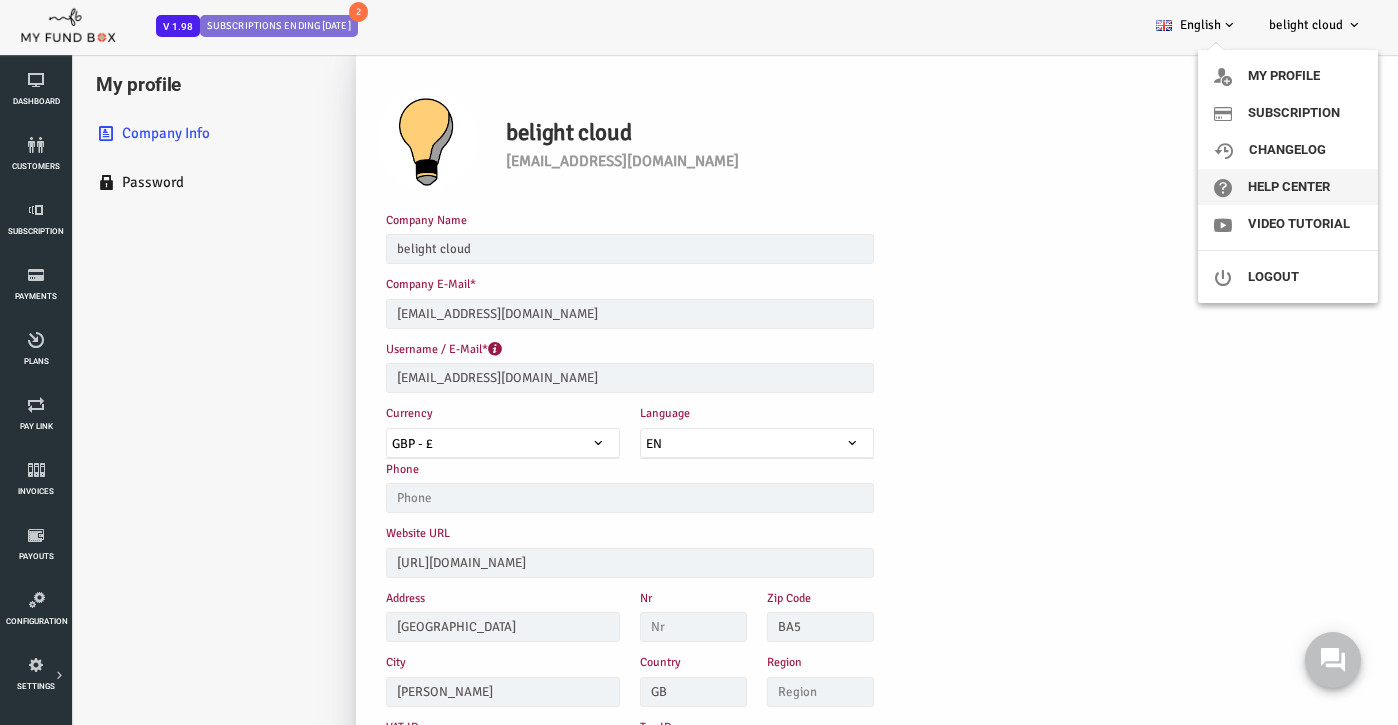 click on "Help Center" at bounding box center [1288, 187] 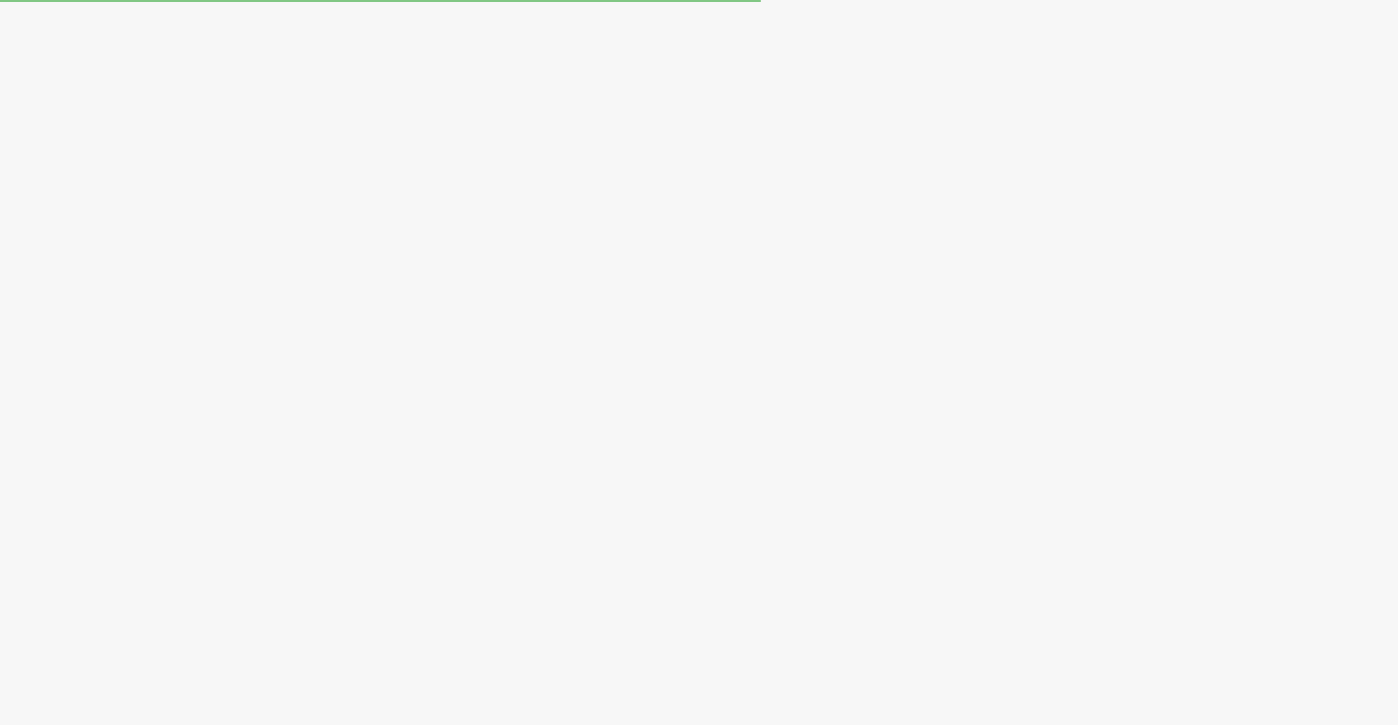 scroll, scrollTop: 0, scrollLeft: 0, axis: both 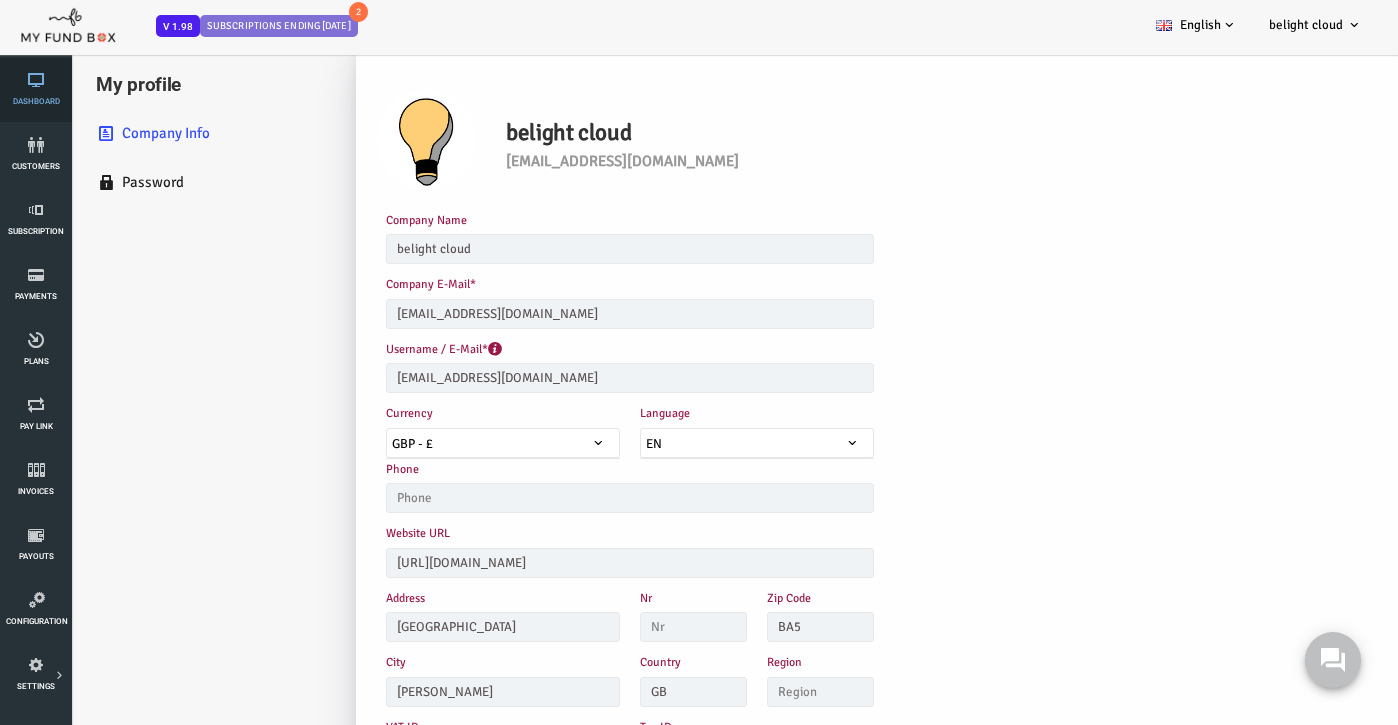 click at bounding box center (36, 80) 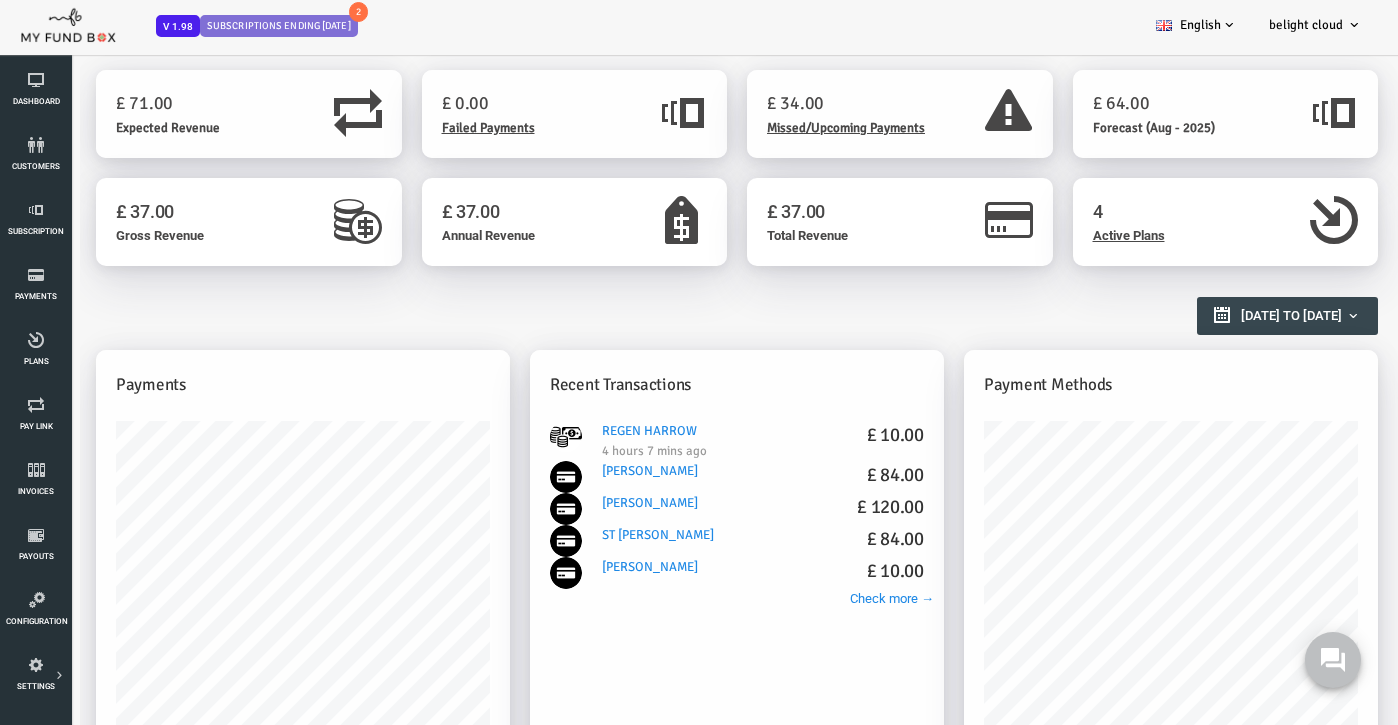 scroll, scrollTop: 0, scrollLeft: 0, axis: both 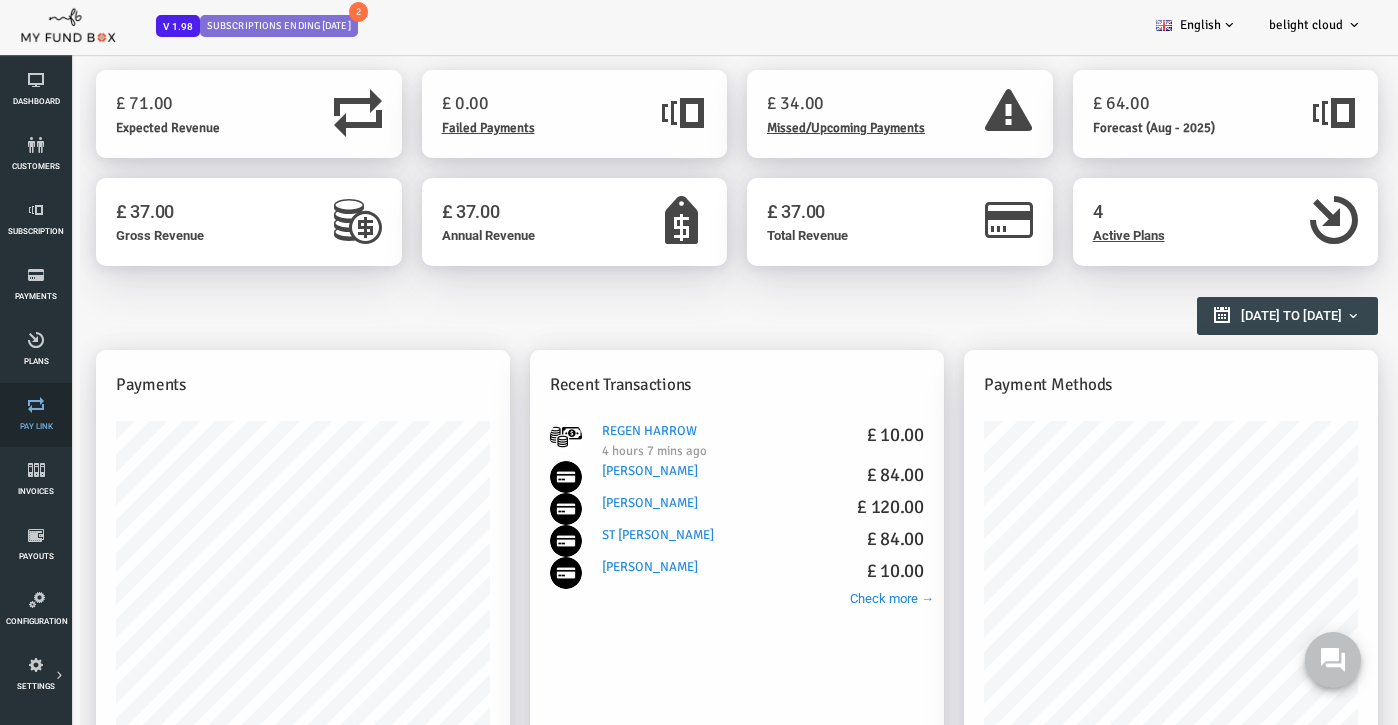 click on "Pay Link" at bounding box center (36, 415) 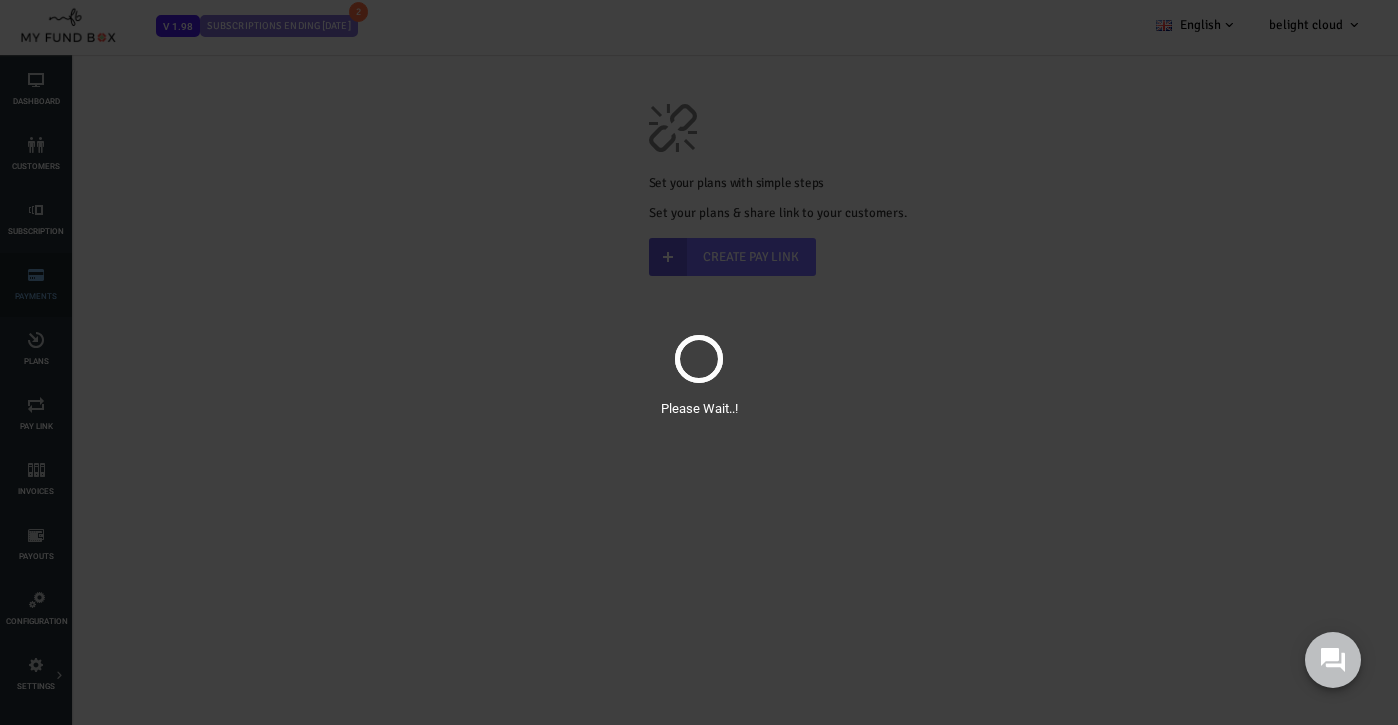 scroll, scrollTop: 0, scrollLeft: 0, axis: both 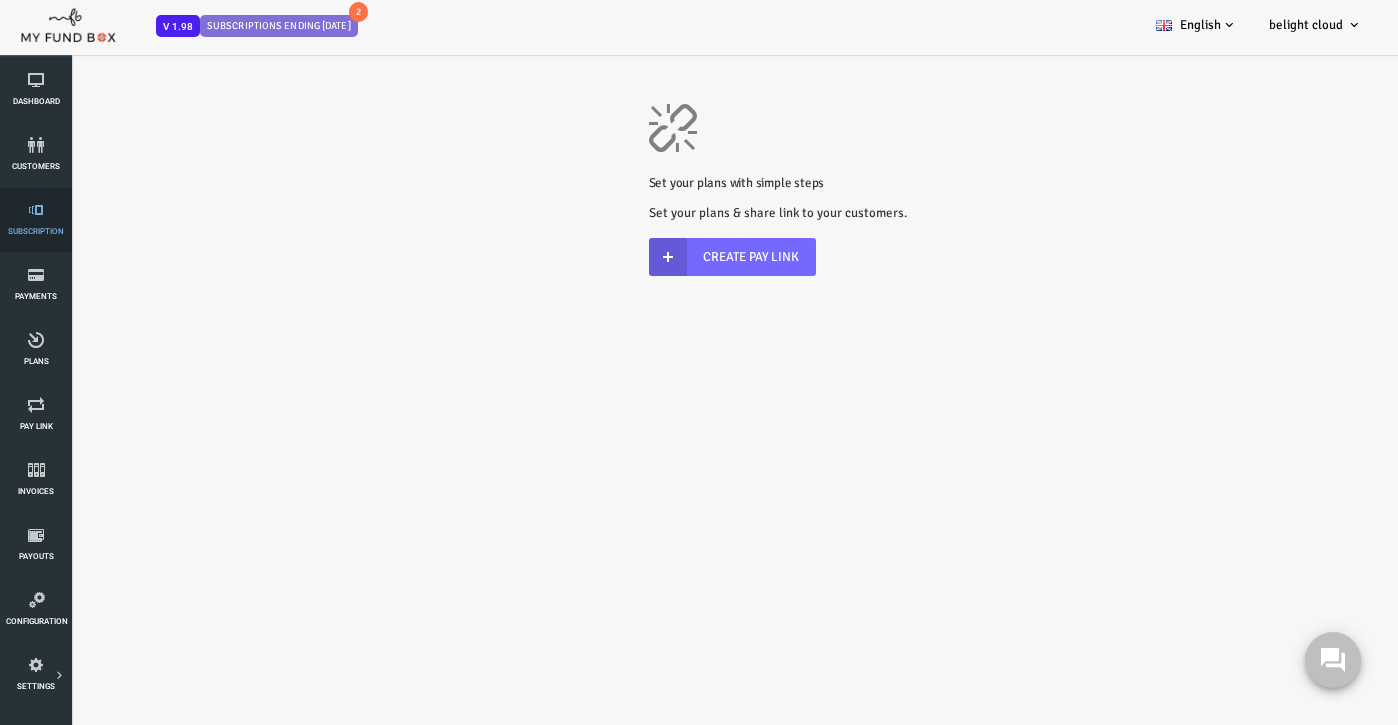 click at bounding box center [36, 210] 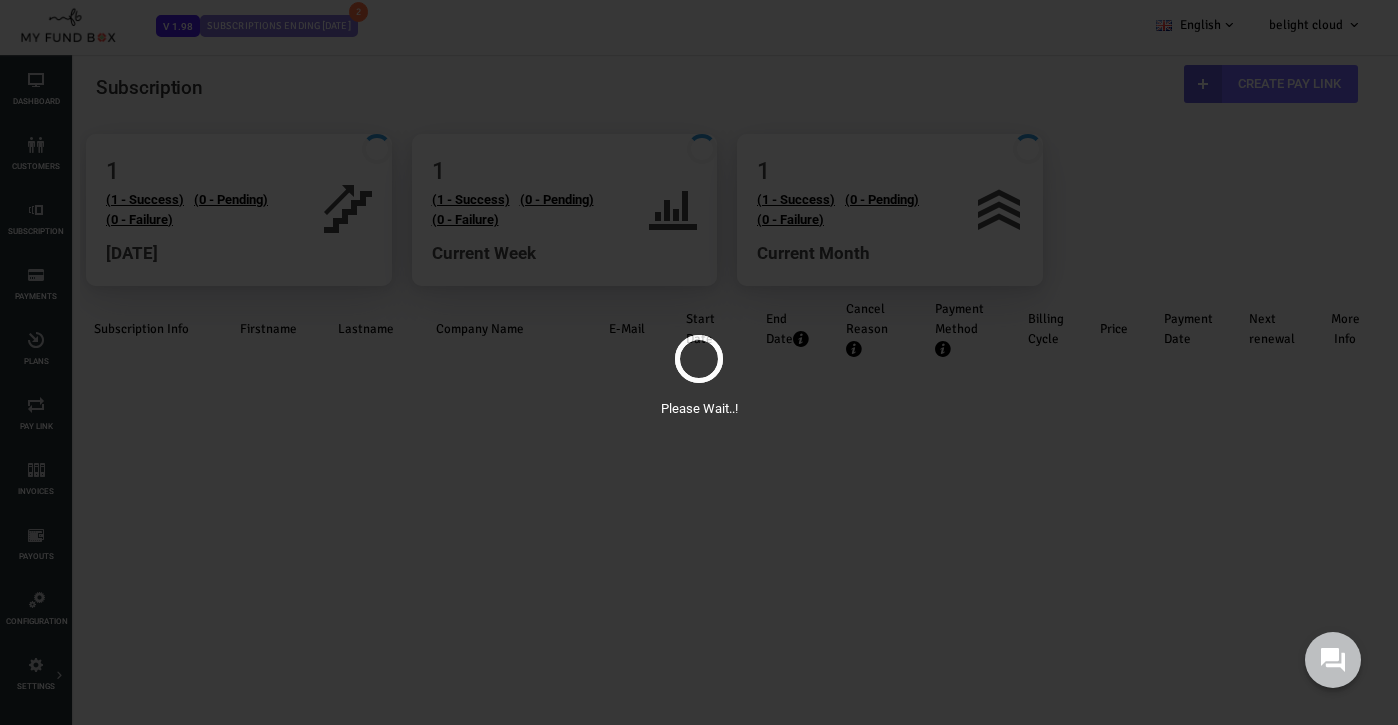 scroll, scrollTop: 0, scrollLeft: 0, axis: both 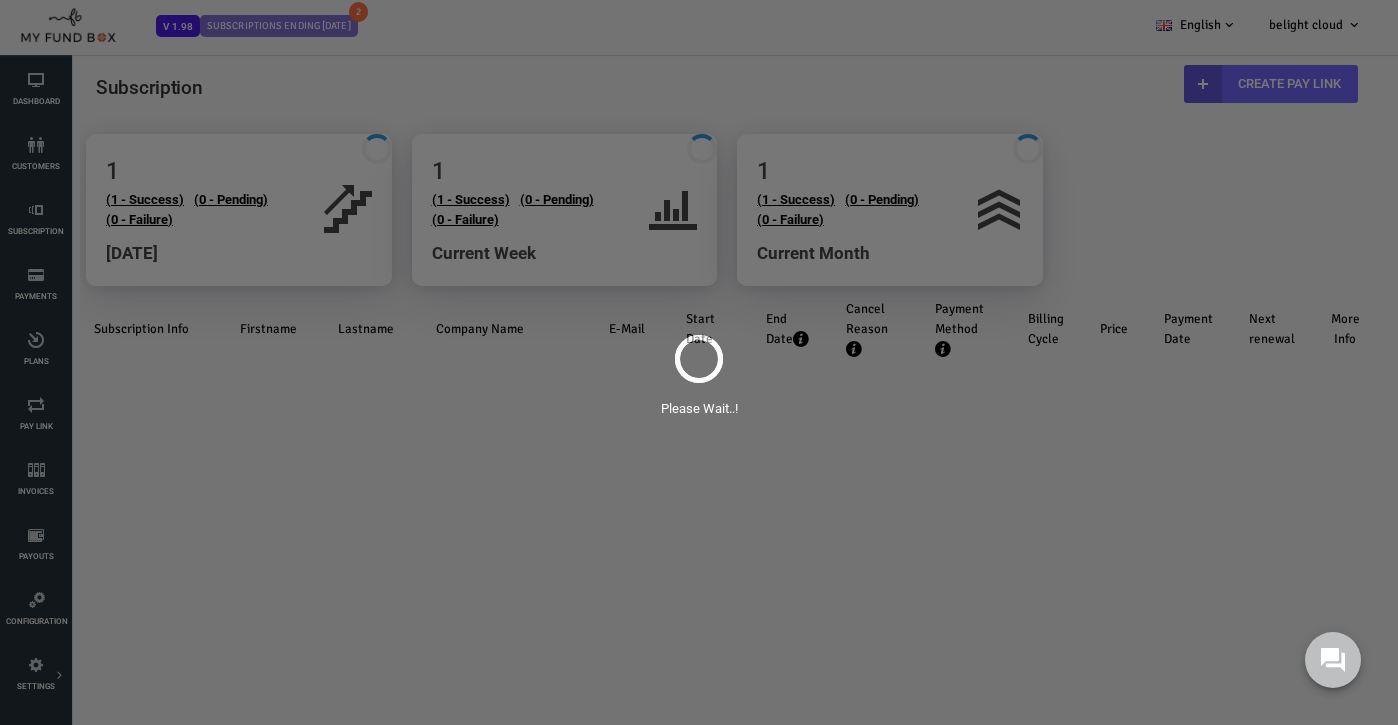select on "100" 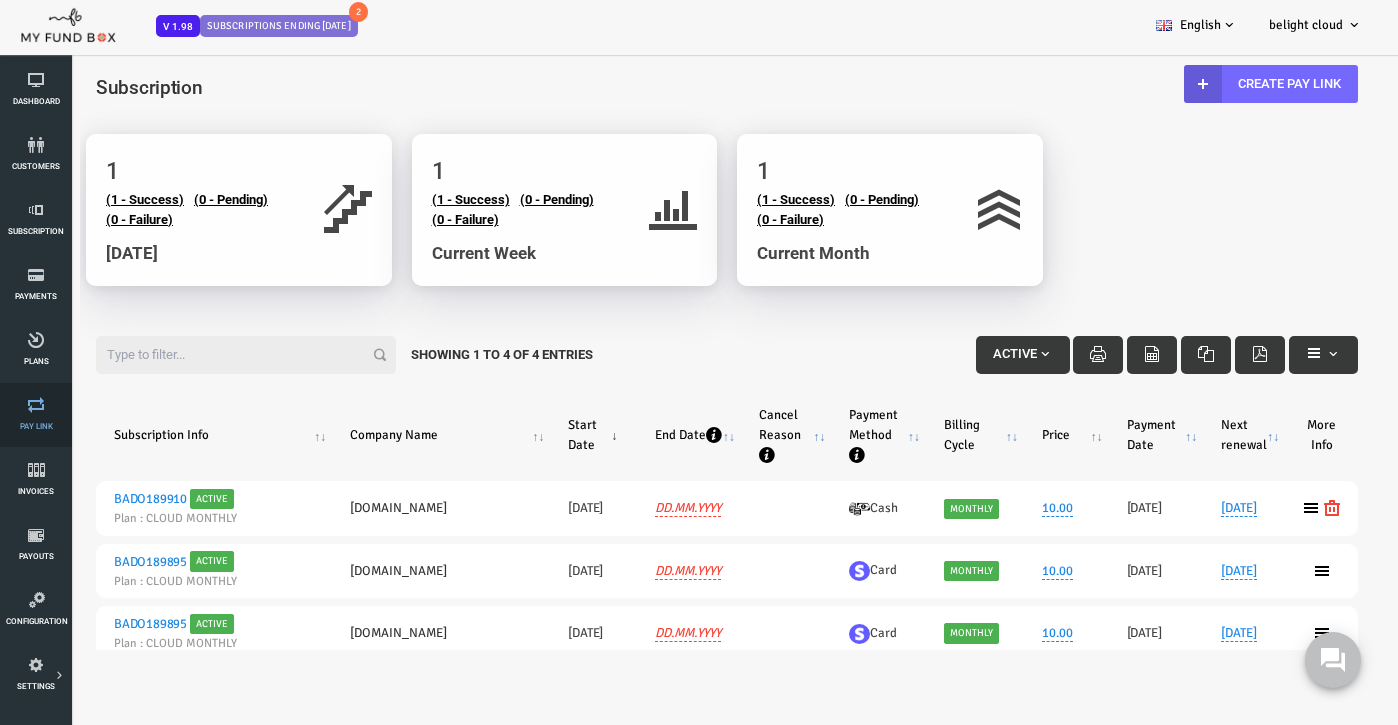 click at bounding box center (36, 405) 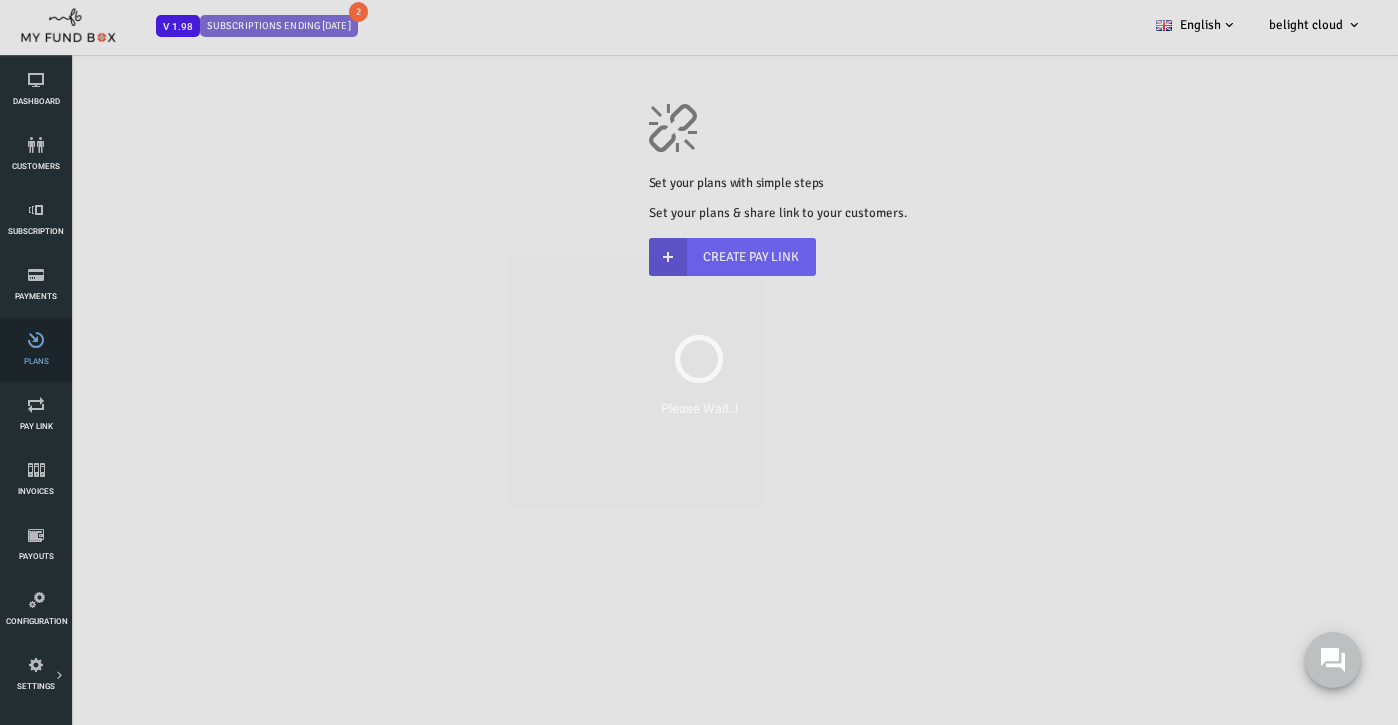 scroll, scrollTop: 0, scrollLeft: 0, axis: both 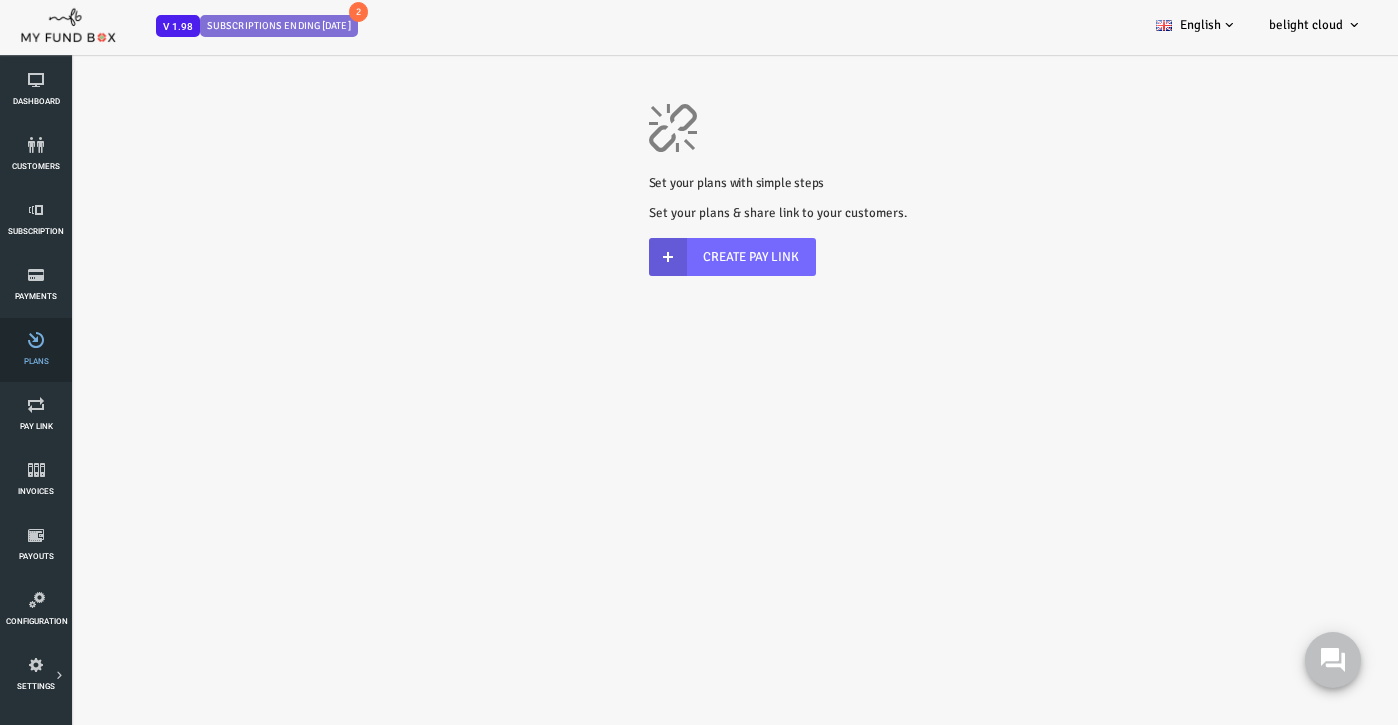 click at bounding box center [36, 340] 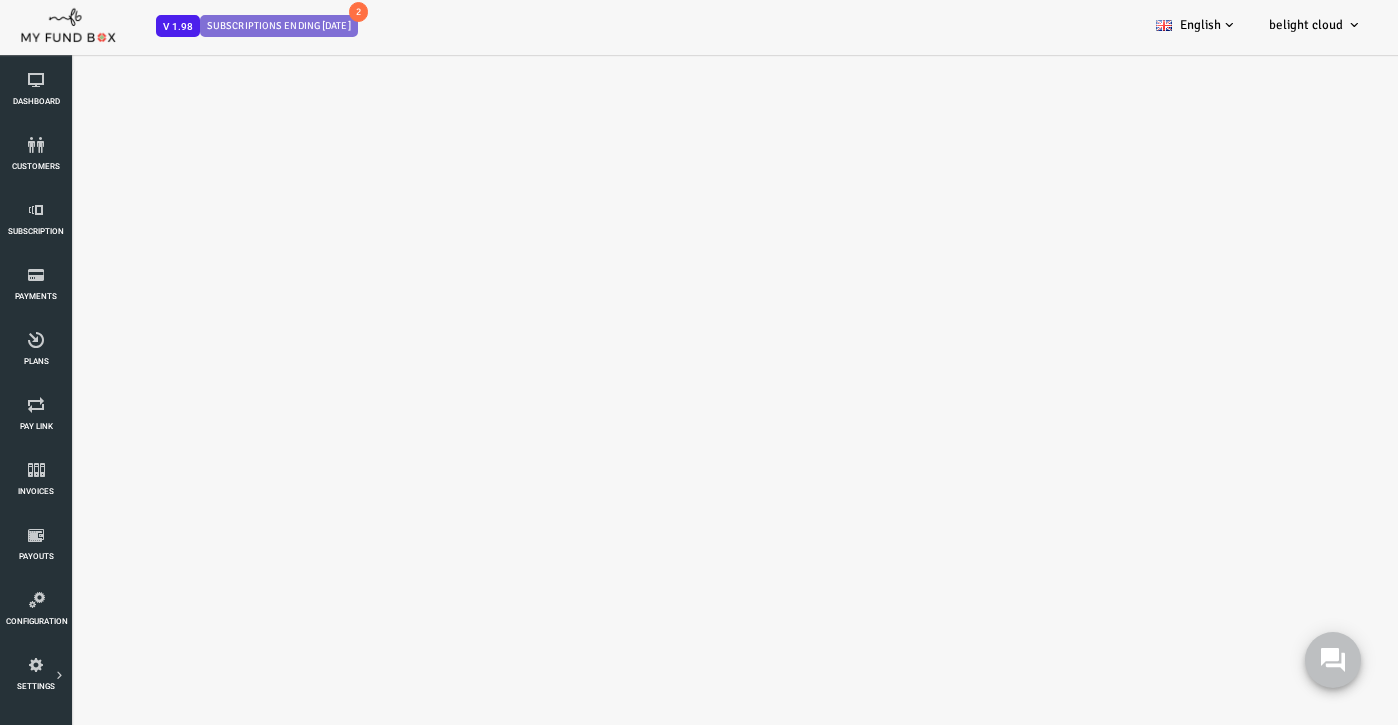 select on "100" 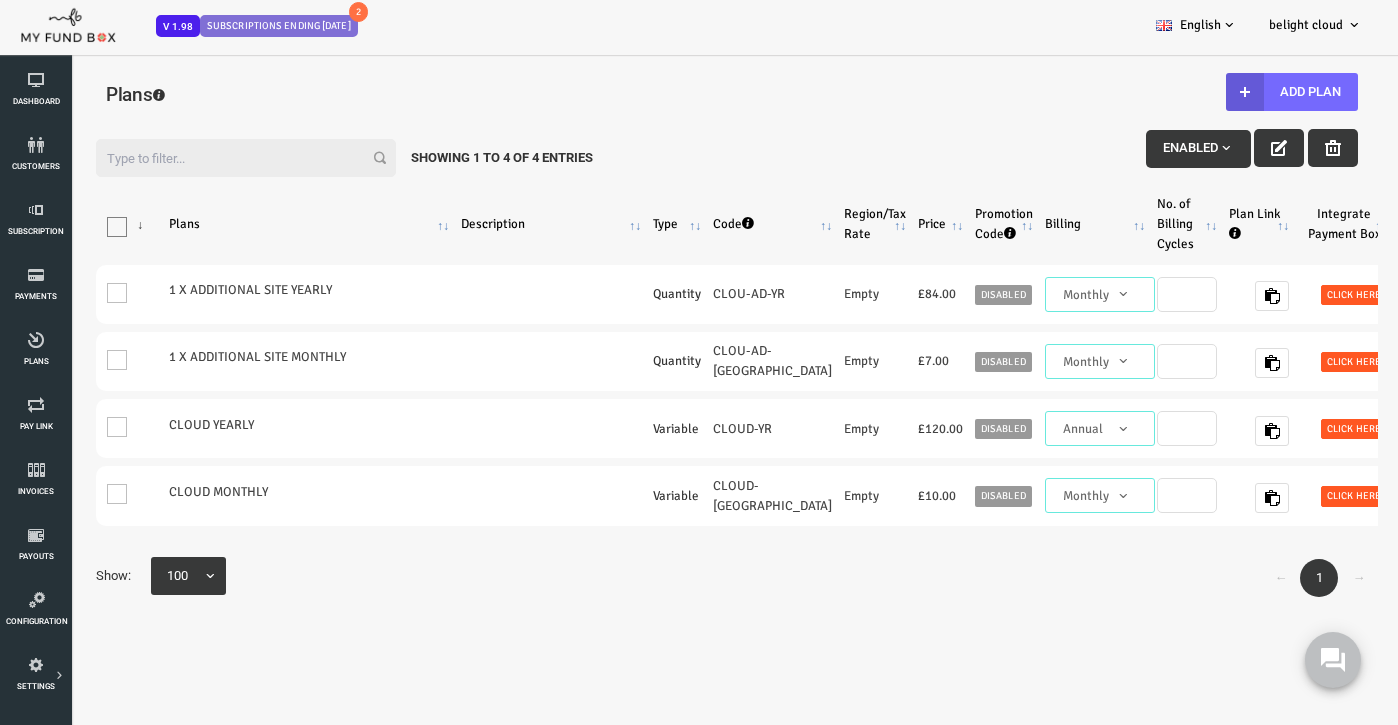 scroll, scrollTop: 0, scrollLeft: 0, axis: both 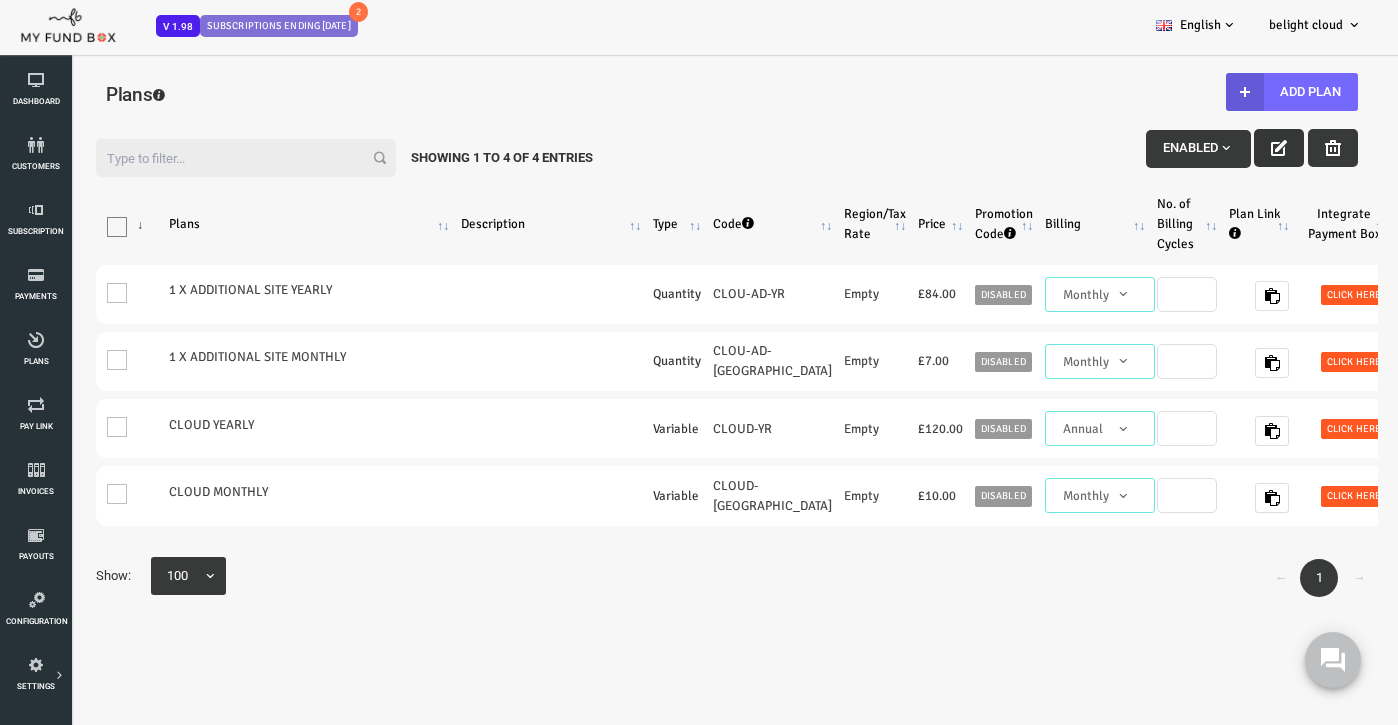 click at bounding box center (1223, 148) 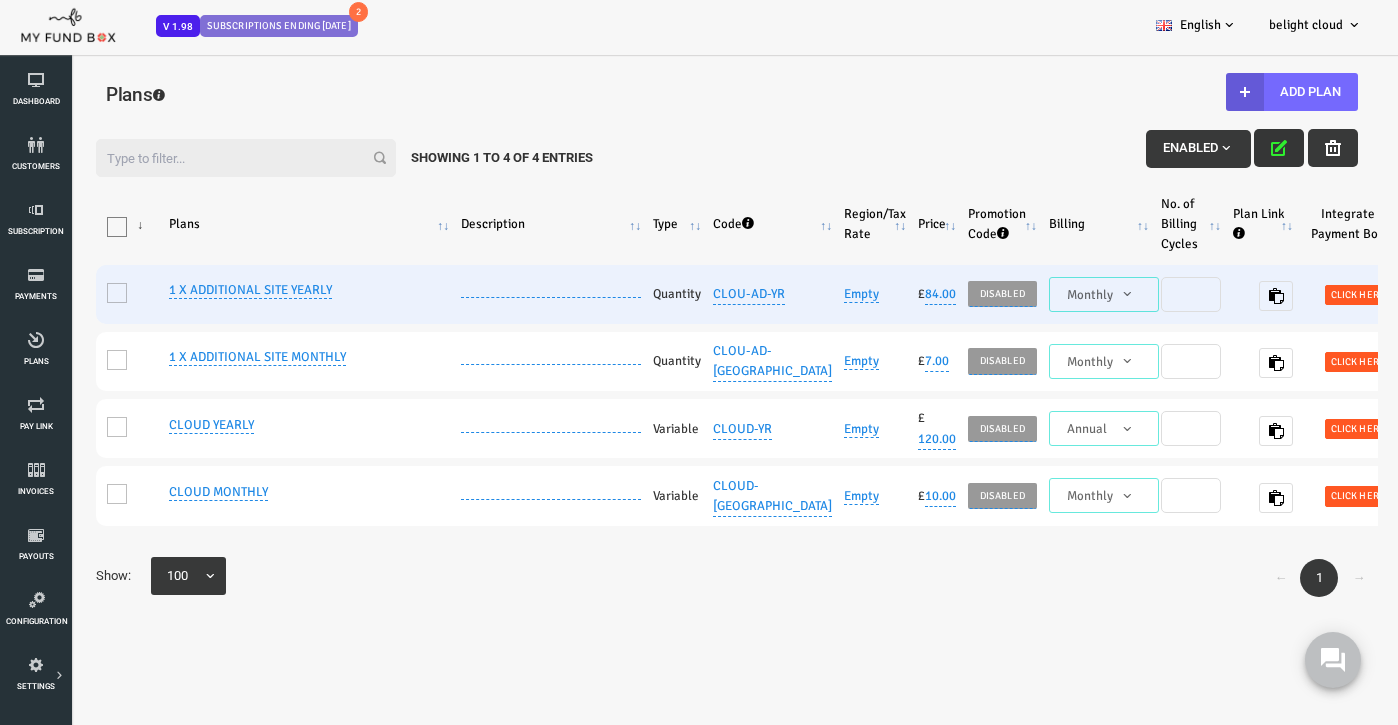 click on "1 X ADDITIONAL SITE YEARLY" at bounding box center (194, 290) 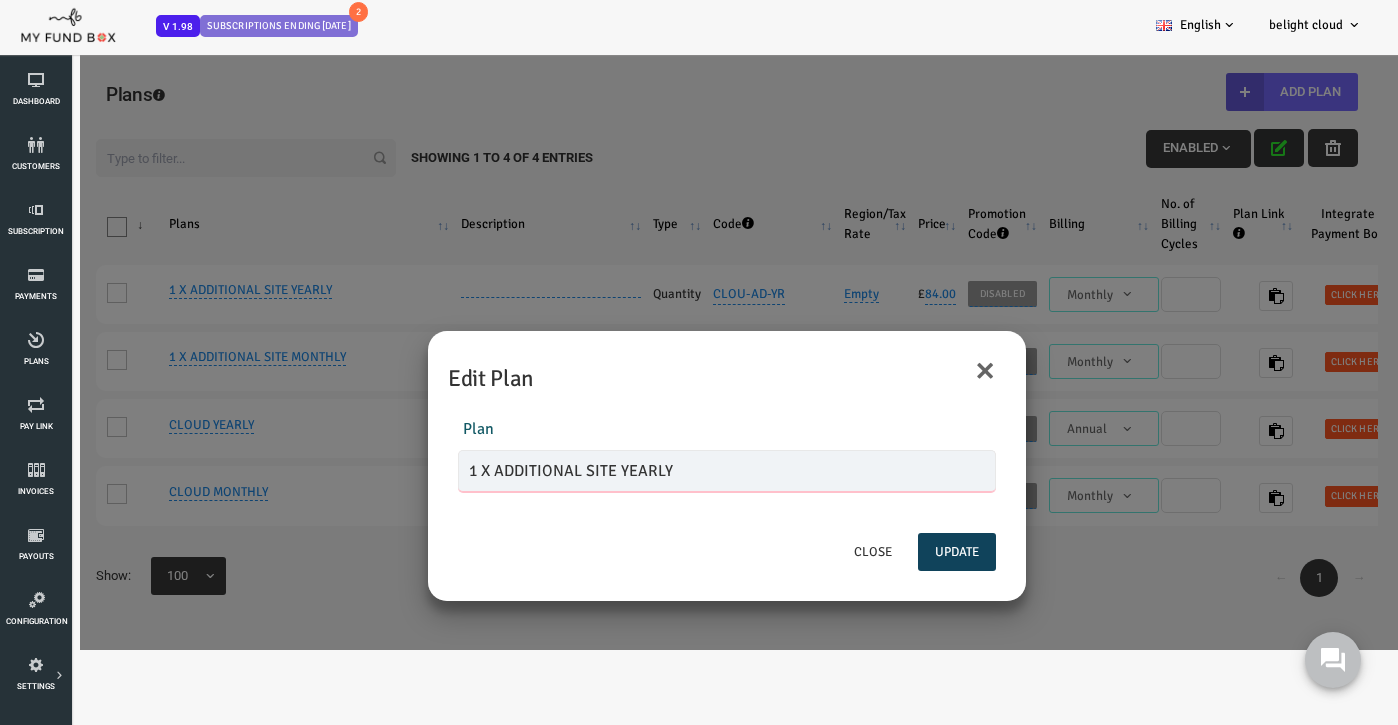 drag, startPoint x: 440, startPoint y: 475, endPoint x: 337, endPoint y: 469, distance: 103.17461 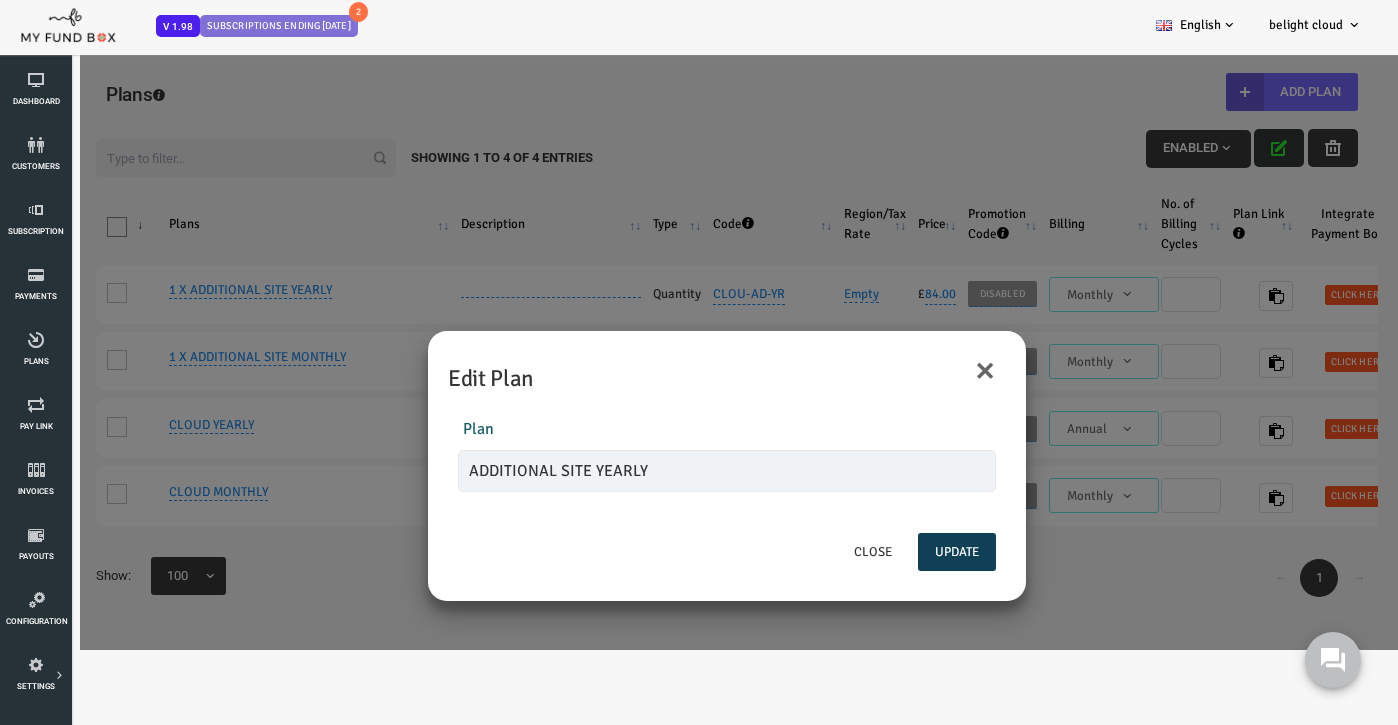 click on "Update" at bounding box center [901, 552] 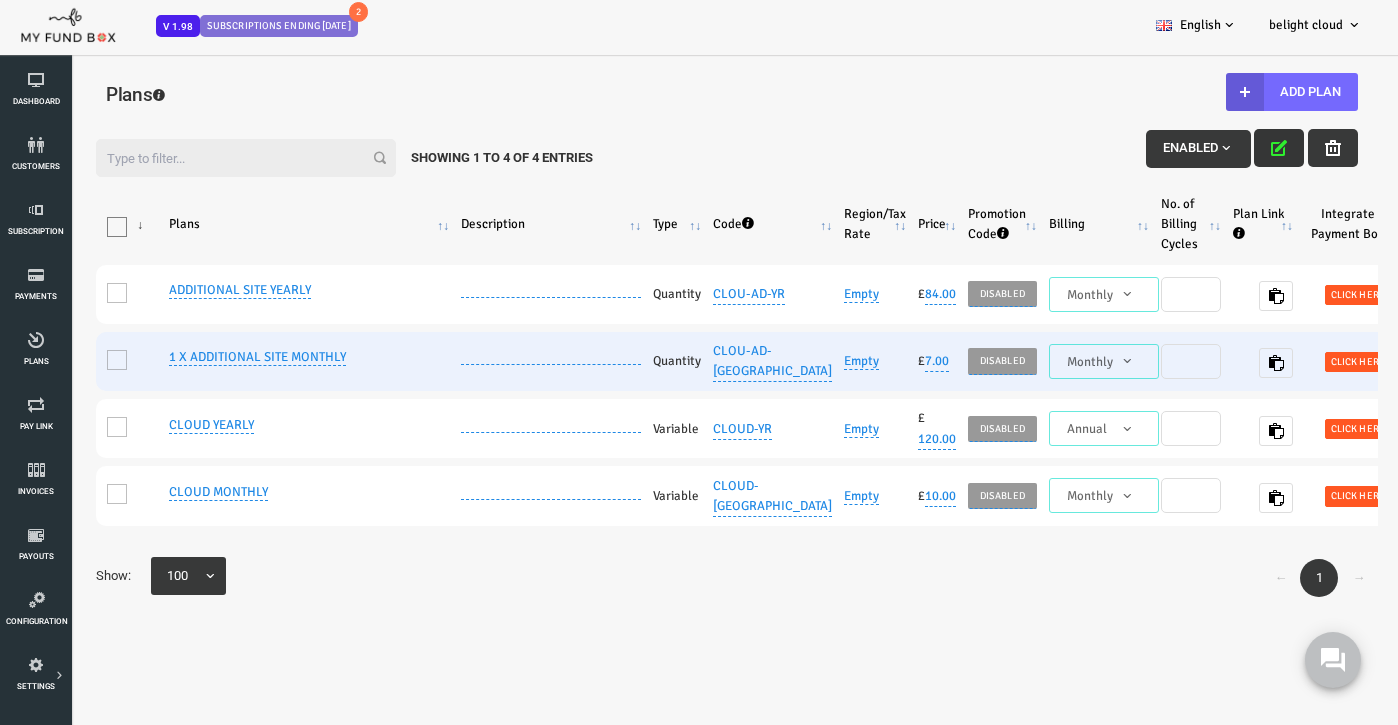 click on "1 X ADDITIONAL SITE MONTHLY" at bounding box center (201, 357) 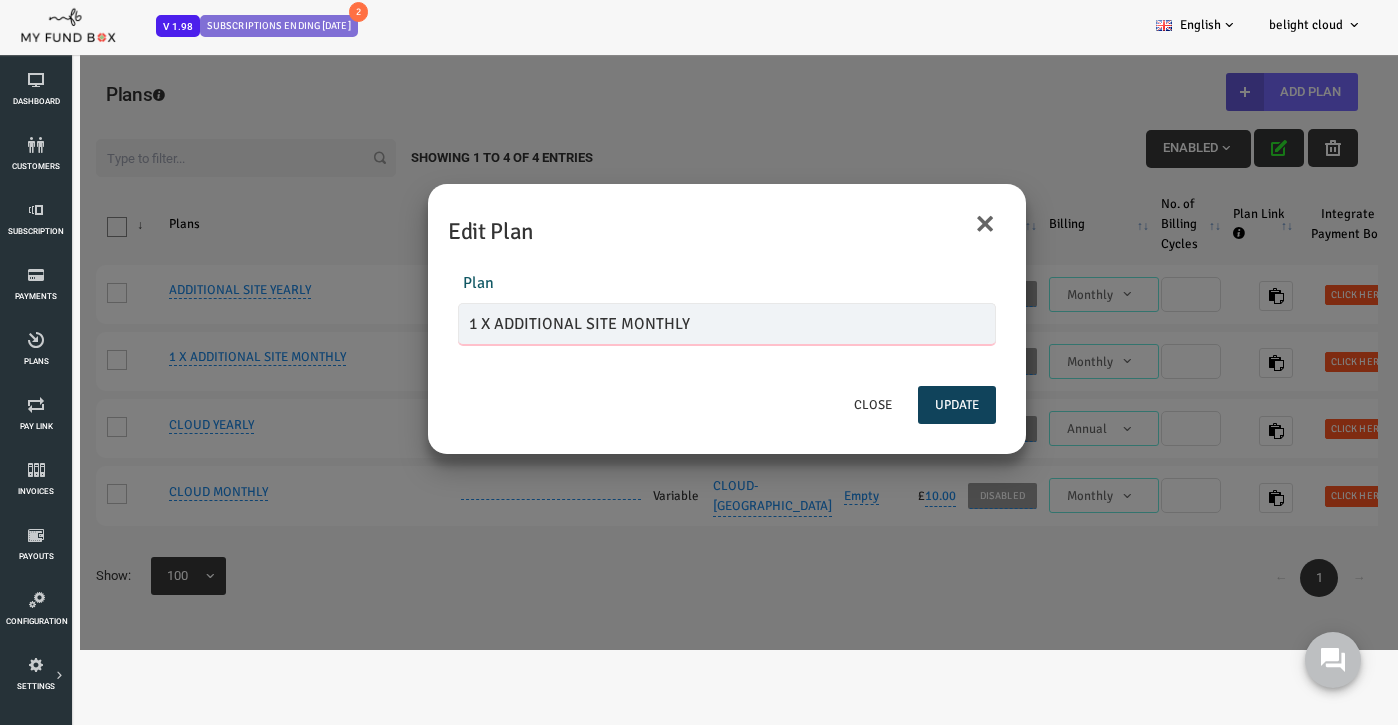 drag, startPoint x: 438, startPoint y: 324, endPoint x: 305, endPoint y: 322, distance: 133.01503 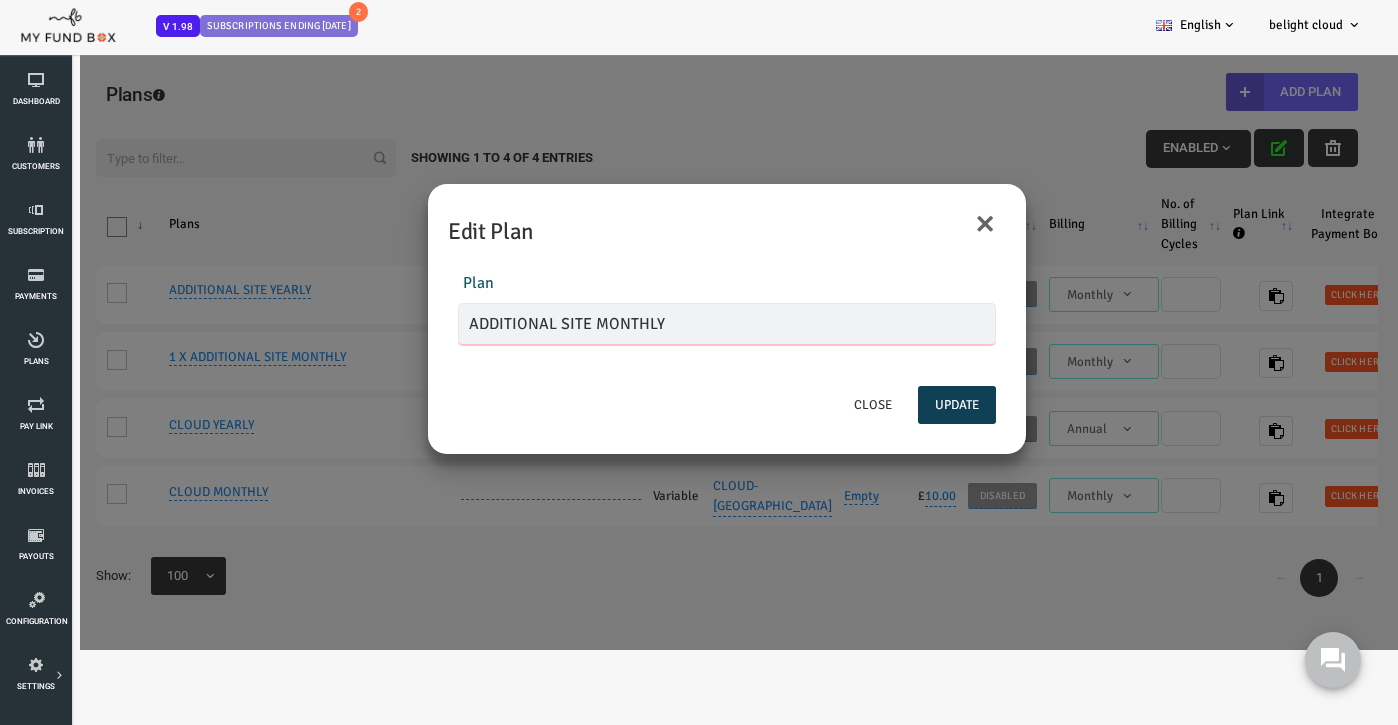 type on "ADDITIONAL SITE MONTHLY" 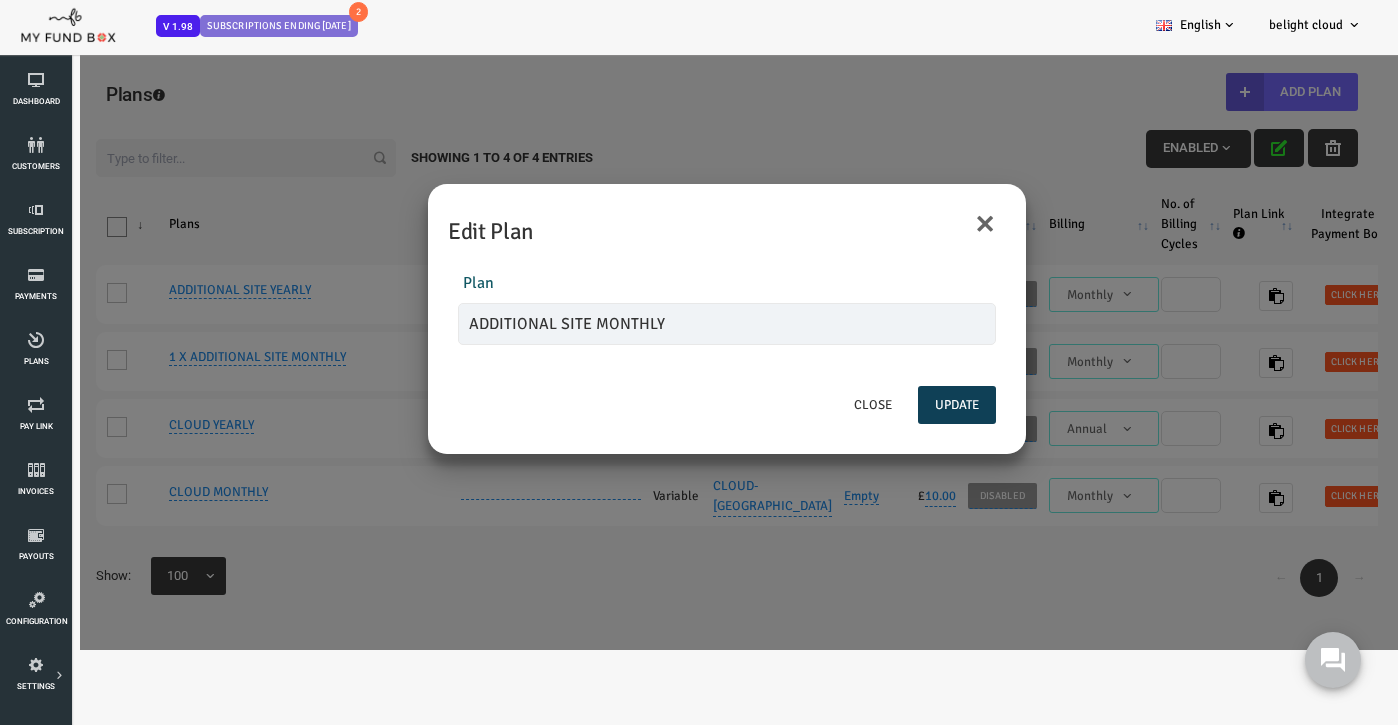 click on "Update" at bounding box center [901, 405] 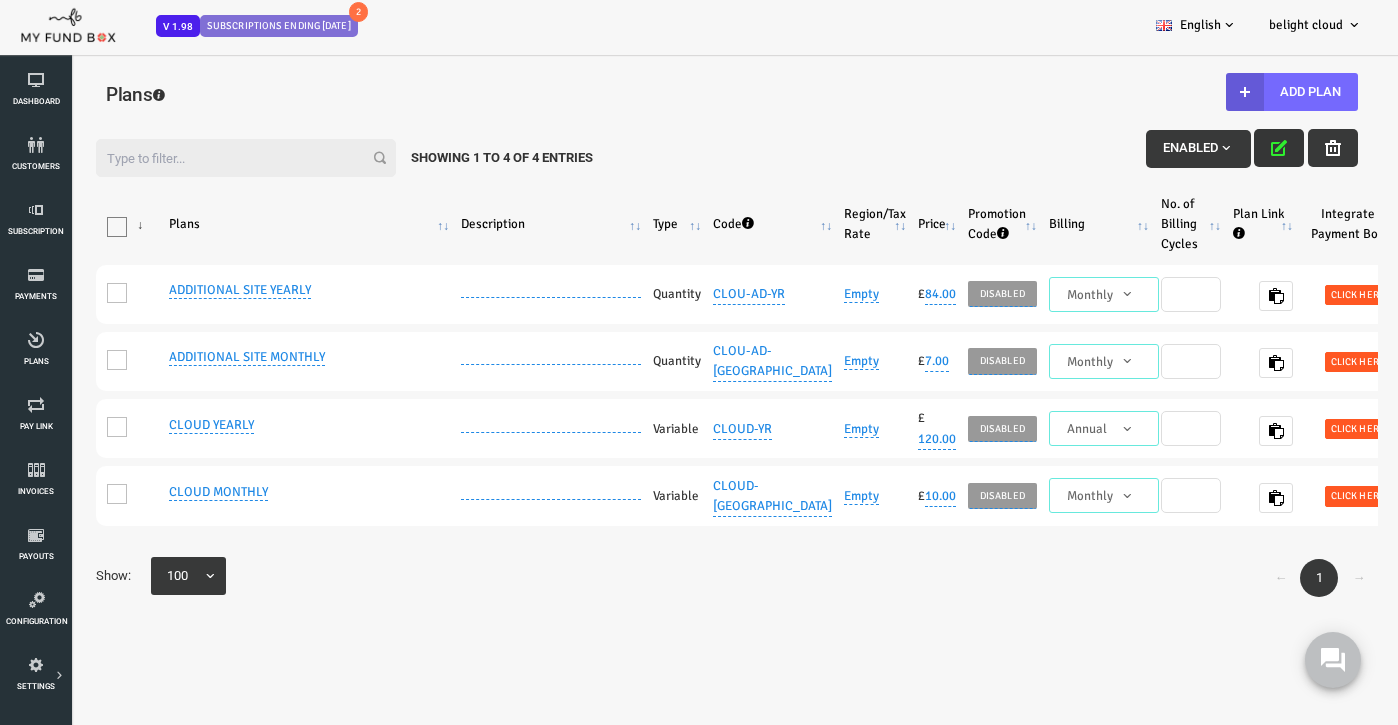 click at bounding box center [1223, 148] 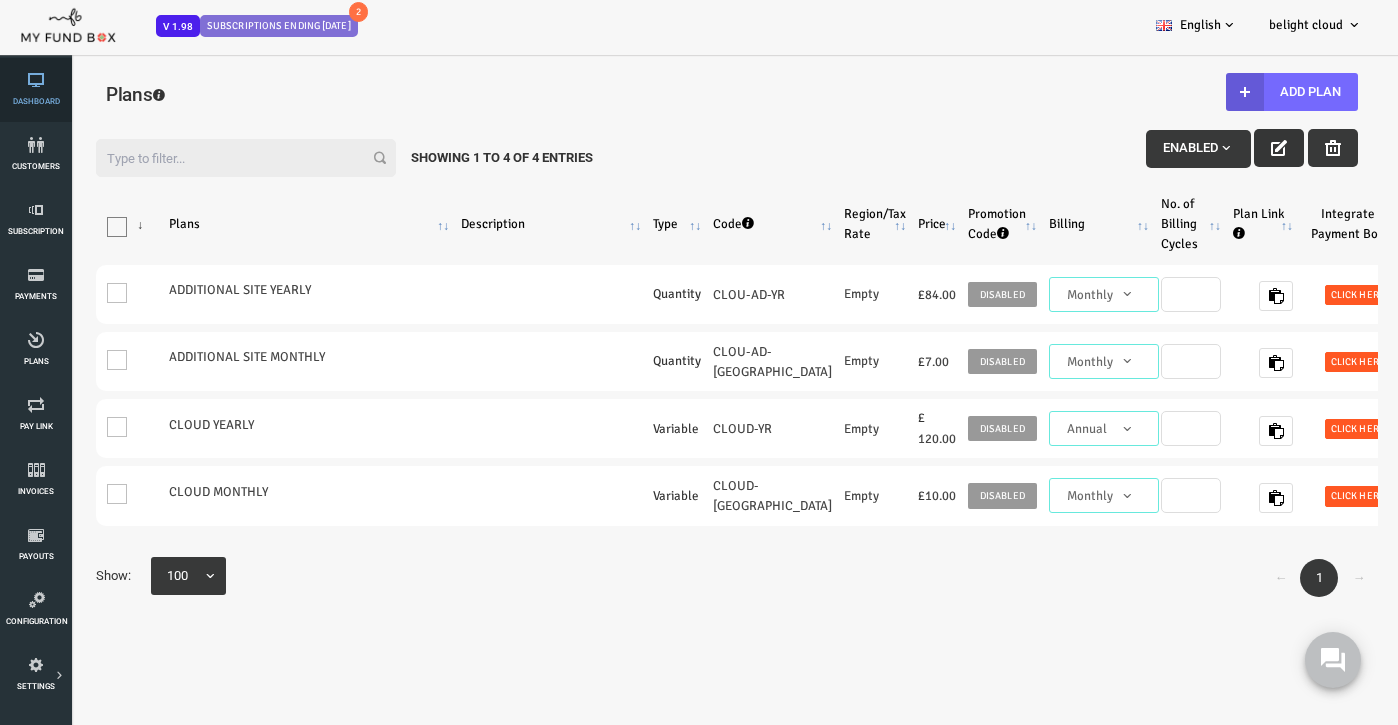 click at bounding box center [36, 80] 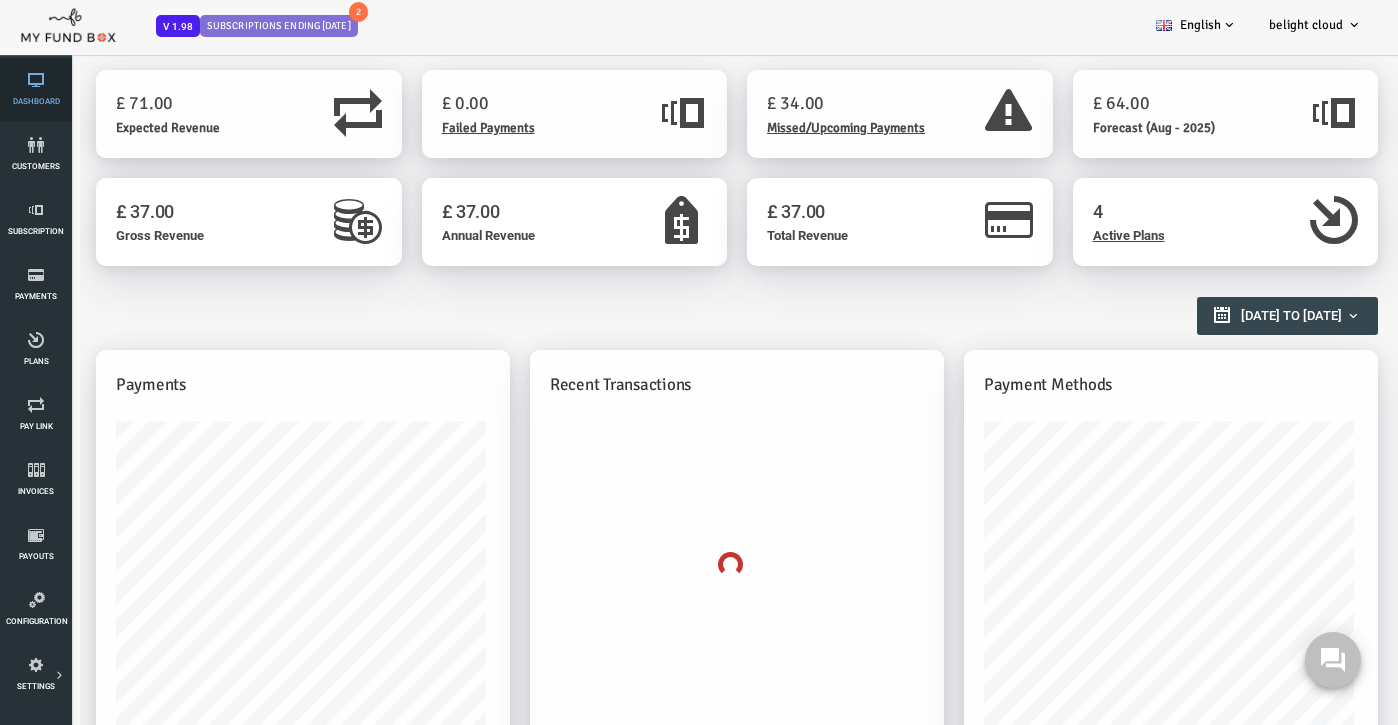 scroll, scrollTop: 0, scrollLeft: 0, axis: both 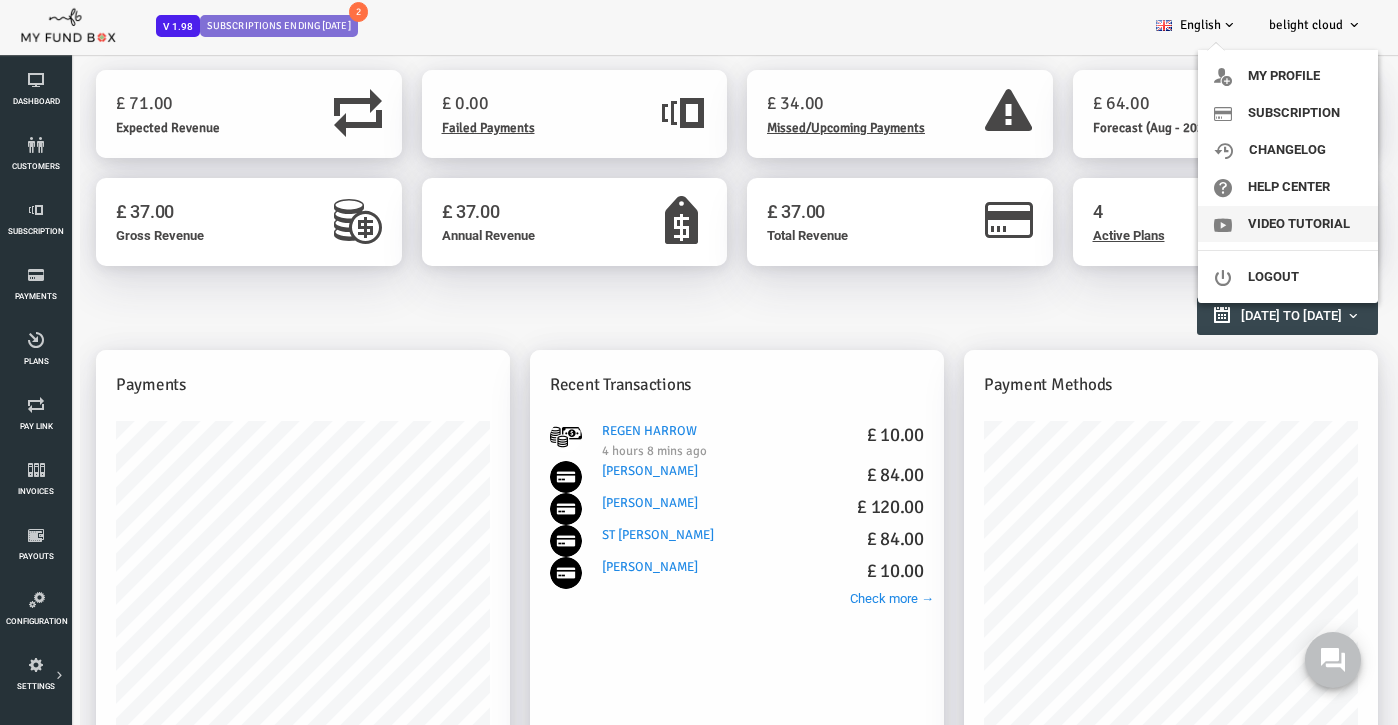 click on "Video Tutorial" at bounding box center (1288, 224) 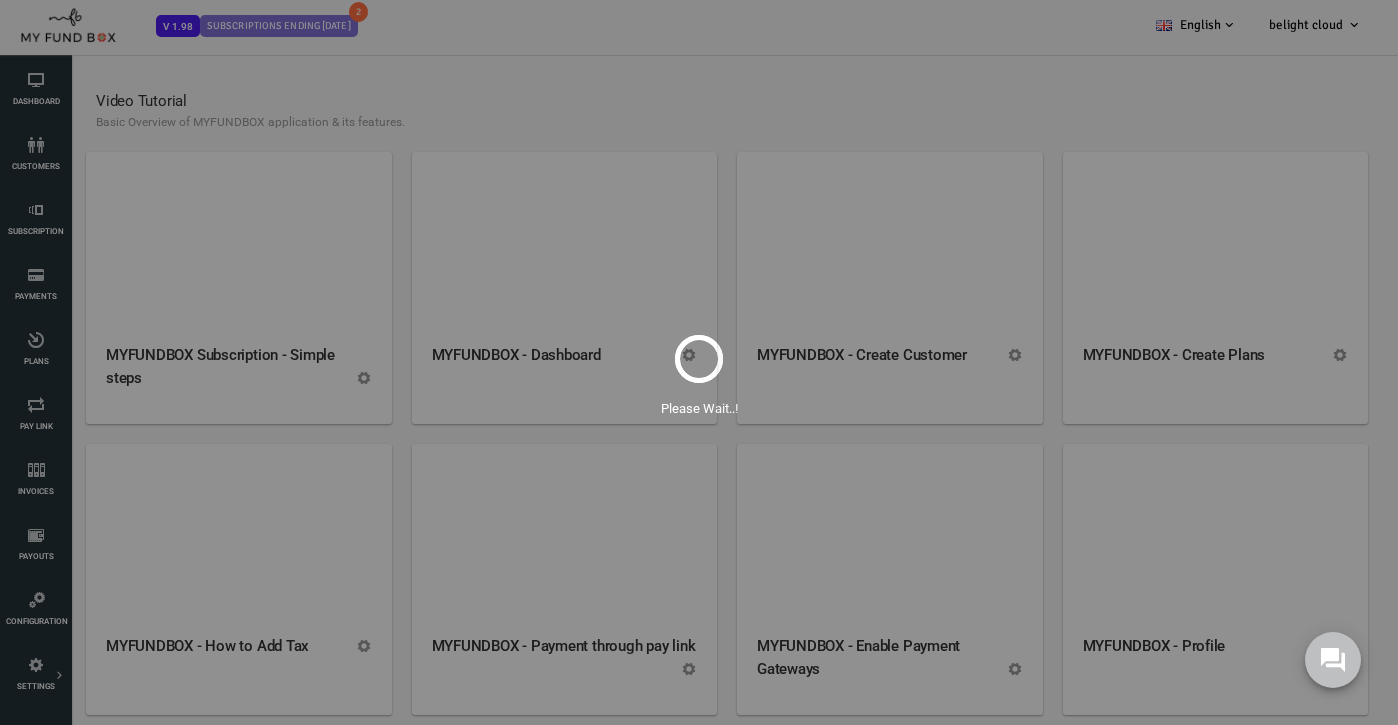 scroll, scrollTop: 0, scrollLeft: 0, axis: both 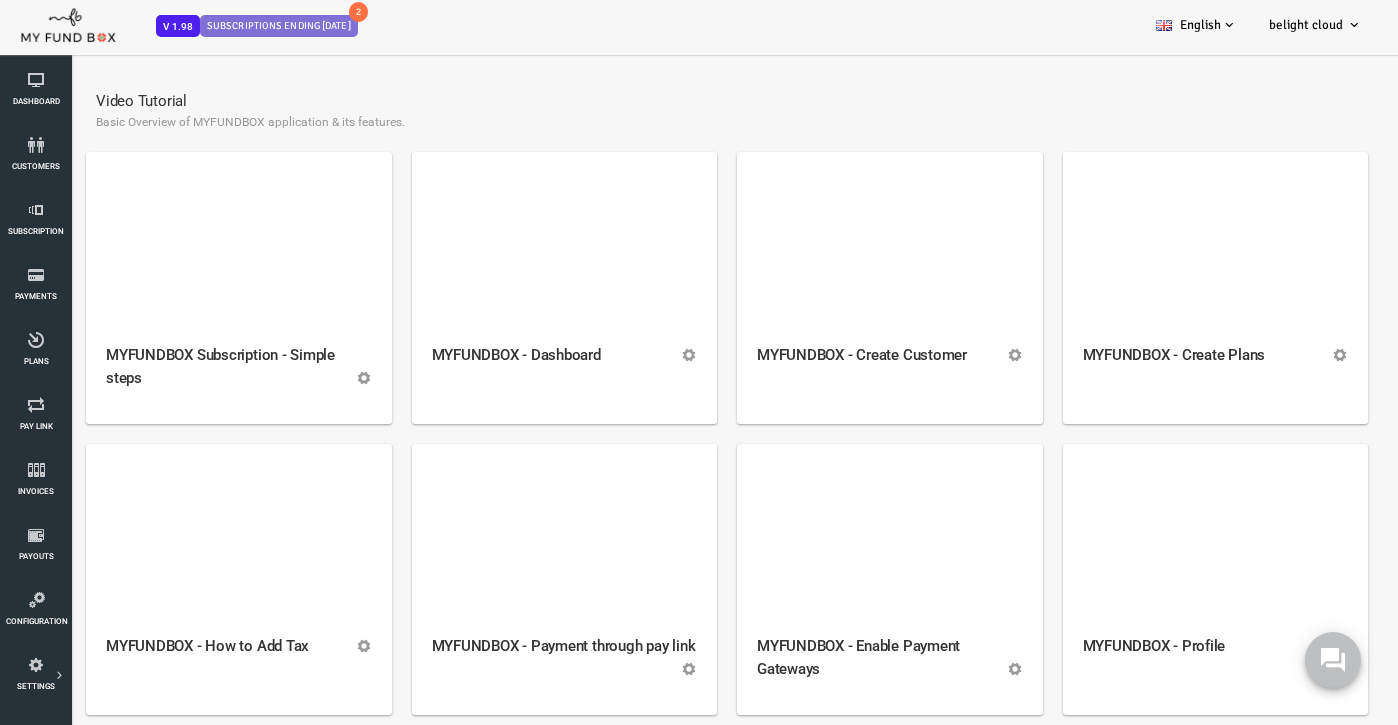 click at bounding box center (633, 938) 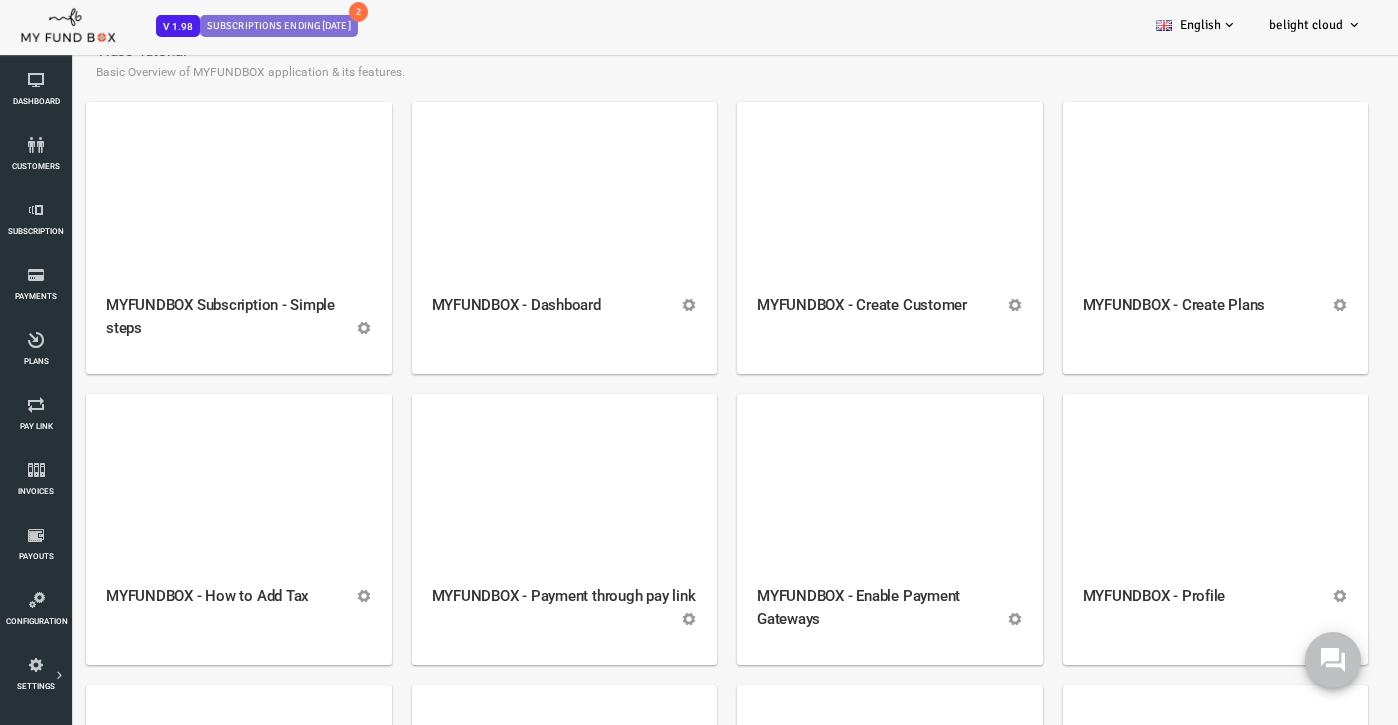 click on "Video Tutorial
Basic Overview of MYFUNDBOX application & its features." at bounding box center (671, 61) 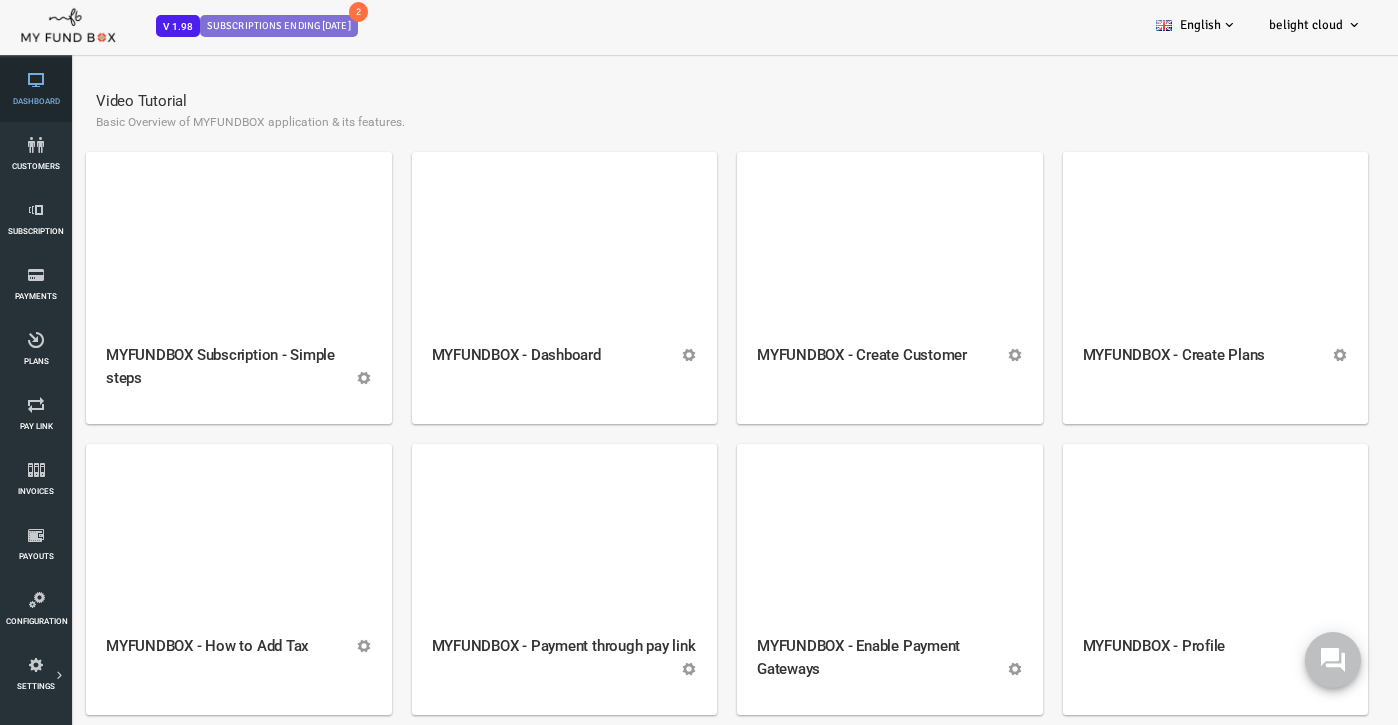 click at bounding box center [36, 80] 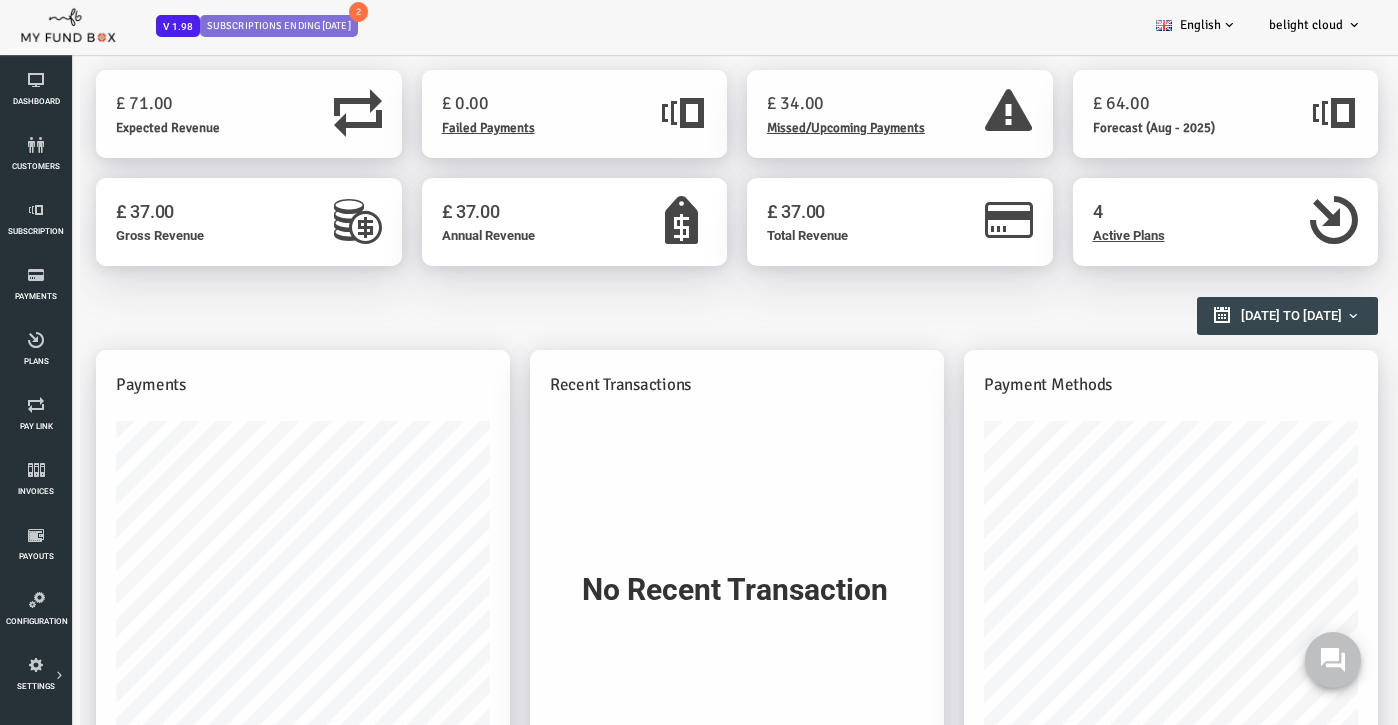 scroll, scrollTop: 0, scrollLeft: 0, axis: both 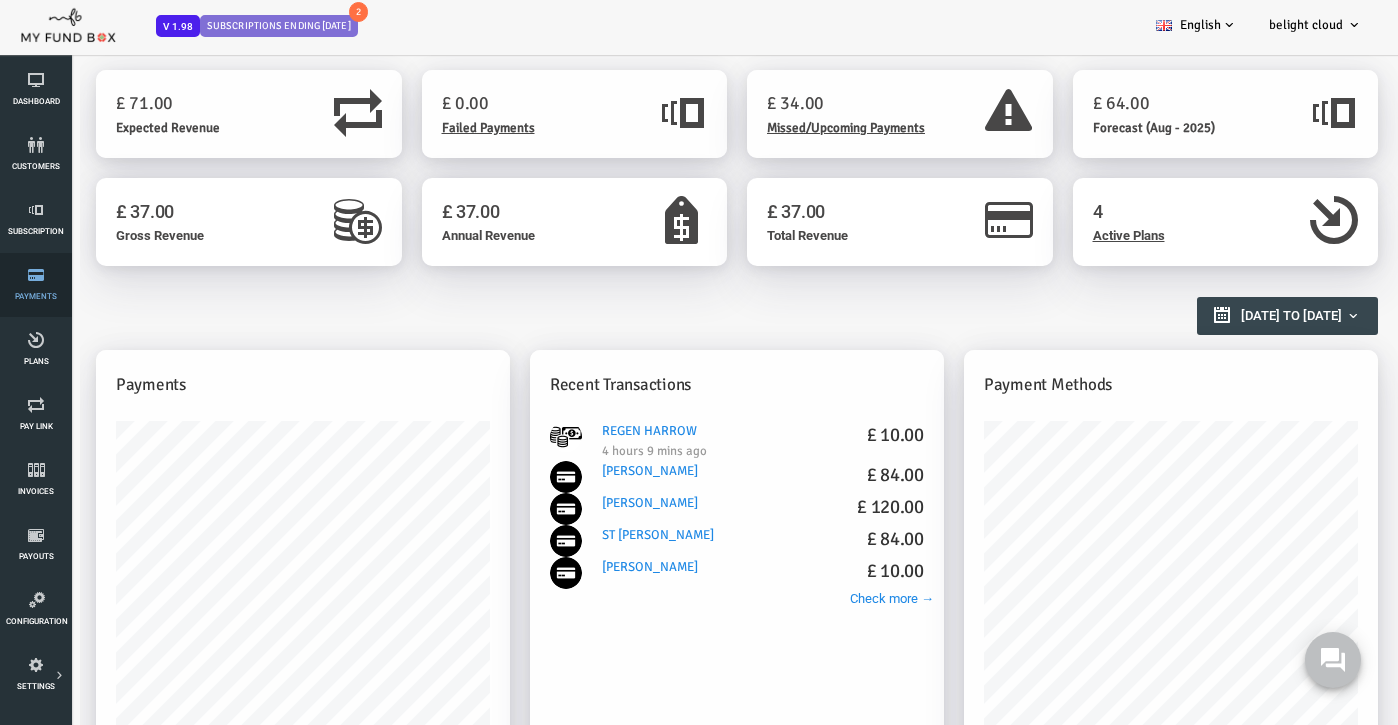 click on "Payments" at bounding box center [36, 285] 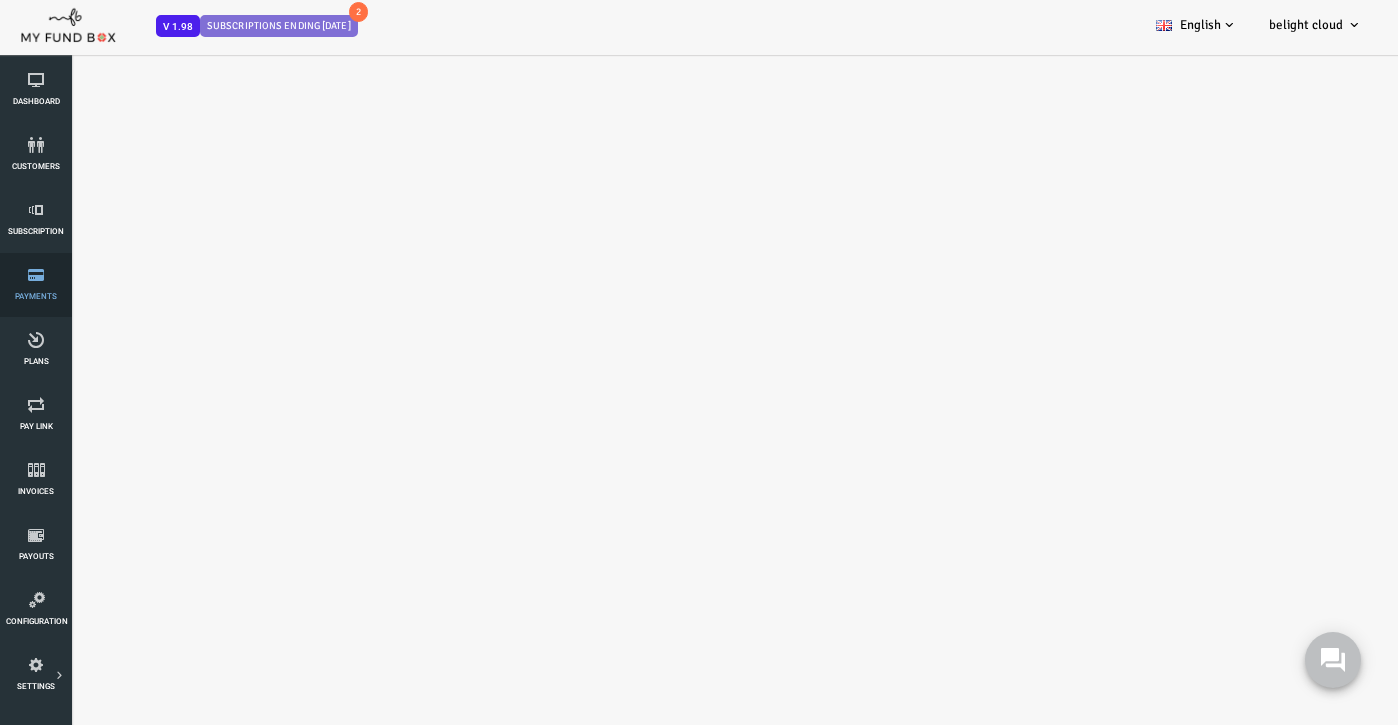 select on "100" 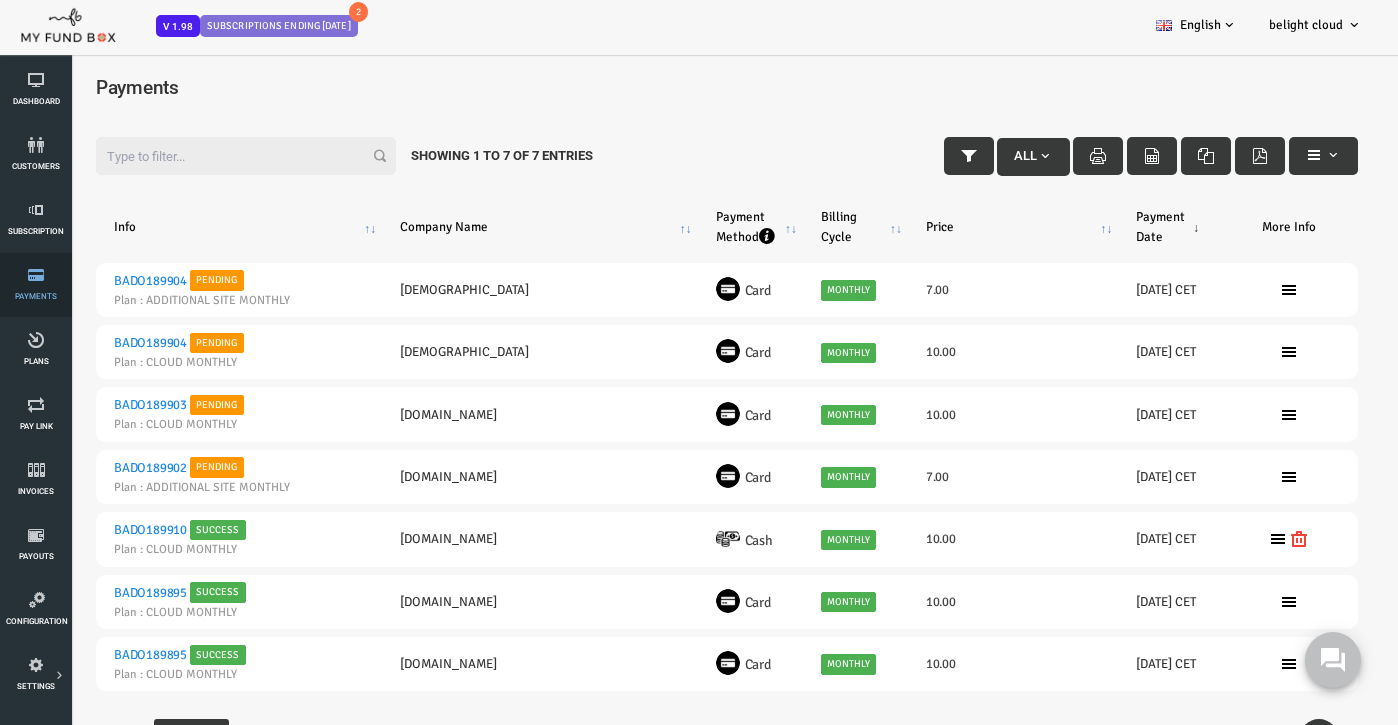 scroll, scrollTop: 0, scrollLeft: 0, axis: both 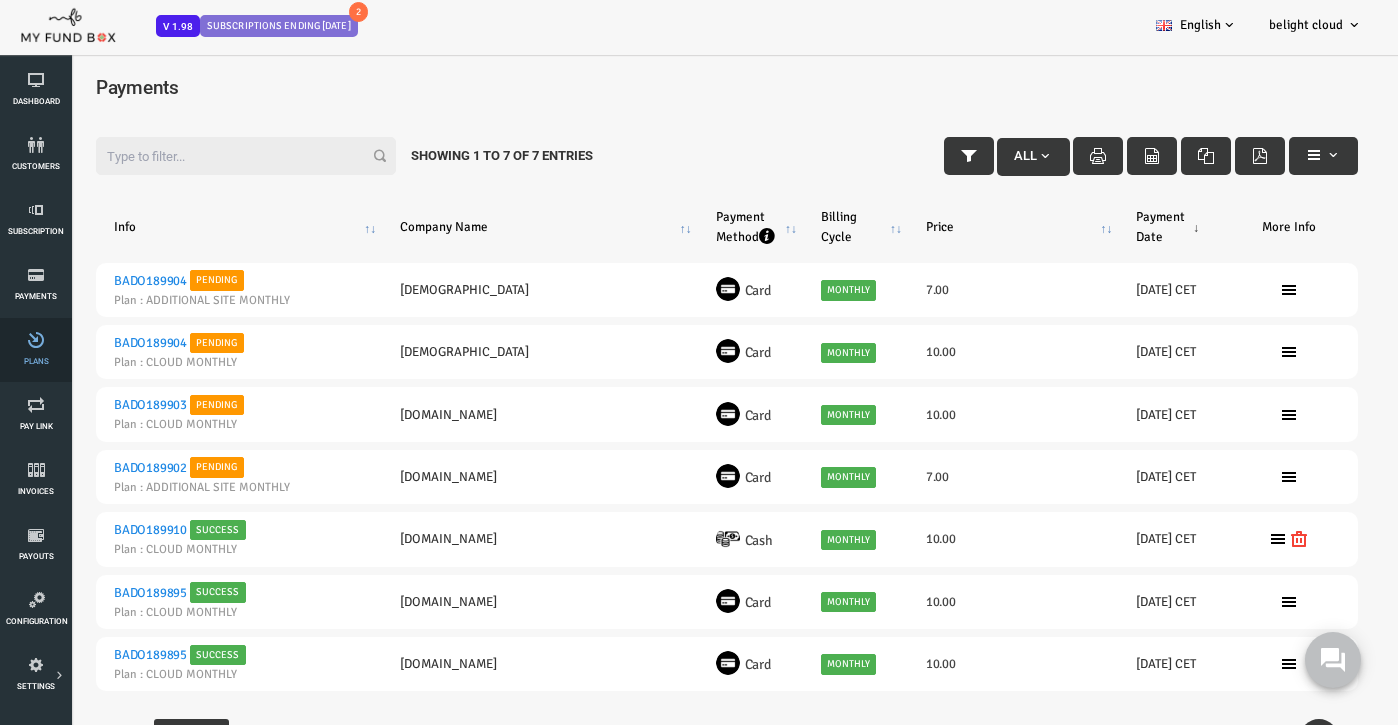 click at bounding box center (36, 340) 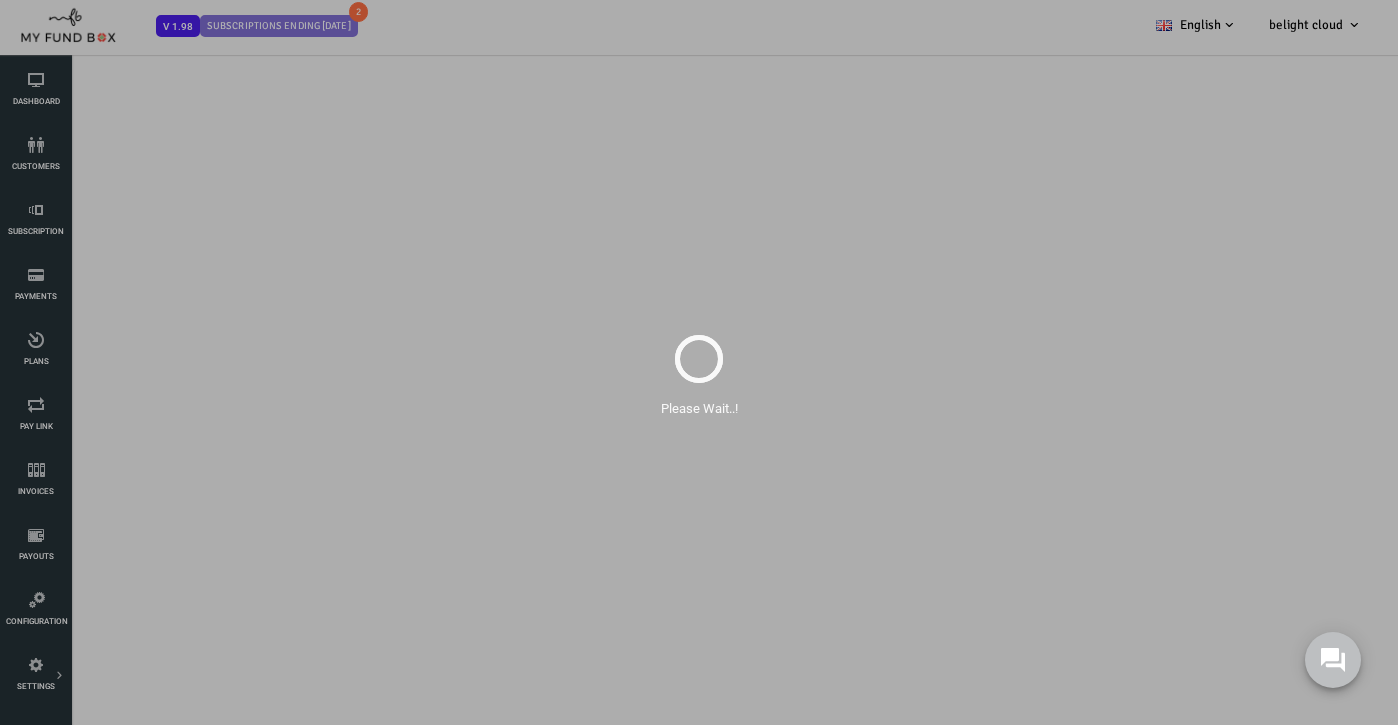 select on "100" 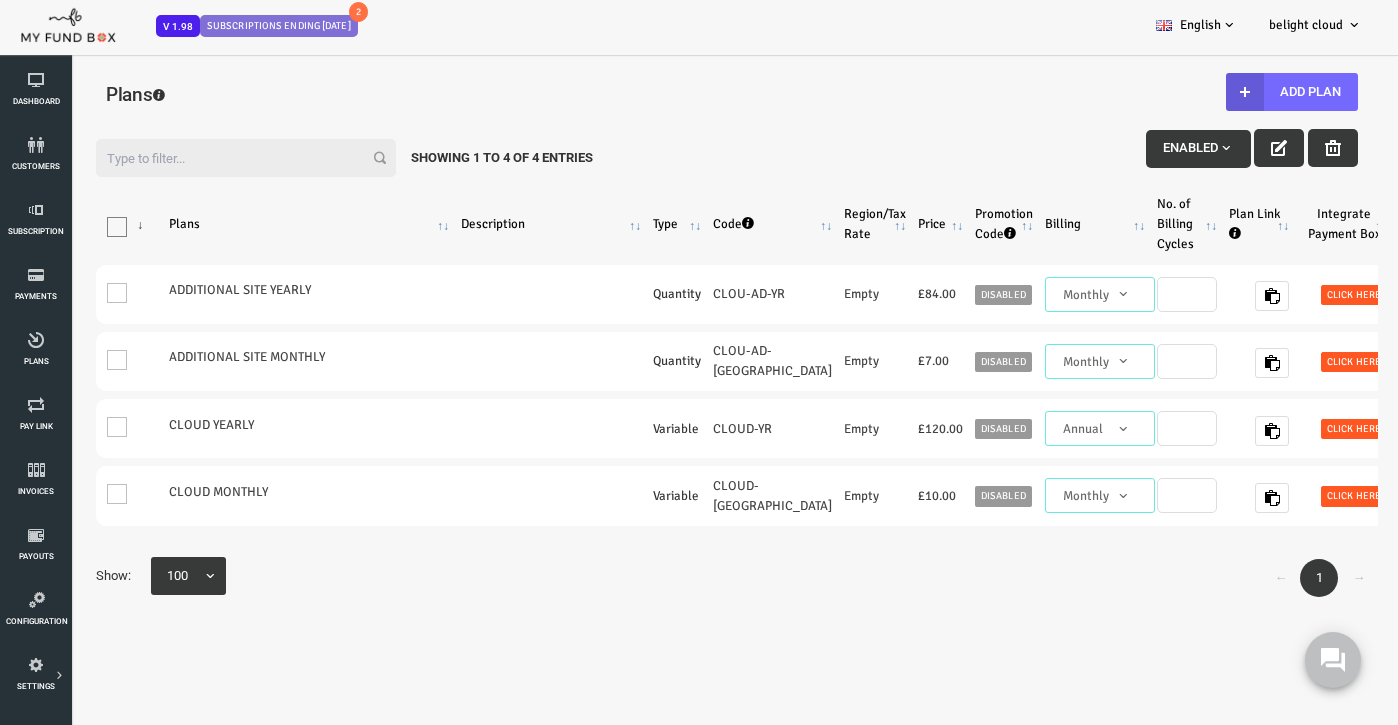 scroll, scrollTop: 0, scrollLeft: 0, axis: both 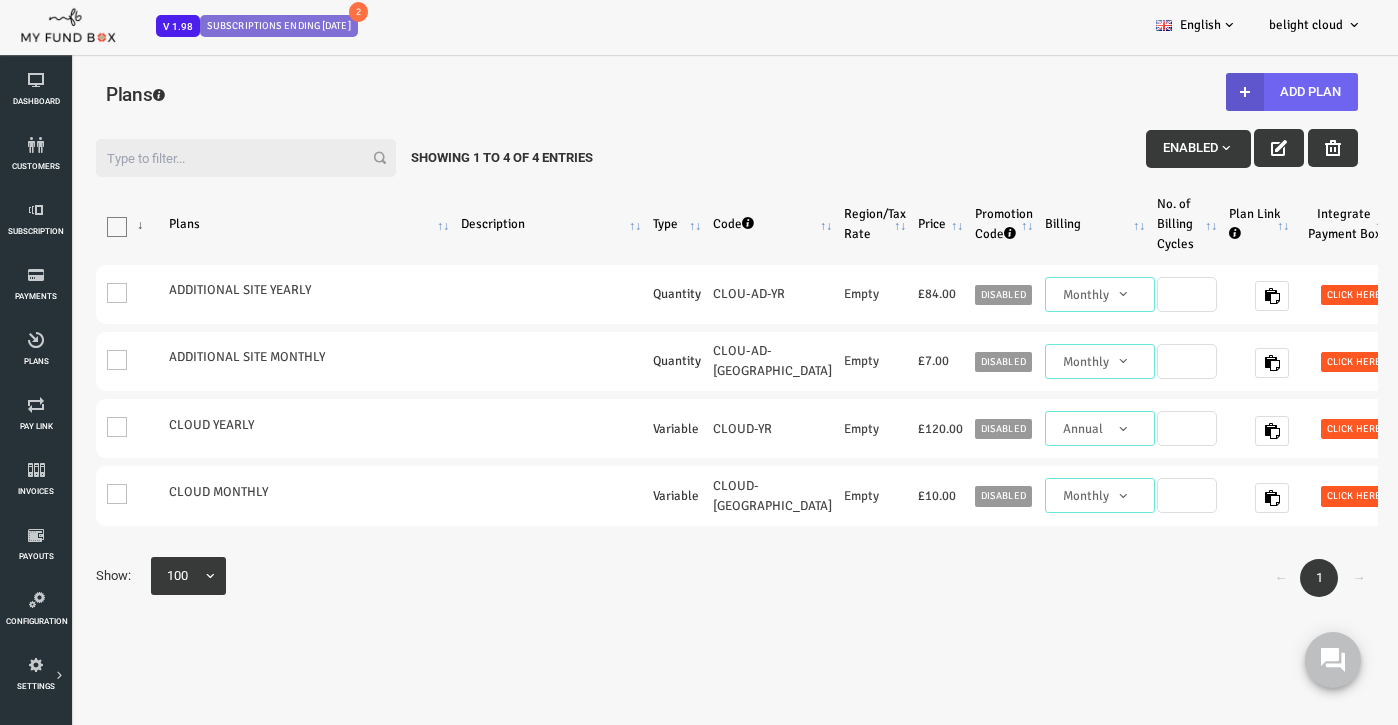 click on "Add Plan" at bounding box center [1236, 92] 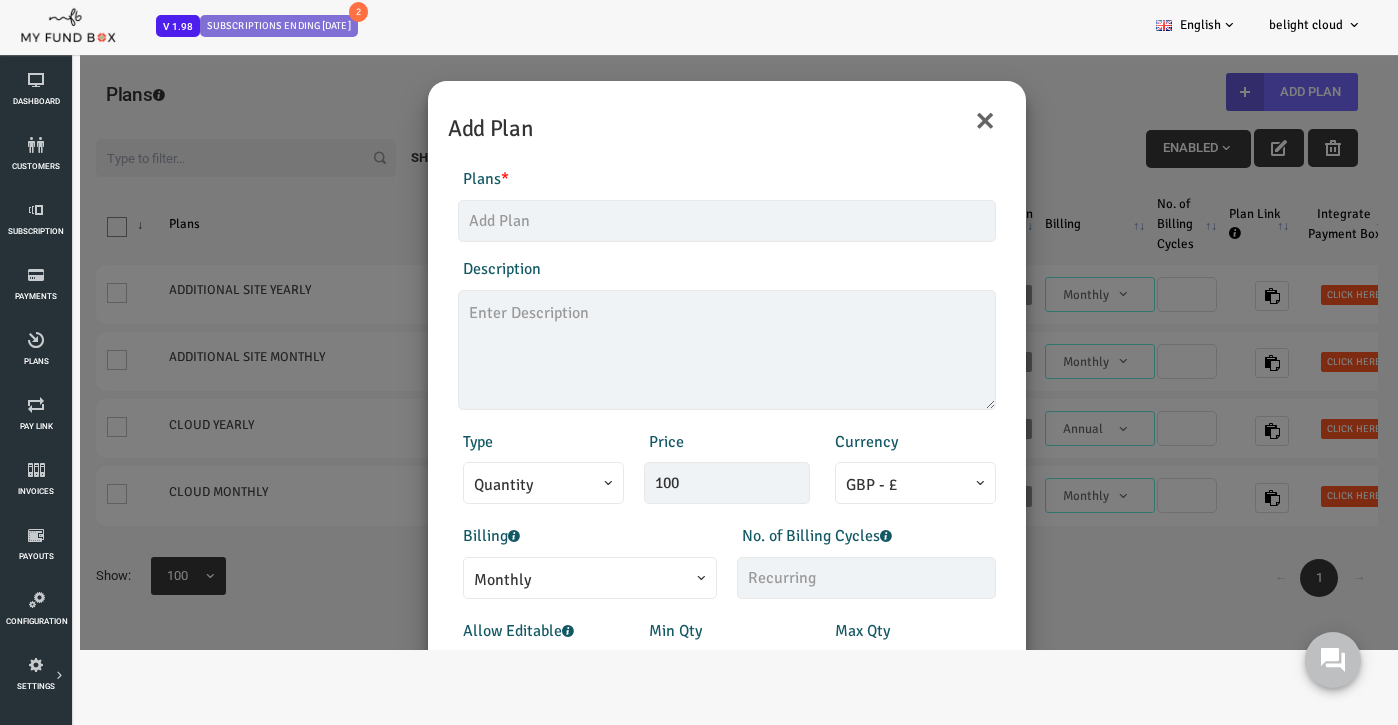 scroll, scrollTop: 0, scrollLeft: 0, axis: both 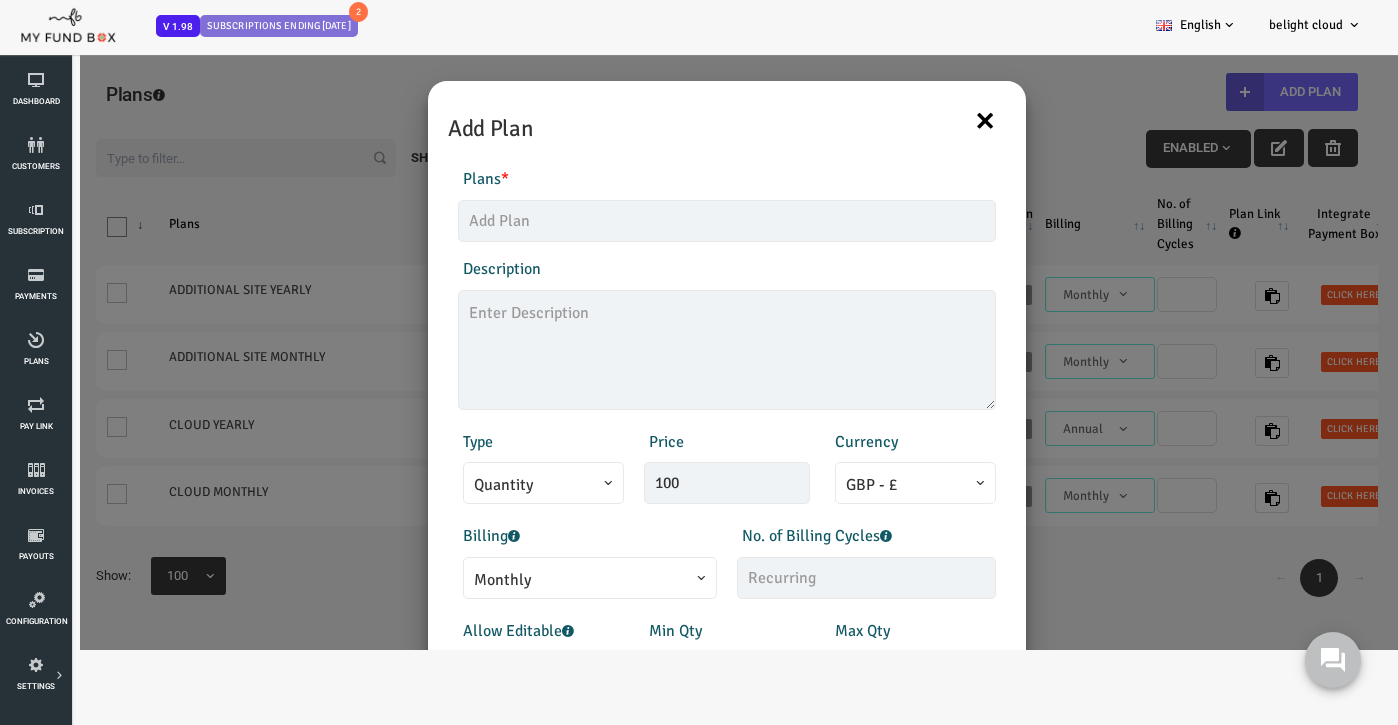 click on "×" at bounding box center [929, 120] 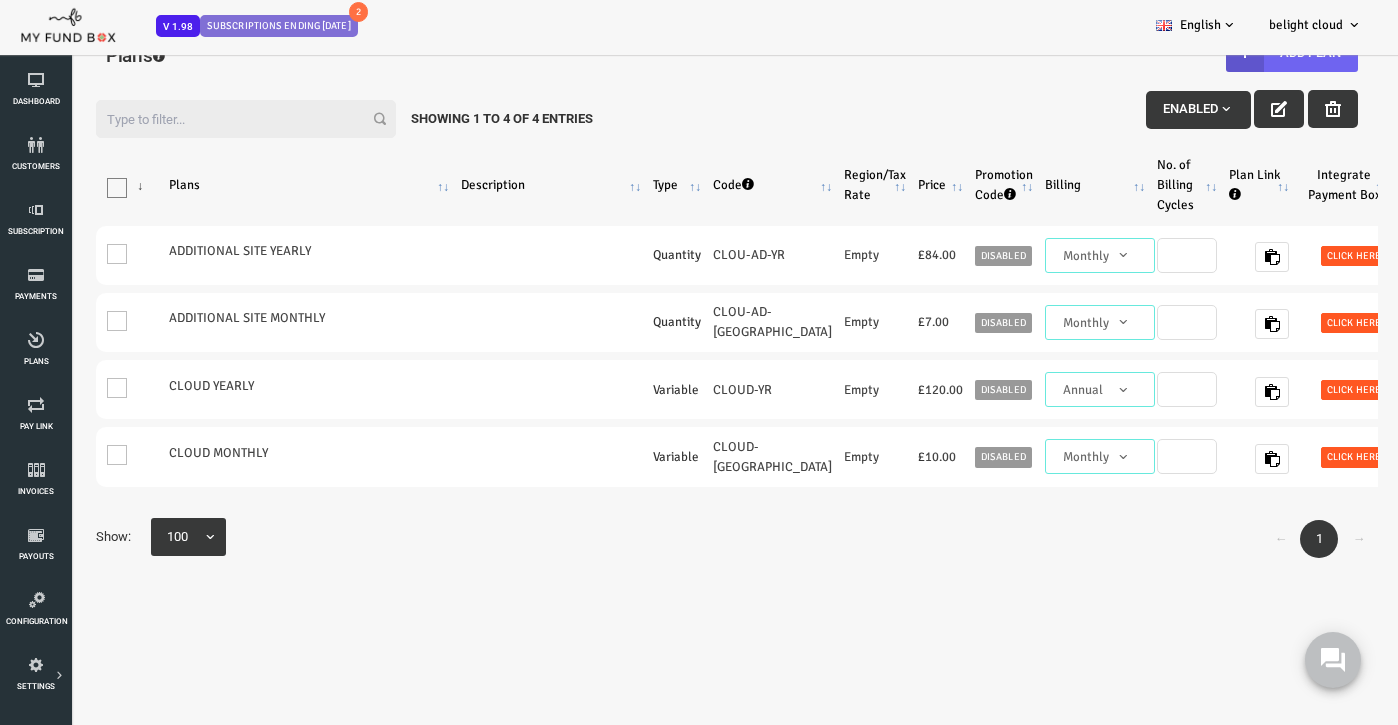 scroll, scrollTop: 0, scrollLeft: 0, axis: both 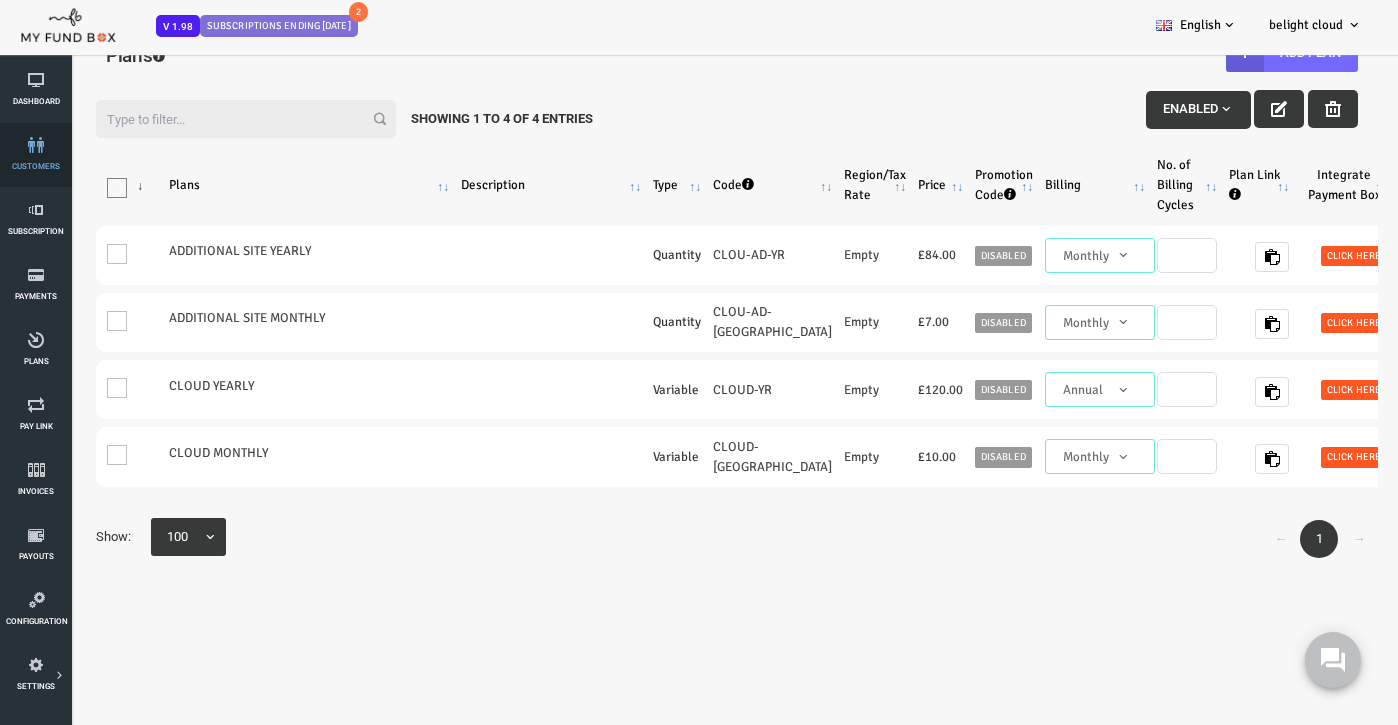 click on "customers" at bounding box center (36, 155) 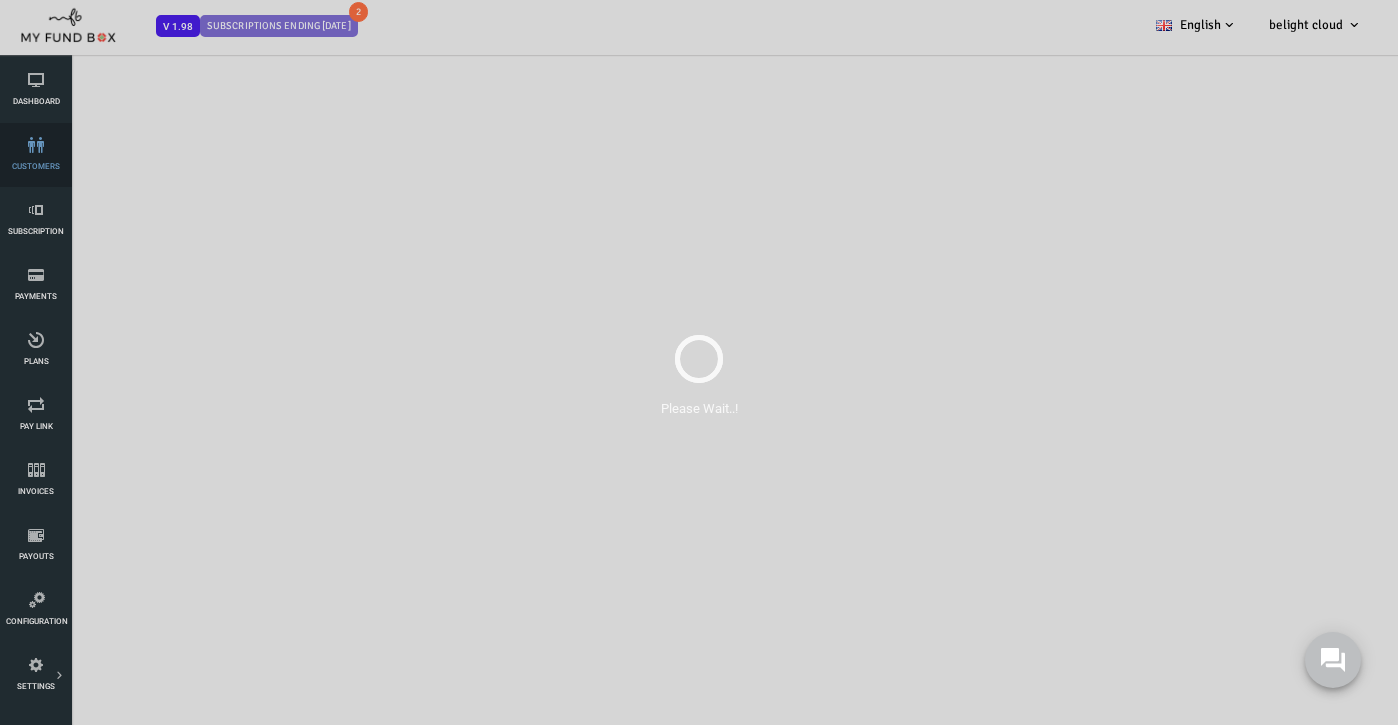 select on "100" 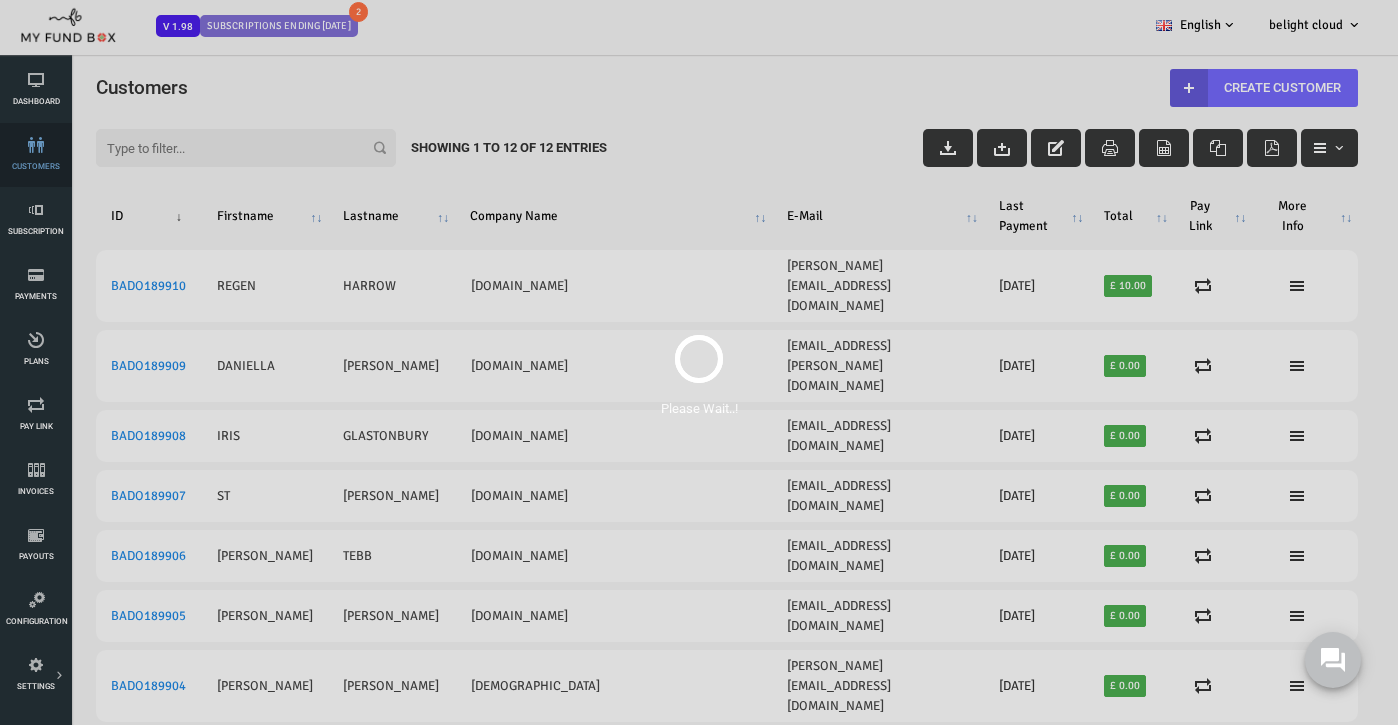 scroll, scrollTop: 0, scrollLeft: 0, axis: both 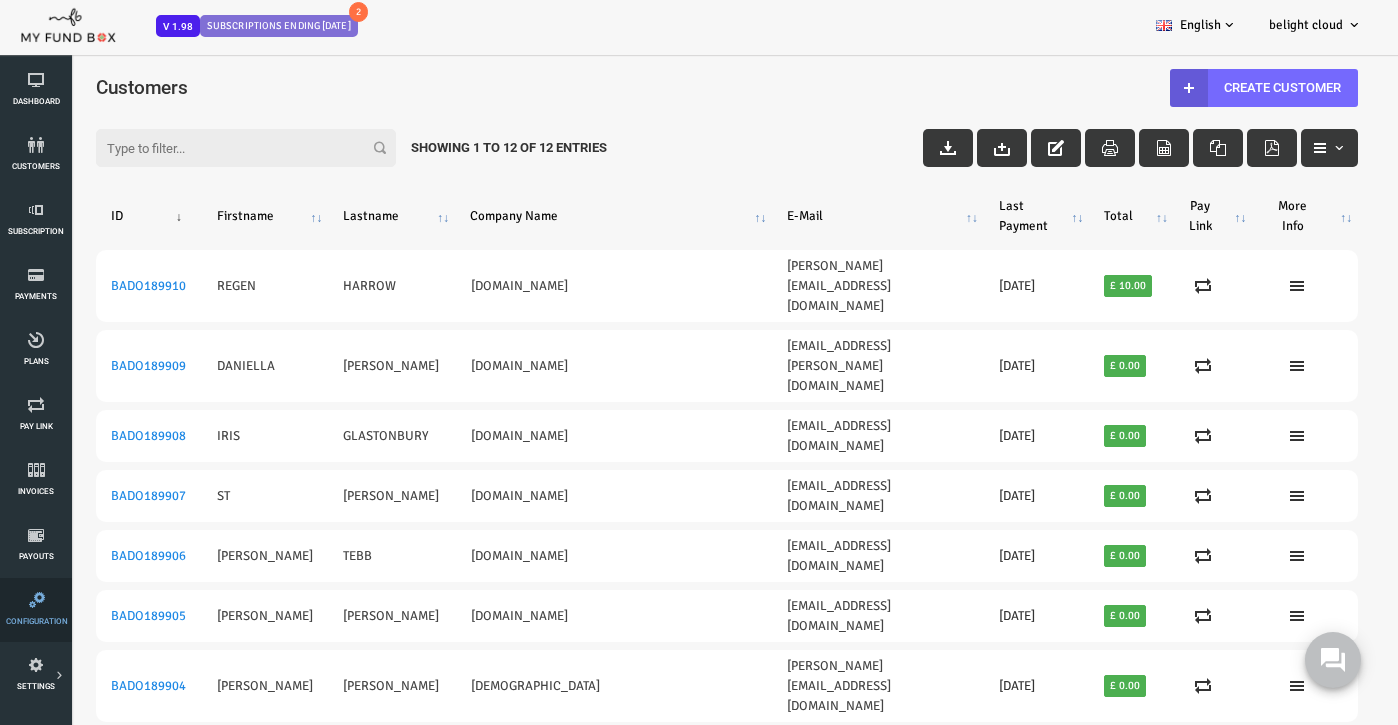 click on "Configuration" at bounding box center [36, 610] 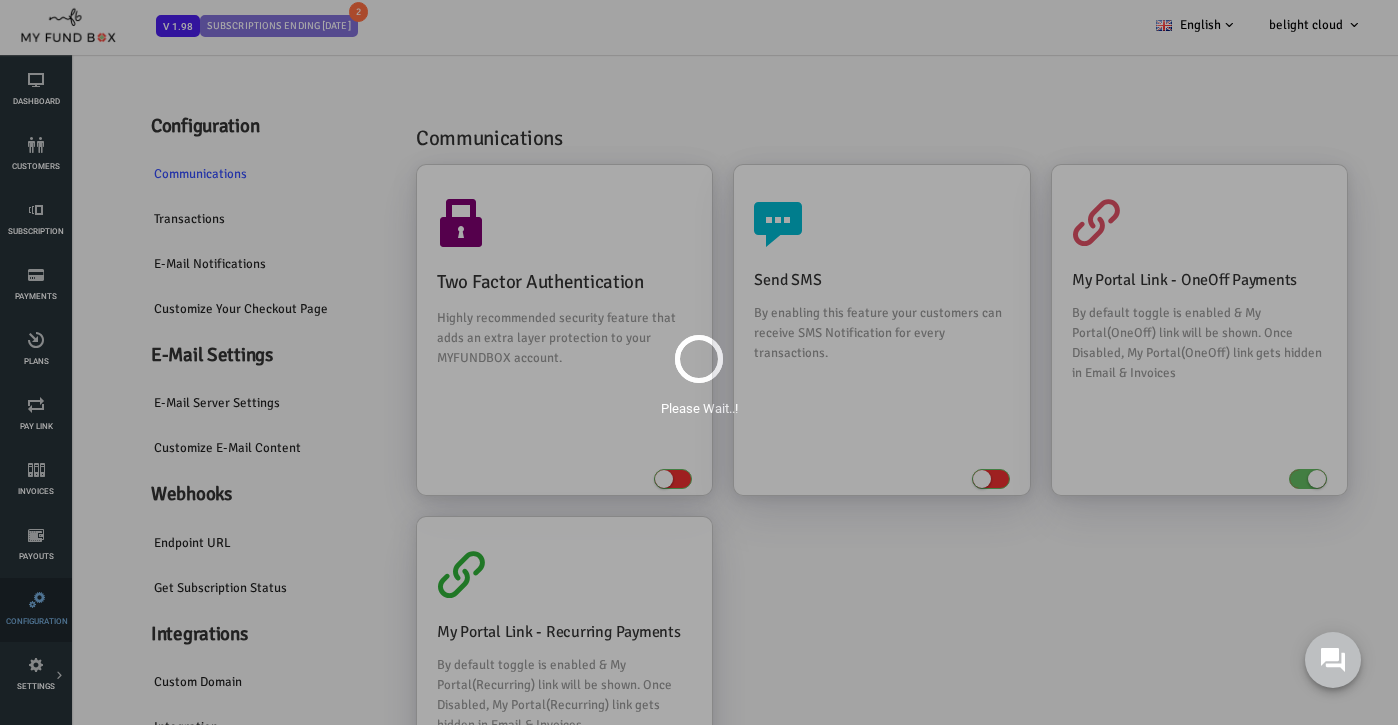 scroll, scrollTop: 0, scrollLeft: 0, axis: both 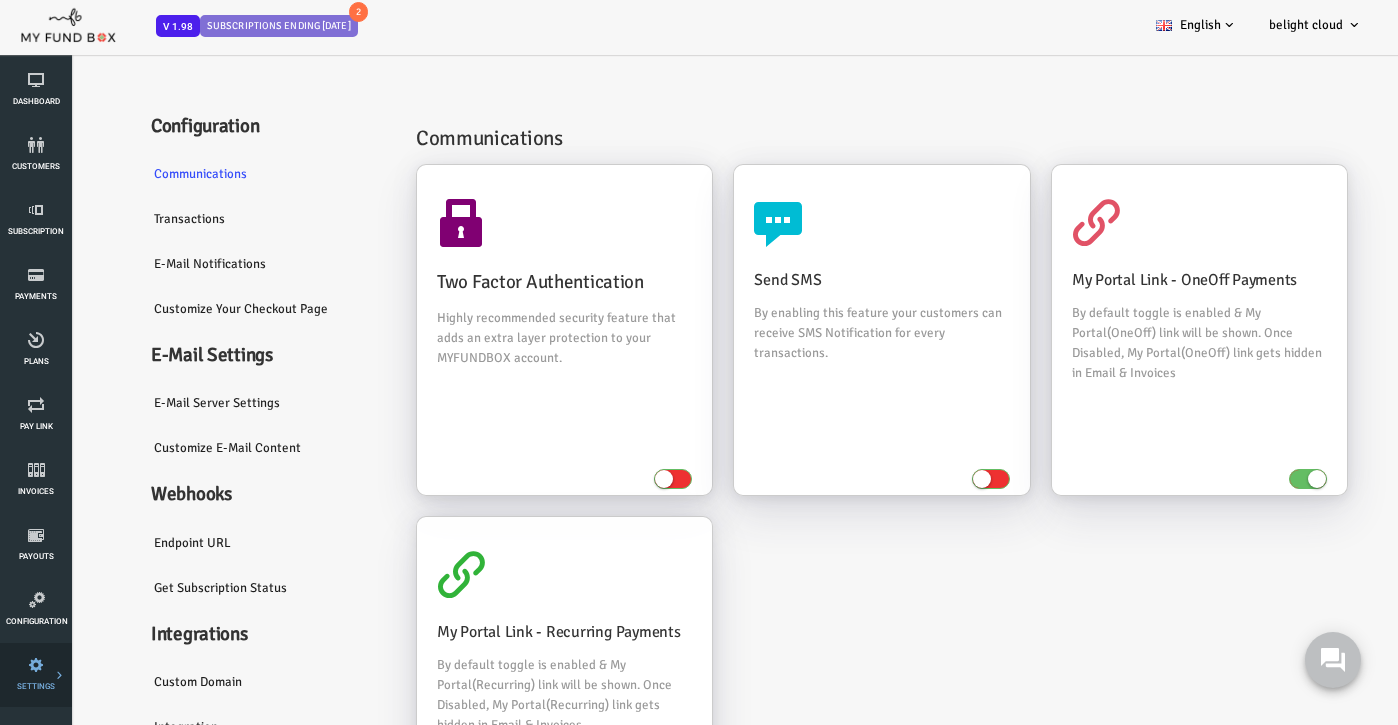 click on "Tax & Coupons" at bounding box center (0, 0) 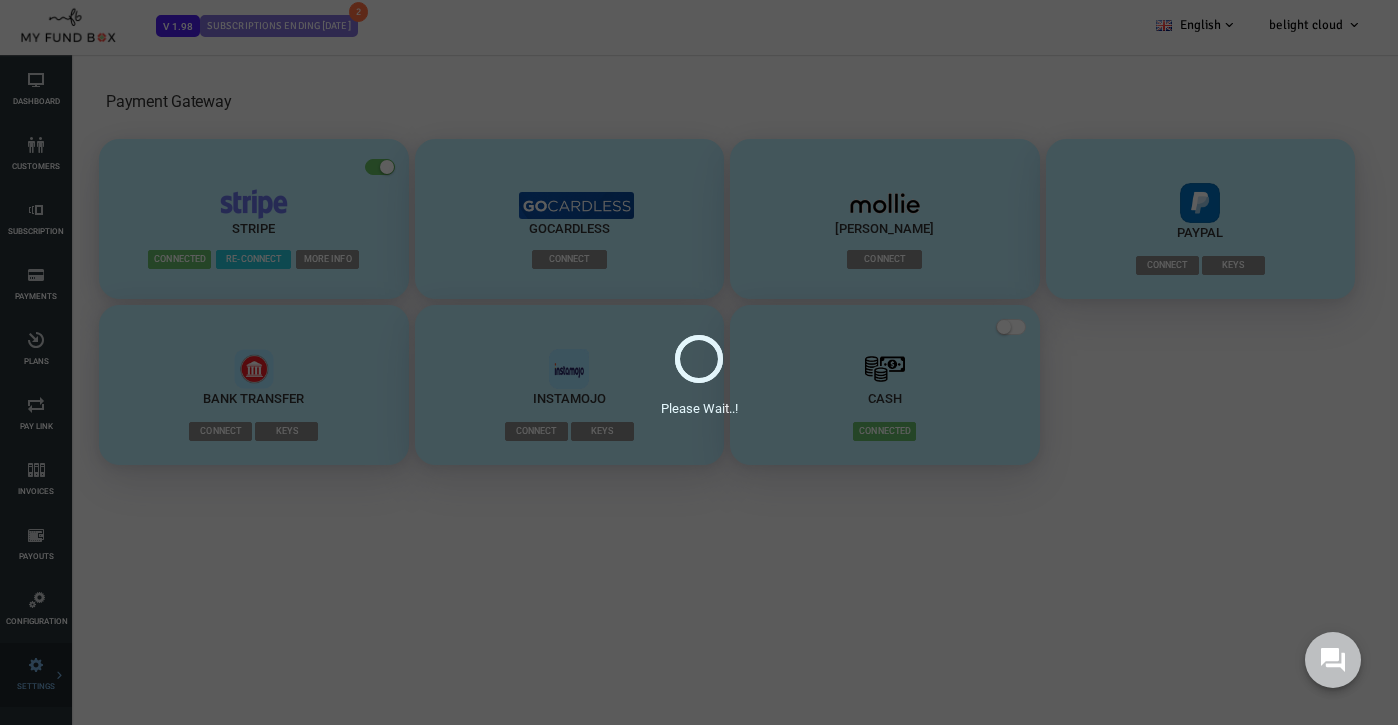scroll, scrollTop: 0, scrollLeft: 0, axis: both 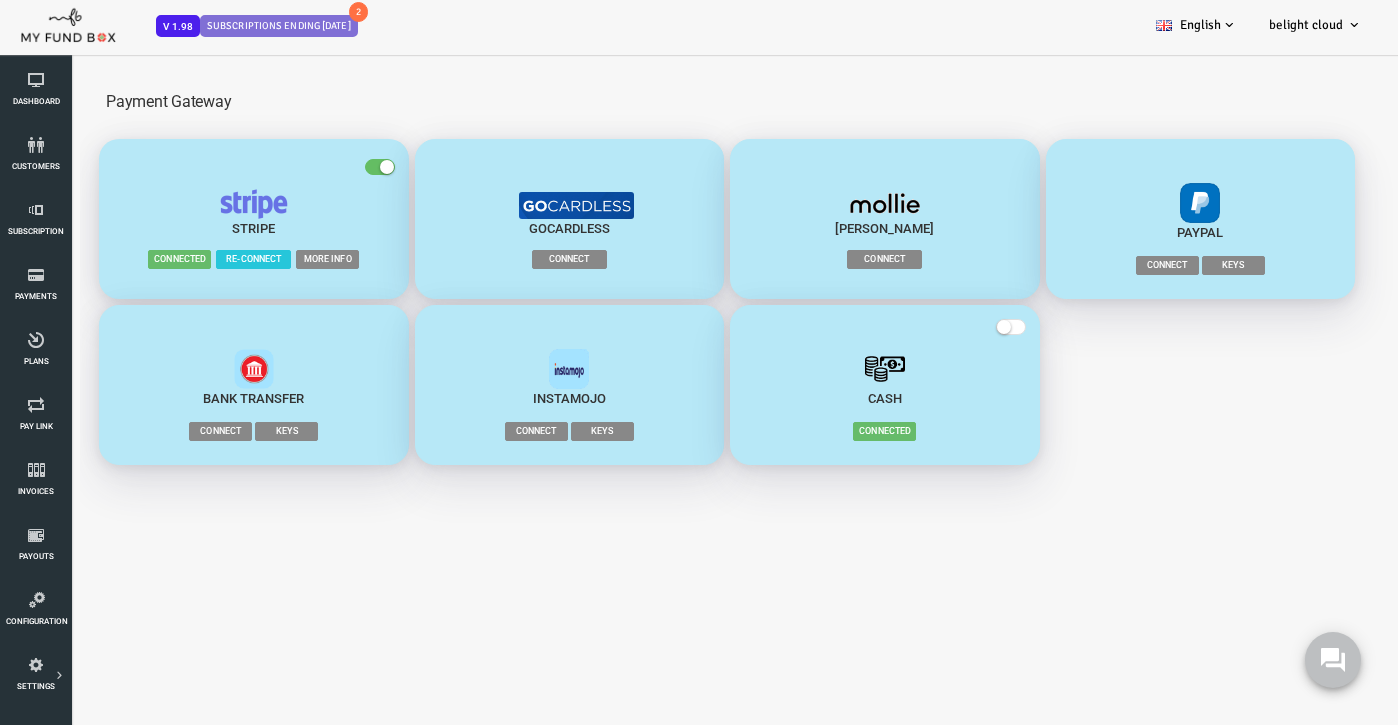 click on "More Info" at bounding box center (271, 259) 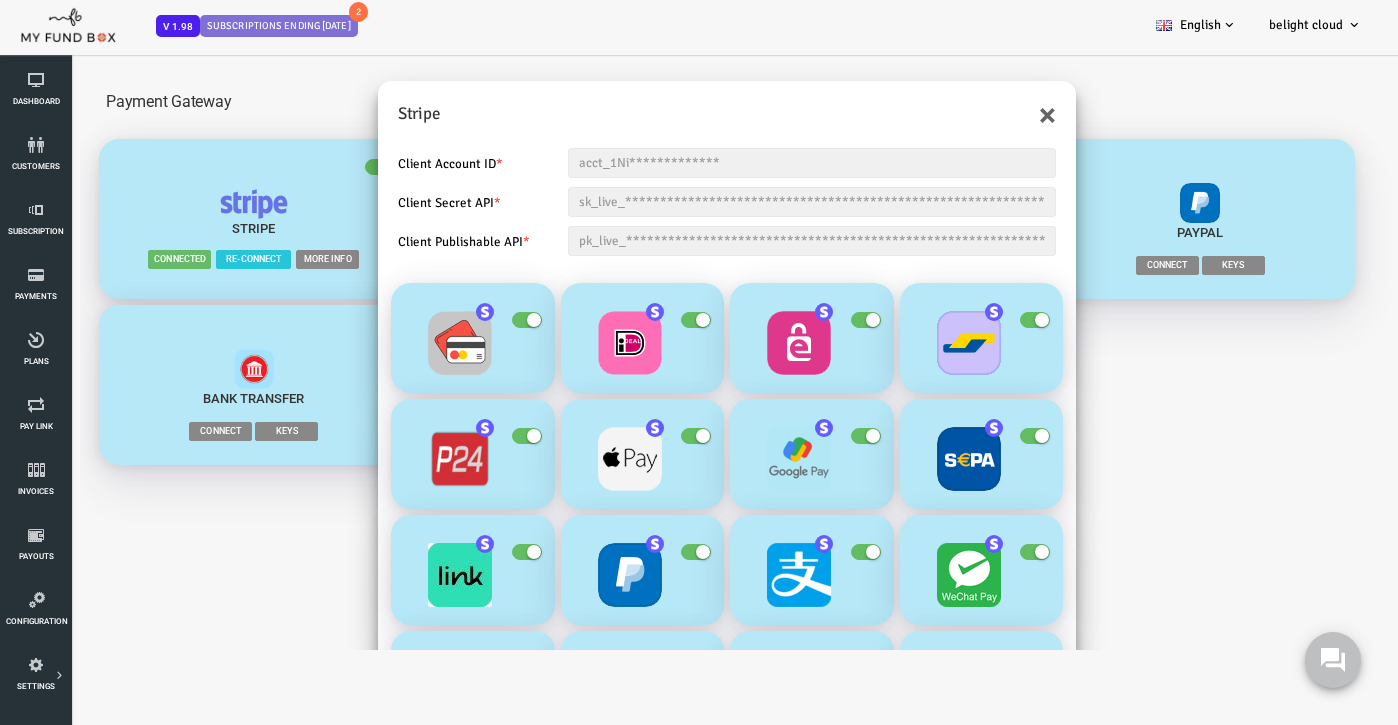scroll, scrollTop: 0, scrollLeft: 0, axis: both 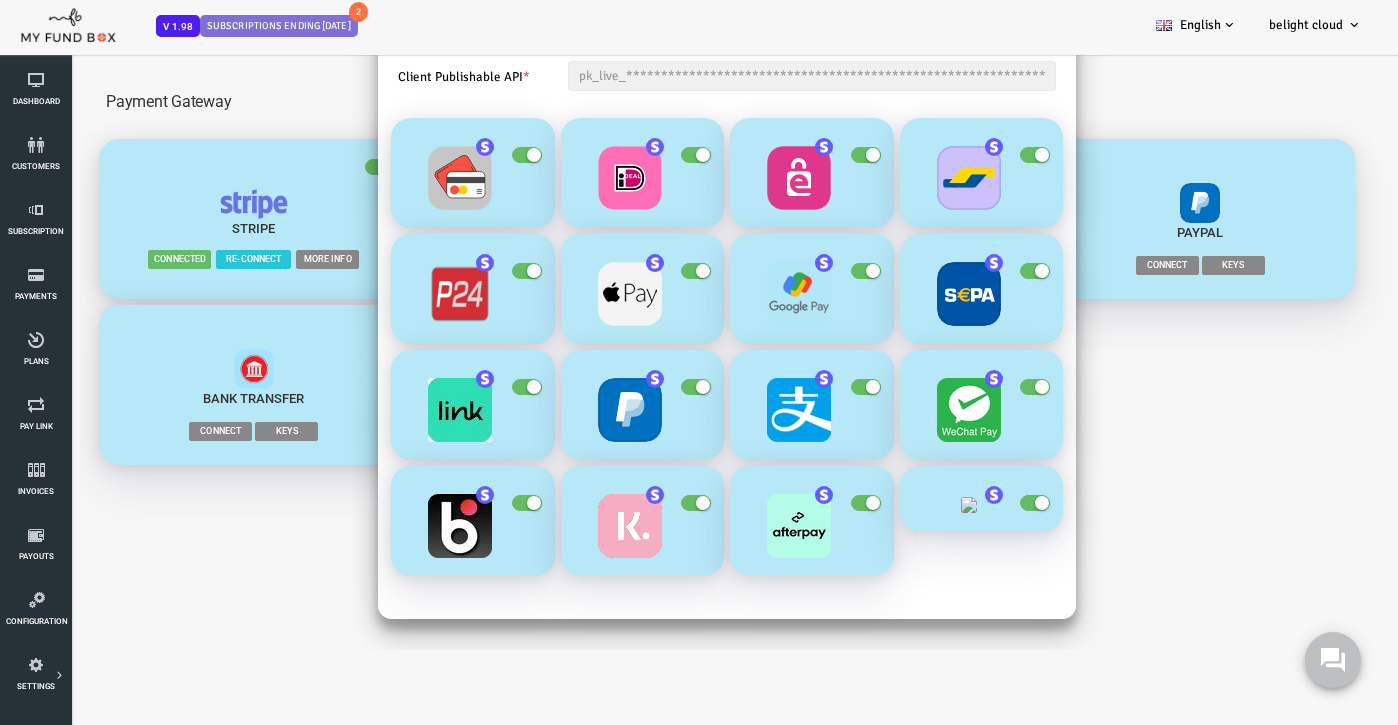 click at bounding box center [647, 155] 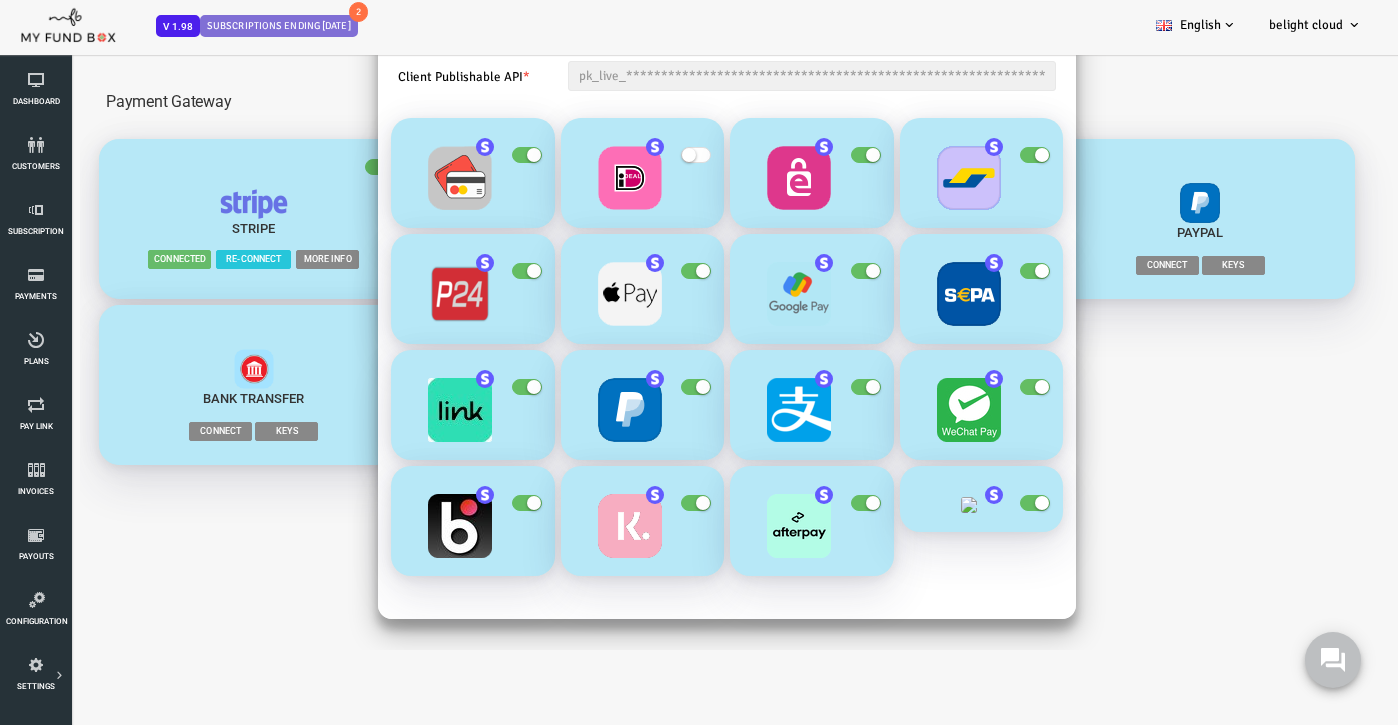 click at bounding box center [756, 168] 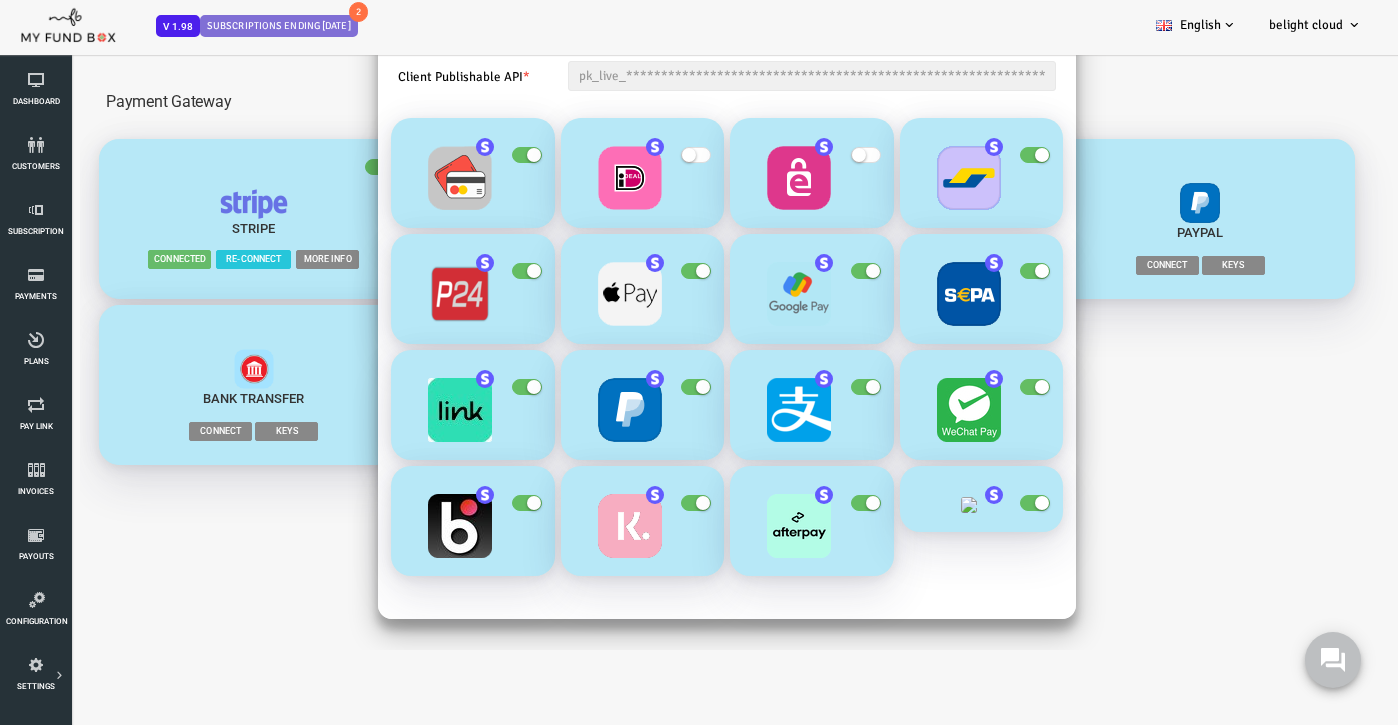 click at bounding box center (979, 155) 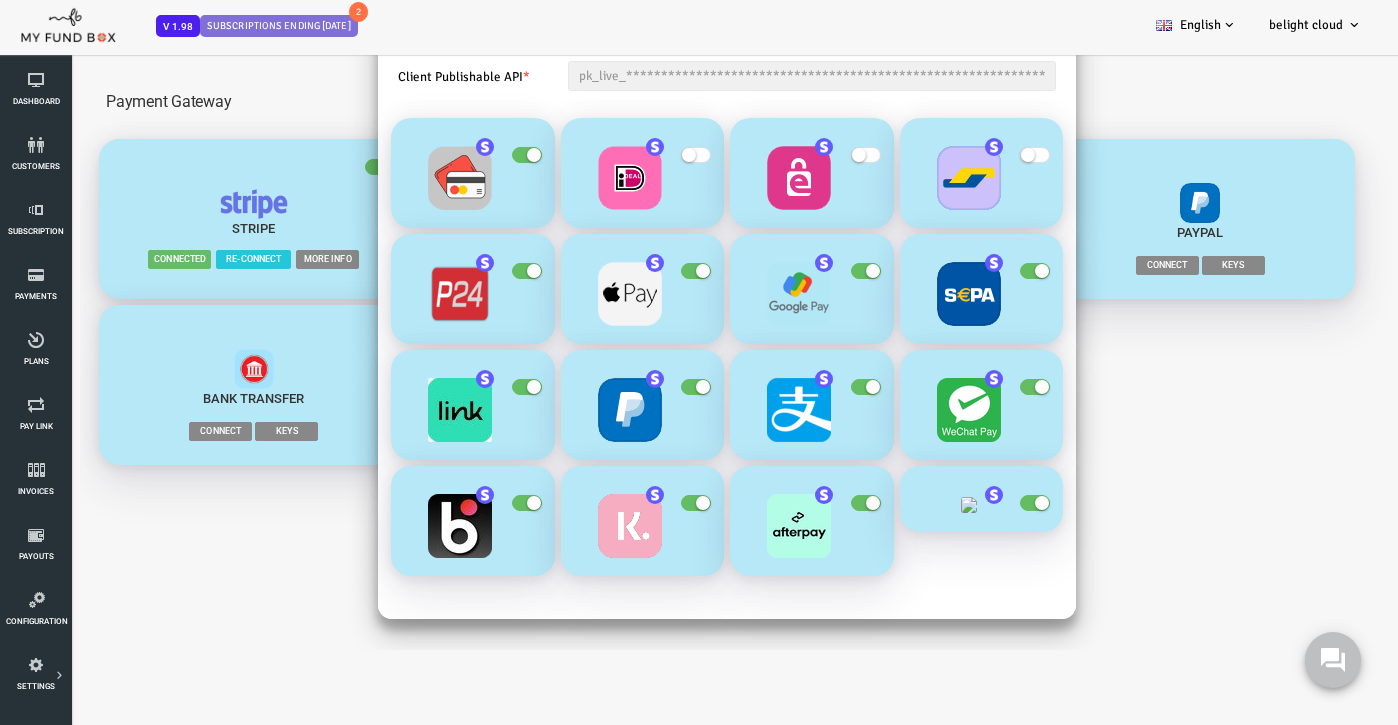 click at bounding box center (478, 271) 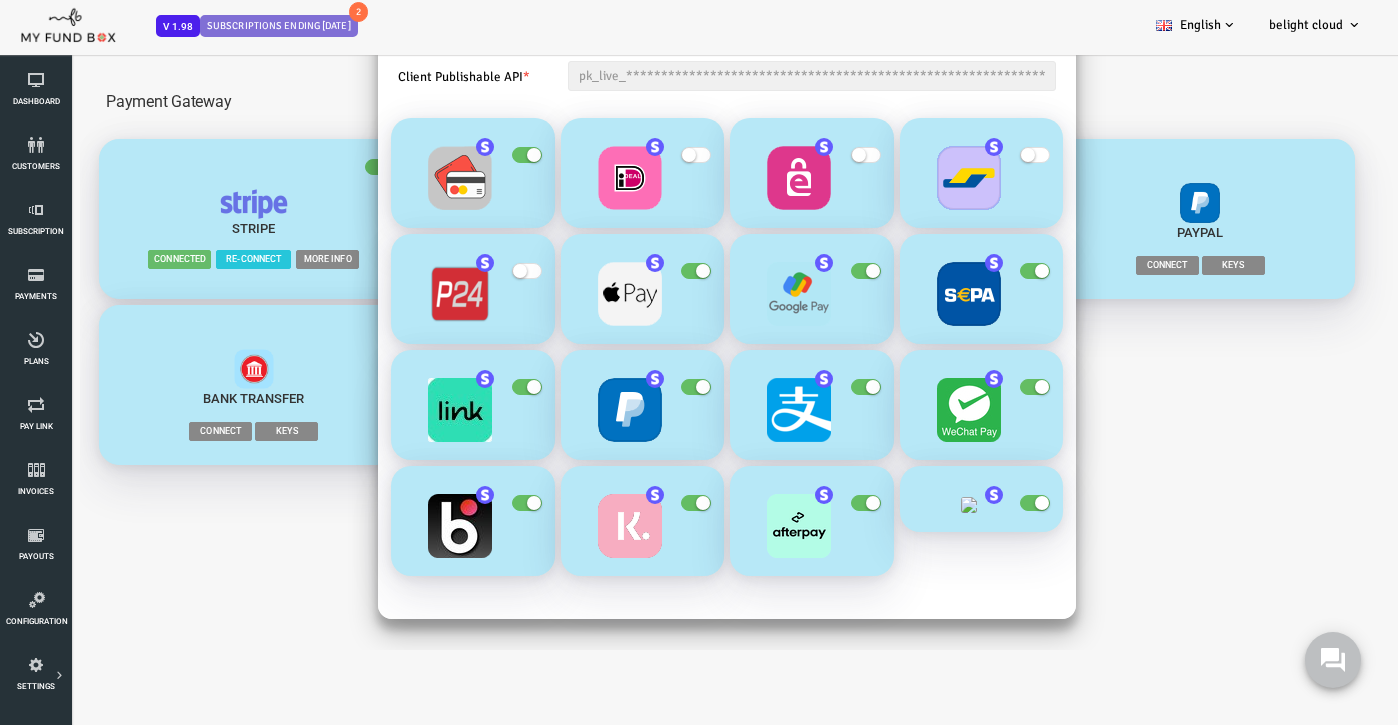 click at bounding box center (979, 271) 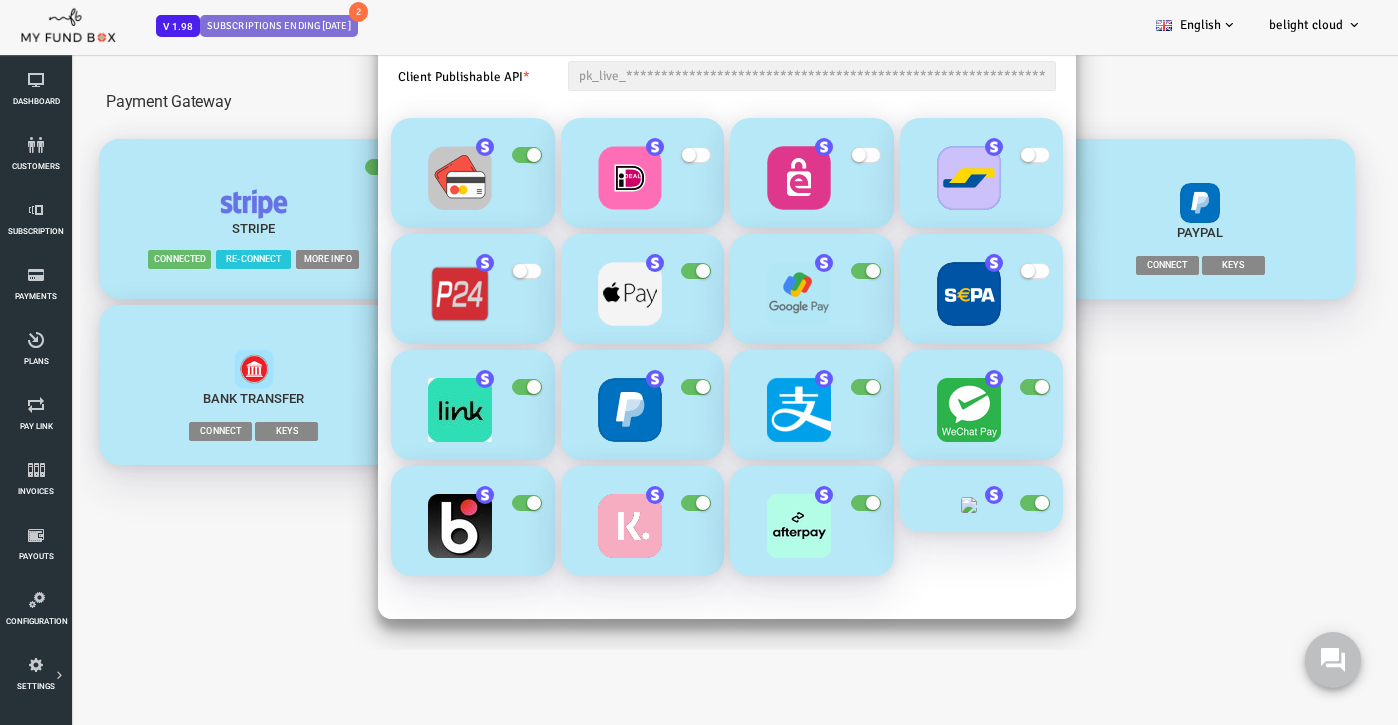 click at bounding box center [986, 387] 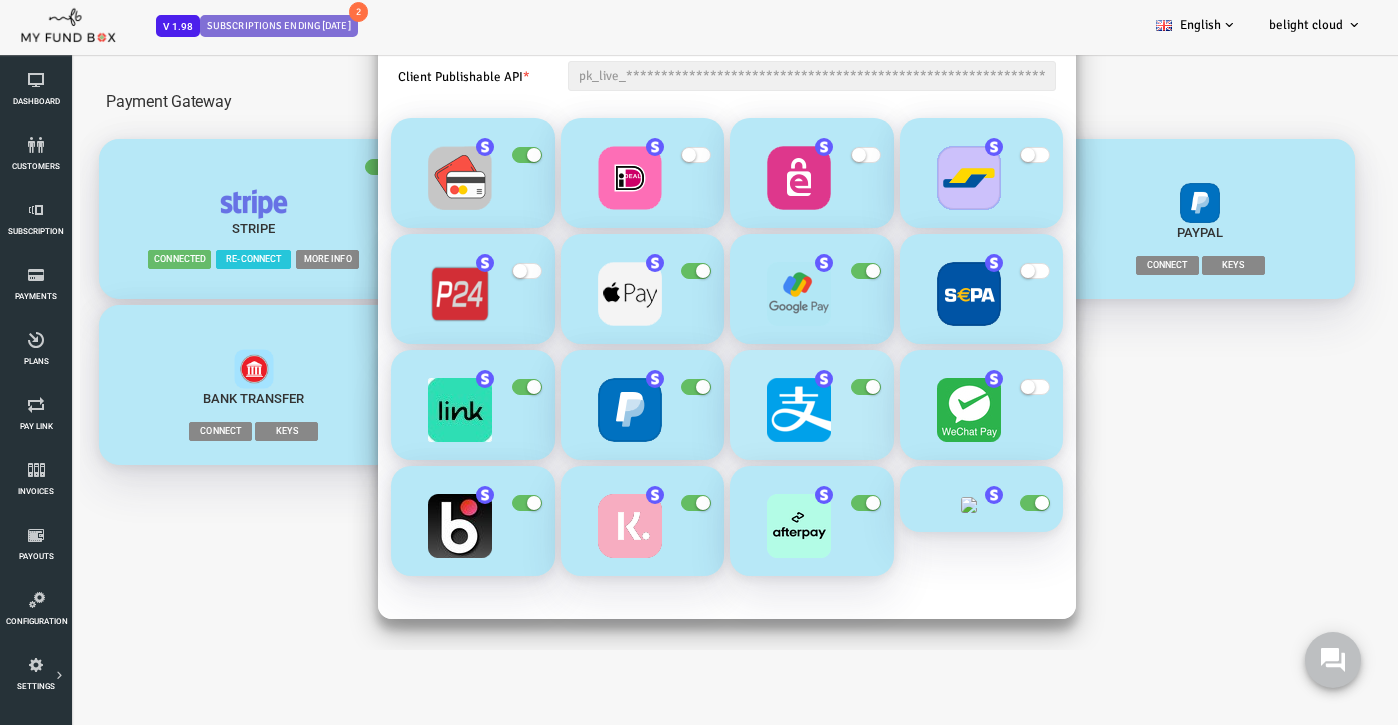 click at bounding box center [810, 387] 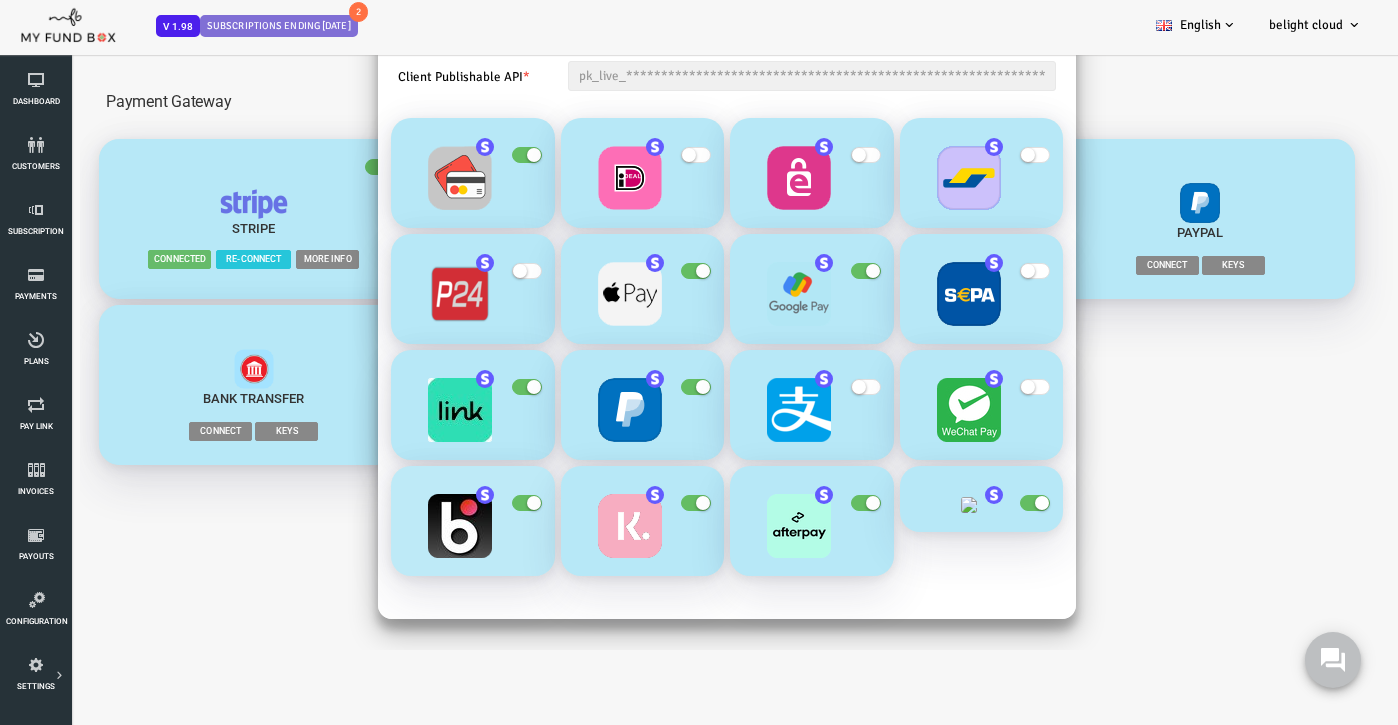 click at bounding box center (476, 503) 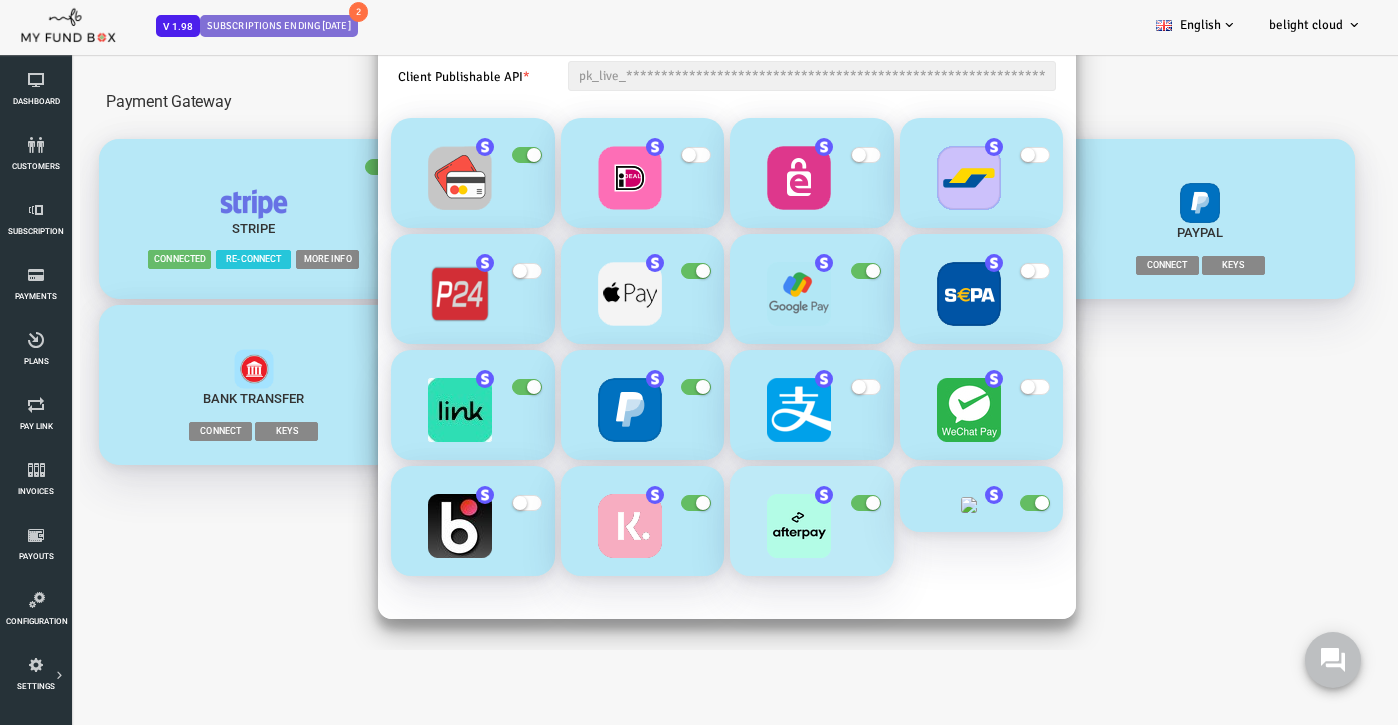 click at bounding box center [817, 503] 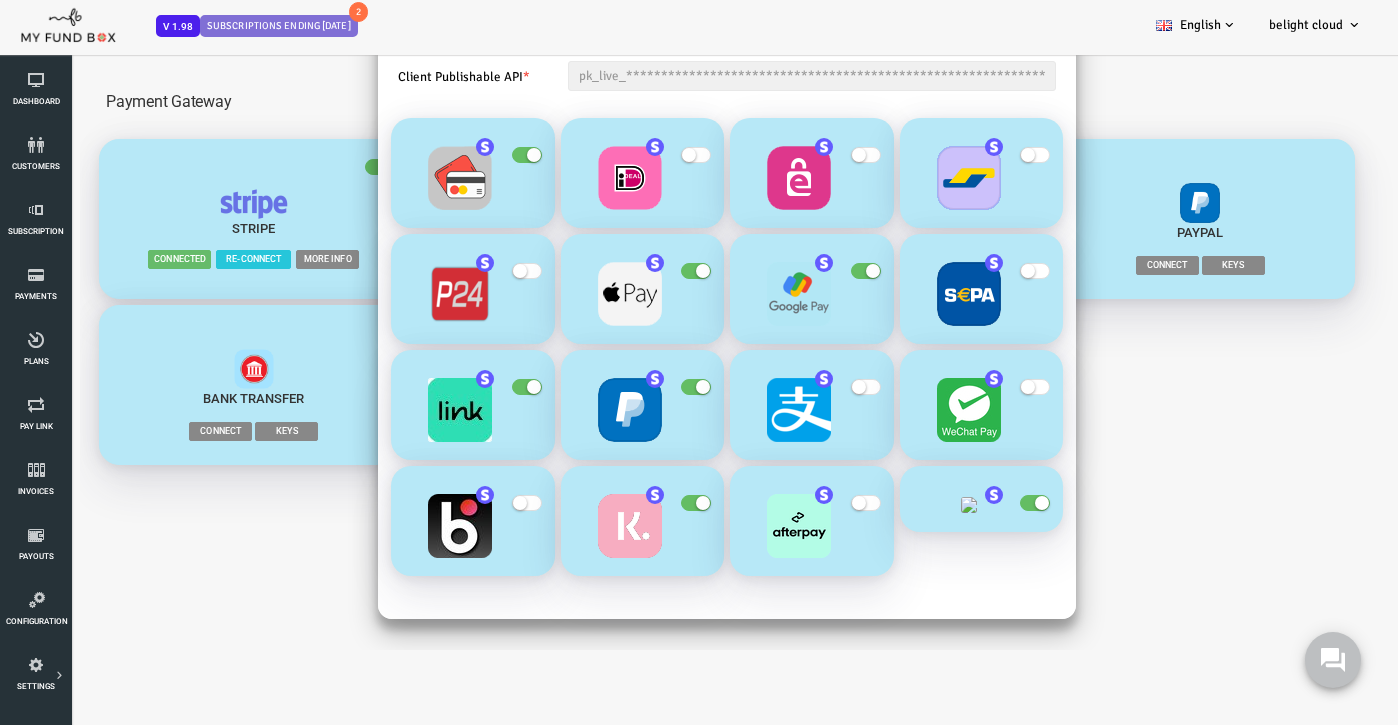 click at bounding box center (986, 503) 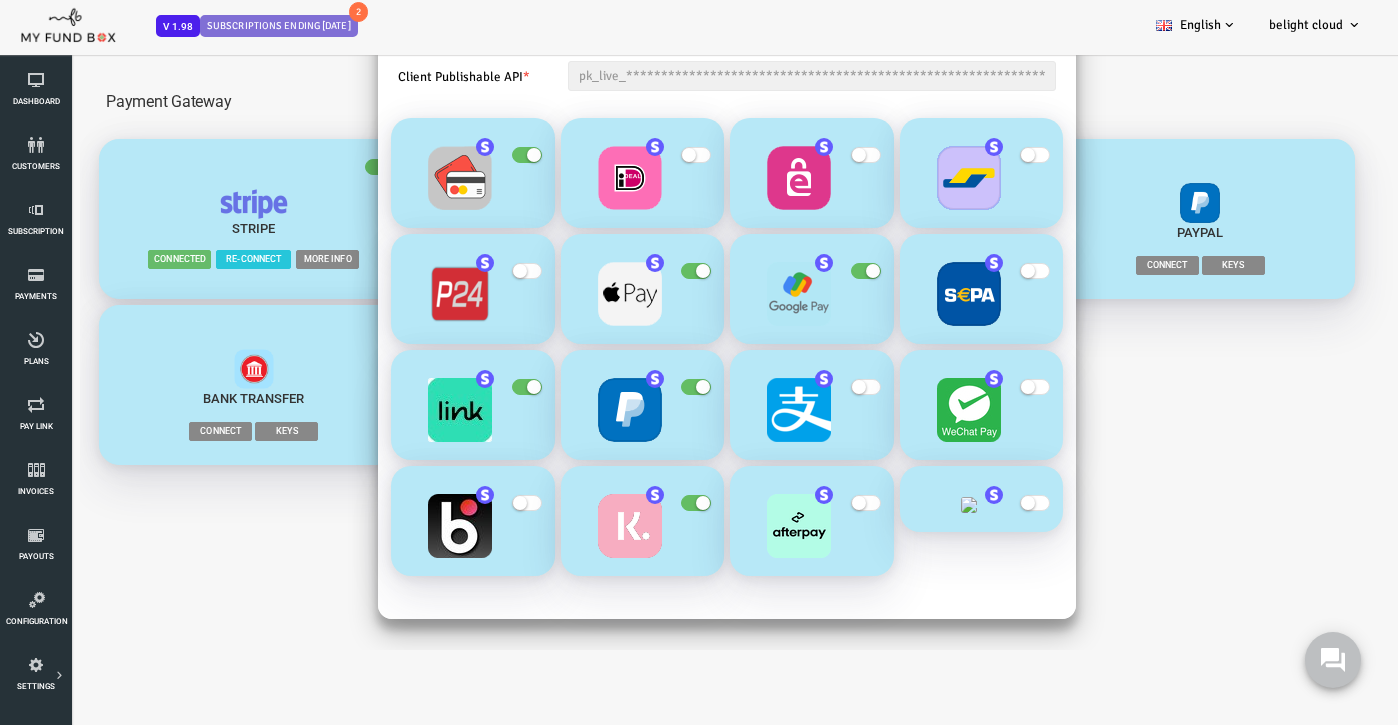 click on "**********" at bounding box center [671, 350] 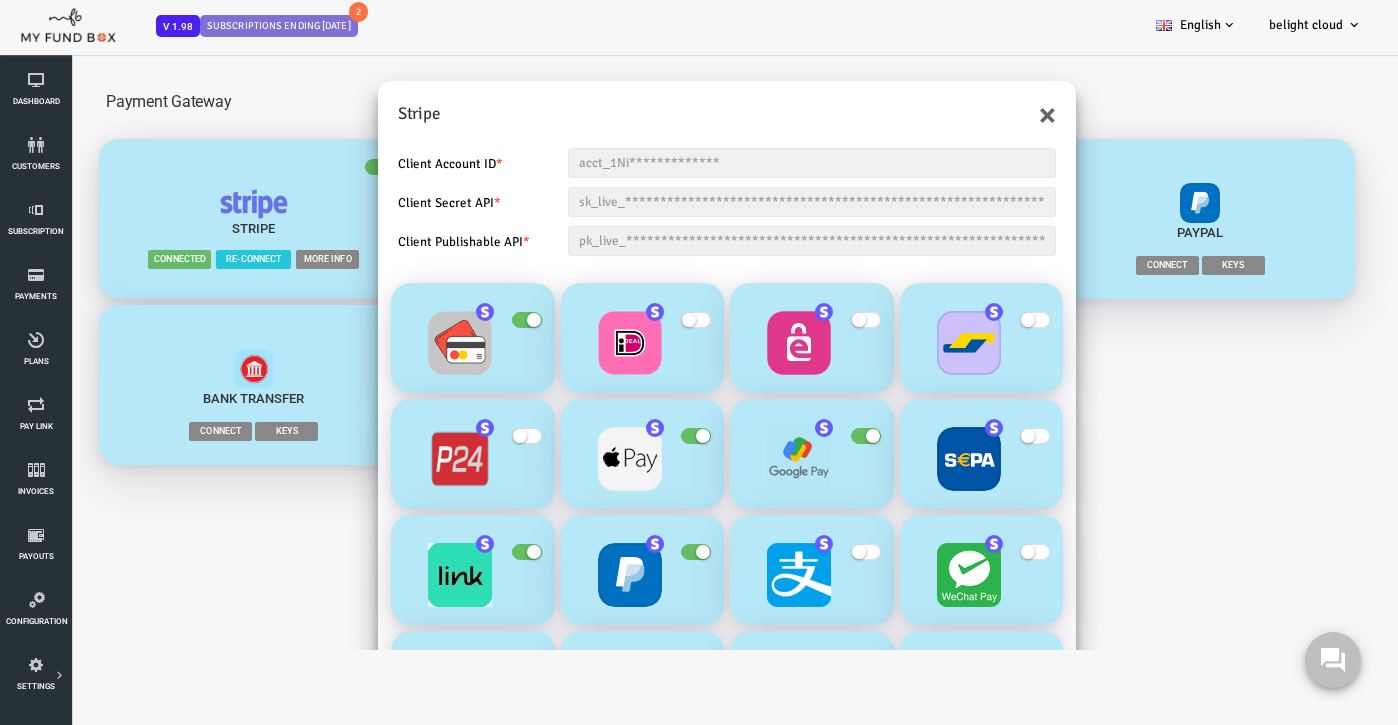 scroll, scrollTop: 0, scrollLeft: 0, axis: both 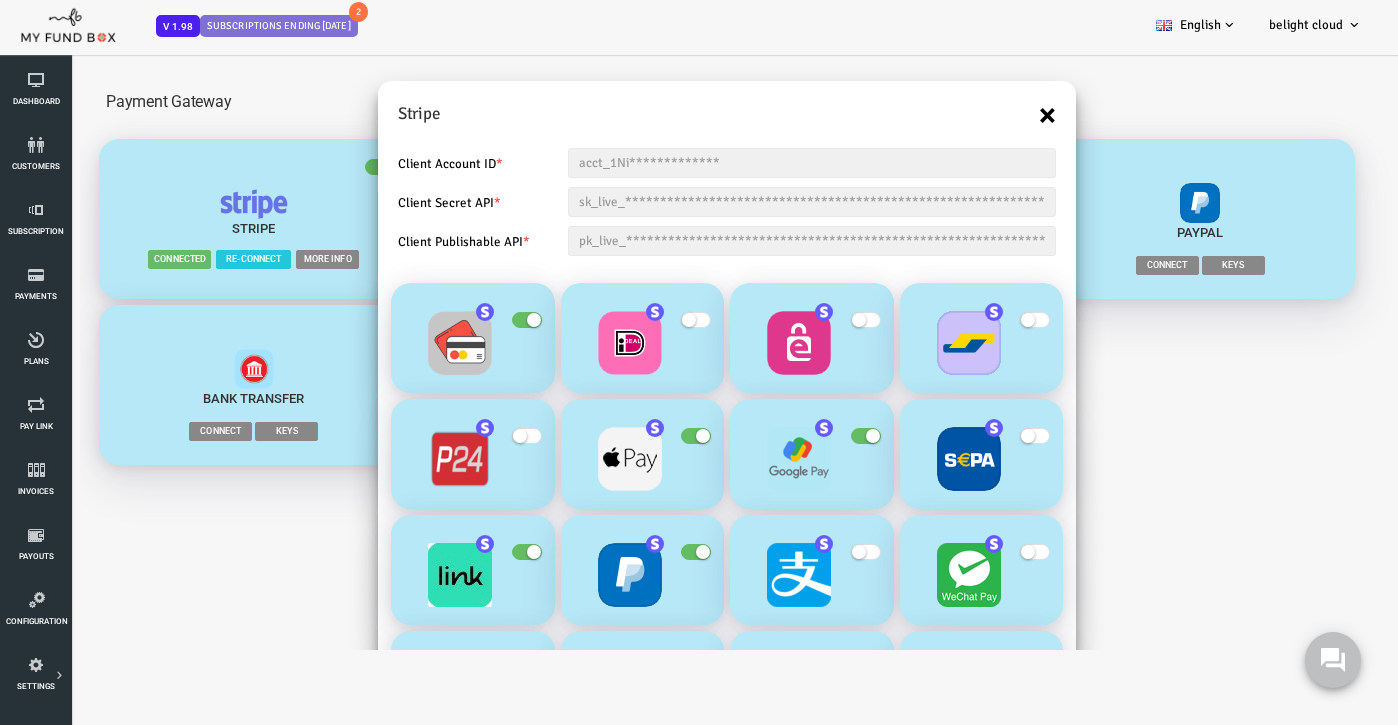click on "×" at bounding box center [991, 115] 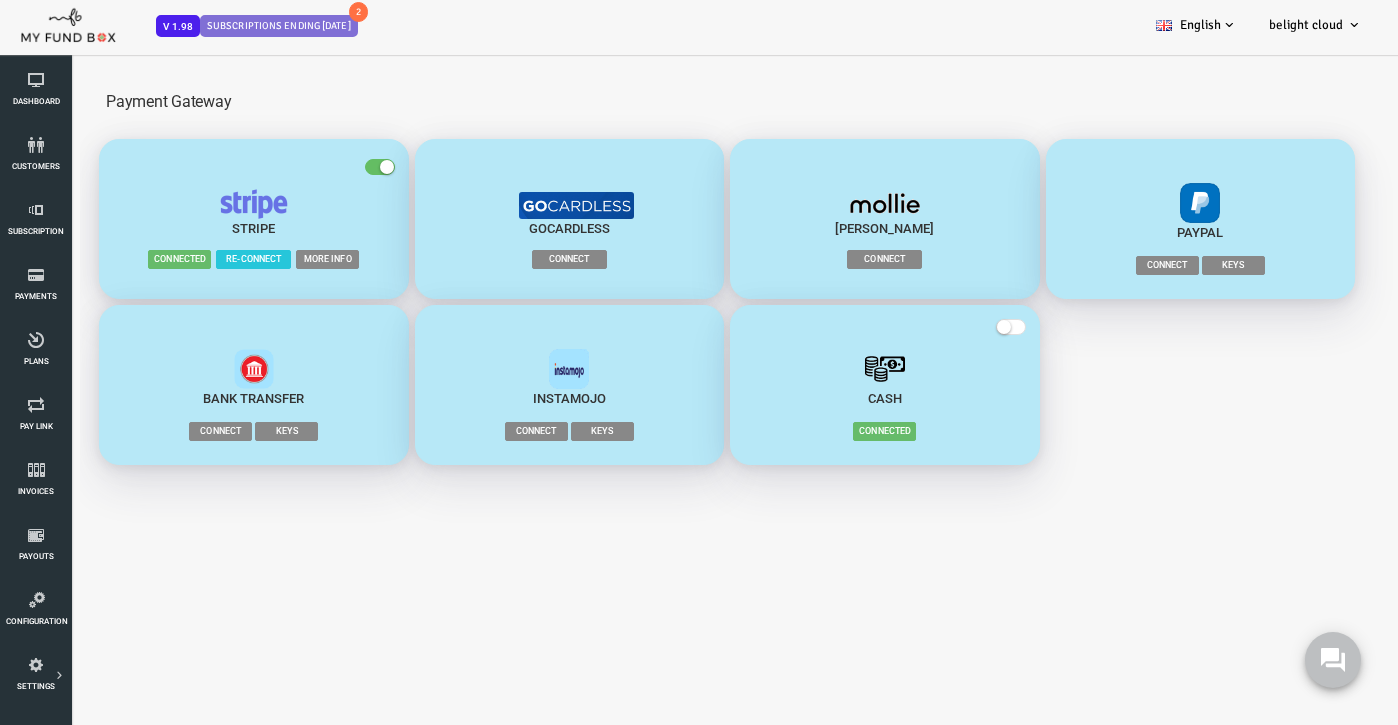 scroll, scrollTop: 0, scrollLeft: 0, axis: both 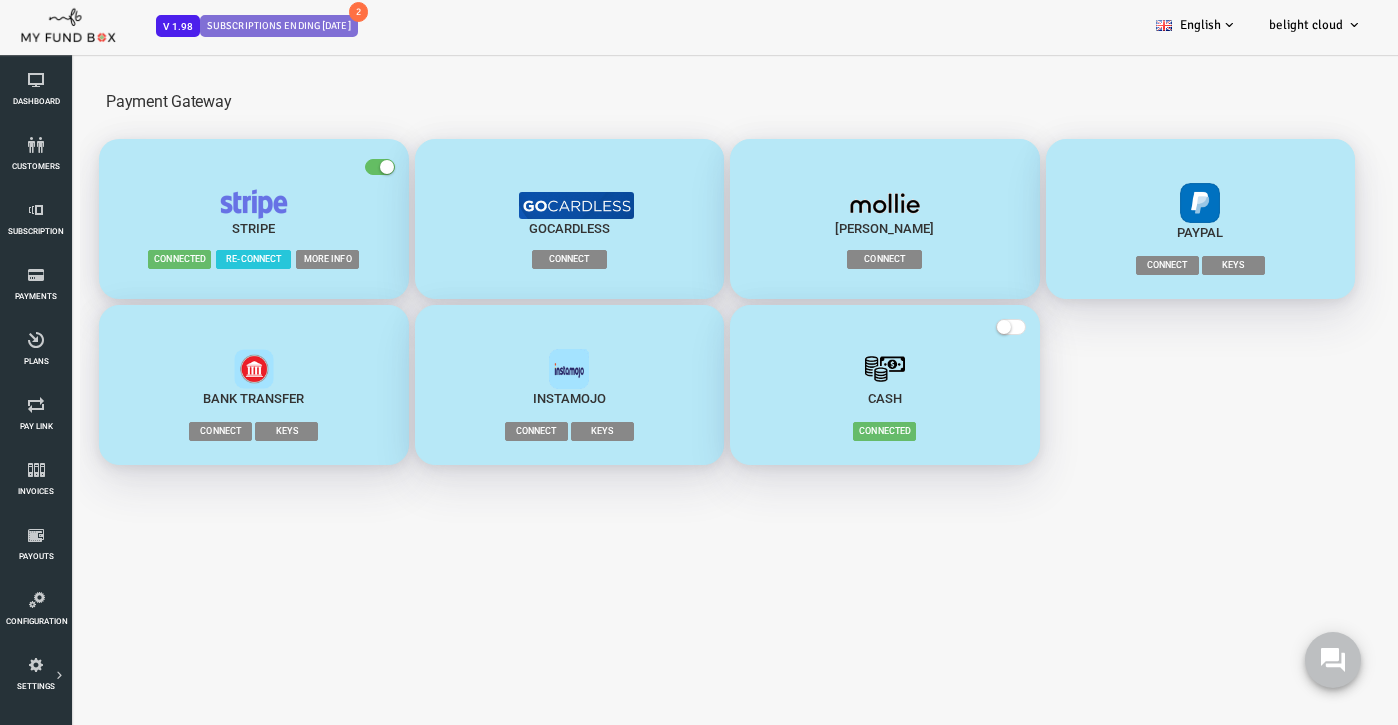 click on "More Info" at bounding box center (271, 259) 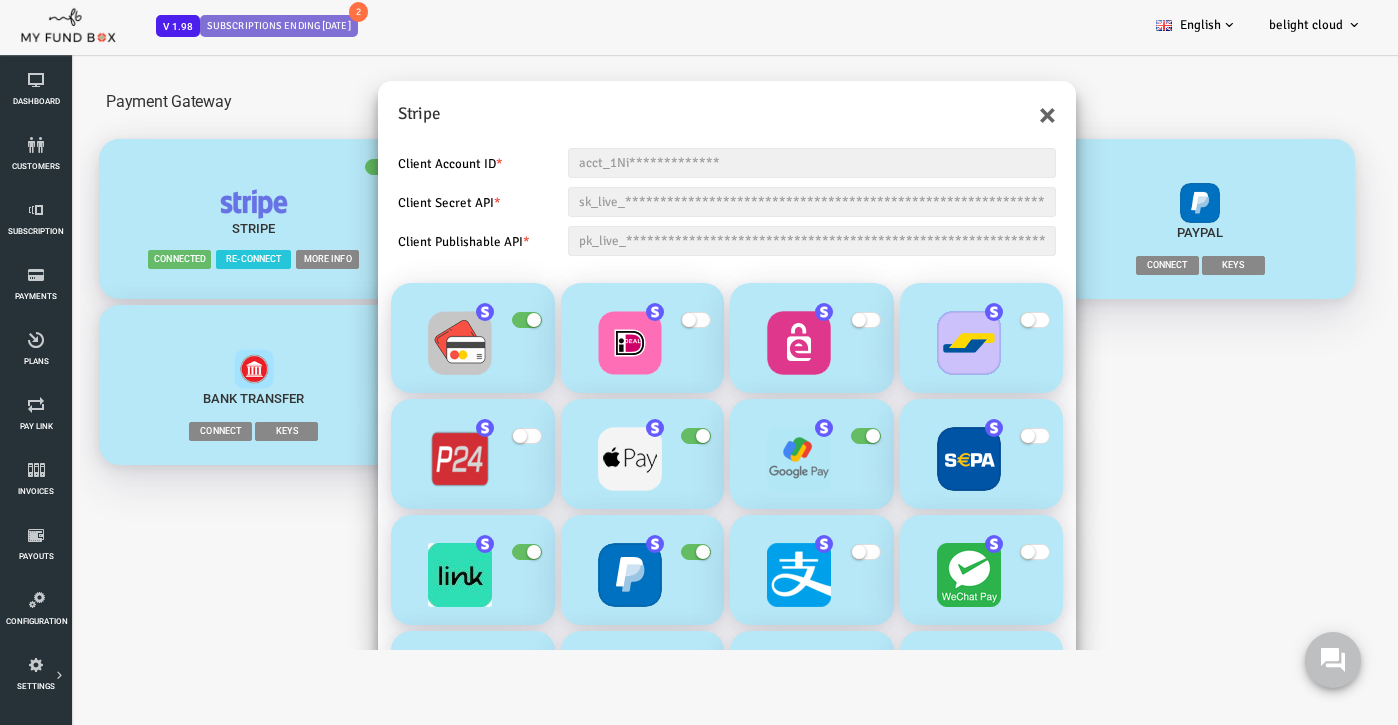 click on "**********" at bounding box center (671, 350) 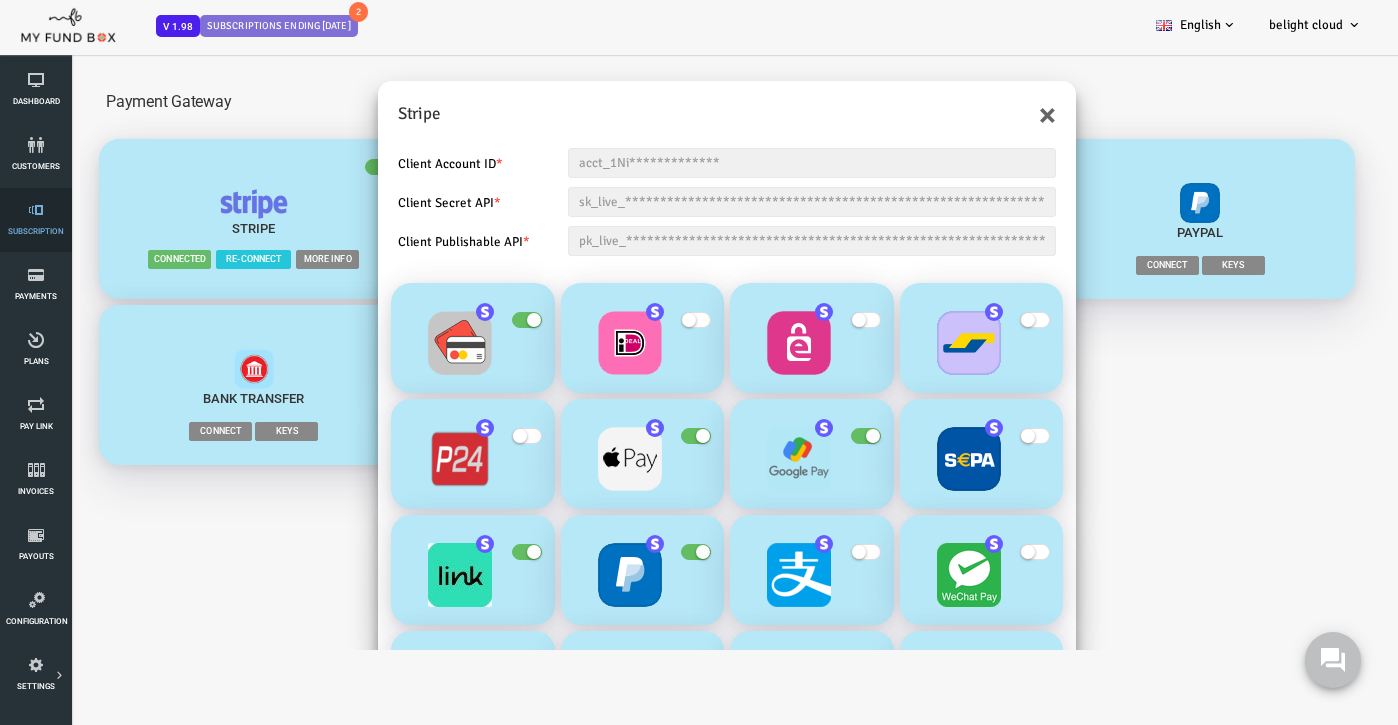 click on "Subscription" at bounding box center (36, 220) 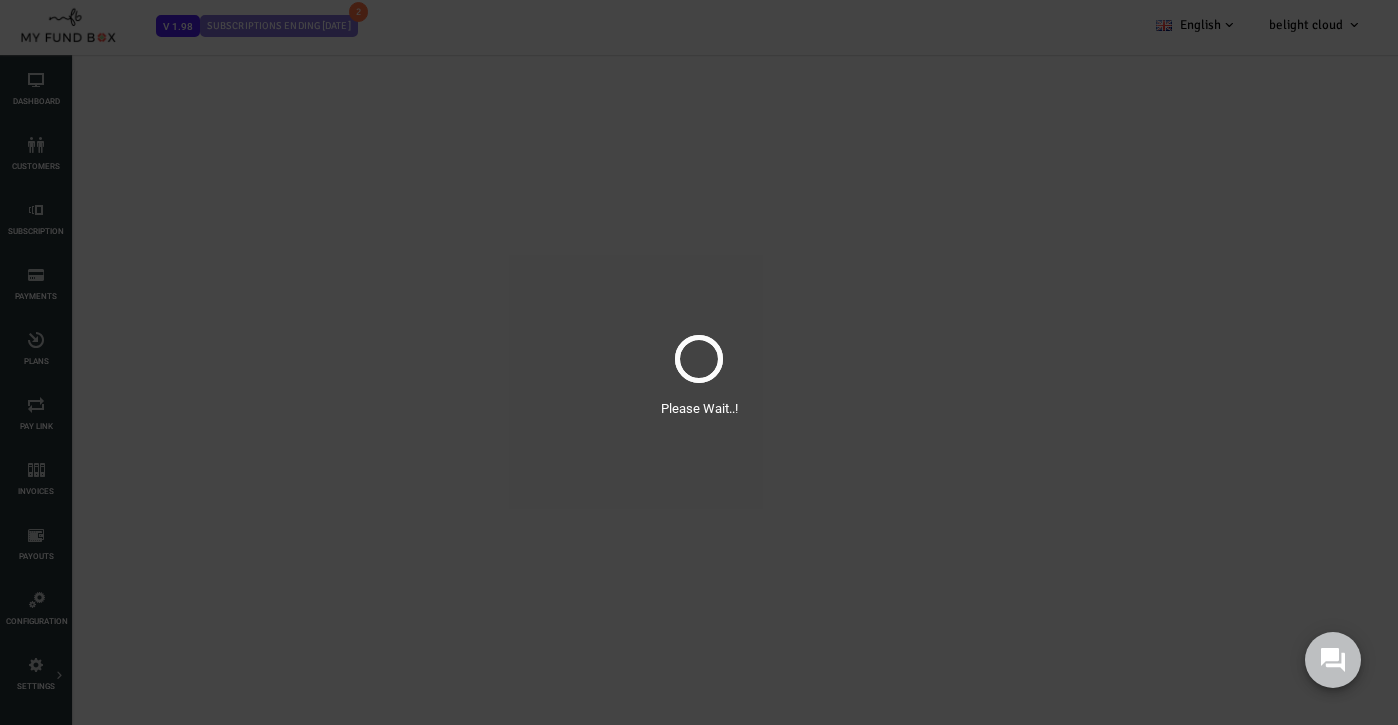 select on "100" 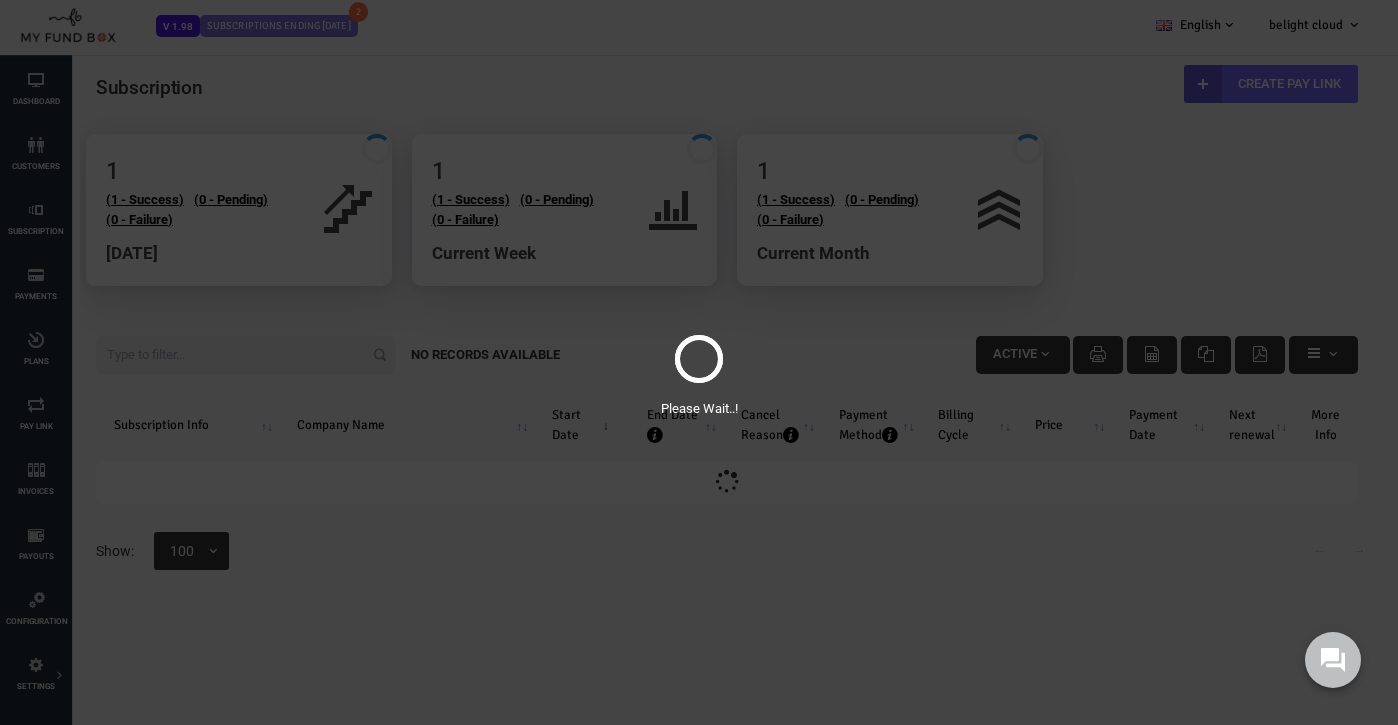 scroll, scrollTop: 0, scrollLeft: 0, axis: both 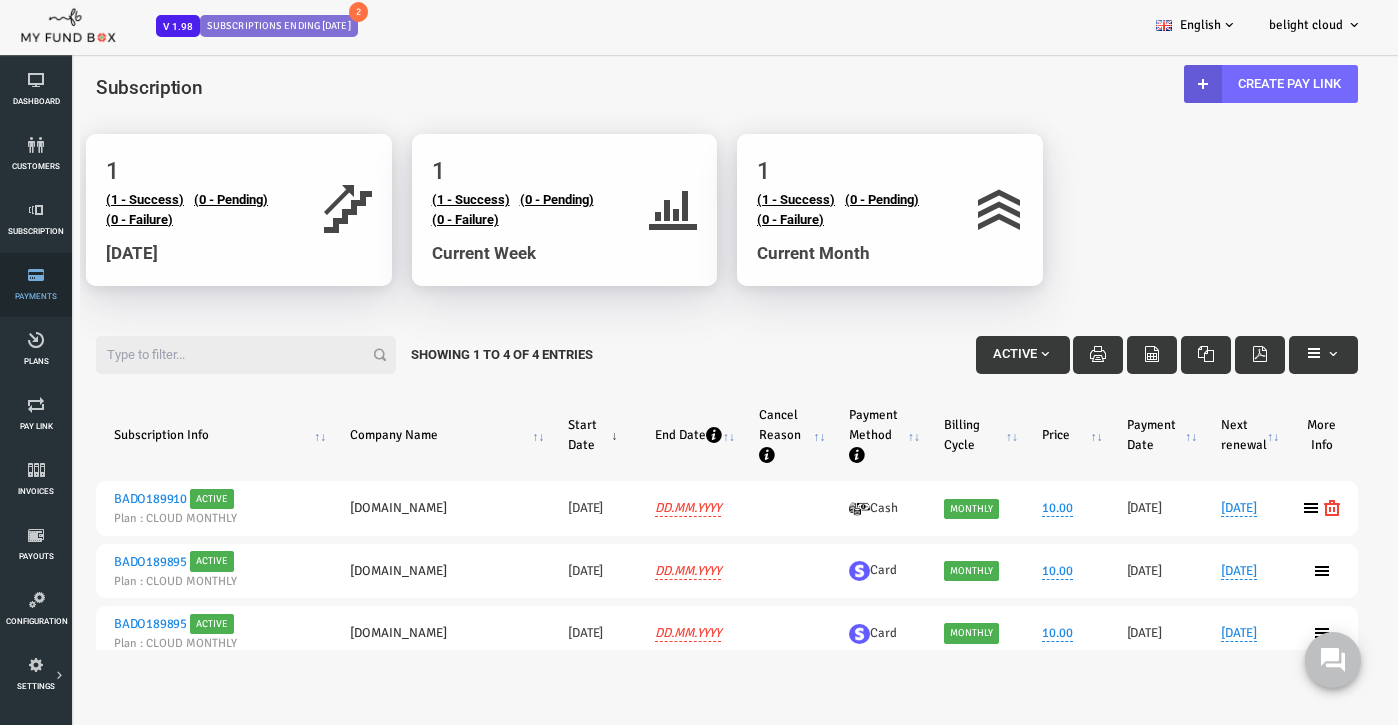 click at bounding box center (36, 275) 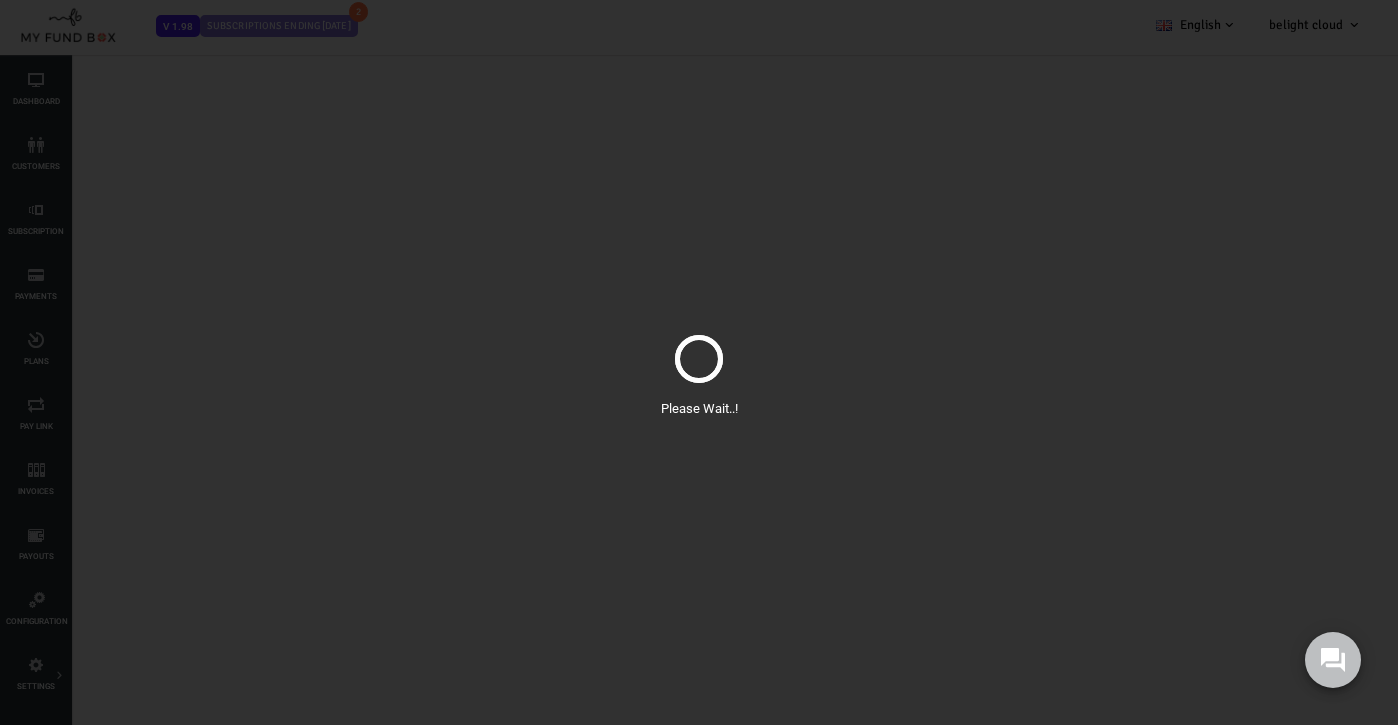 select on "100" 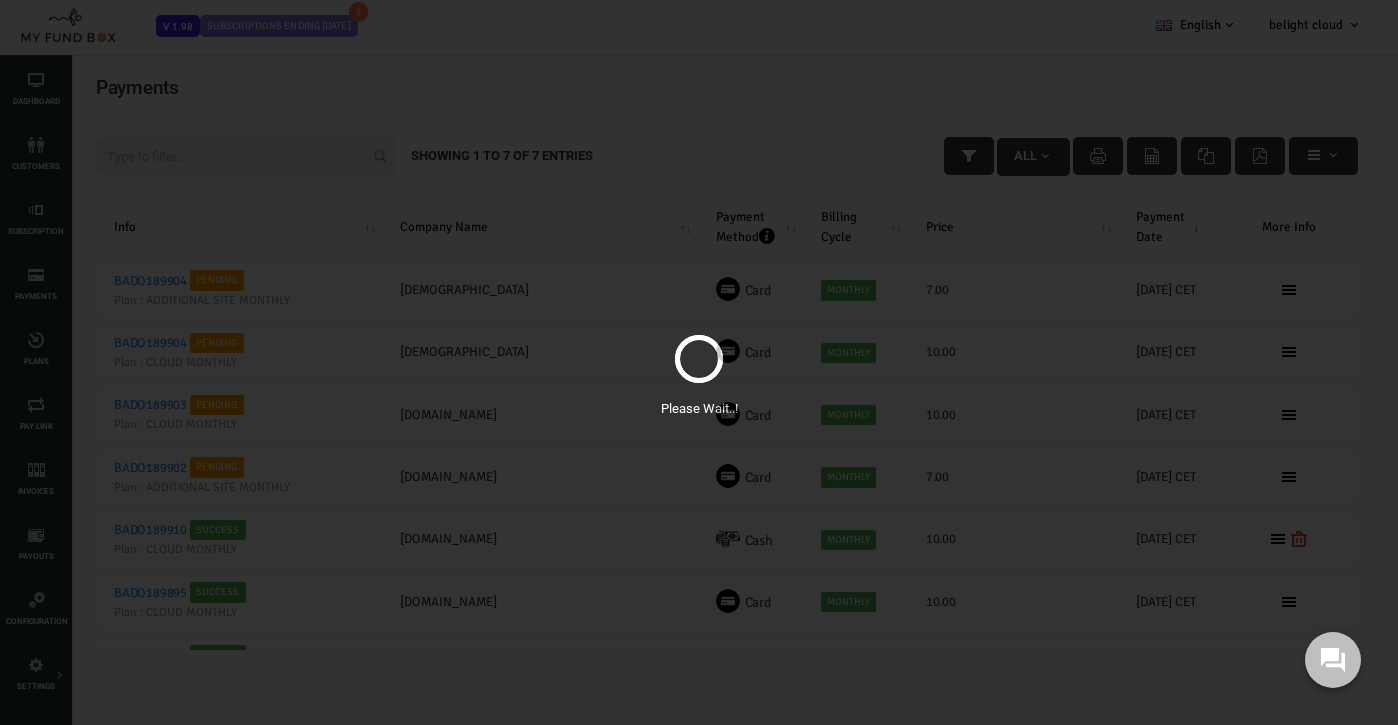 scroll, scrollTop: 0, scrollLeft: 0, axis: both 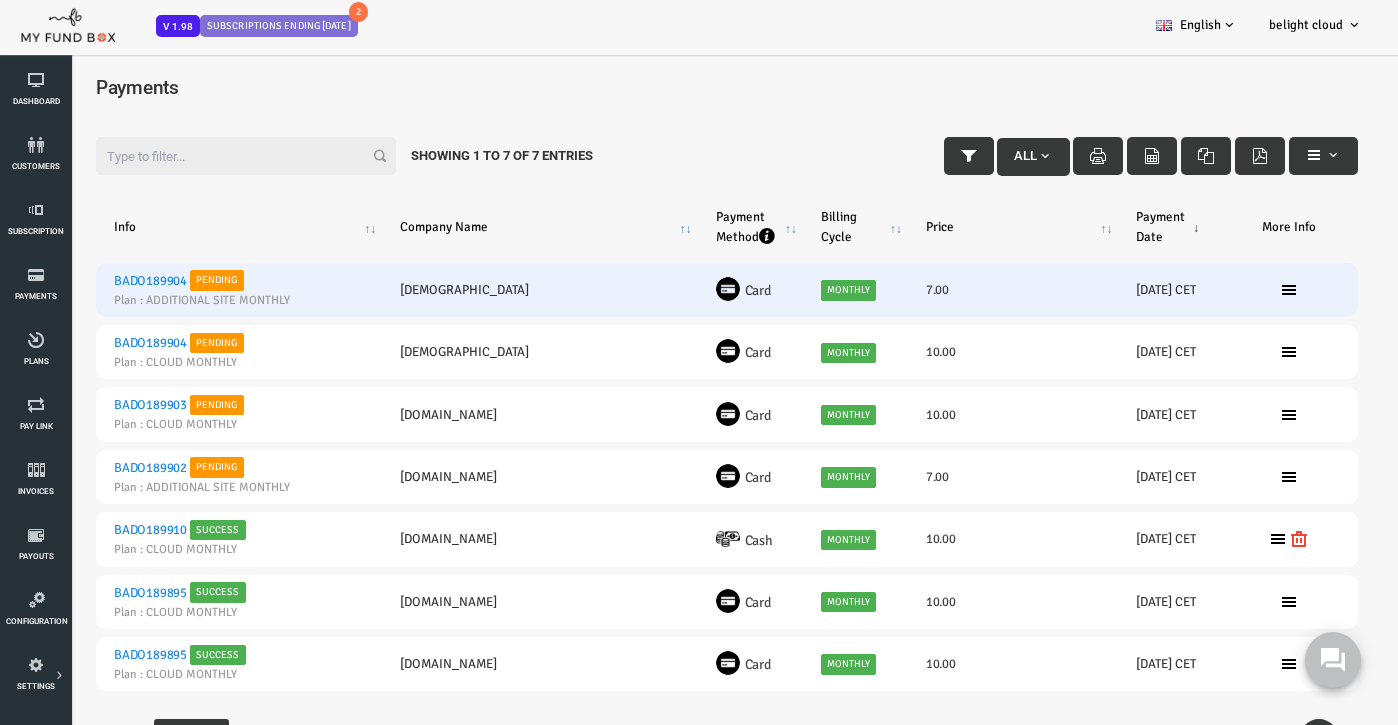 click on "BADO189904" at bounding box center (94, 281) 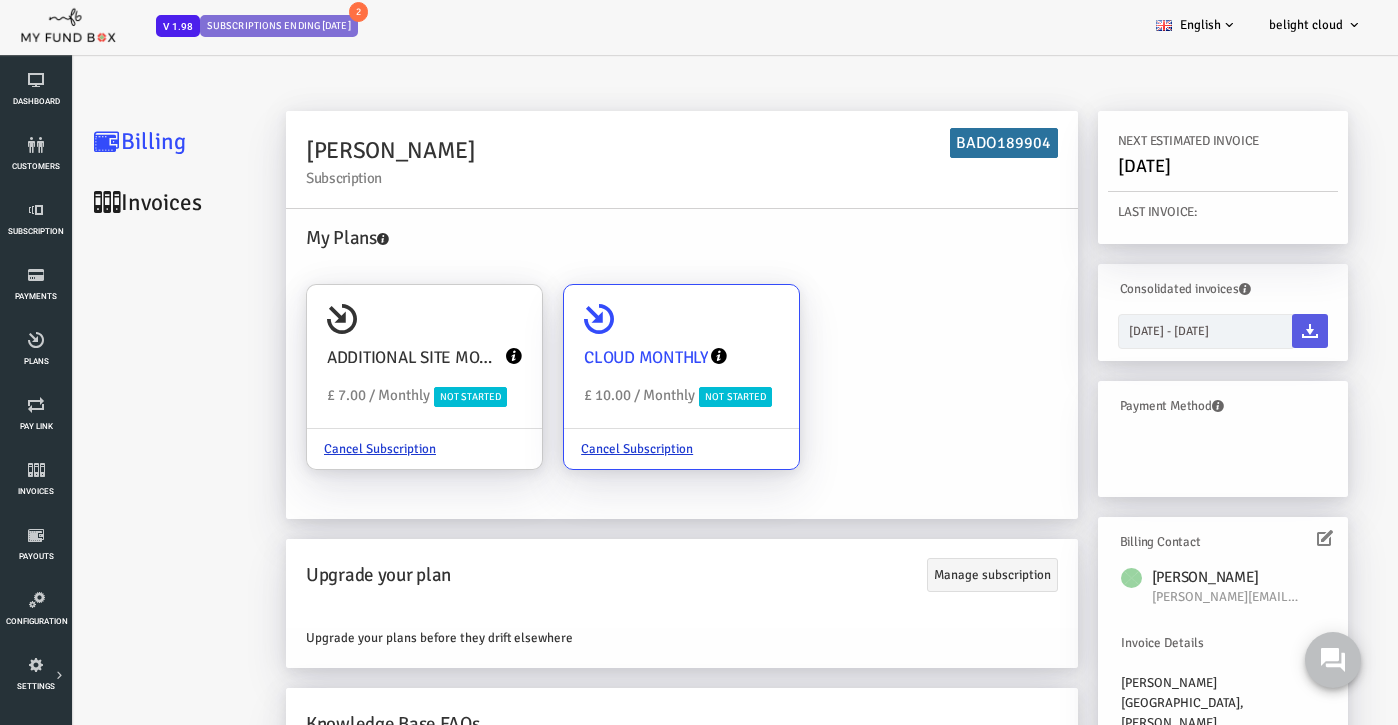 scroll, scrollTop: 0, scrollLeft: 0, axis: both 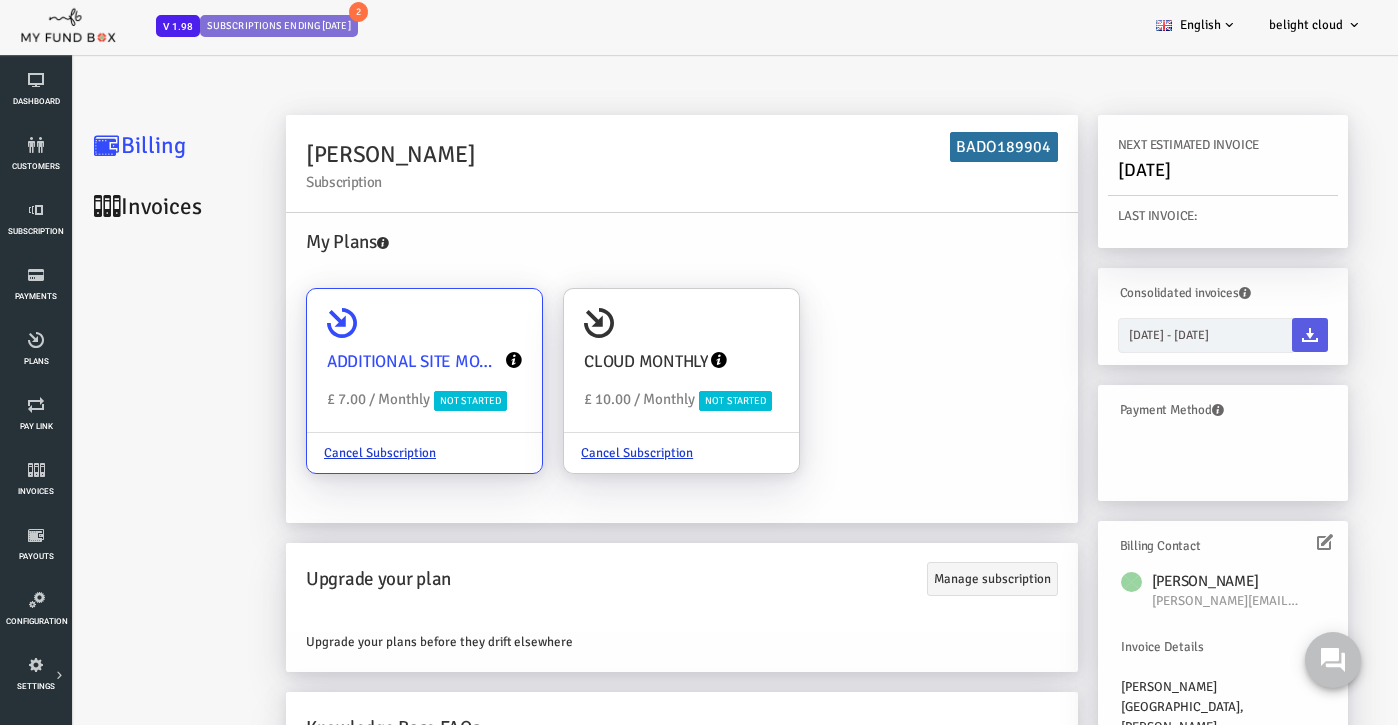 click on "ADDITIONAL SITE MONTHLY
£ 7.00  / Monthly
Not Started" at bounding box center [368, 361] 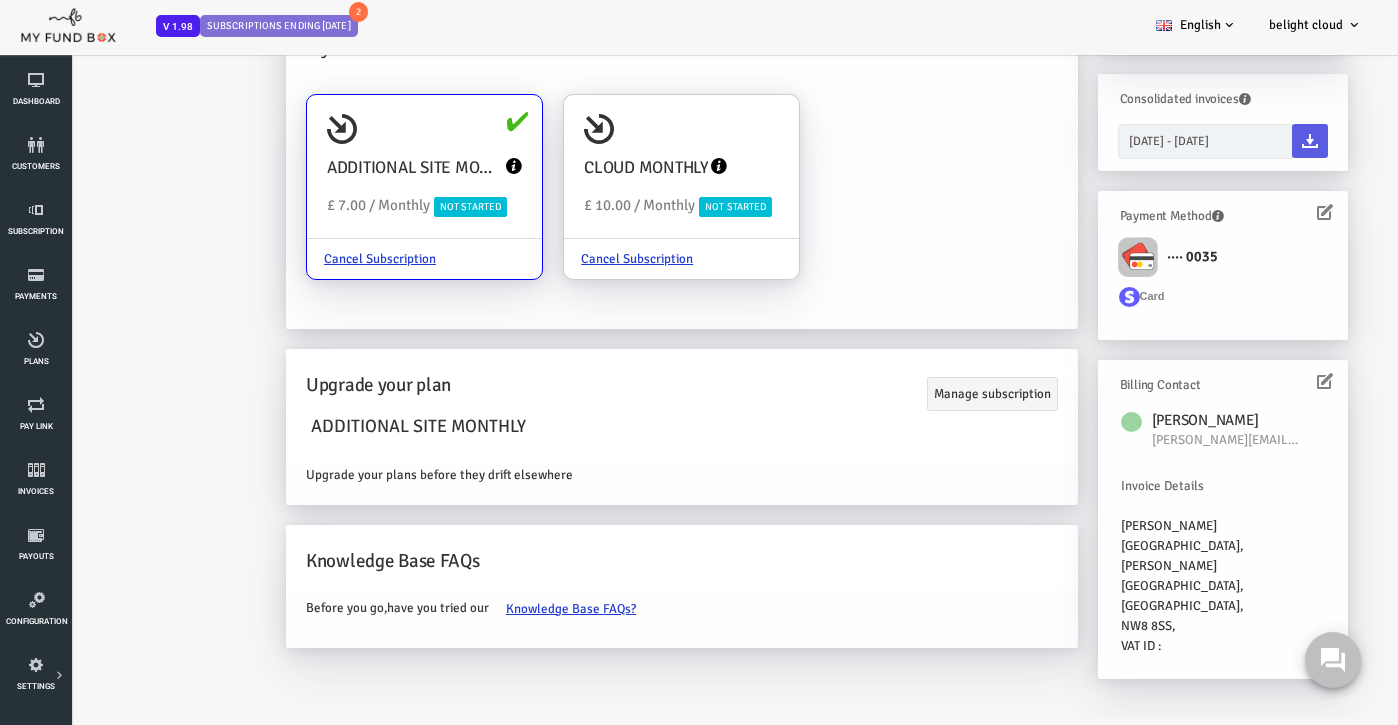 scroll, scrollTop: 194, scrollLeft: 0, axis: vertical 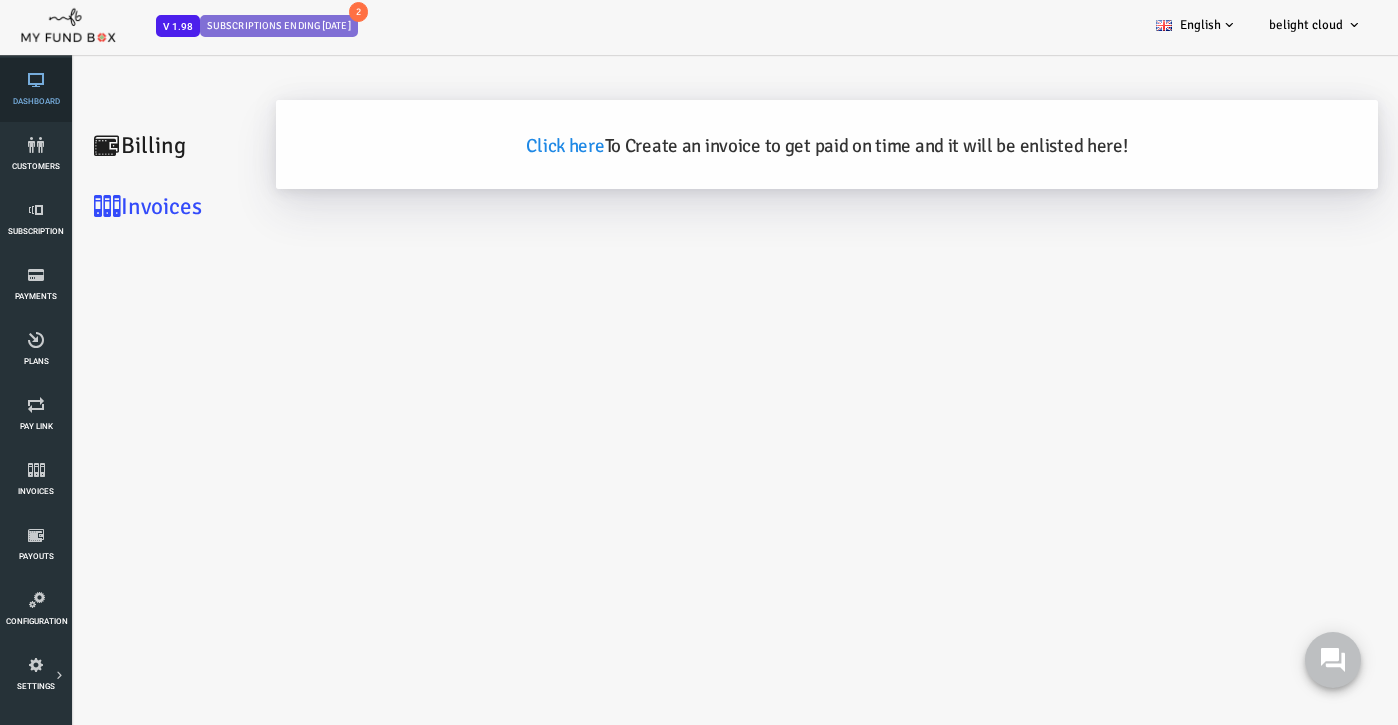 click at bounding box center (36, 80) 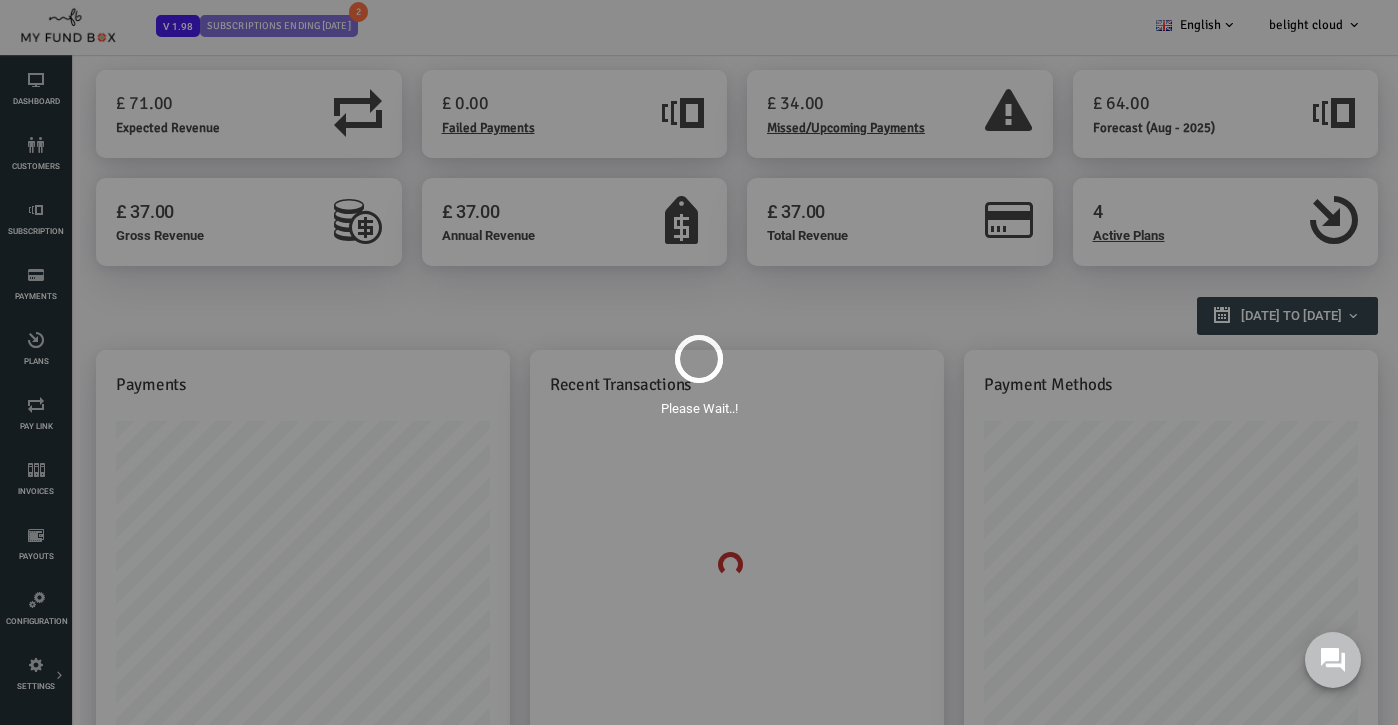 scroll, scrollTop: 0, scrollLeft: 0, axis: both 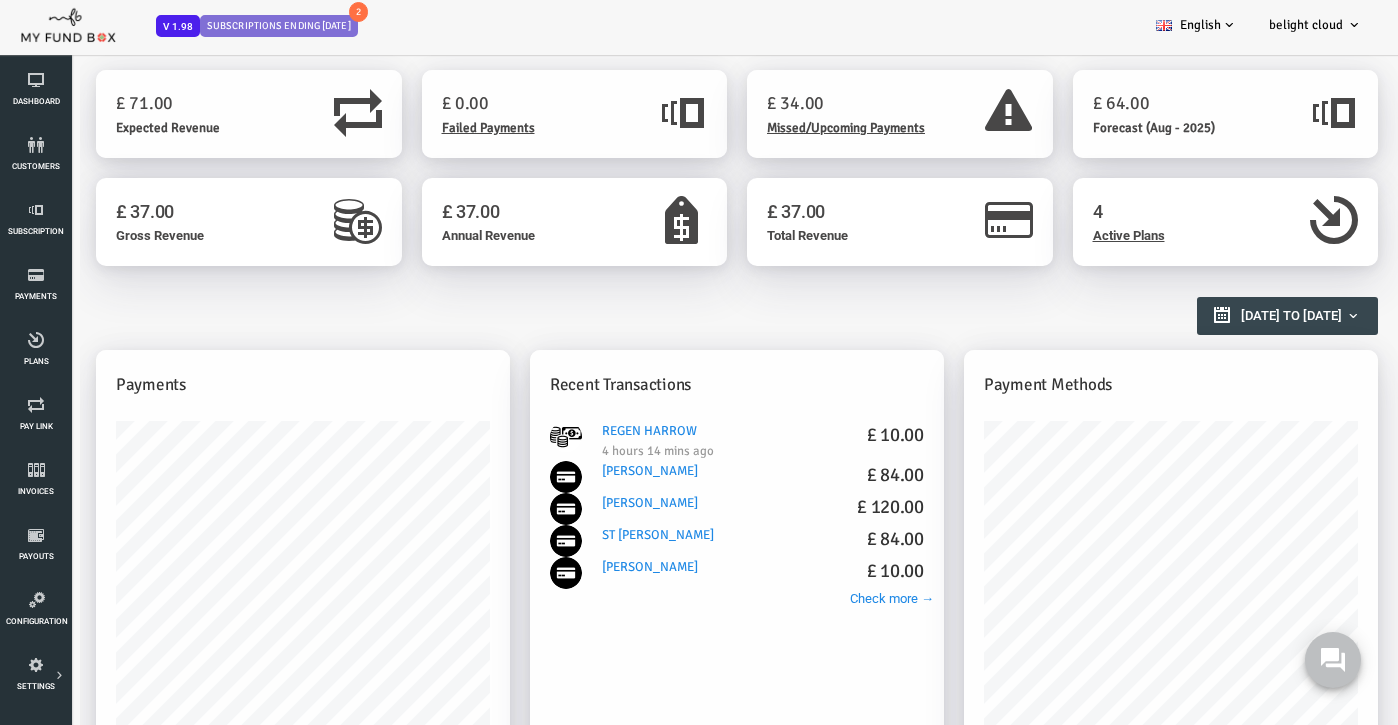 click on "V 1.98" 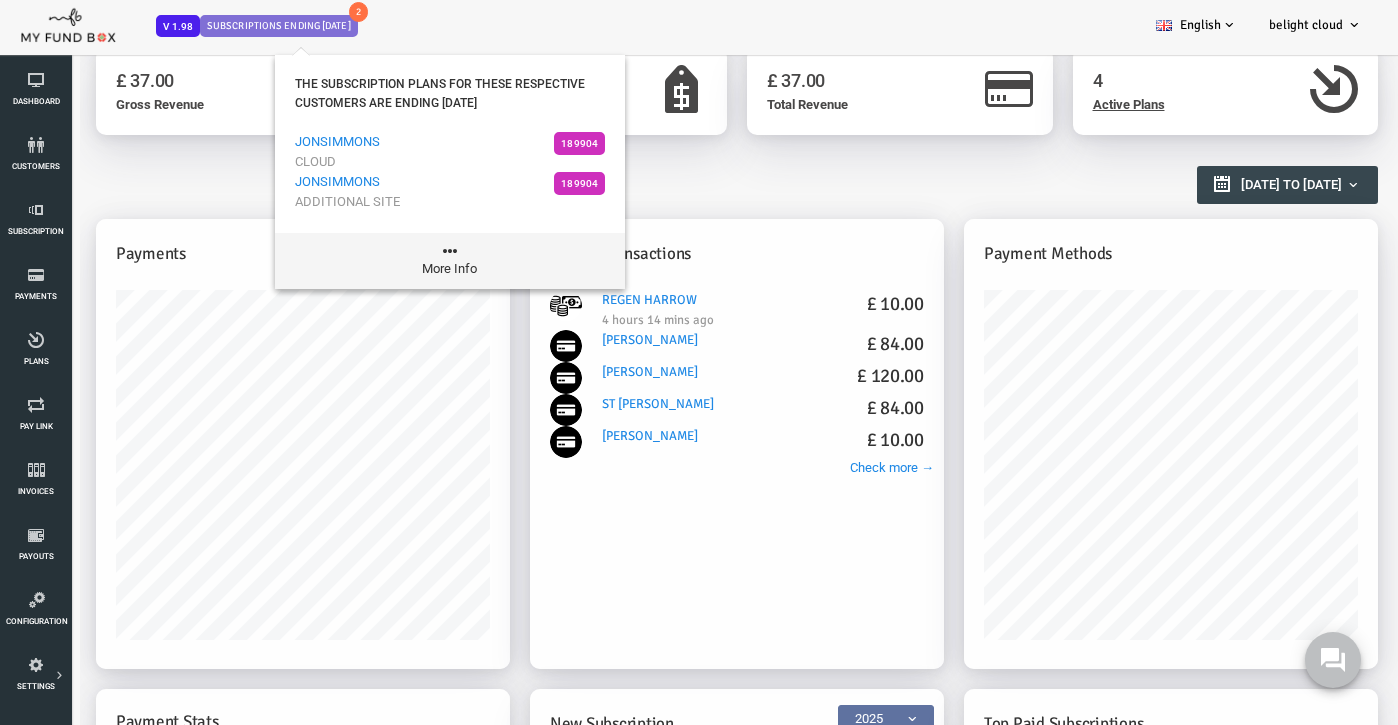 scroll, scrollTop: 132, scrollLeft: 0, axis: vertical 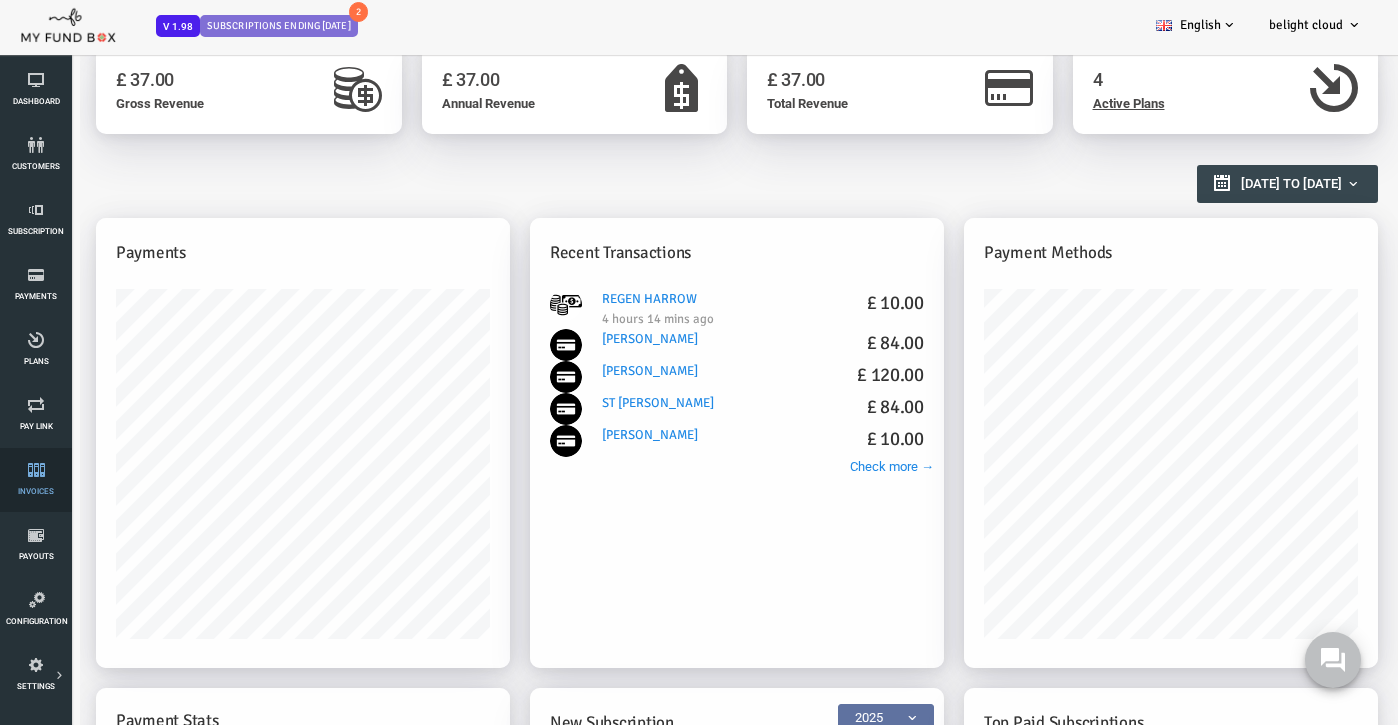 click on "Invoices" at bounding box center [0, 0] 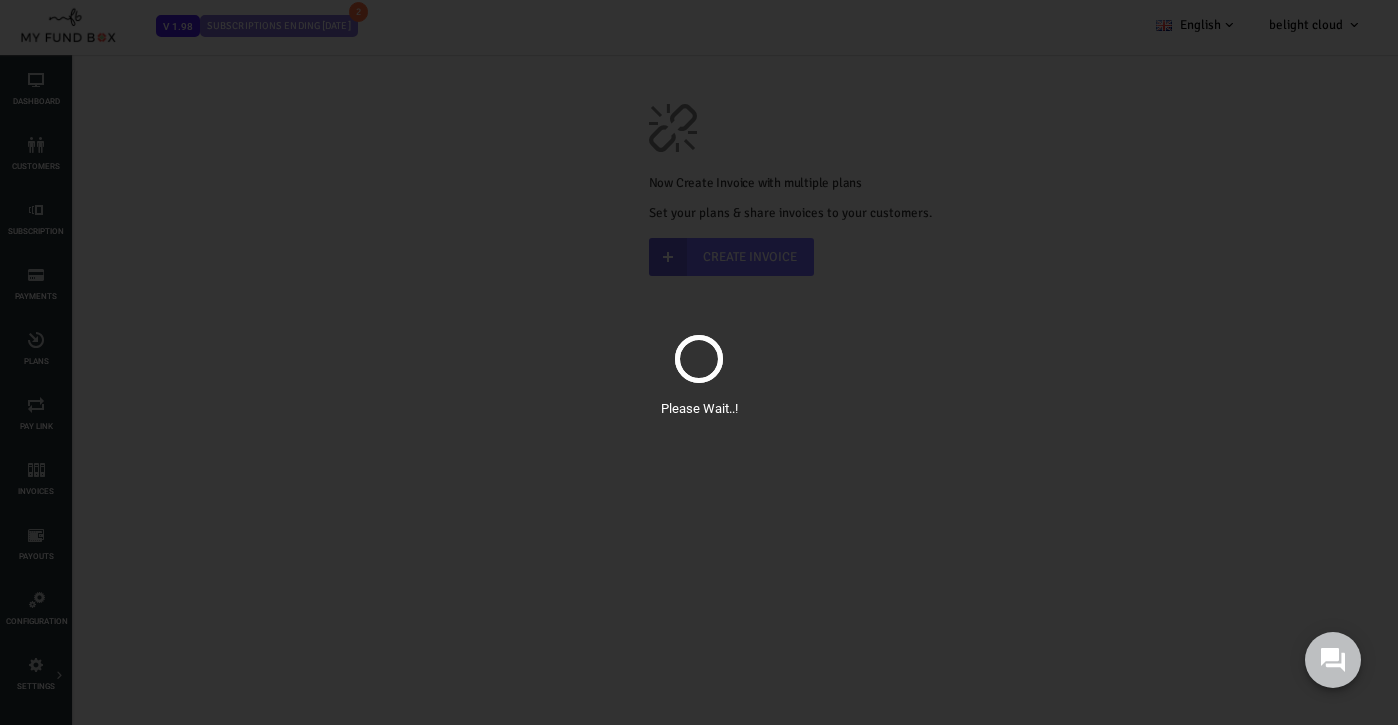 scroll, scrollTop: 0, scrollLeft: 0, axis: both 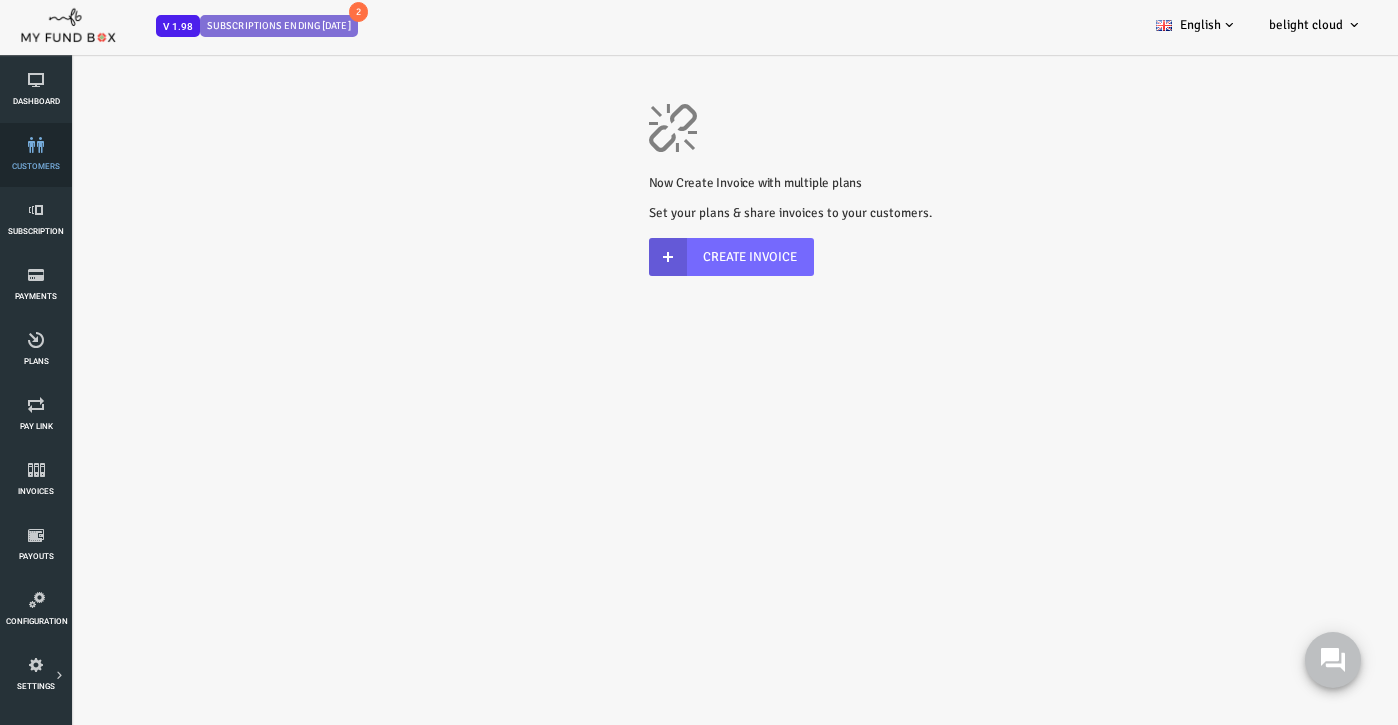 click at bounding box center (36, 145) 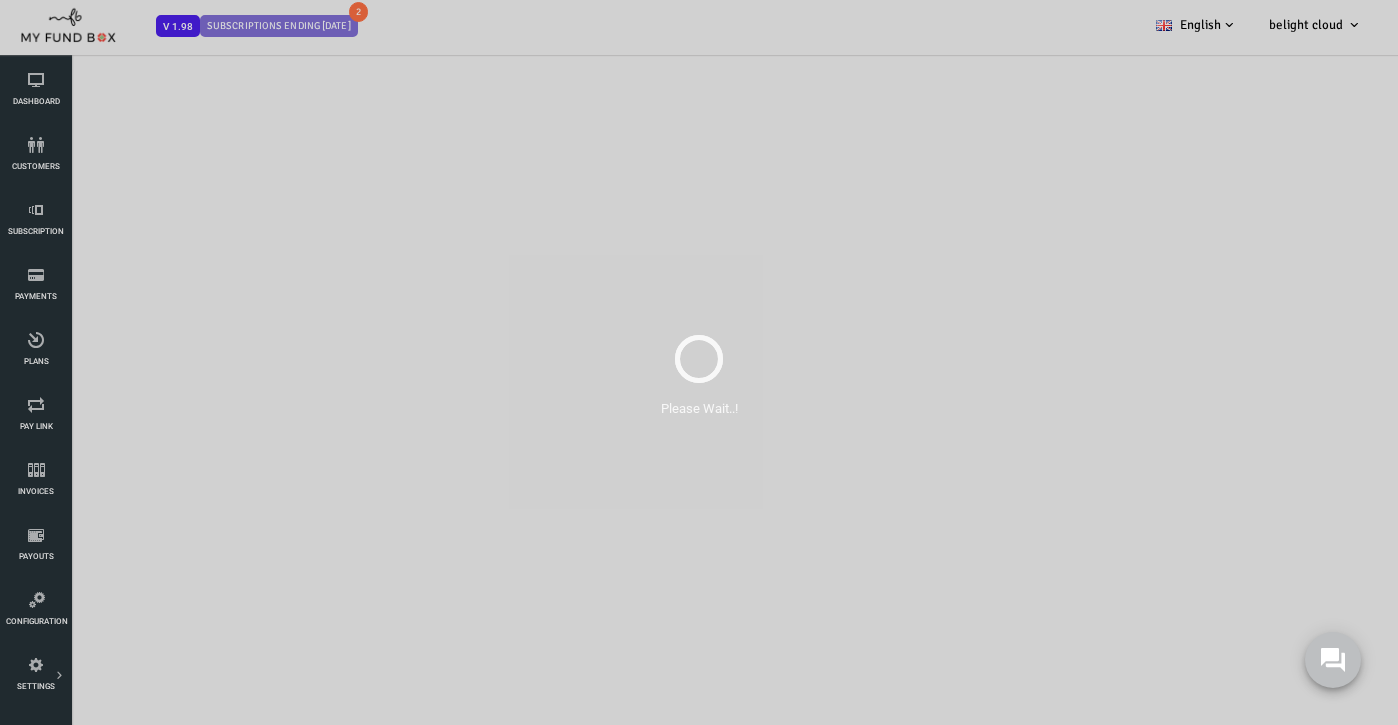 select on "100" 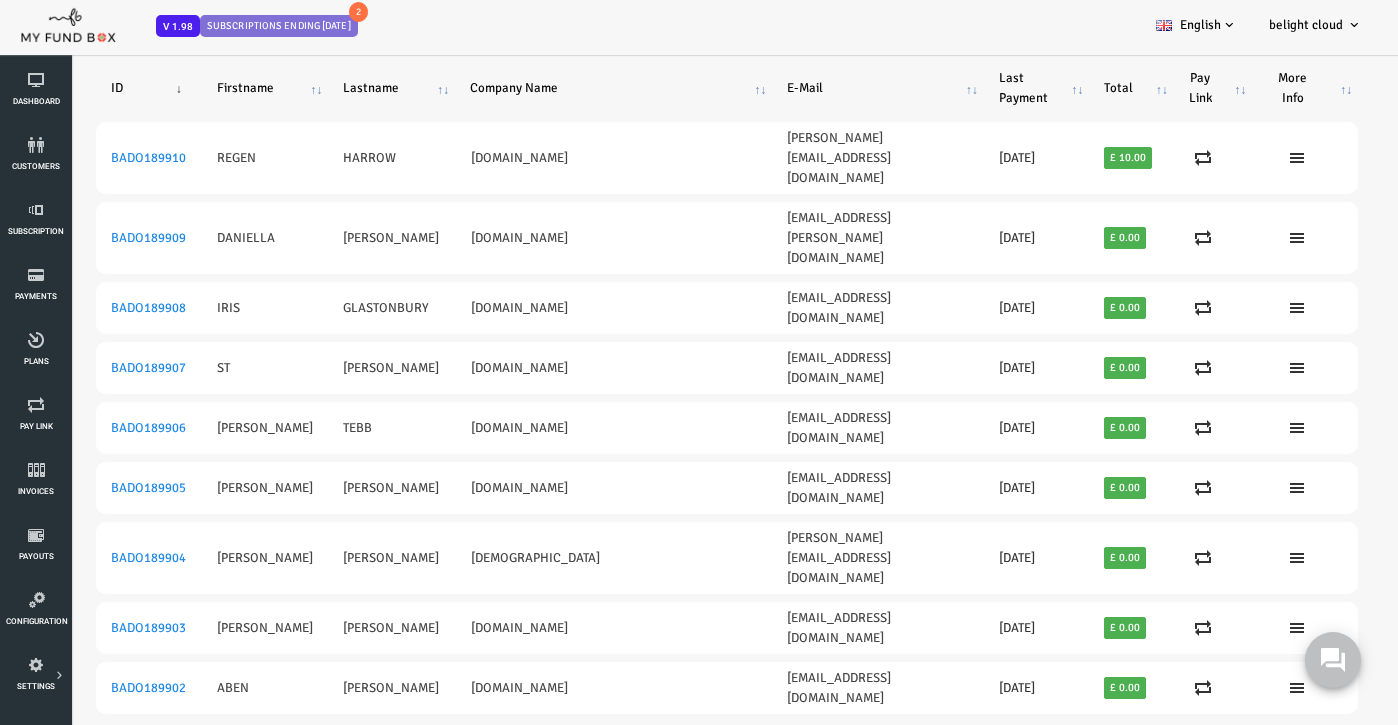 scroll, scrollTop: 106, scrollLeft: 0, axis: vertical 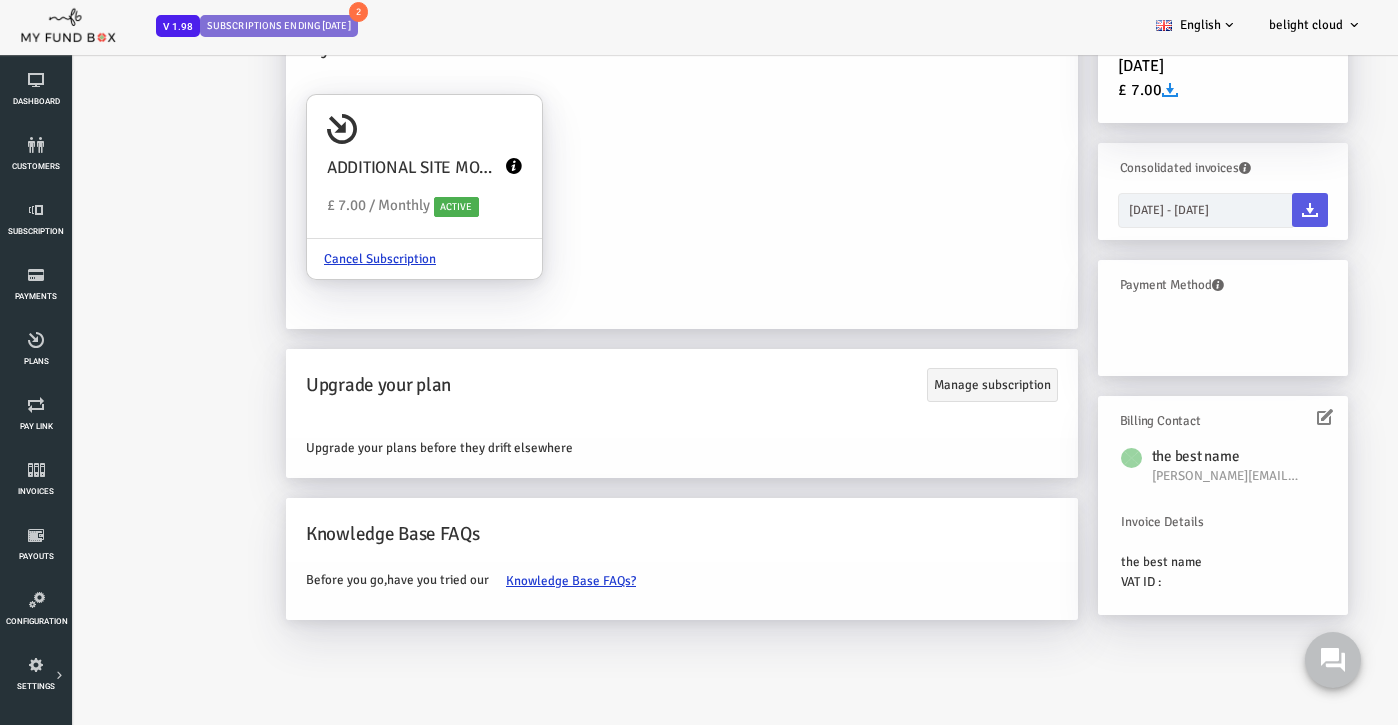 click on "Invoices" at bounding box center [120, 12] 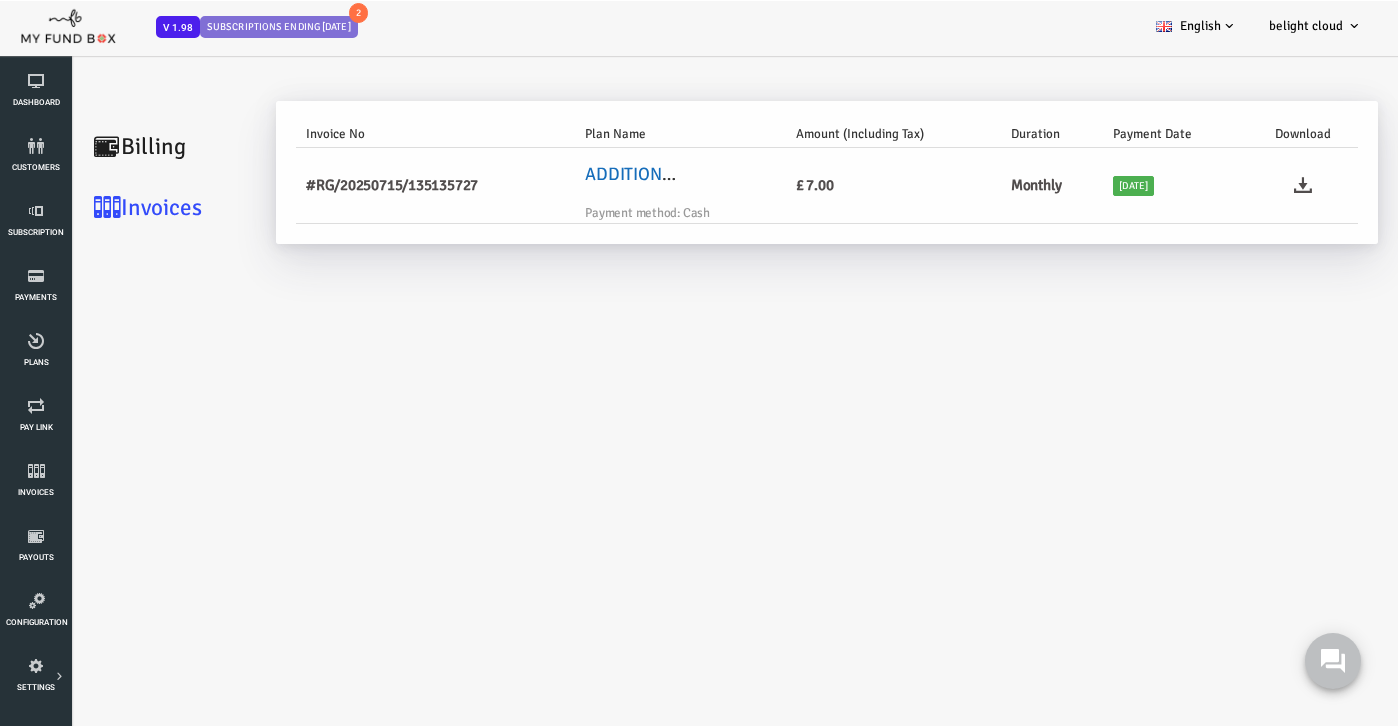 scroll, scrollTop: 0, scrollLeft: 0, axis: both 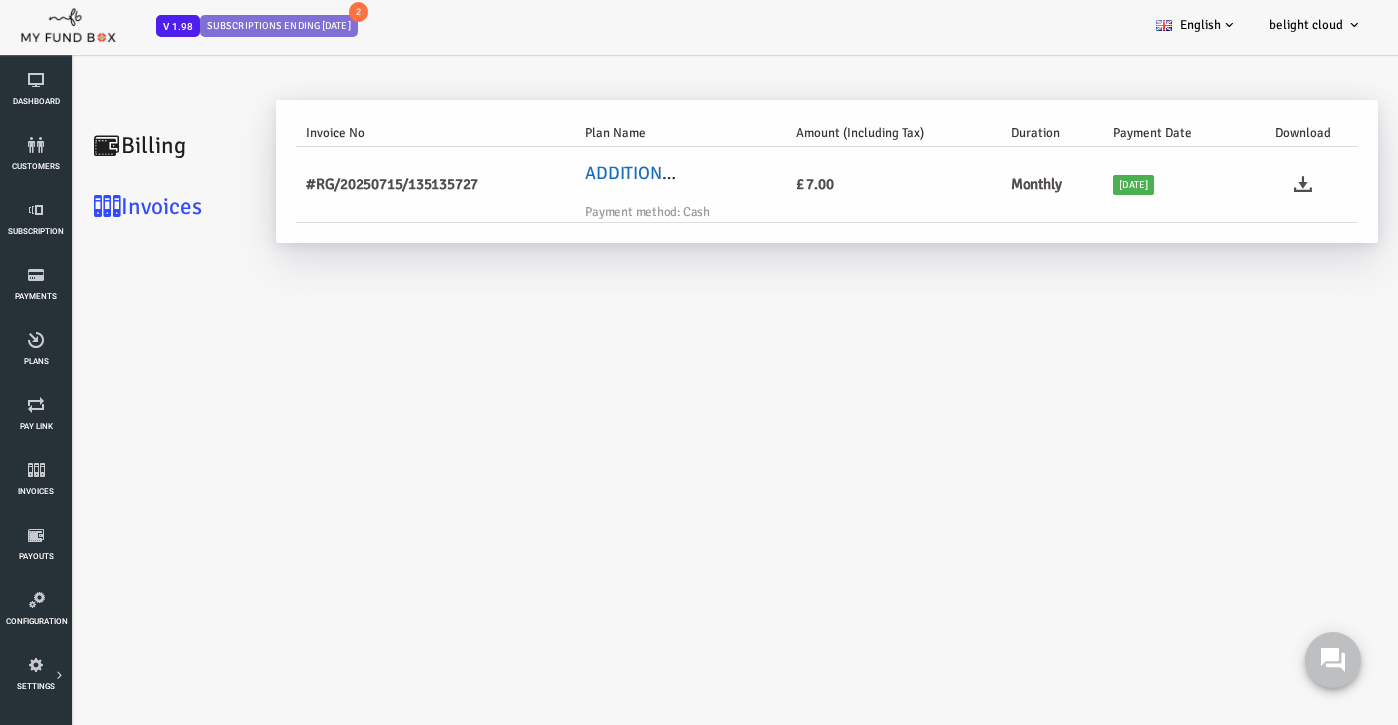 click on "ADDITIONAL SITE MONTHLY" at bounding box center (634, 173) 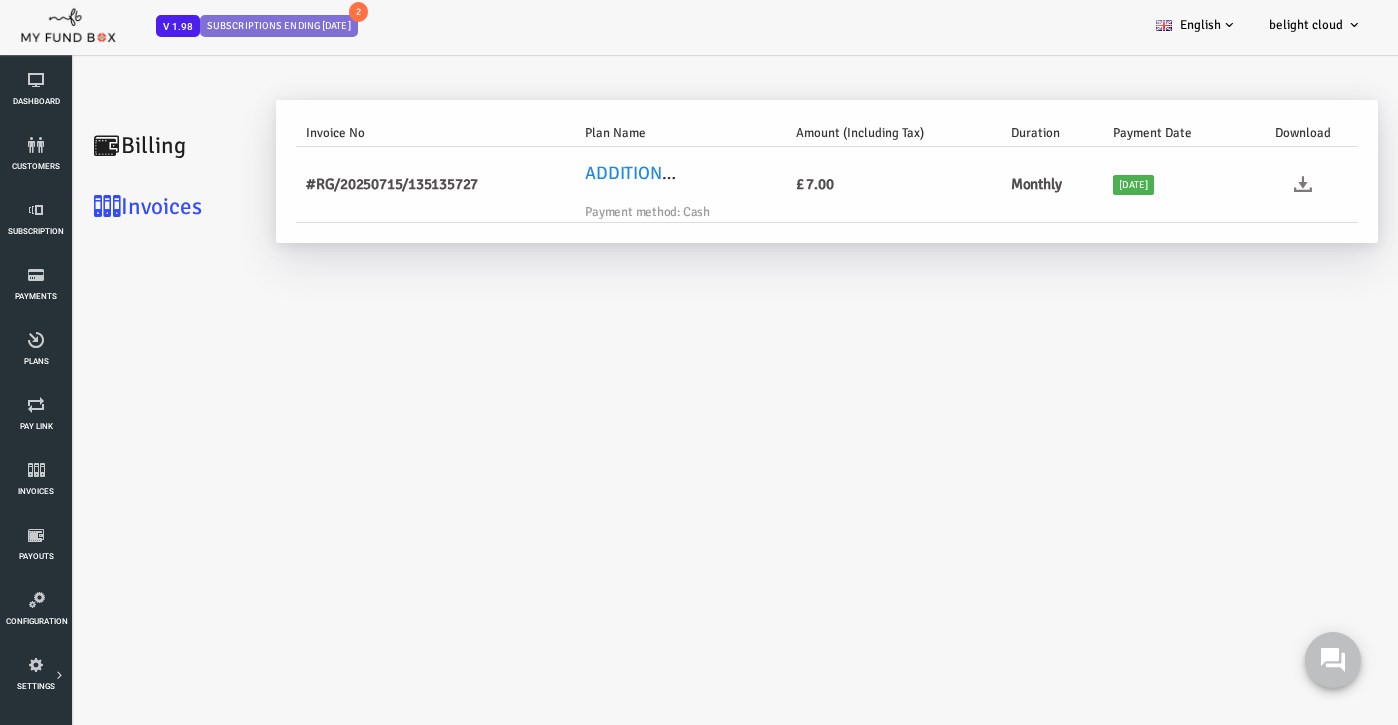click at bounding box center [1247, 184] 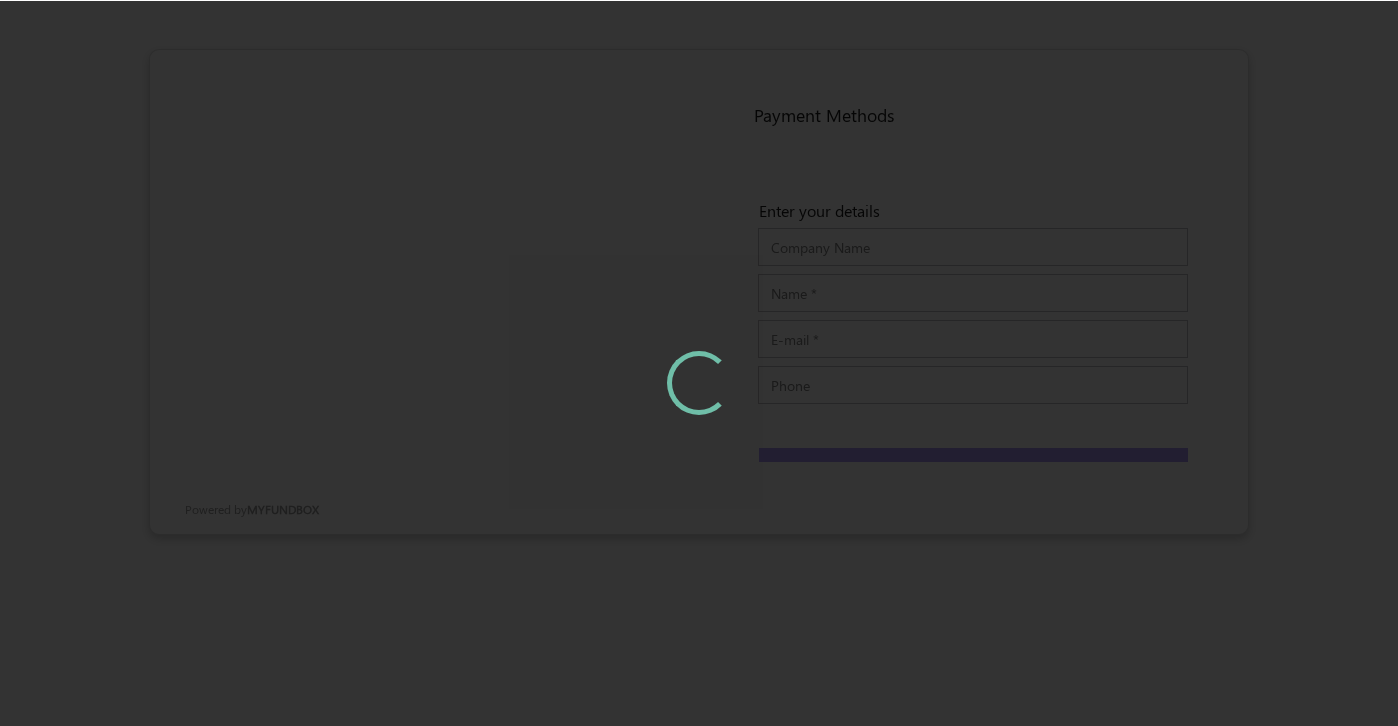scroll, scrollTop: 0, scrollLeft: 0, axis: both 